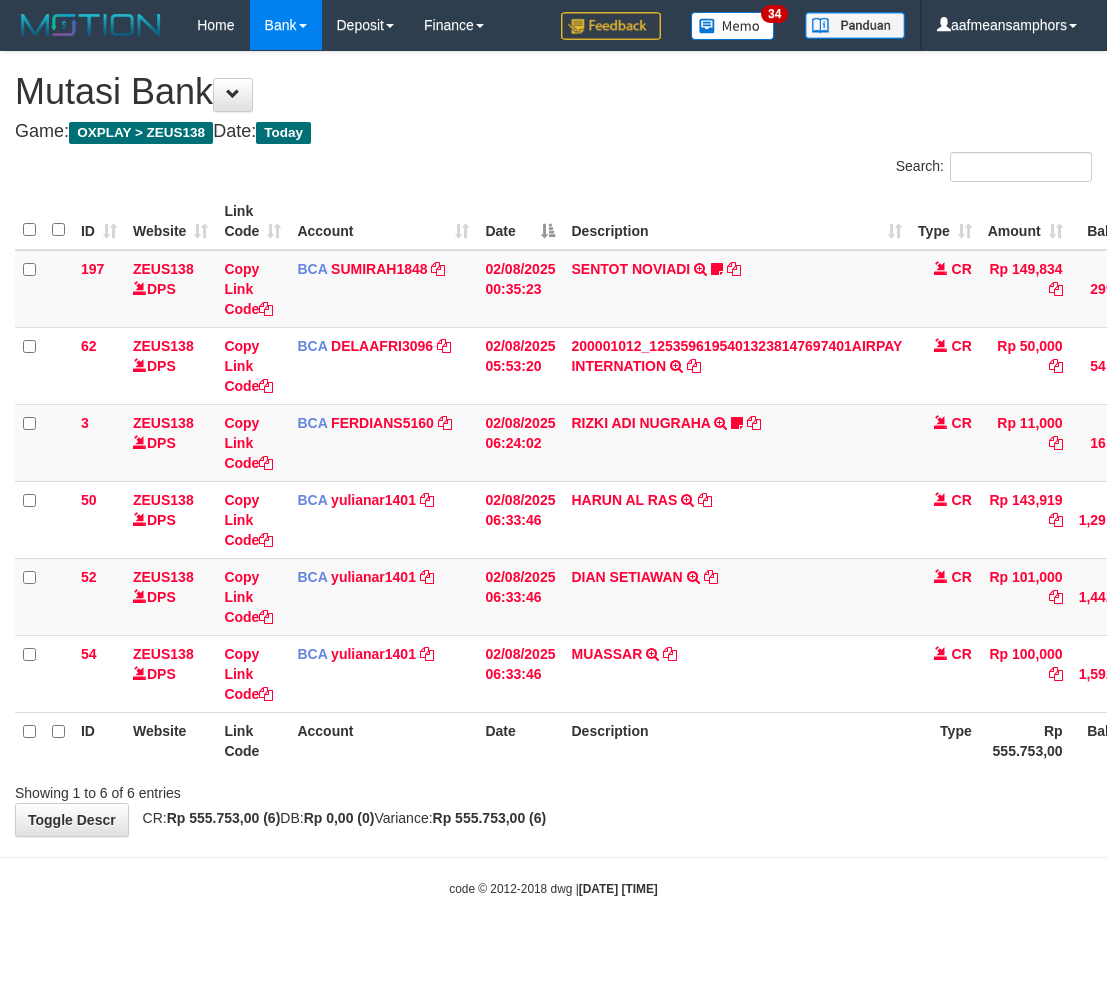 scroll, scrollTop: 0, scrollLeft: 0, axis: both 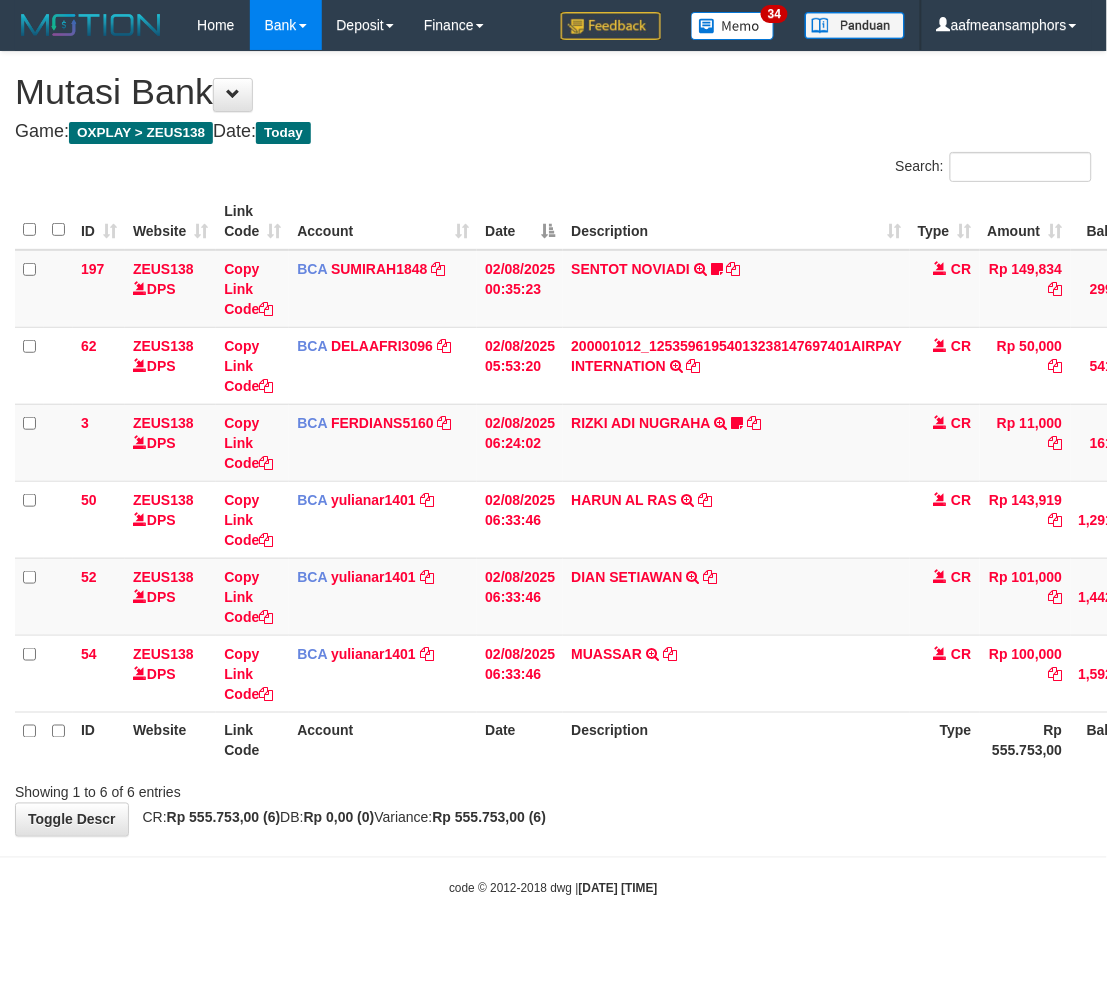 click on "Showing 1 to 6 of 6 entries" at bounding box center [553, 789] 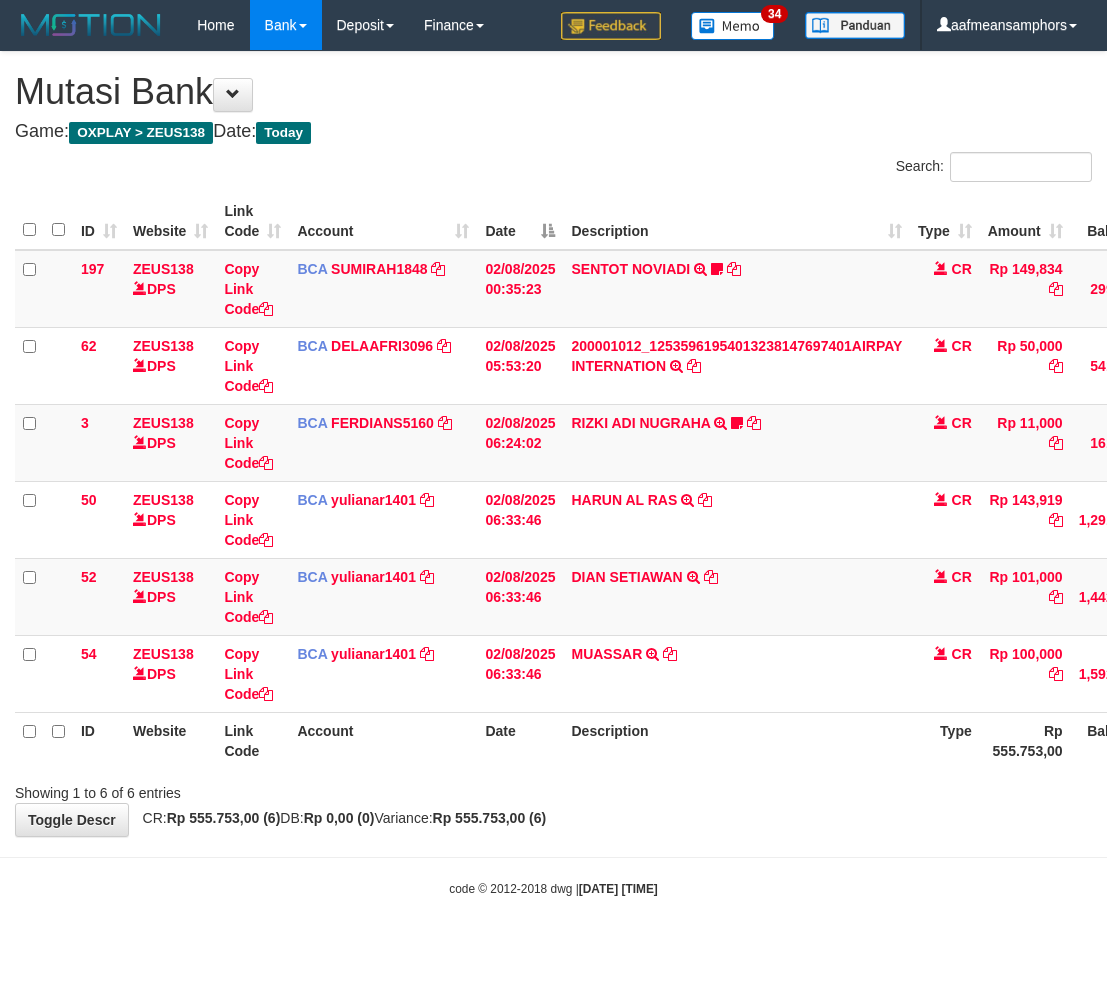 scroll, scrollTop: 0, scrollLeft: 0, axis: both 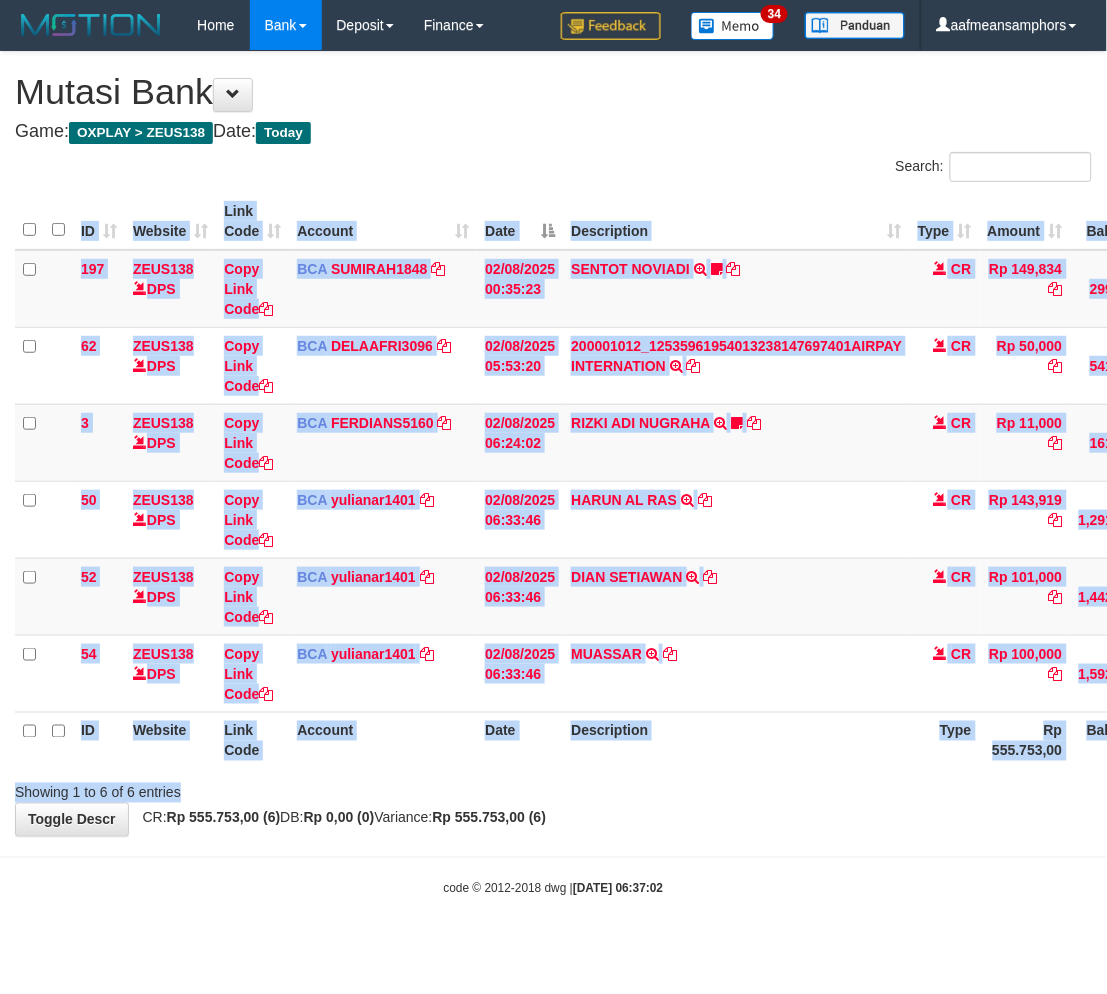 click on "Search:
ID Website Link Code Account Date Description Type Amount Balance Status Action
197
ZEUS138    DPS
Copy Link Code
BCA
SUMIRAH1848
DPS
SUMIRAH
mutasi_20250802_4156 | 197
mutasi_20250802_4156 | 197
02/08/2025 00:35:23
SENTOT NOVIADI            TRSF E-BANKING CR 0208/FTSCY/WS95271
149834.00SENTOT NOVIADI    Seno2023
CR
Rp 149,834
Rp 299,834
N
Note
Check
62
ZEUS138    DPS
Copy Link Code
BCA
DELAAFRI3096" at bounding box center [553, 477] 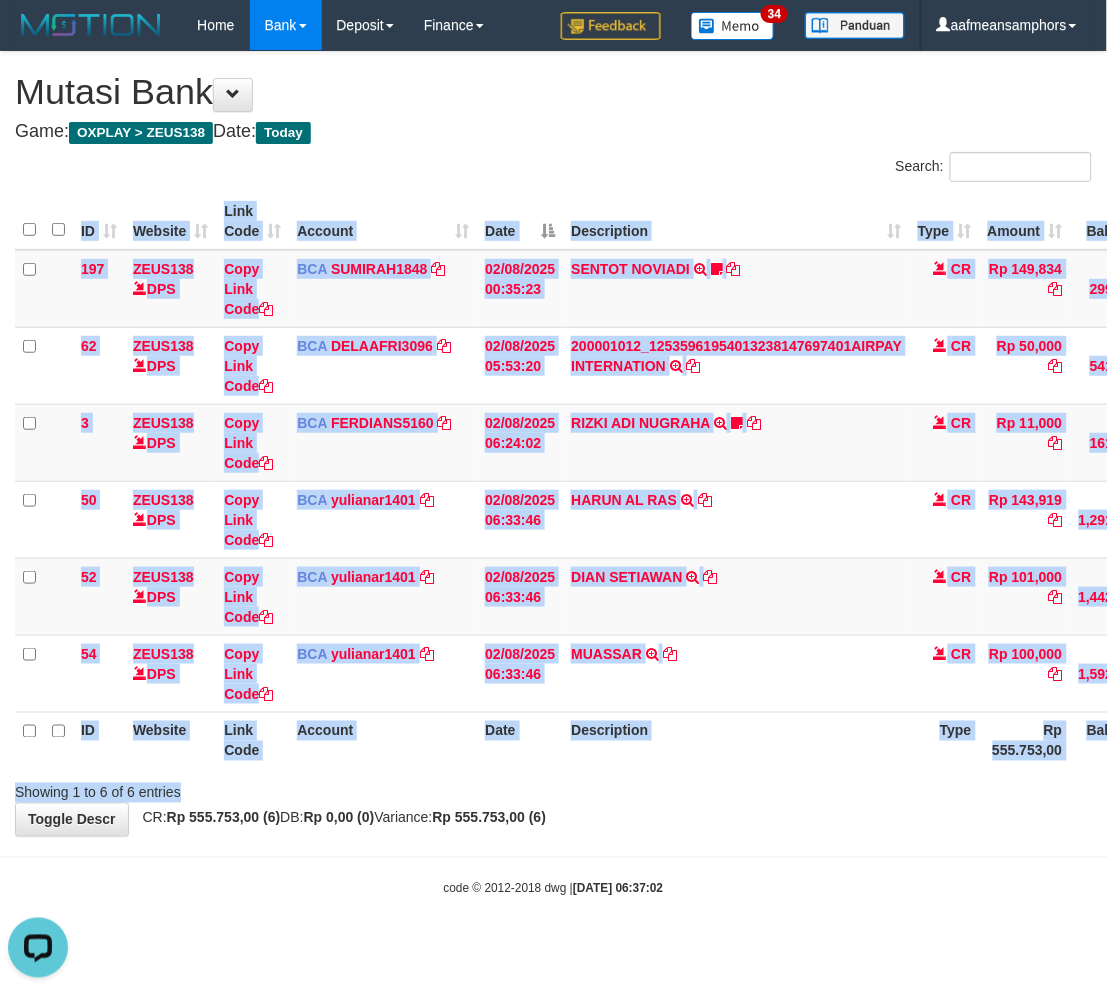scroll, scrollTop: 0, scrollLeft: 0, axis: both 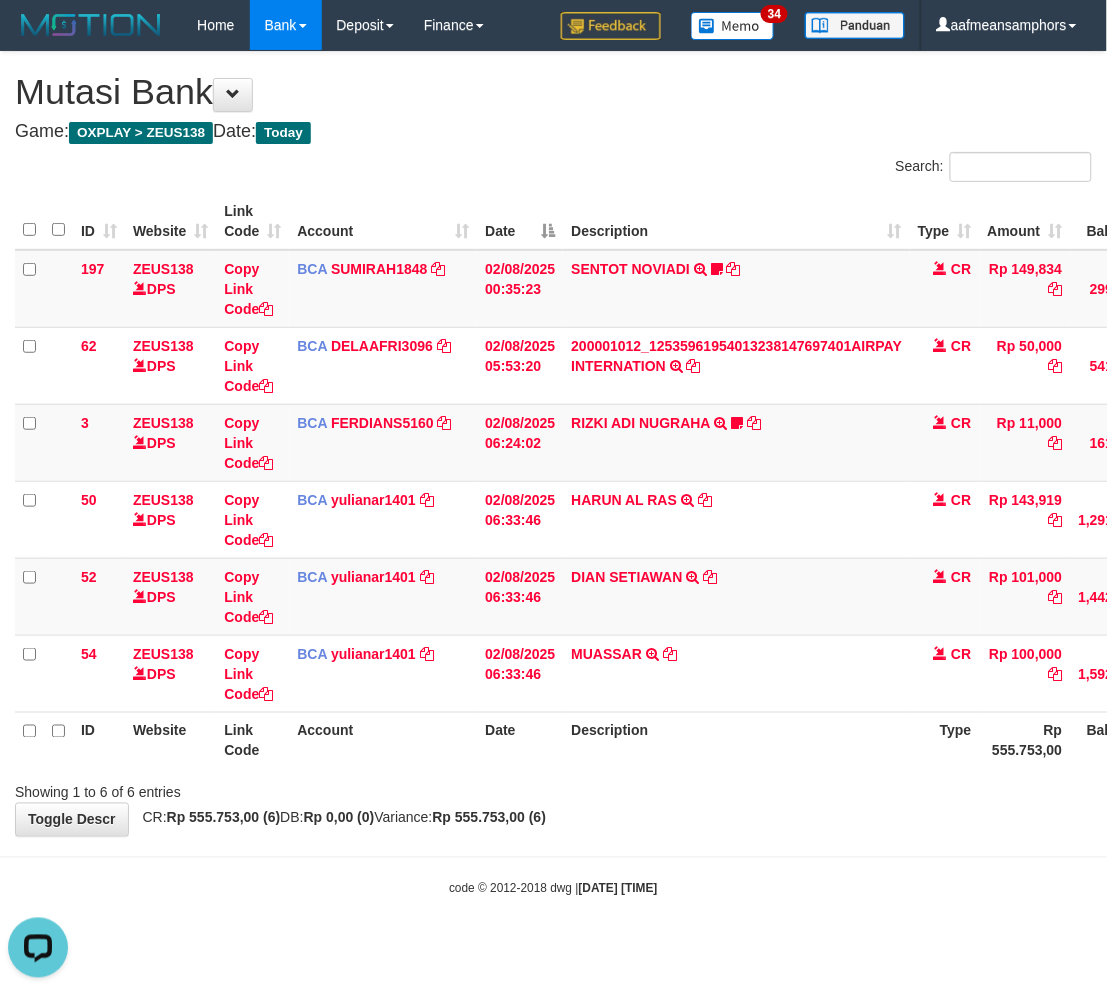 click on "**********" at bounding box center [553, 444] 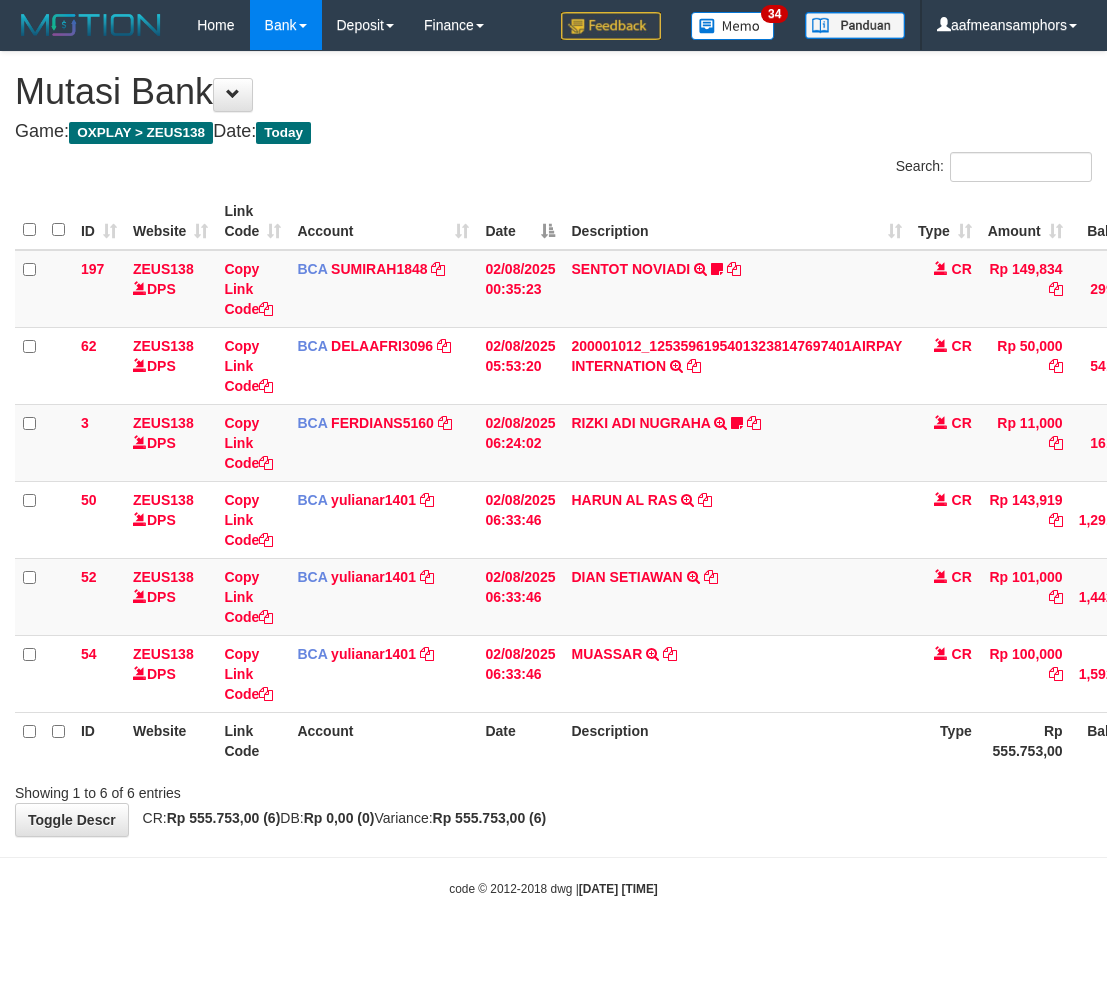scroll, scrollTop: 0, scrollLeft: 0, axis: both 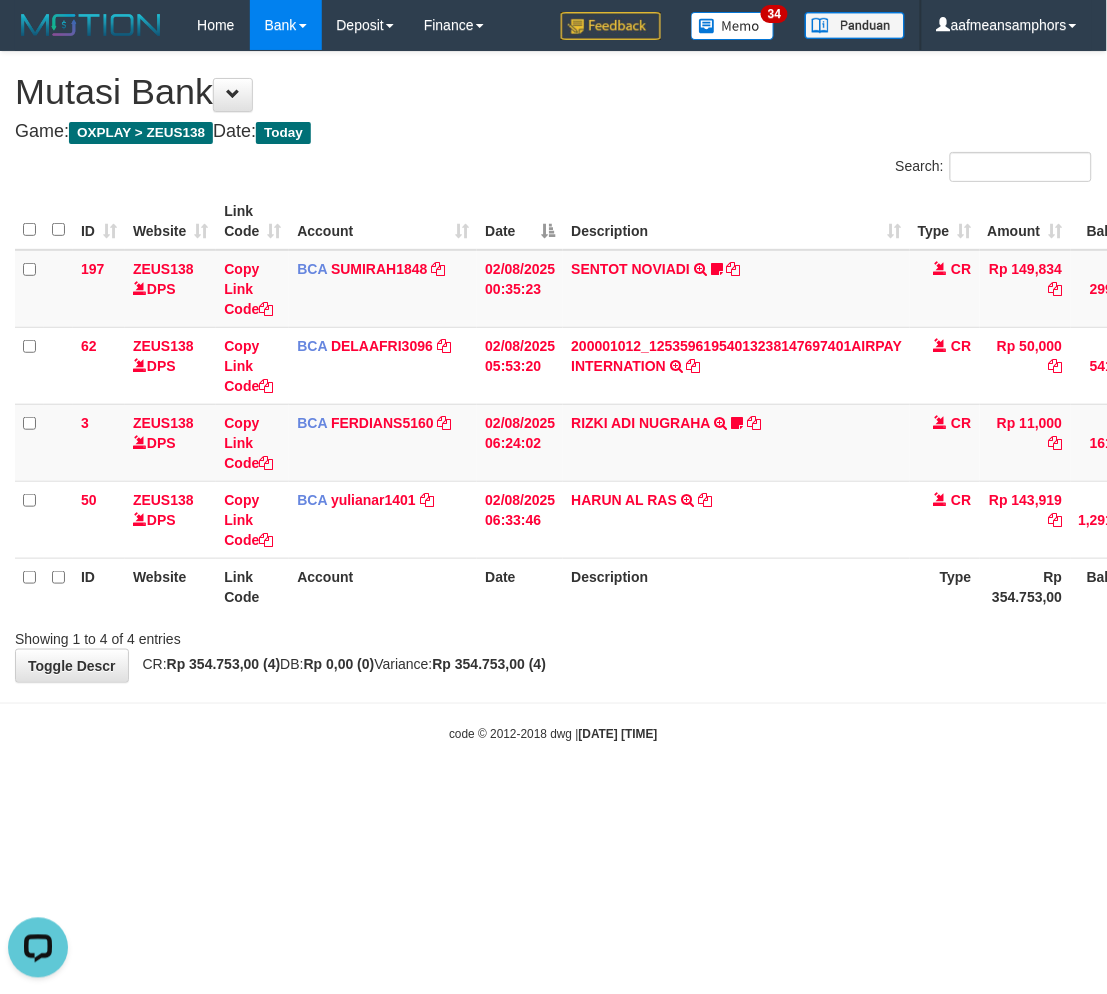 drag, startPoint x: 713, startPoint y: 786, endPoint x: 691, endPoint y: 782, distance: 22.36068 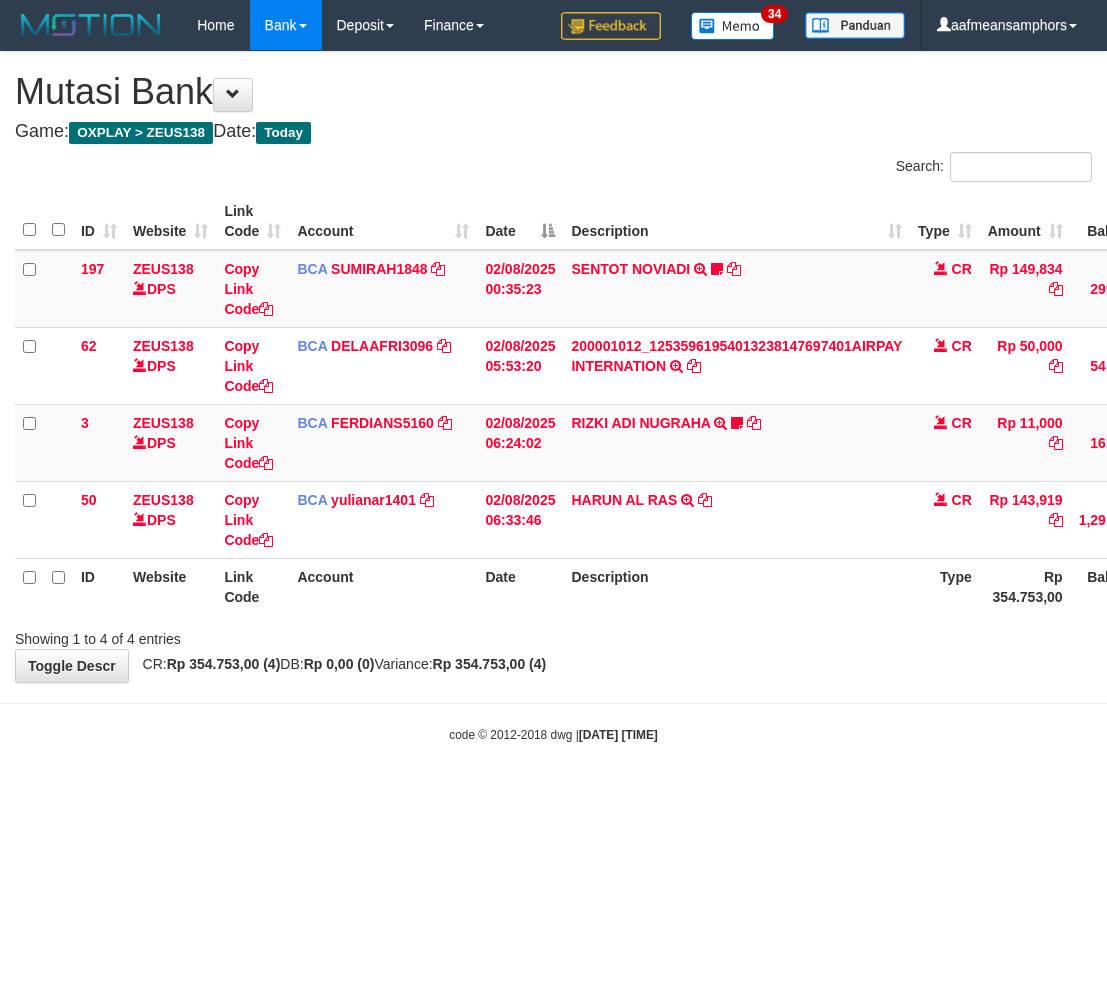 scroll, scrollTop: 0, scrollLeft: 0, axis: both 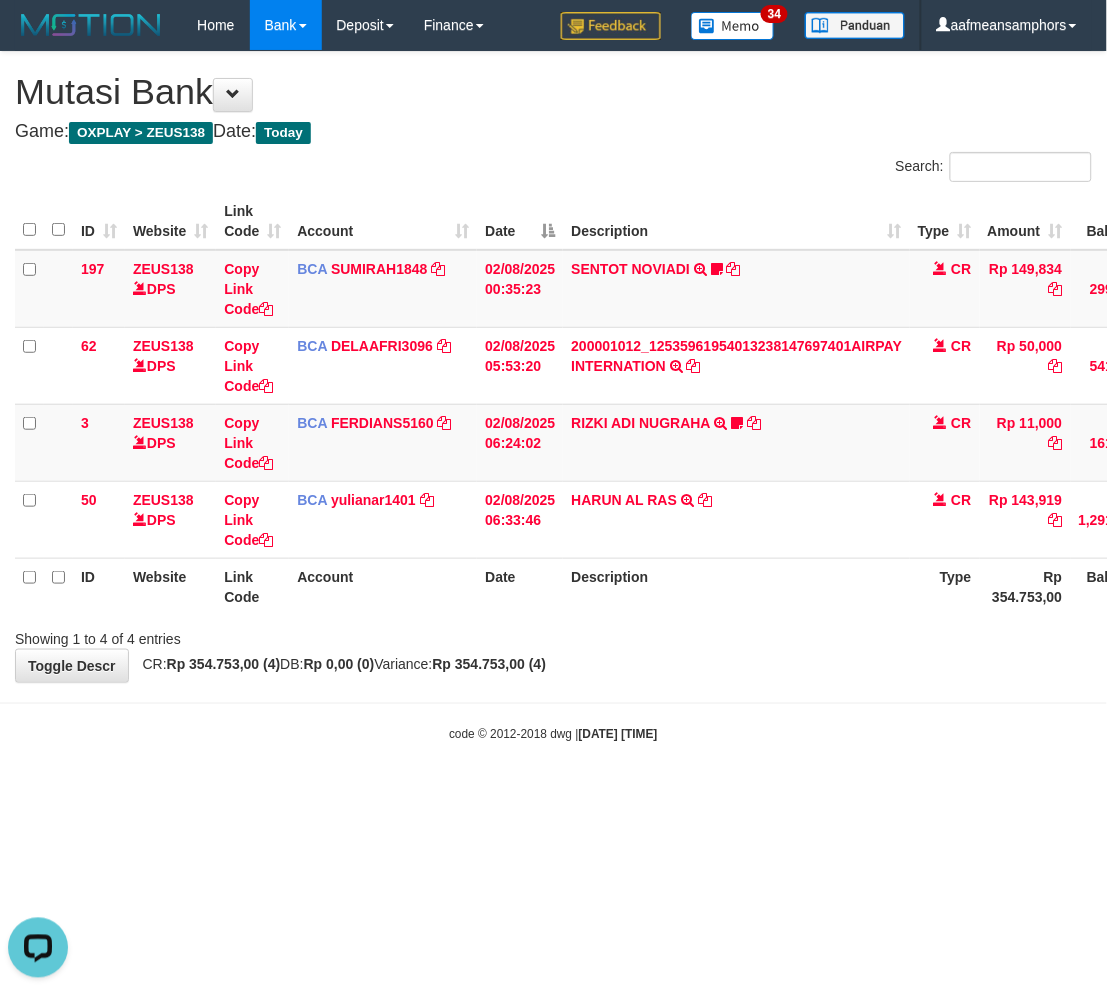 click on "Toggle navigation
Home
Bank
Account List
Load
By Website
Group
[OXPLAY]													ZEUS138
By Load Group (DPS)" at bounding box center (553, 397) 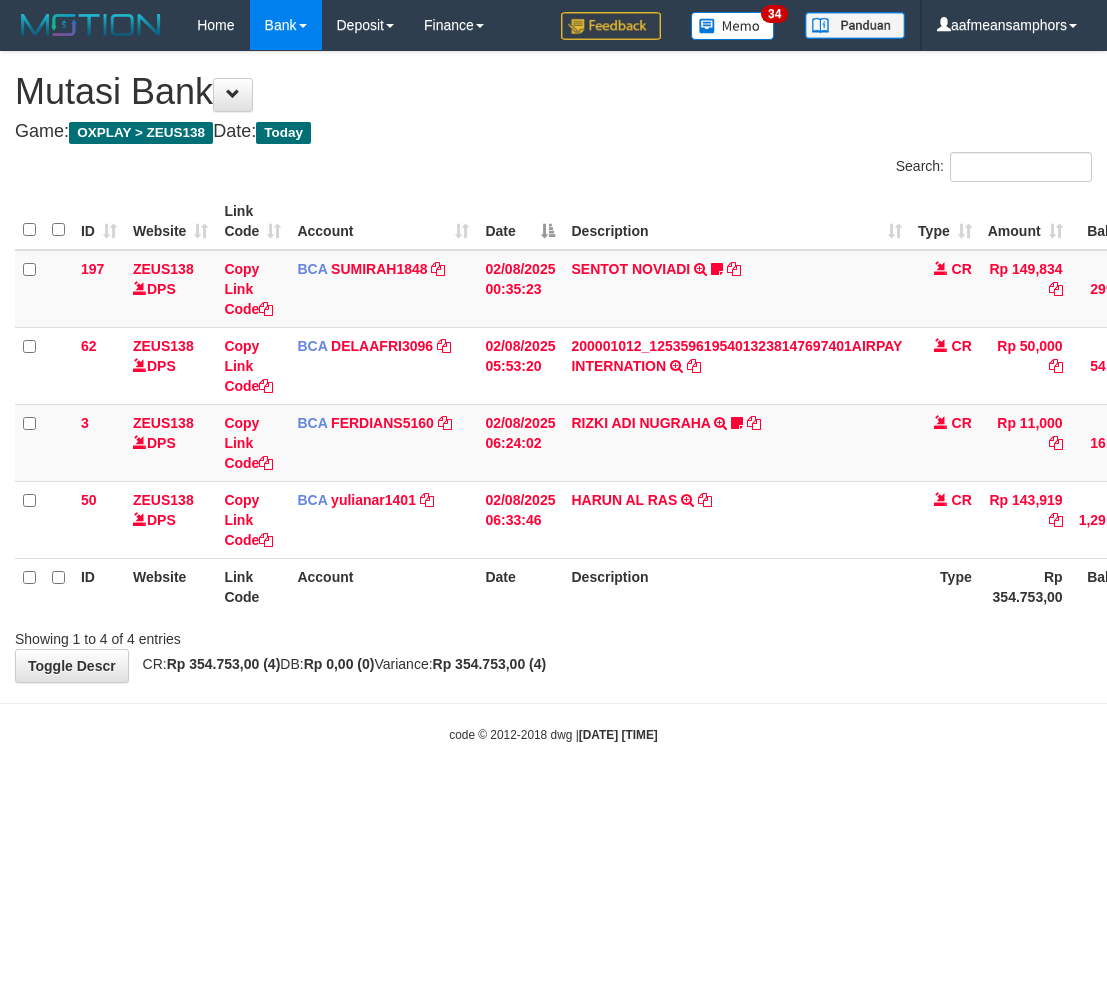 scroll, scrollTop: 0, scrollLeft: 0, axis: both 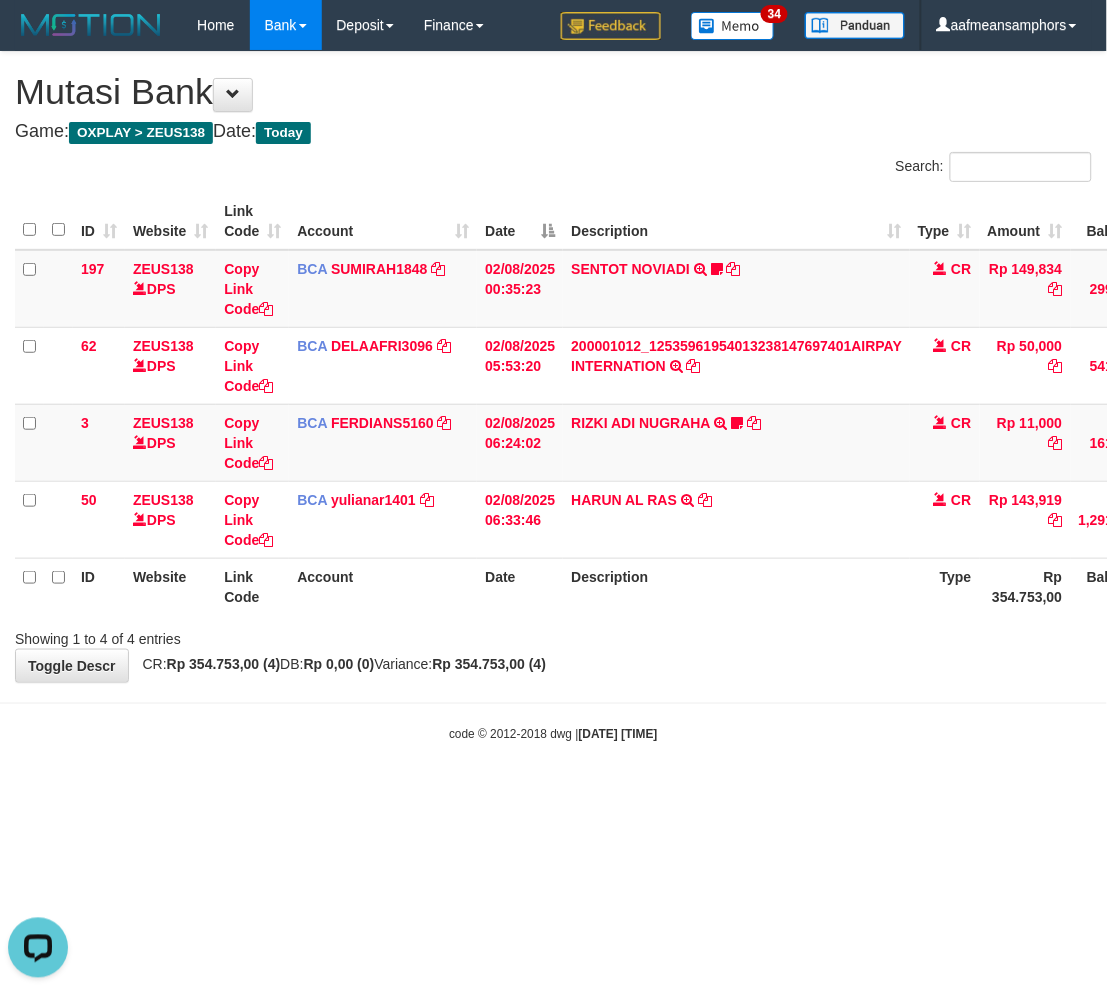 click on "code © 2012-2018 dwg |  2025/08/02 06:39:17" at bounding box center [553, 734] 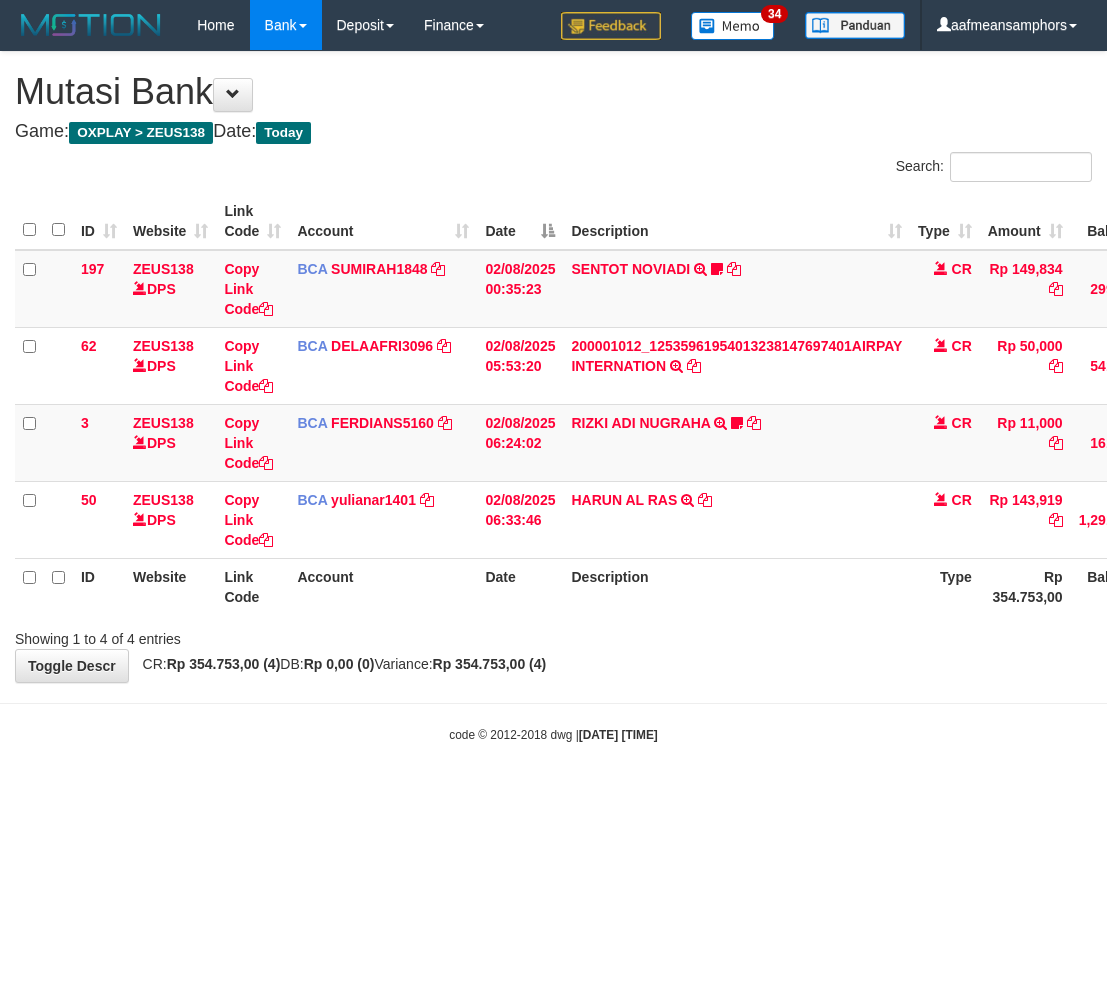 scroll, scrollTop: 0, scrollLeft: 0, axis: both 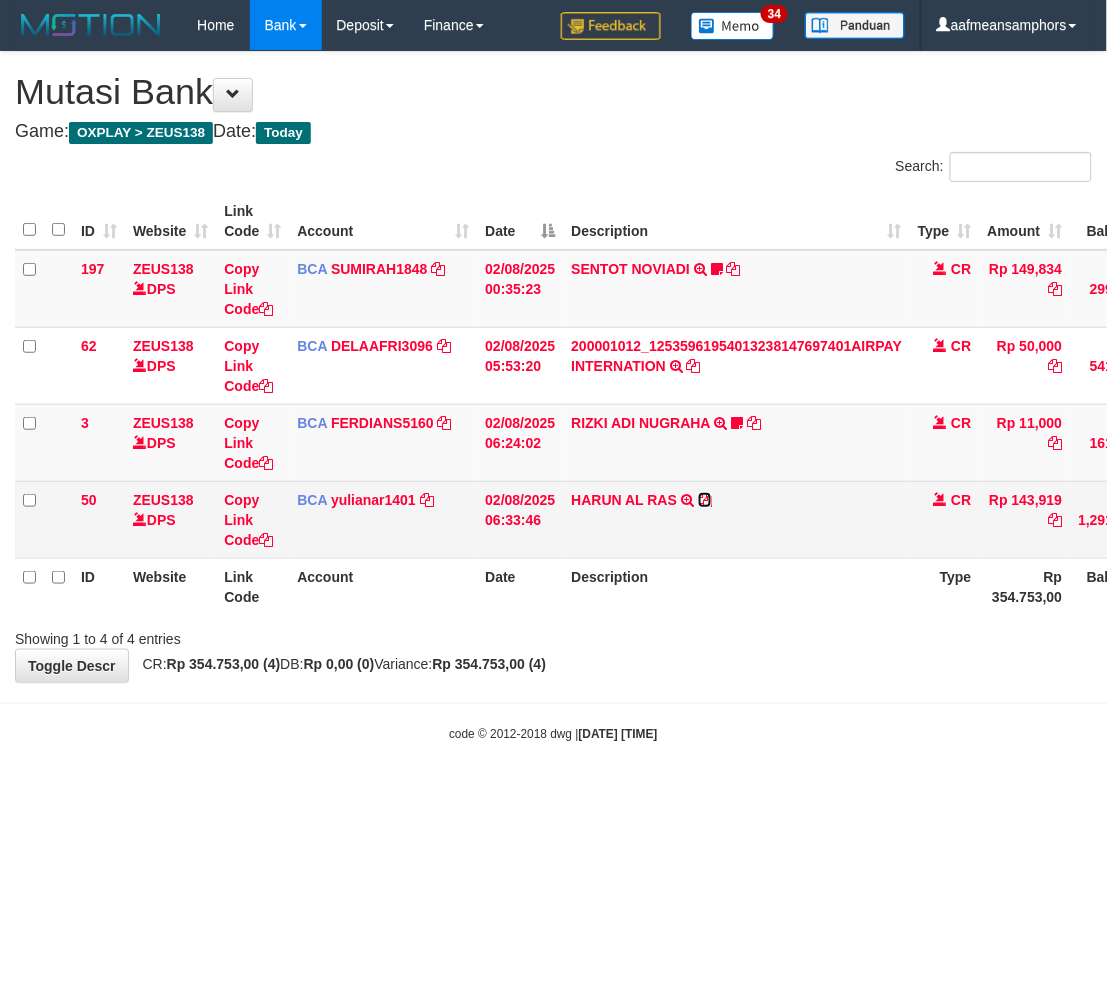 click at bounding box center [705, 500] 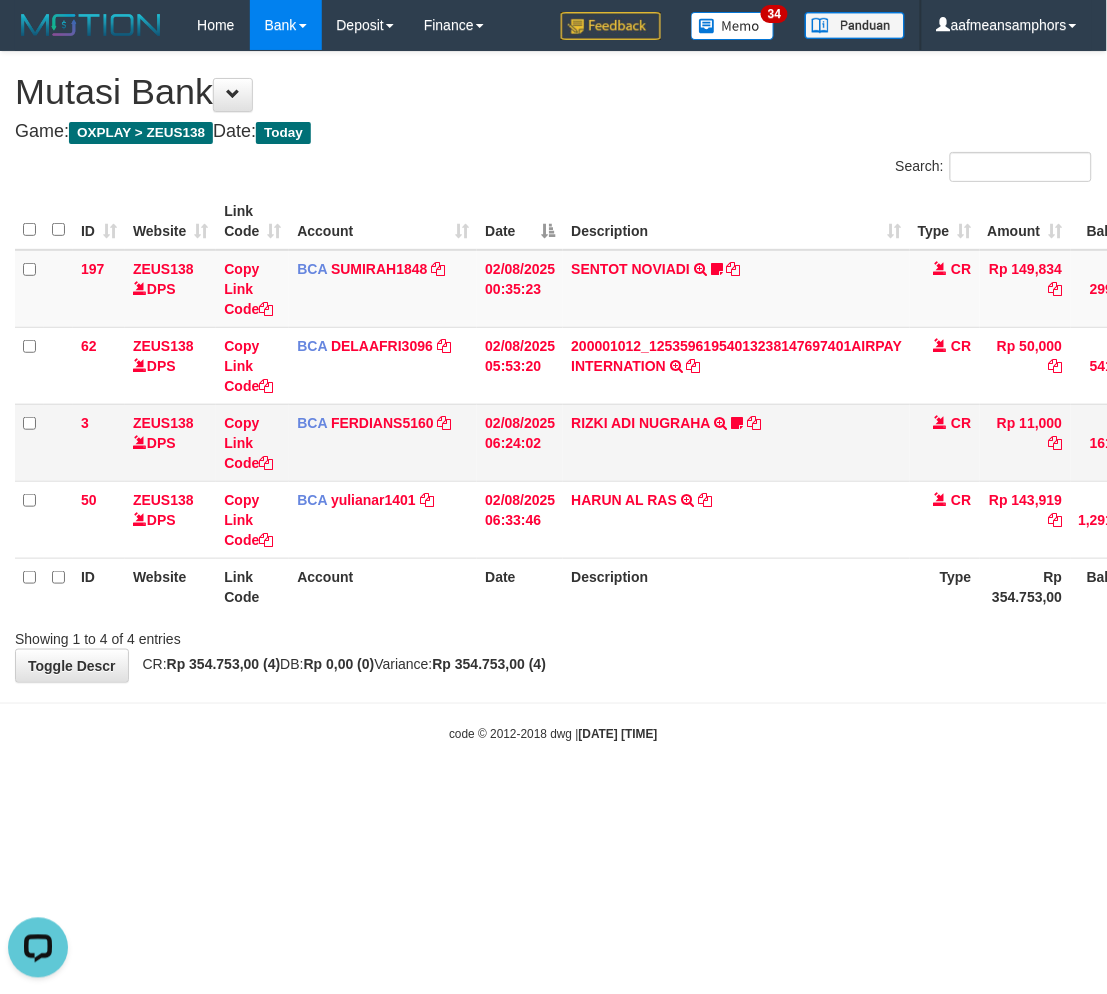 scroll, scrollTop: 0, scrollLeft: 0, axis: both 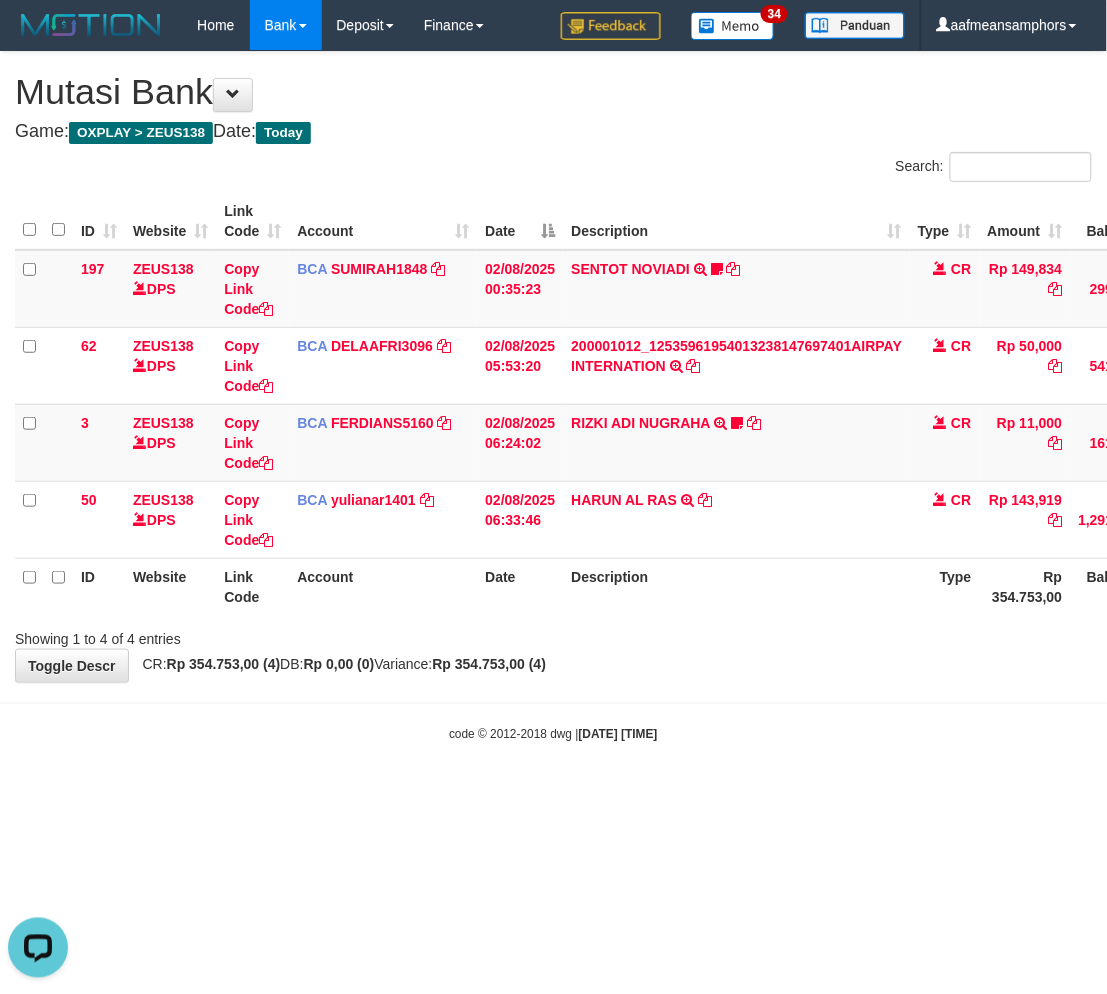 click on "Description" at bounding box center [736, 586] 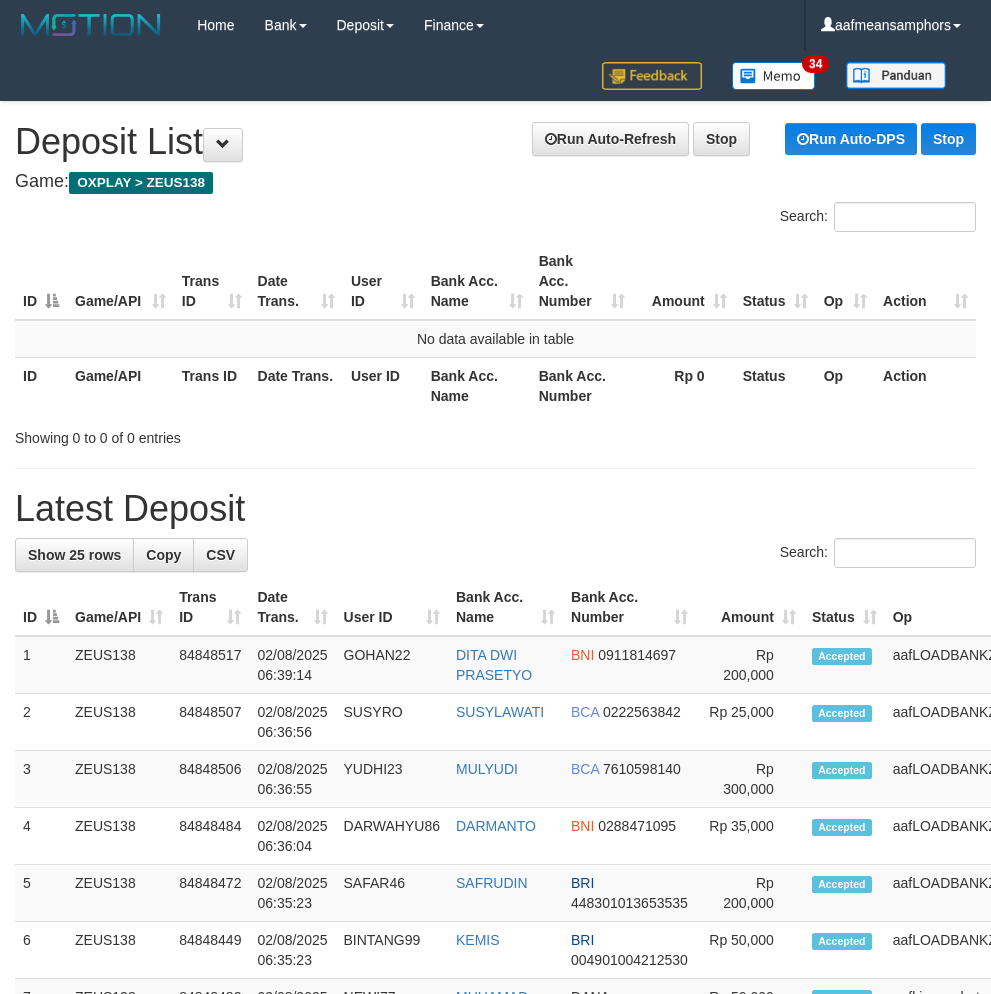 scroll, scrollTop: 112, scrollLeft: 4, axis: both 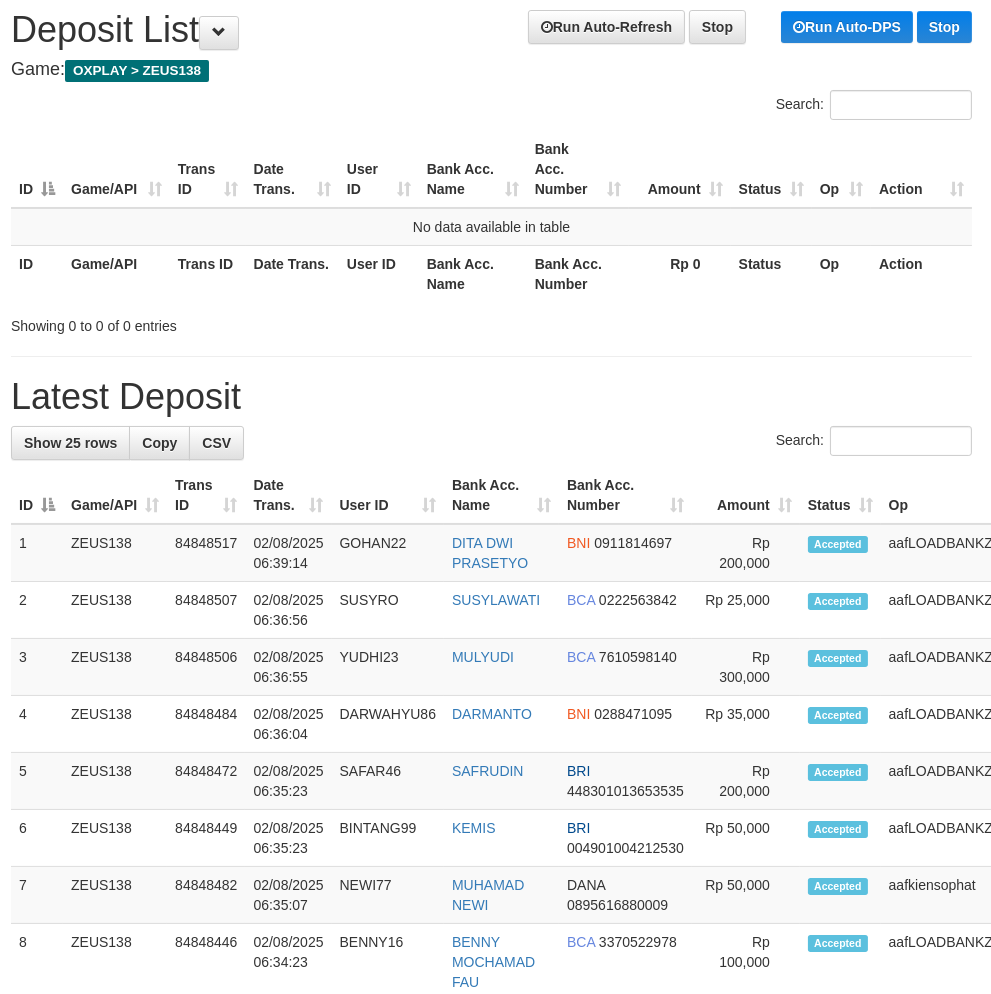 click on "Search:" at bounding box center [491, 443] 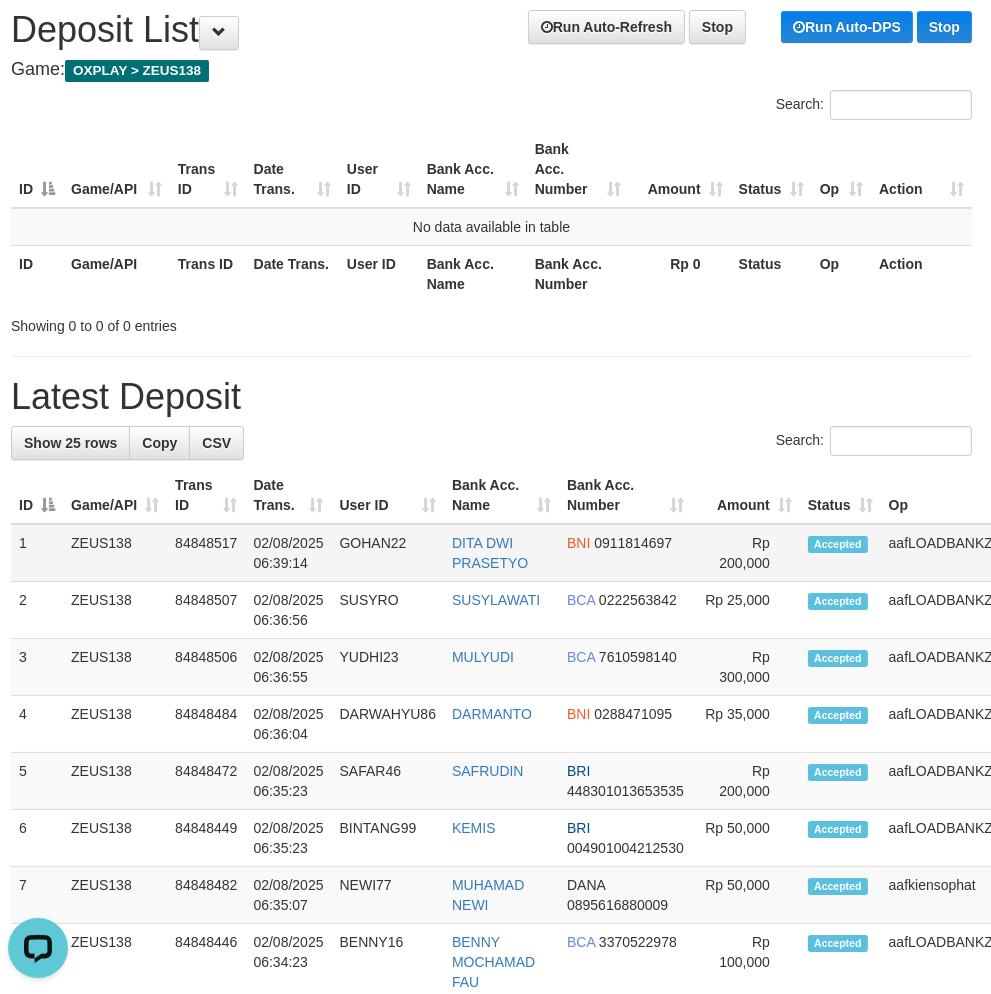 scroll, scrollTop: 0, scrollLeft: 0, axis: both 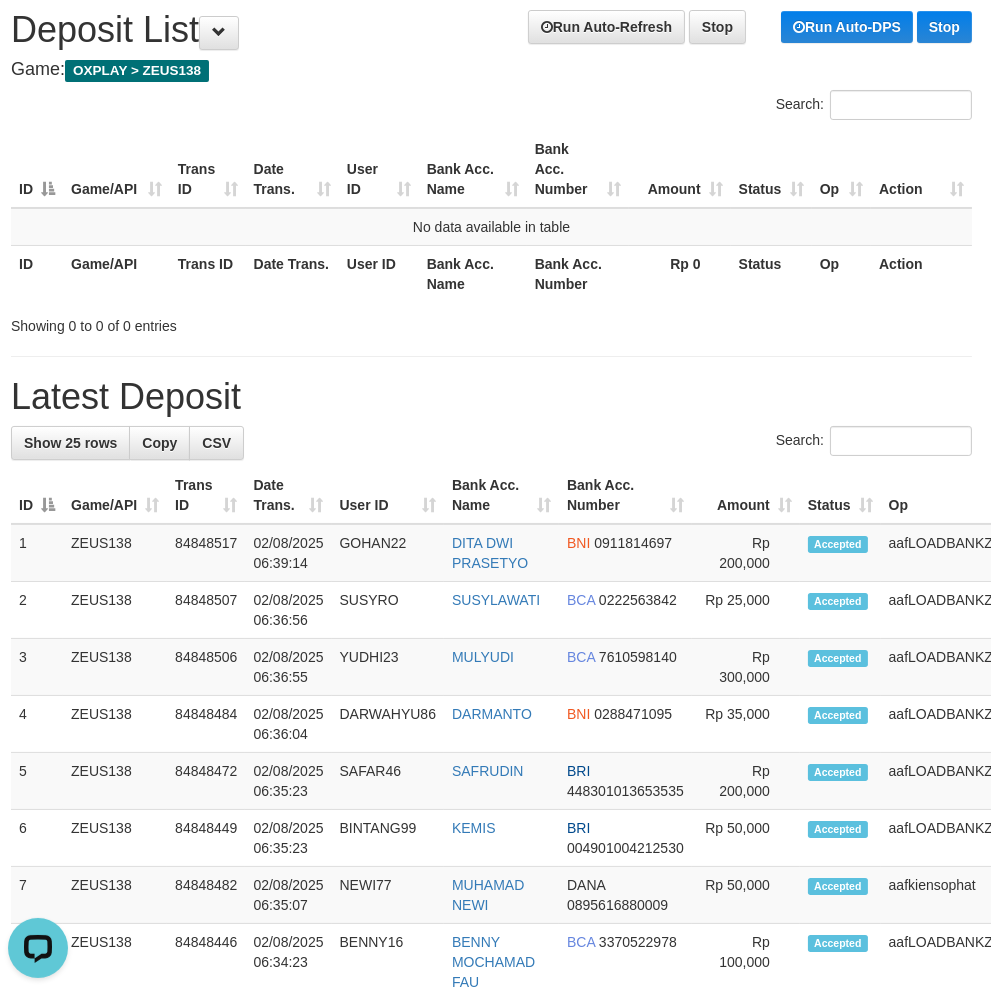 click on "**********" at bounding box center [491, 1066] 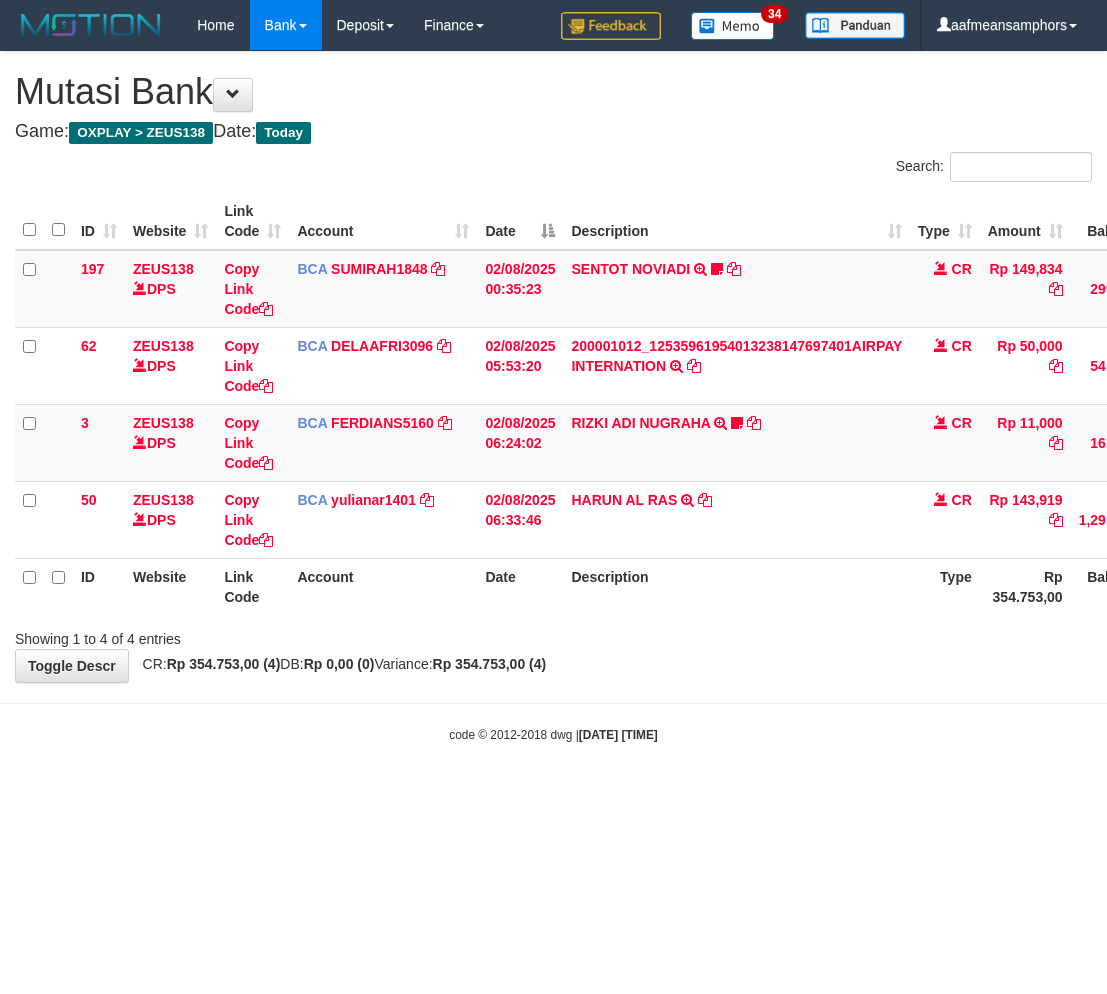 scroll, scrollTop: 0, scrollLeft: 0, axis: both 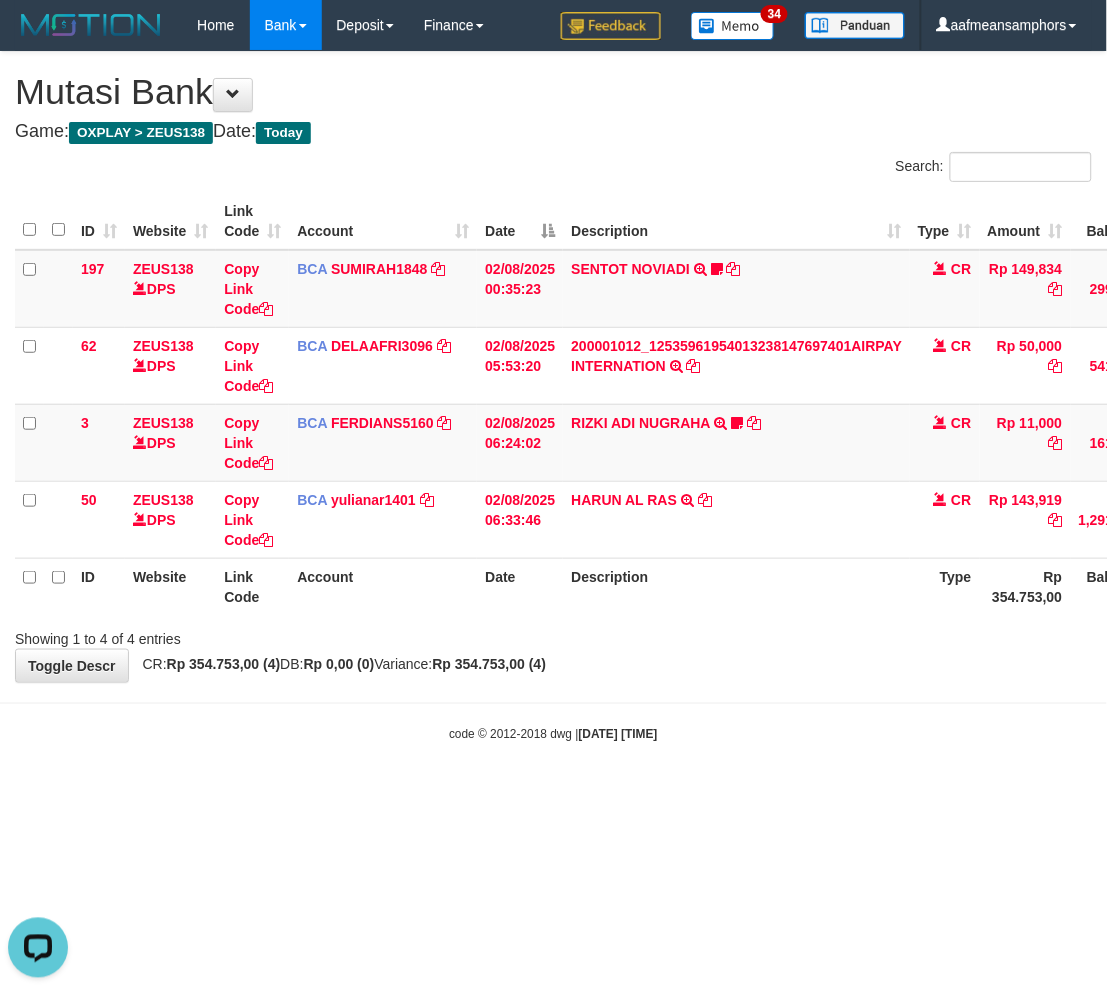 click on "Toggle navigation
Home
Bank
Account List
Load
By Website
Group
[OXPLAY]													ZEUS138
By Load Group (DPS)
Sync" at bounding box center (553, 397) 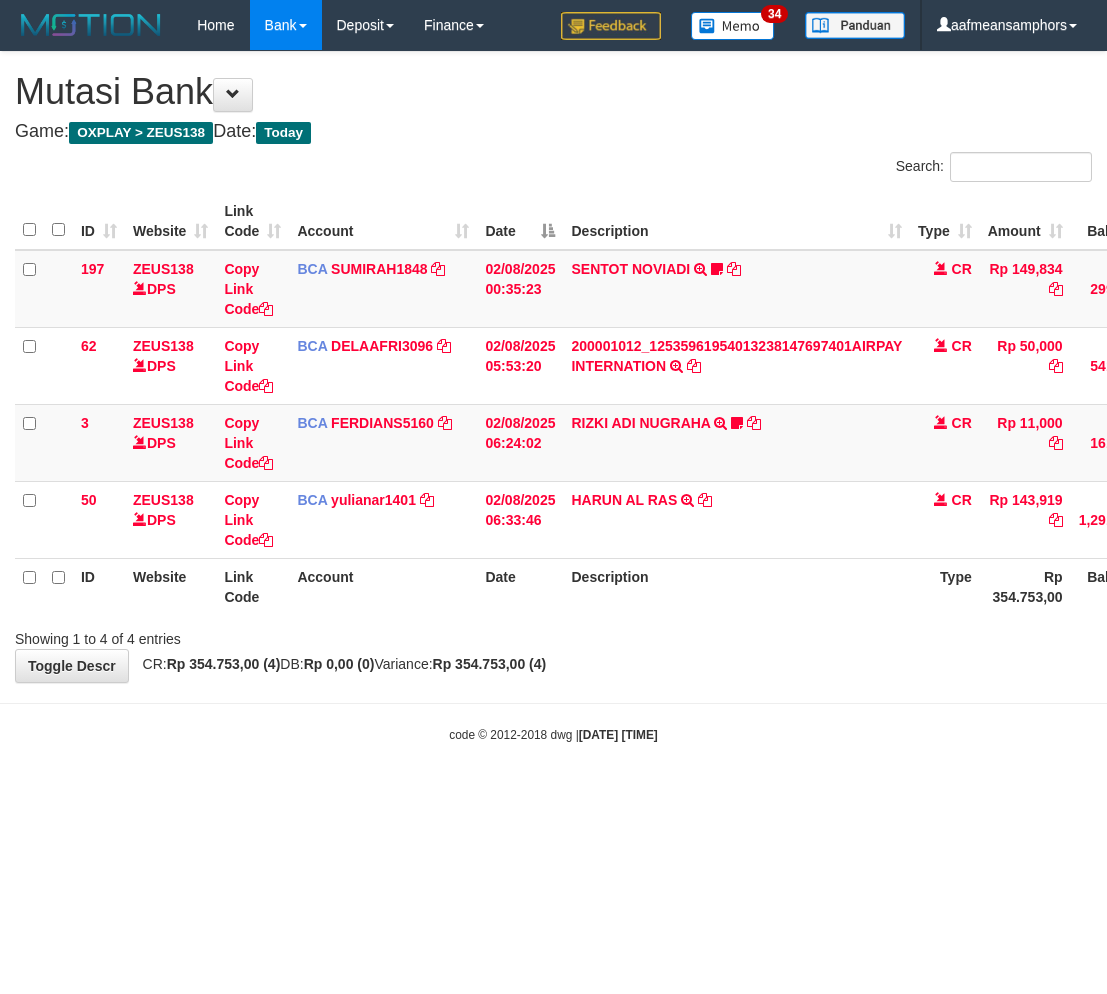 scroll, scrollTop: 0, scrollLeft: 0, axis: both 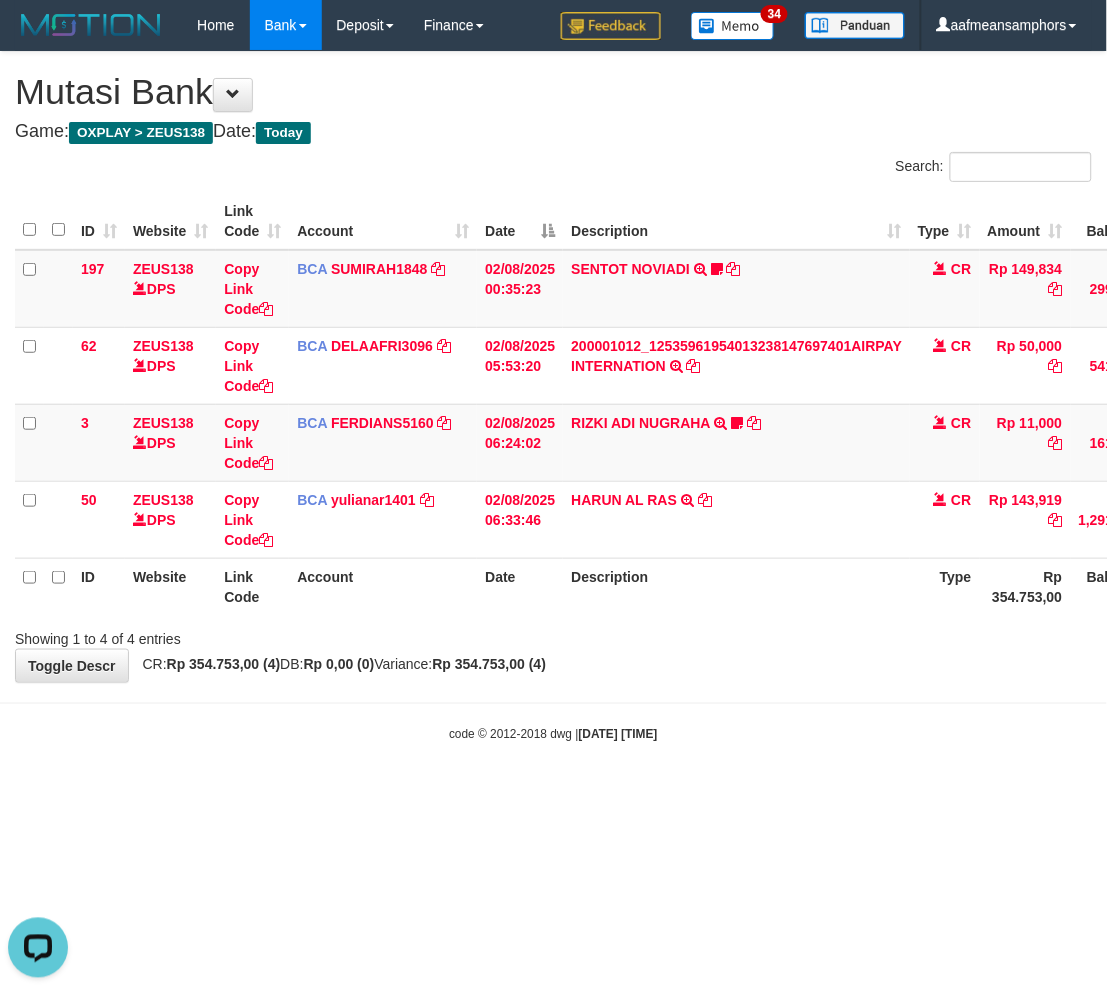 click on "Toggle navigation
Home
Bank
Account List
Load
By Website
Group
[OXPLAY]													ZEUS138
By Load Group (DPS)" at bounding box center (553, 397) 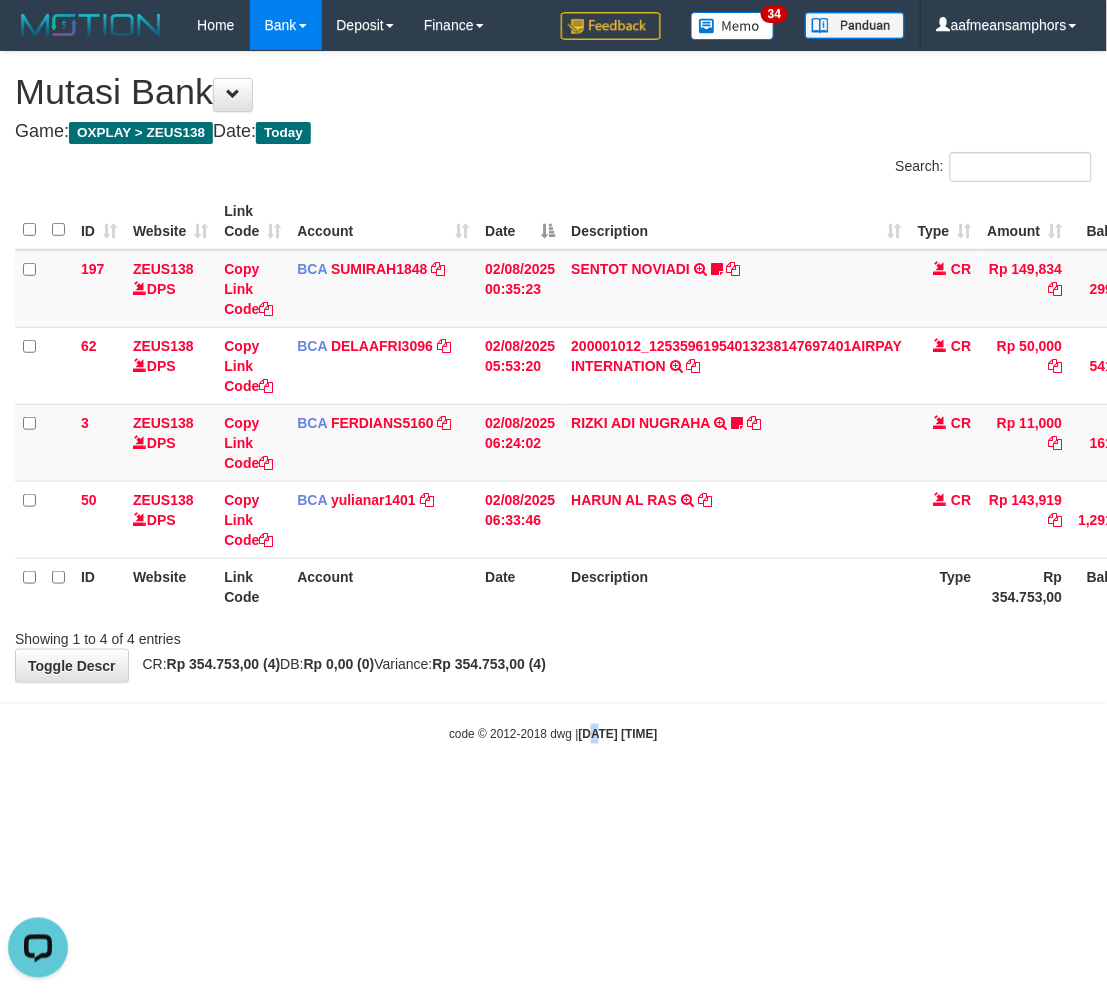 click on "Toggle navigation
Home
Bank
Account List
Load
By Website
Group
[OXPLAY]													ZEUS138
By Load Group (DPS)" at bounding box center [553, 397] 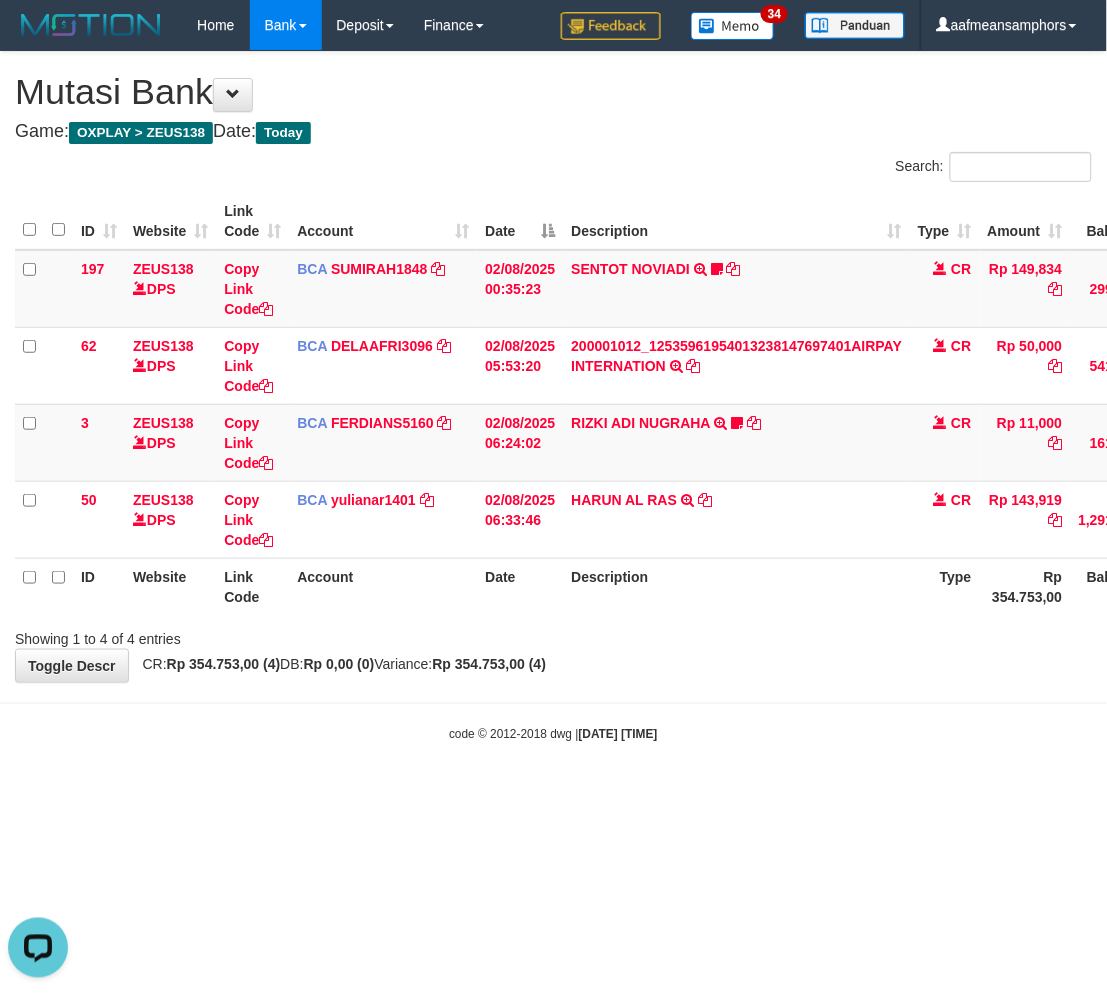 click on "Toggle navigation
Home
Bank
Account List
Load
By Website
Group
[OXPLAY]													ZEUS138
By Load Group (DPS)" at bounding box center (553, 397) 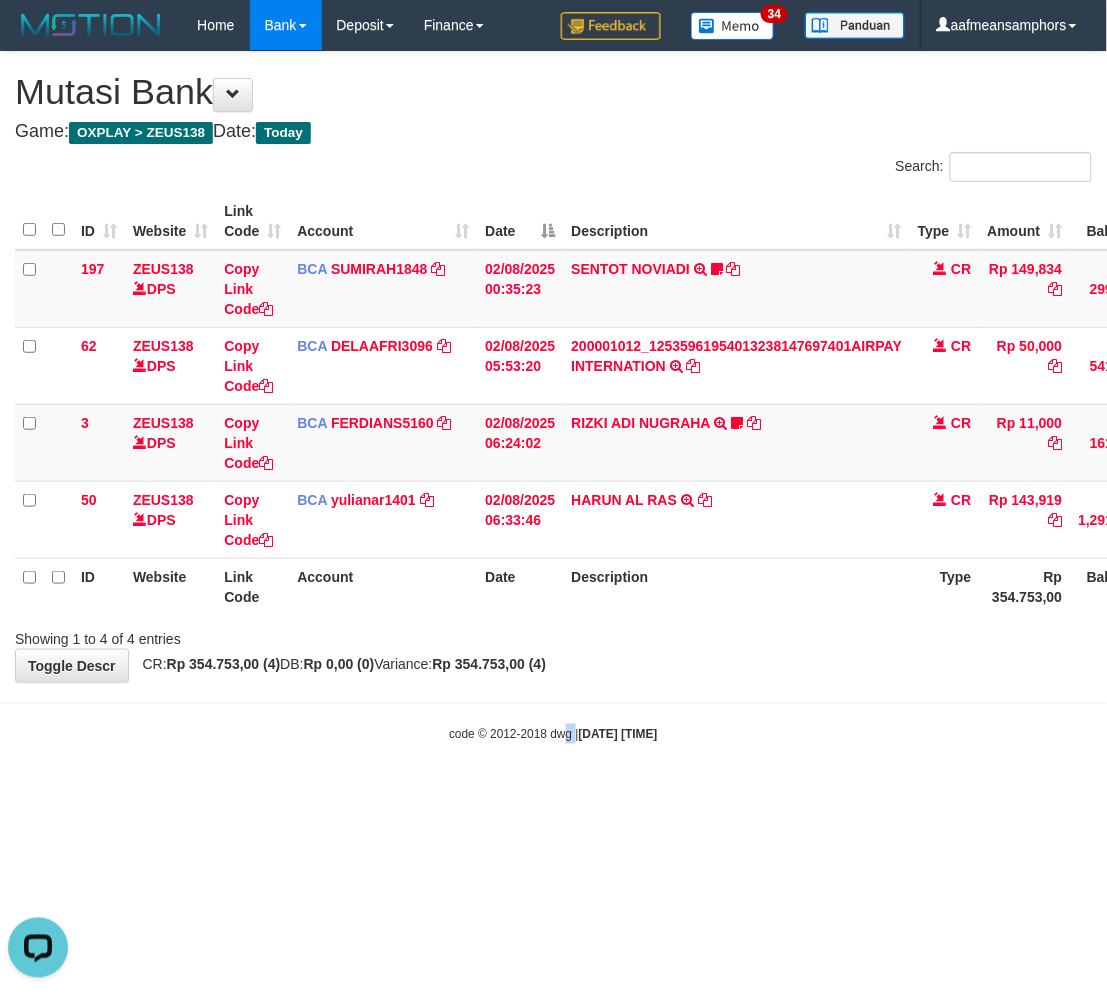 click on "code © 2012-2018 dwg |  2025/08/02 06:39:33" at bounding box center [553, 734] 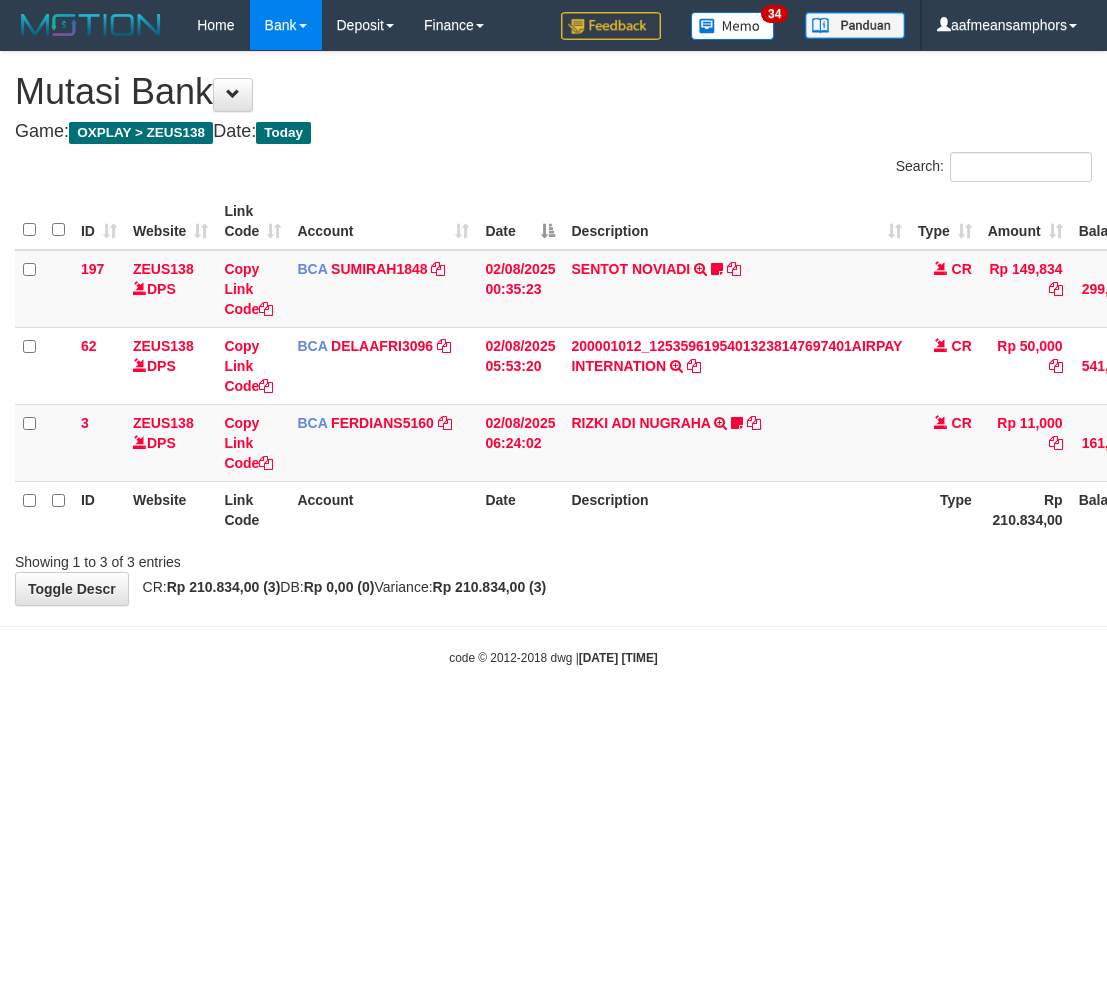 scroll, scrollTop: 0, scrollLeft: 0, axis: both 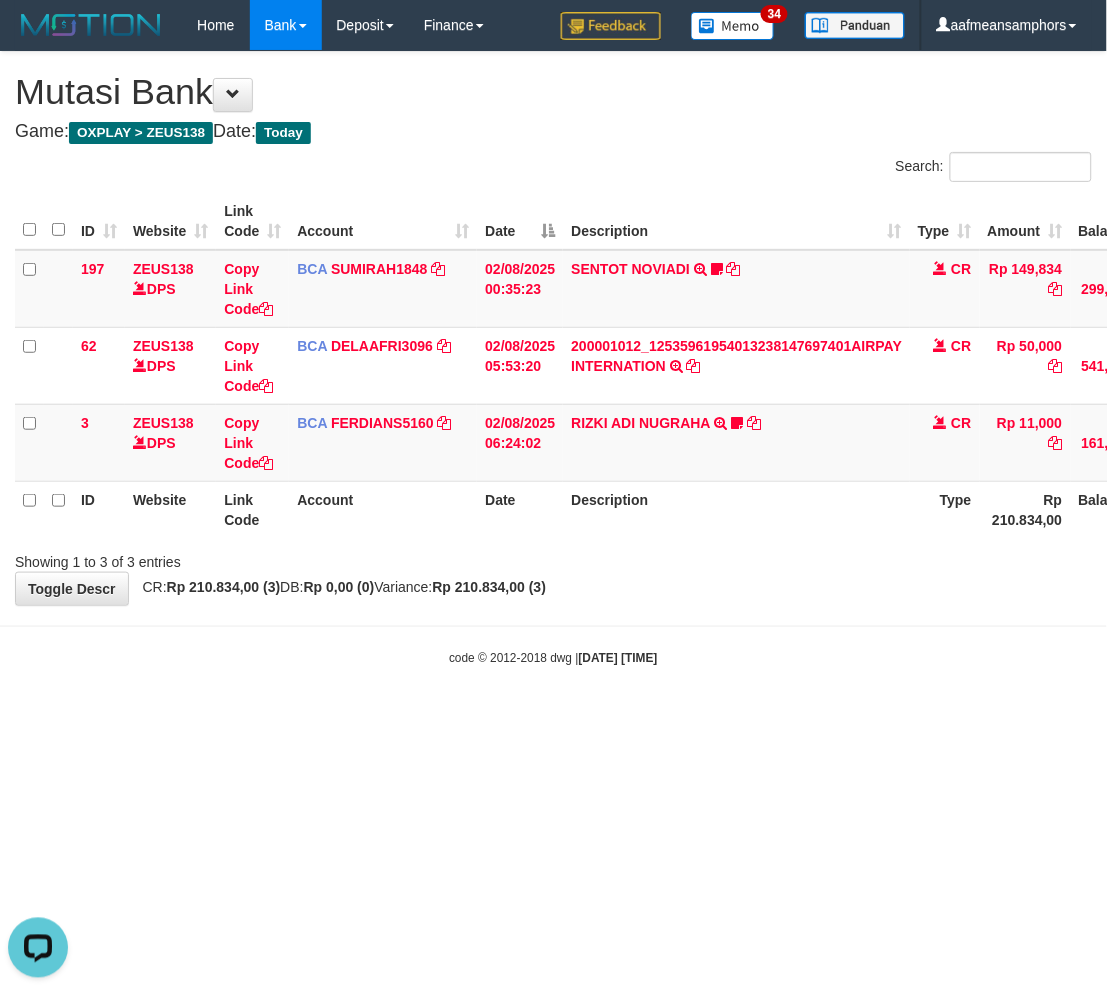 drag, startPoint x: 846, startPoint y: 742, endPoint x: 836, endPoint y: 734, distance: 12.806249 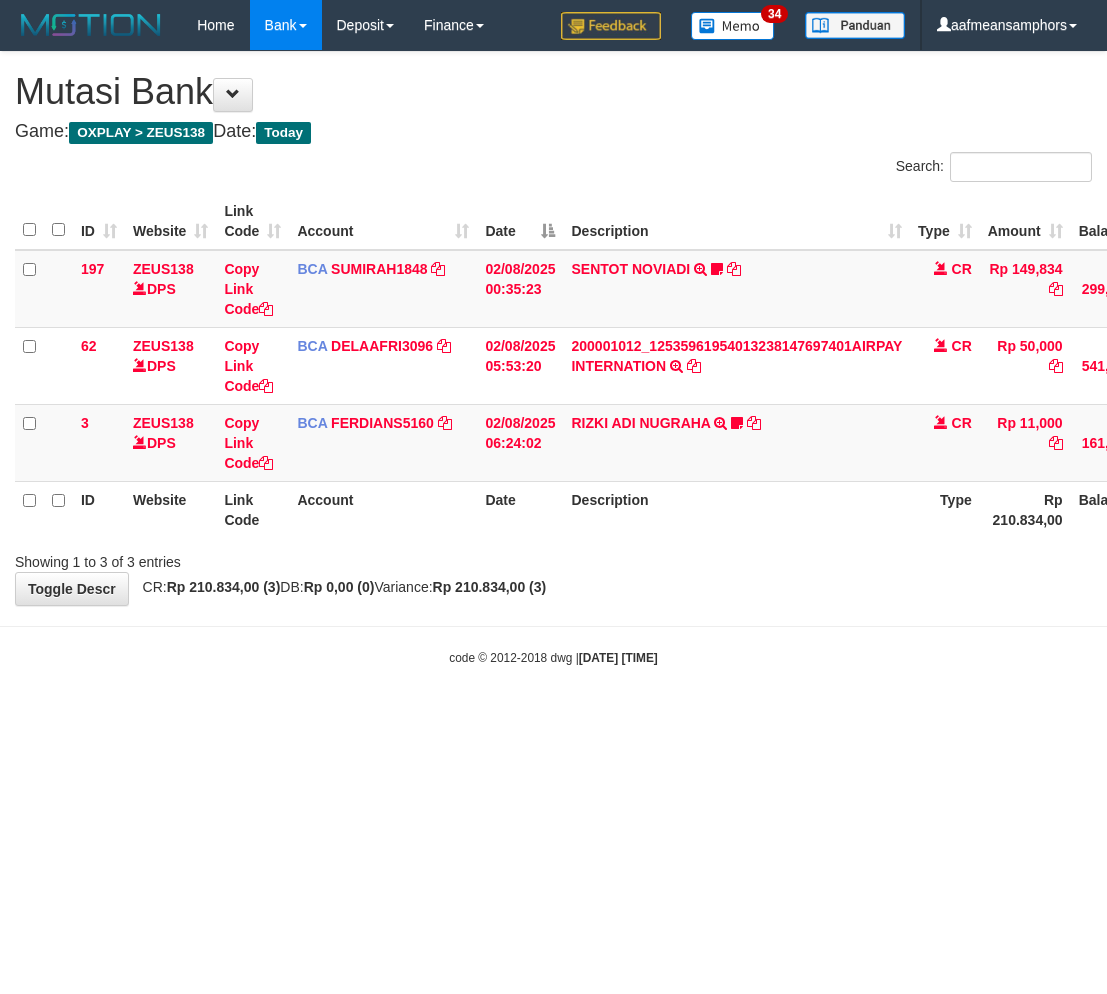 scroll, scrollTop: 0, scrollLeft: 0, axis: both 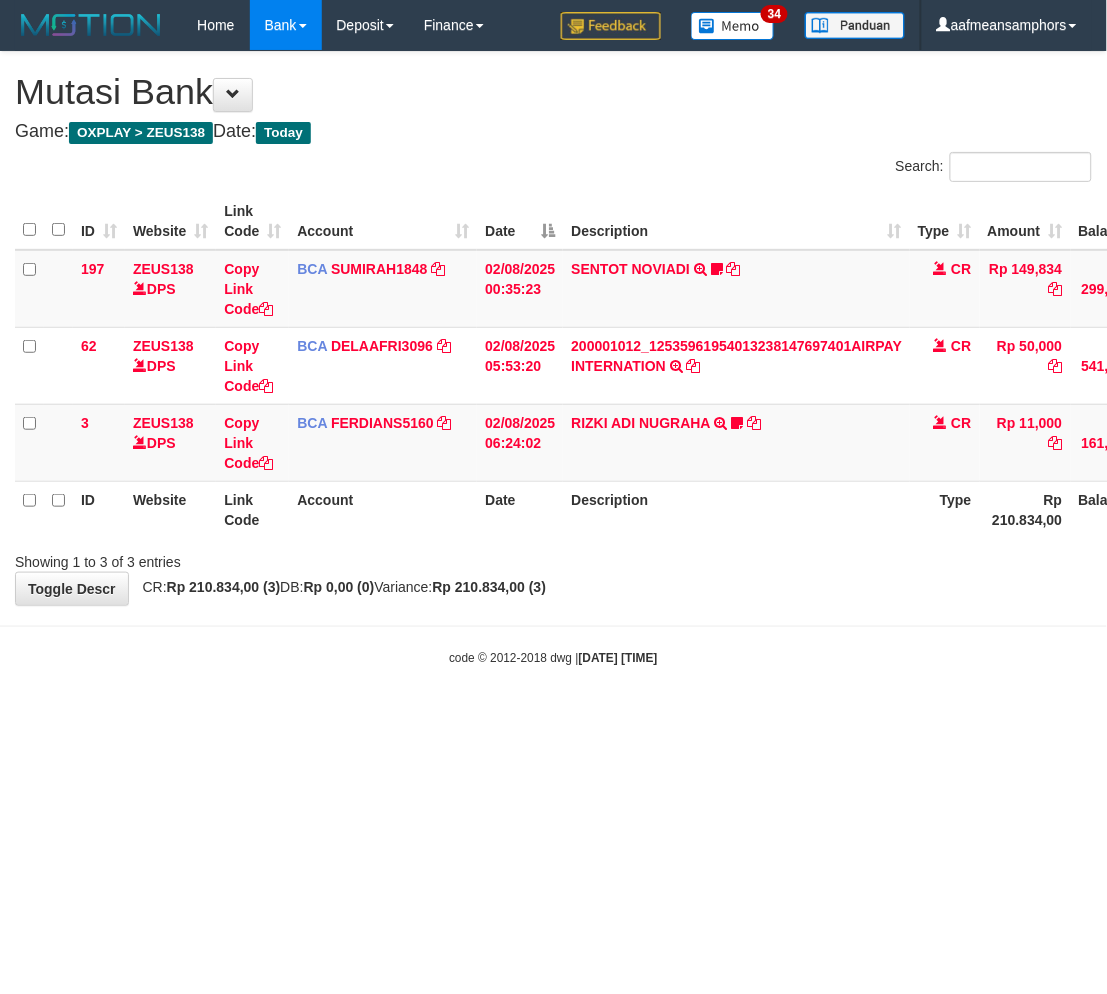 click on "Toggle navigation
Home
Bank
Account List
Load
By Website
Group
[OXPLAY]													ZEUS138
By Load Group (DPS)
Sync" at bounding box center (553, 358) 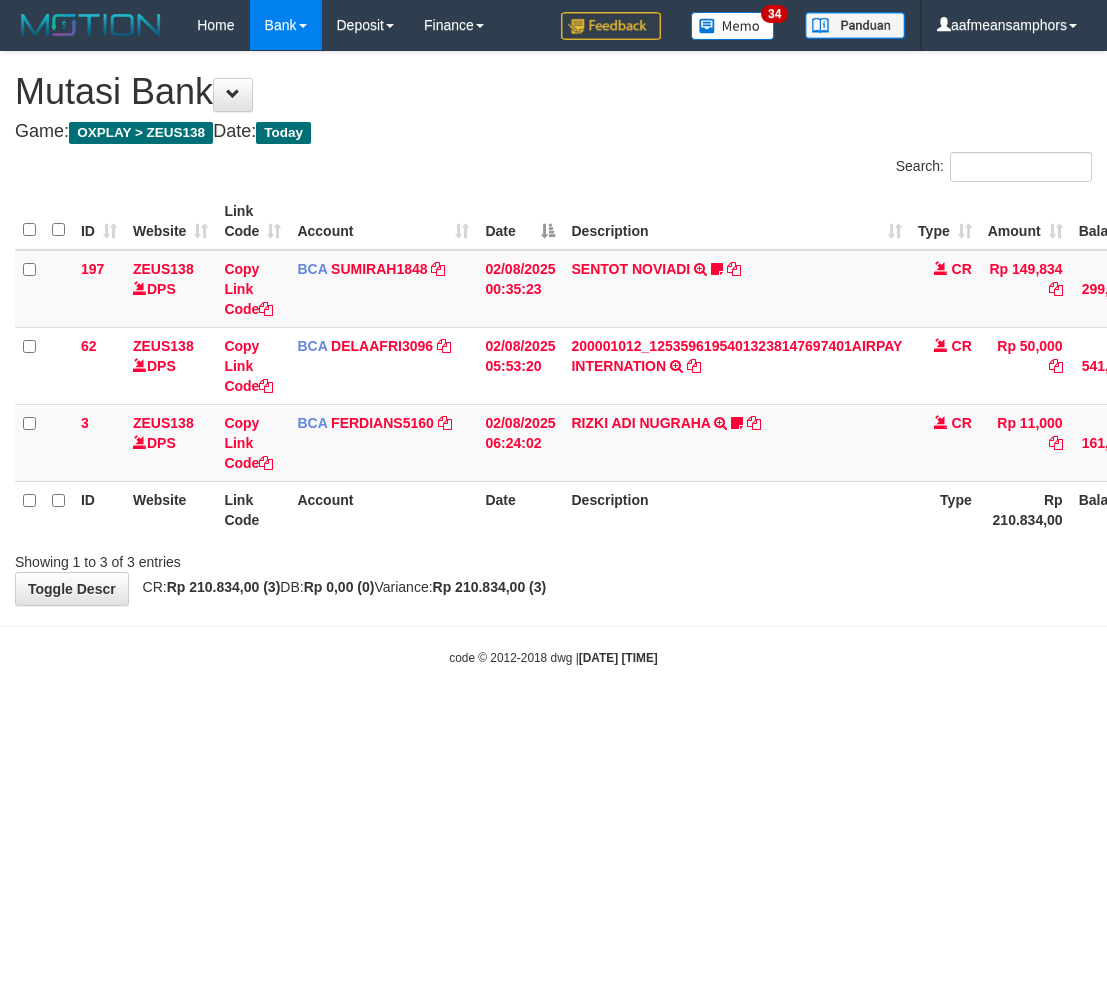 scroll, scrollTop: 0, scrollLeft: 0, axis: both 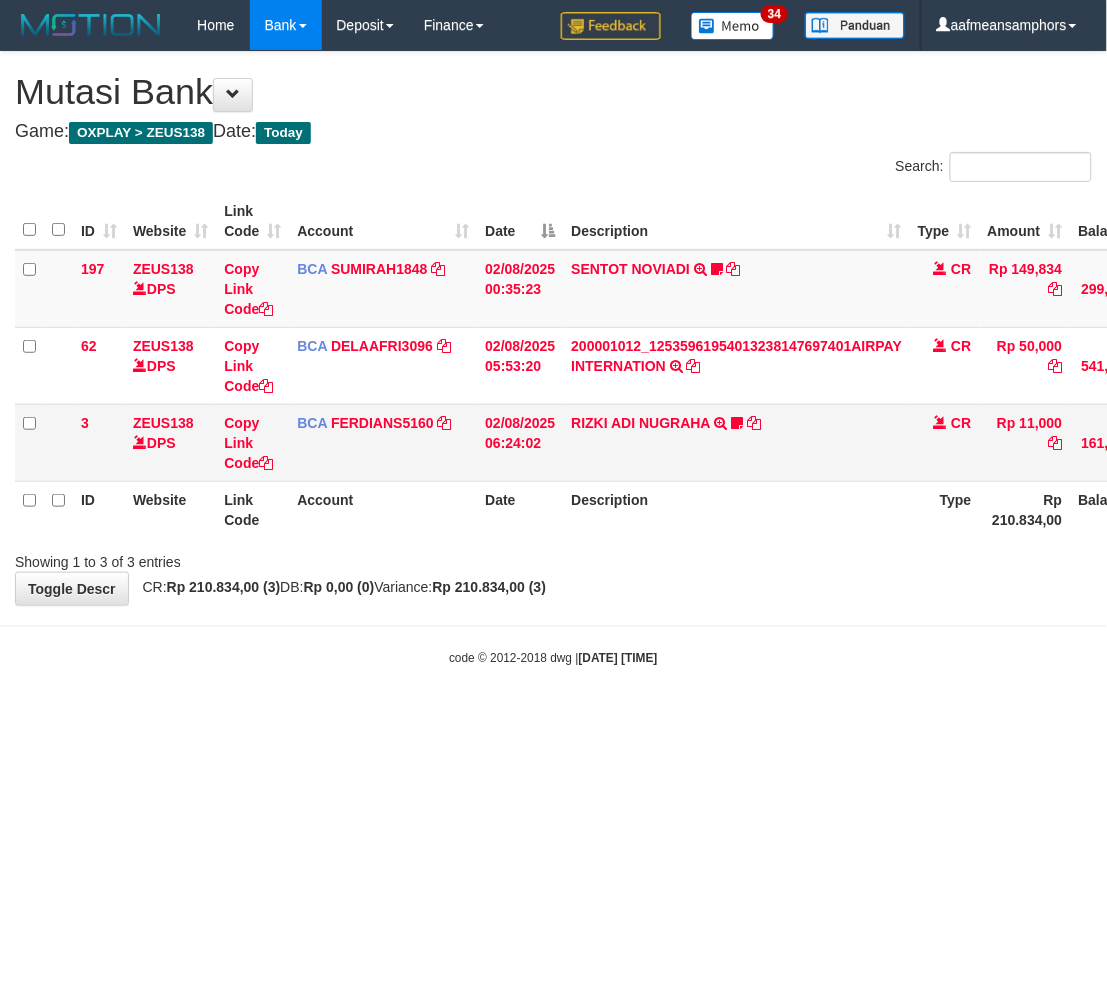 drag, startPoint x: 750, startPoint y: 652, endPoint x: 1102, endPoint y: 450, distance: 405.84235 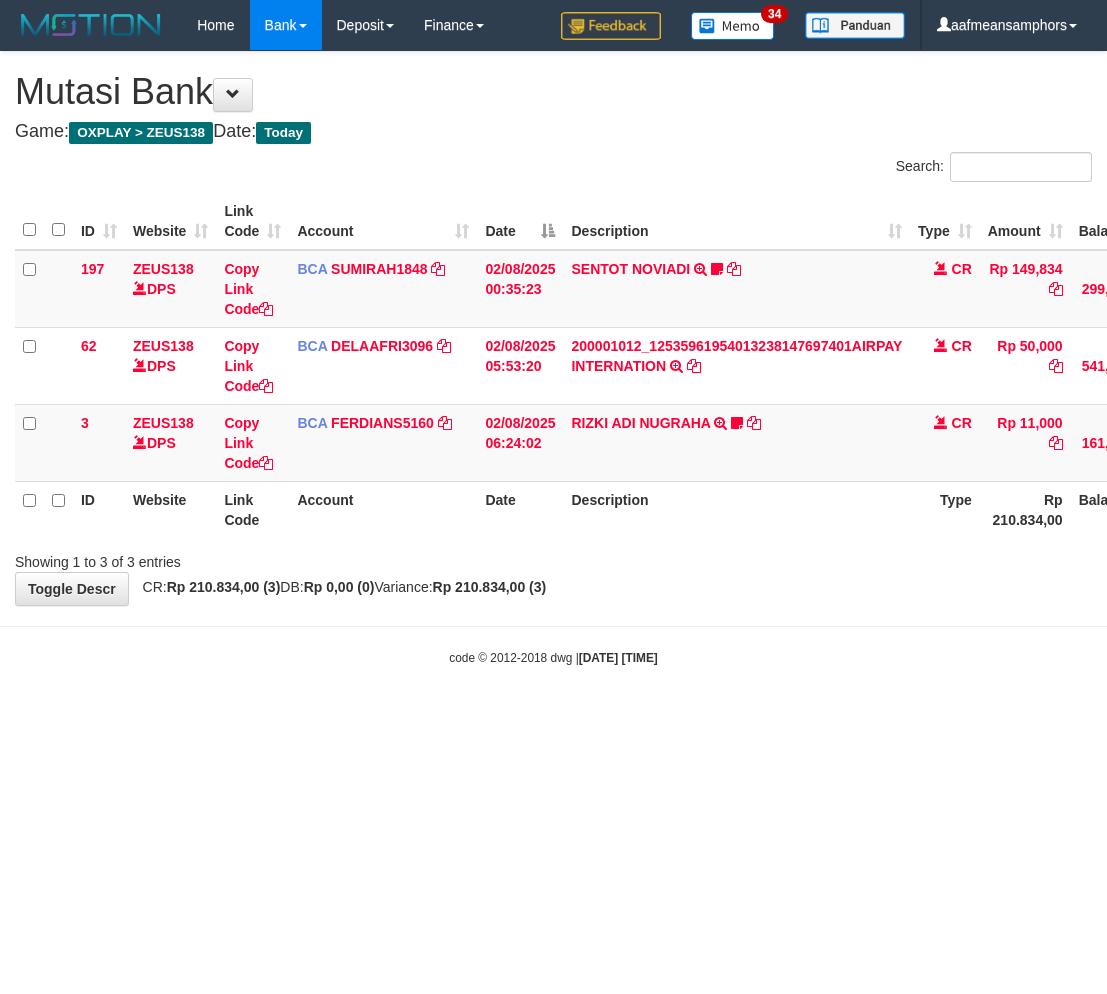 scroll, scrollTop: 0, scrollLeft: 0, axis: both 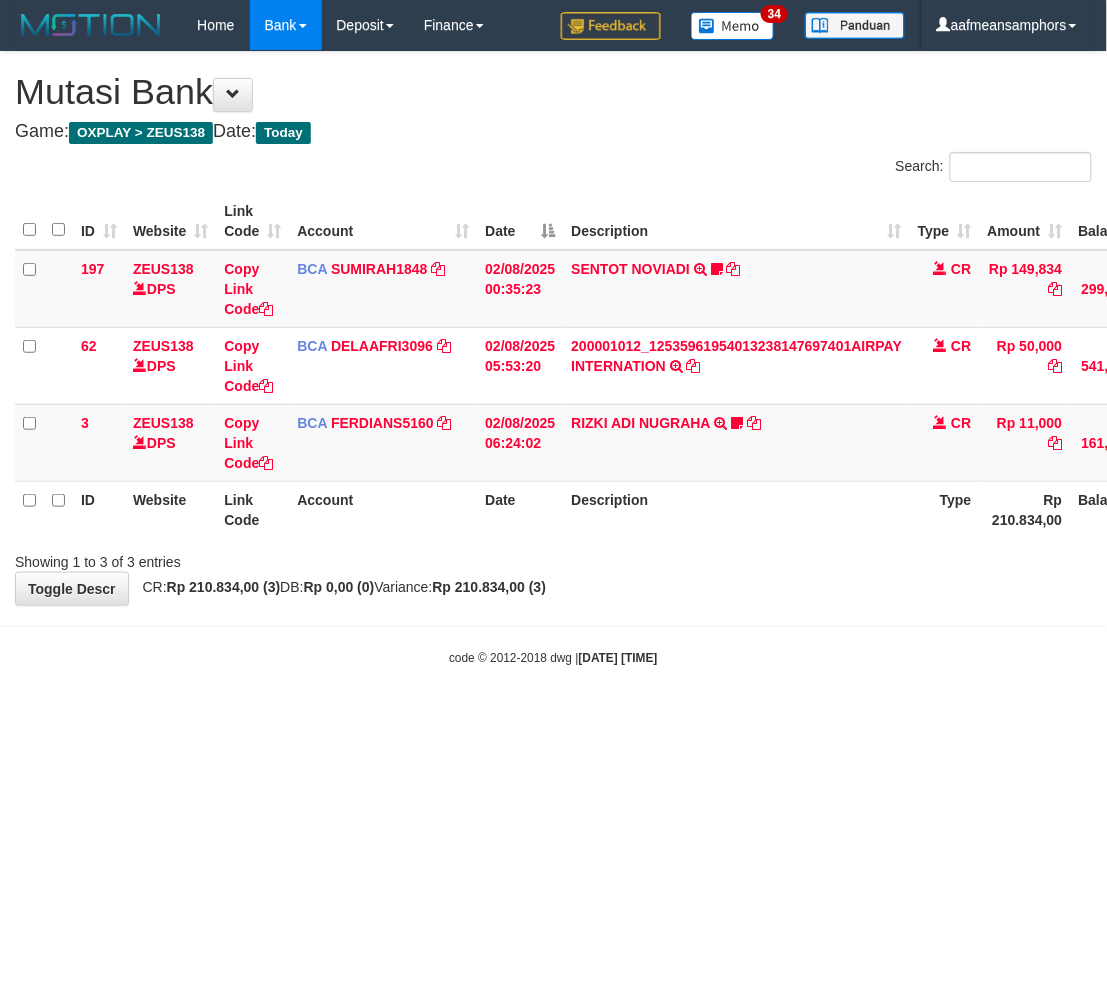 click on "Toggle navigation
Home
Bank
Account List
Load
By Website
Group
[OXPLAY]													ZEUS138
By Load Group (DPS)
Sync" at bounding box center (553, 358) 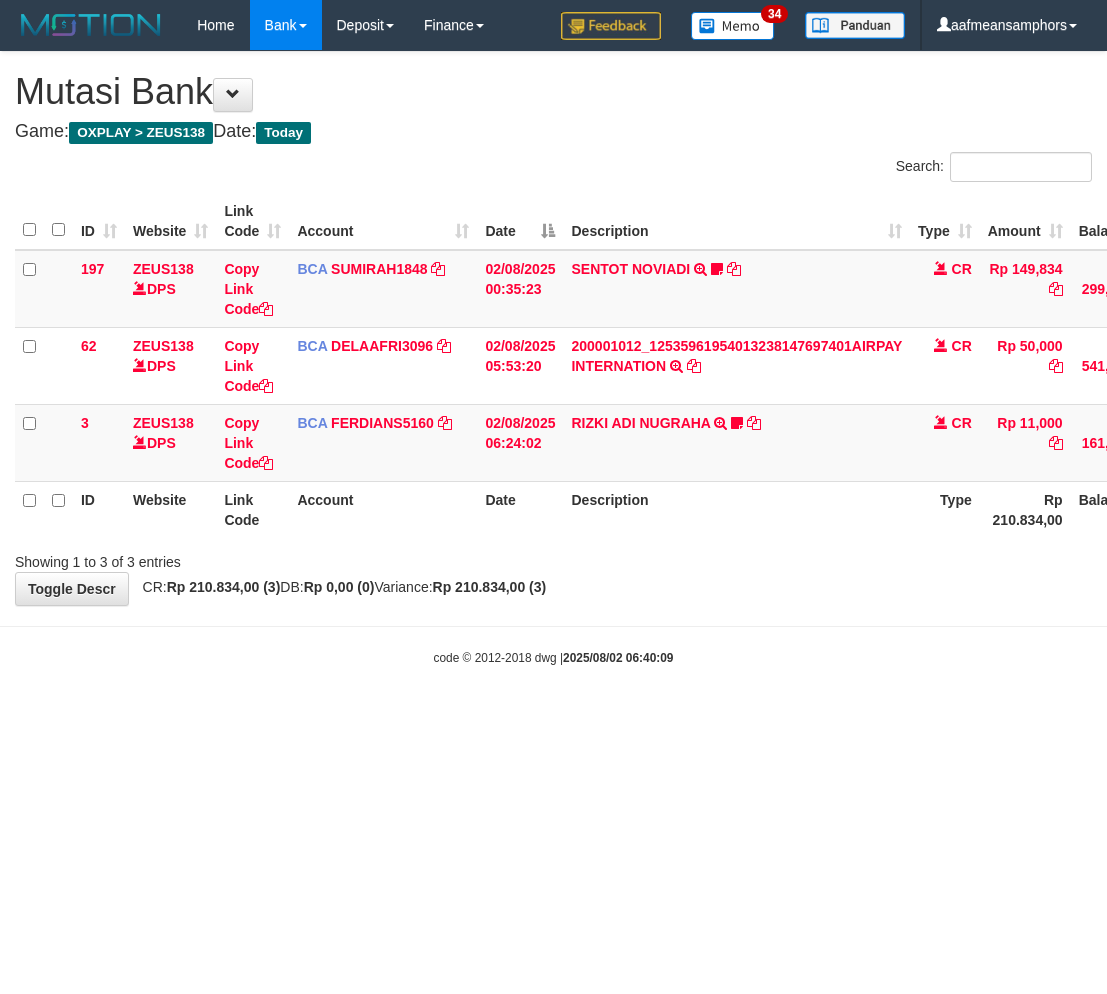 scroll, scrollTop: 0, scrollLeft: 0, axis: both 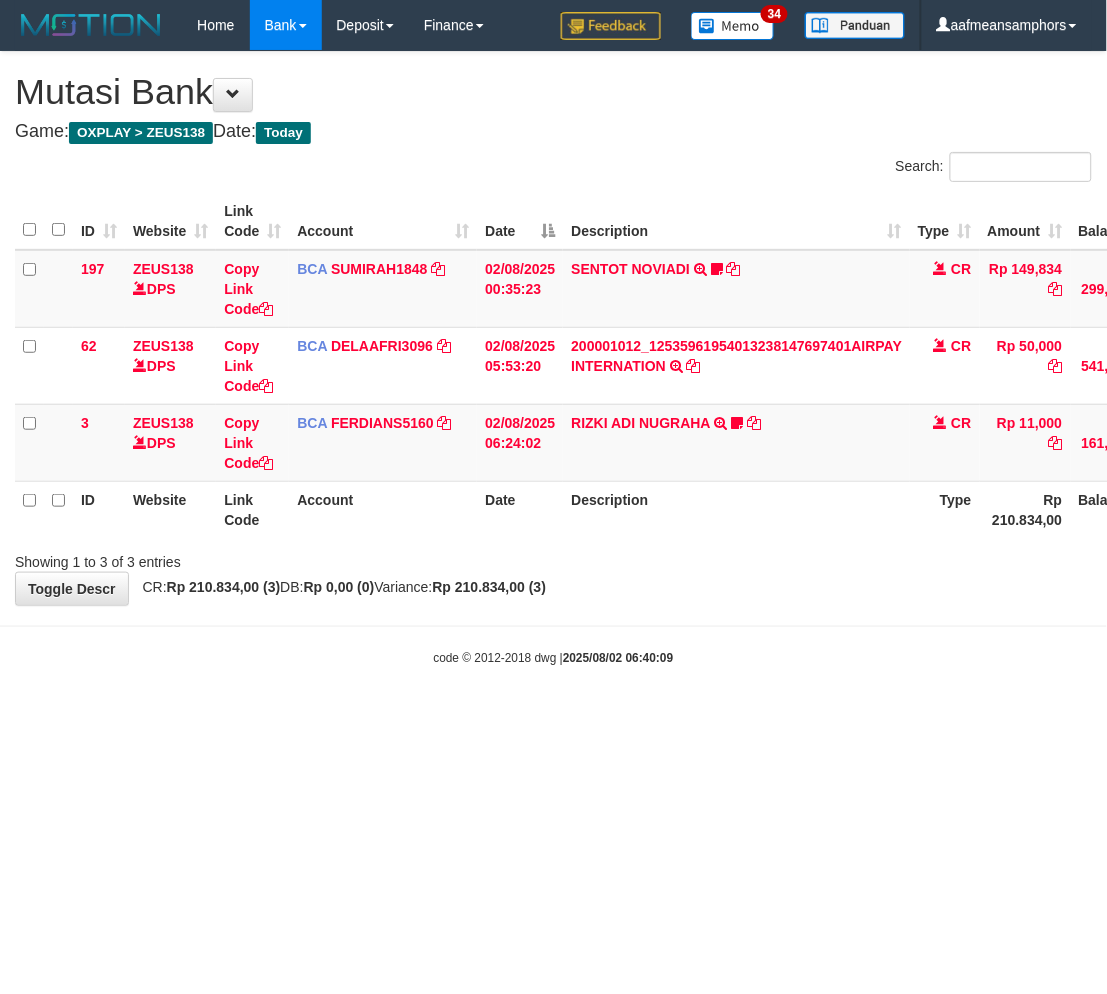 drag, startPoint x: 880, startPoint y: 763, endPoint x: 884, endPoint y: 720, distance: 43.185646 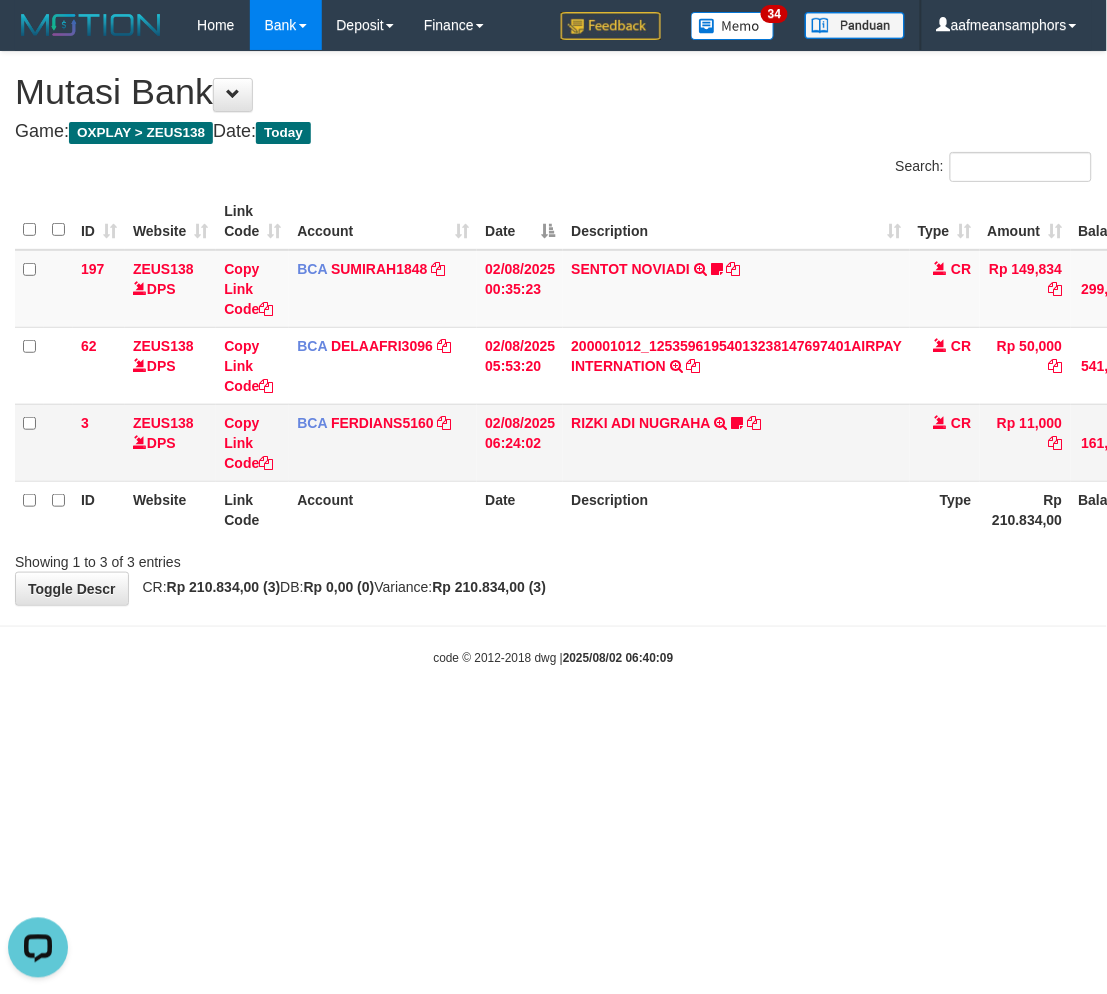 scroll, scrollTop: 0, scrollLeft: 0, axis: both 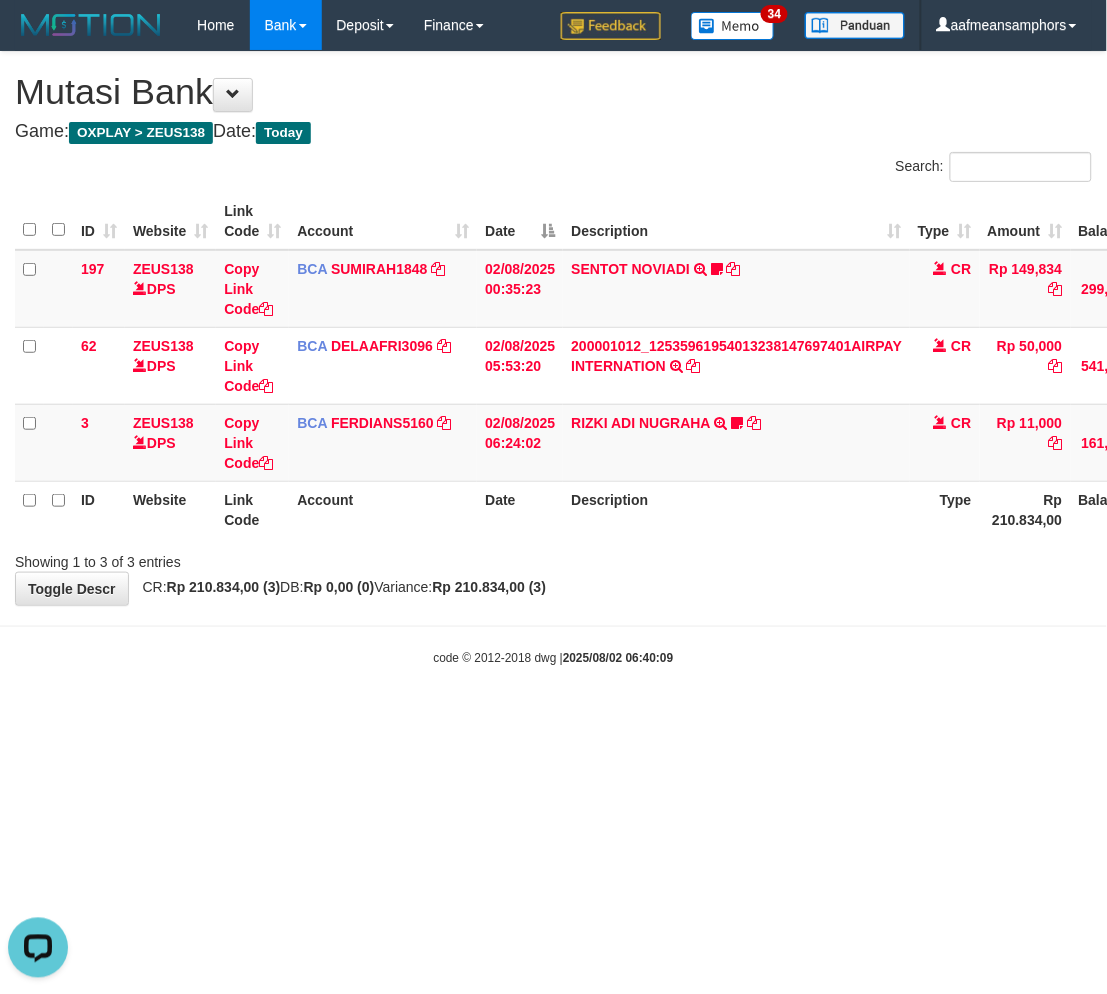 drag, startPoint x: 1017, startPoint y: 612, endPoint x: 1004, endPoint y: 612, distance: 13 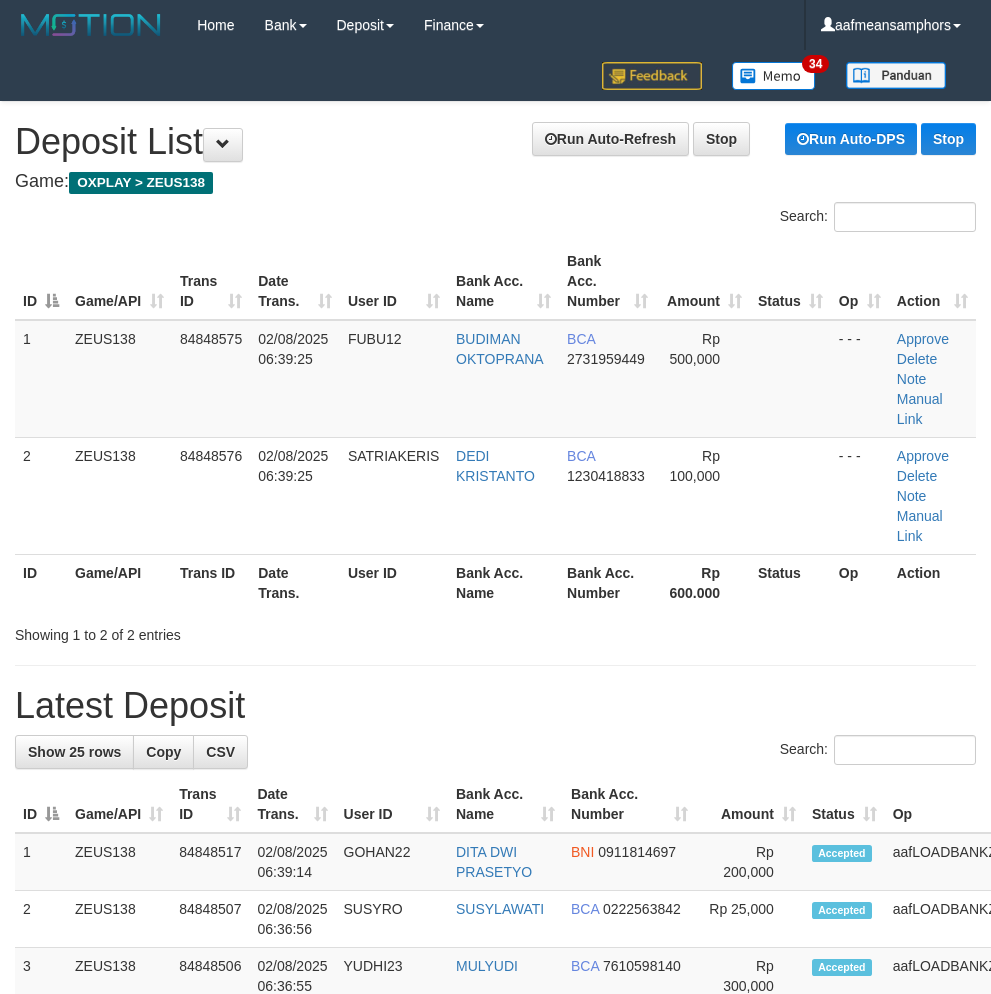 scroll, scrollTop: 112, scrollLeft: 4, axis: both 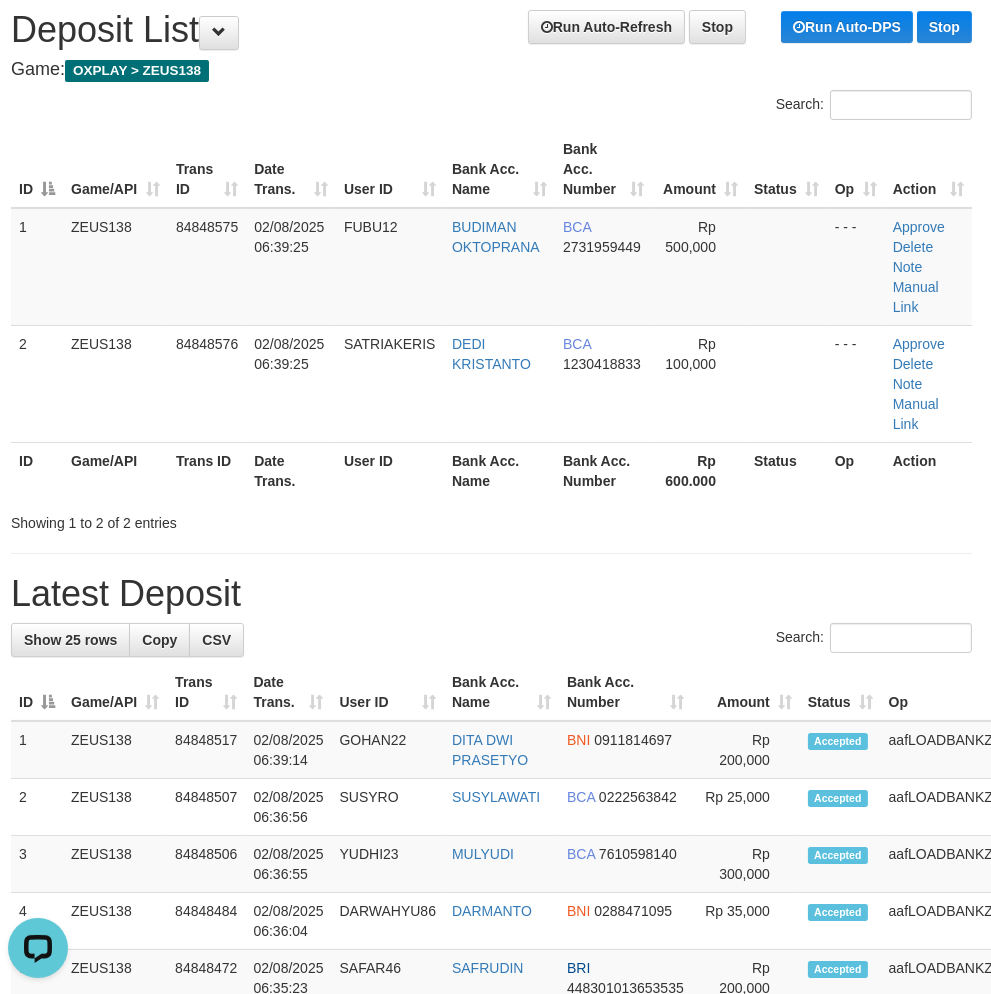 drag, startPoint x: 417, startPoint y: 55, endPoint x: 402, endPoint y: 63, distance: 17 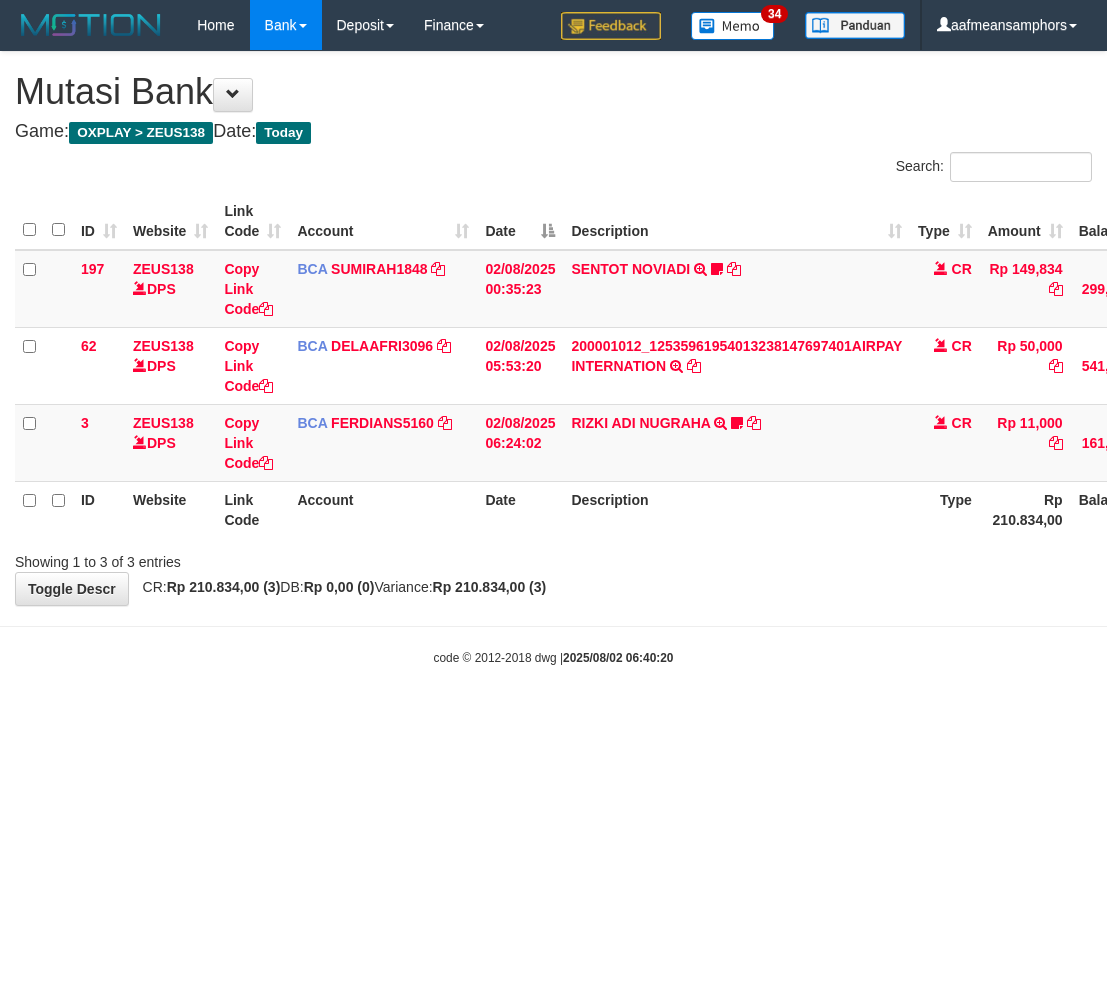 scroll, scrollTop: 0, scrollLeft: 0, axis: both 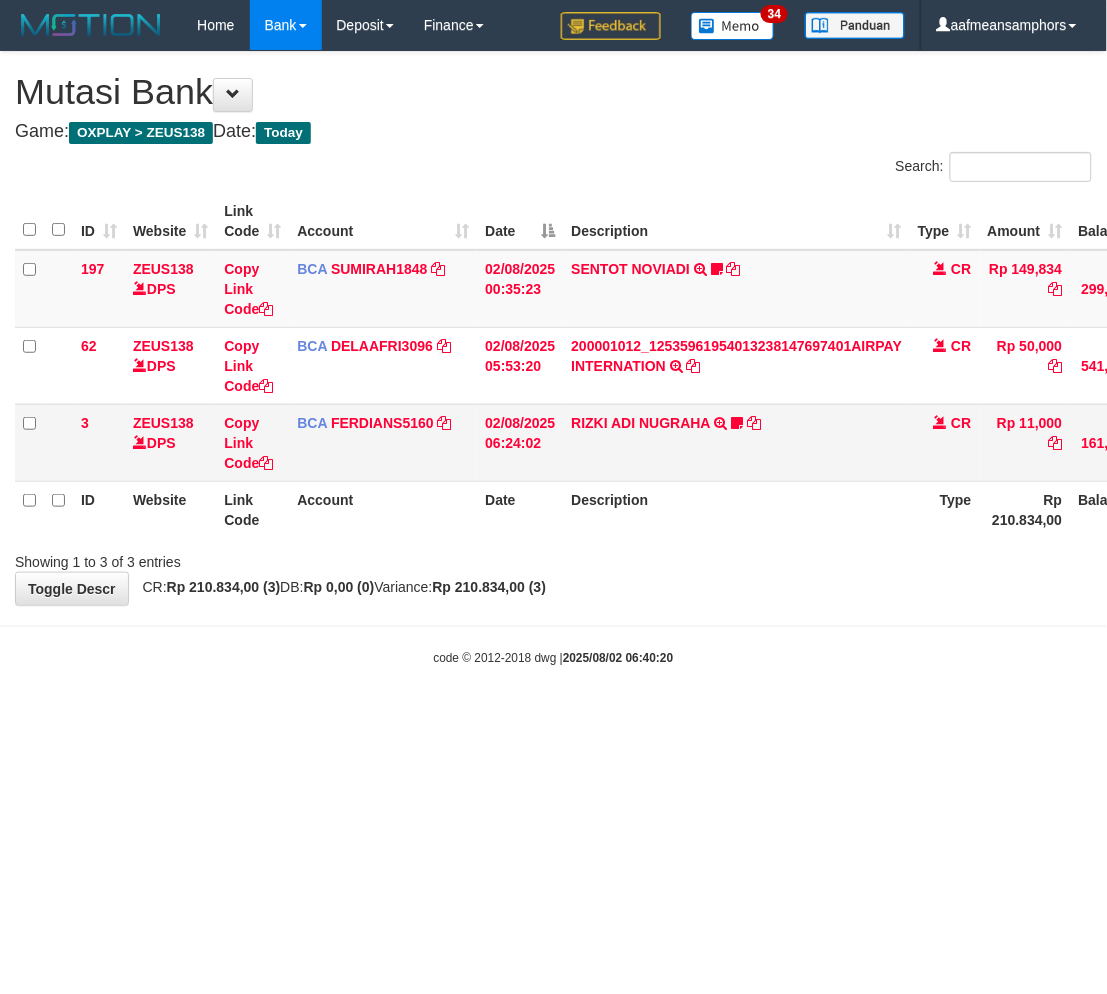 click on "[FIRST] [LAST]            TRSF E-BANKING CR 0208/FTSCY/WS95271
11000.00[FIRST] [LAST]    LOTNOK89" at bounding box center [736, 442] 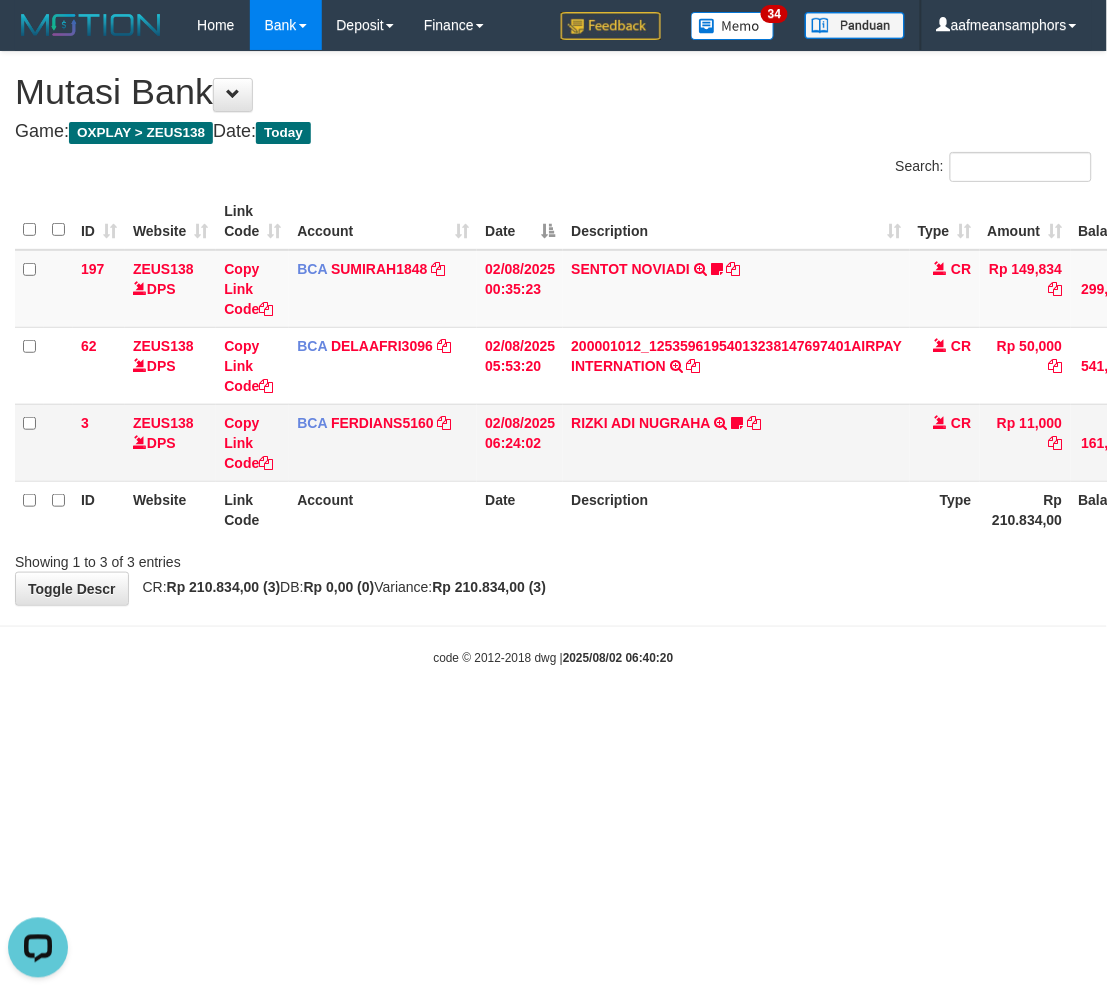 scroll, scrollTop: 0, scrollLeft: 0, axis: both 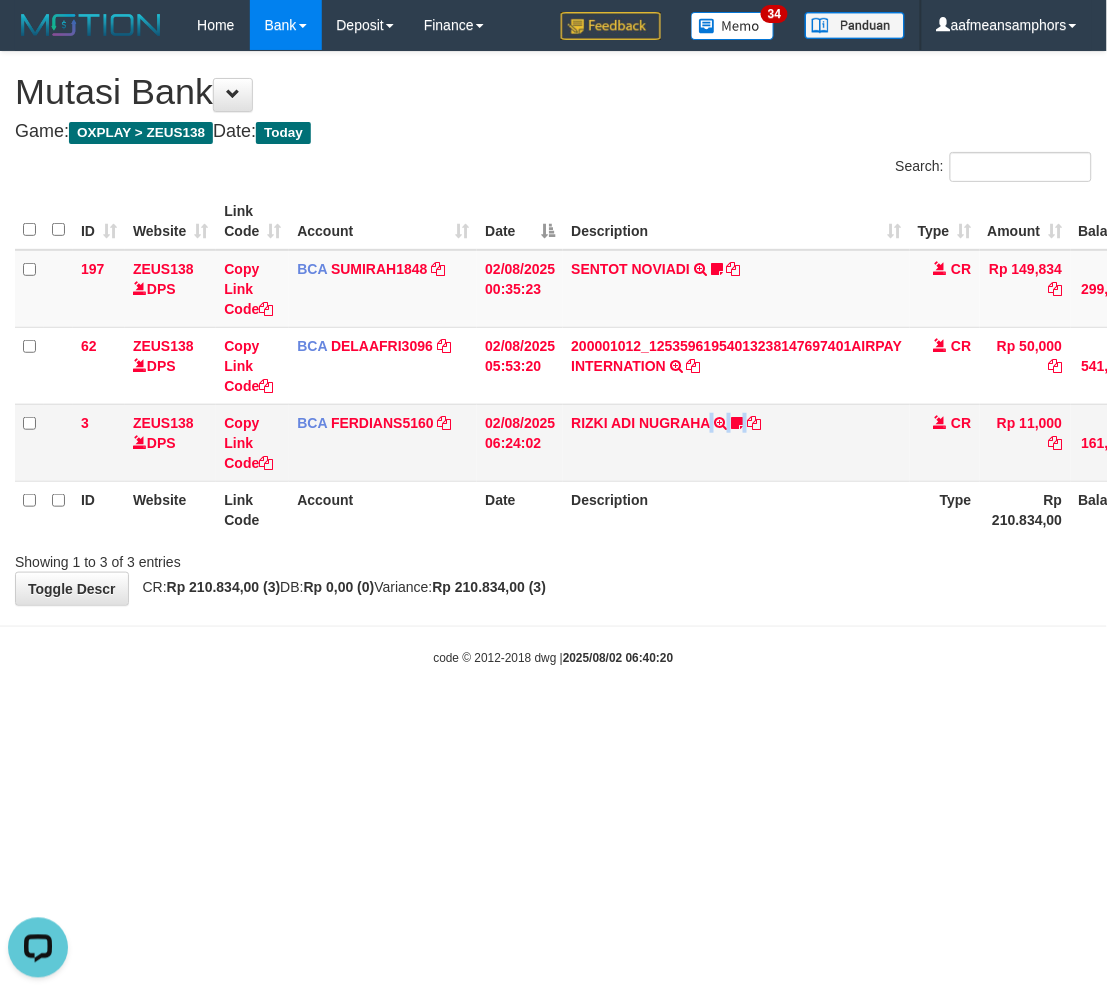 click on "RIZKI ADI NUGRAHA            TRSF E-BANKING CR 0208/FTSCY/WS95271
11000.00RIZKI ADI NUGRAHA    LOTNOK89" at bounding box center [736, 442] 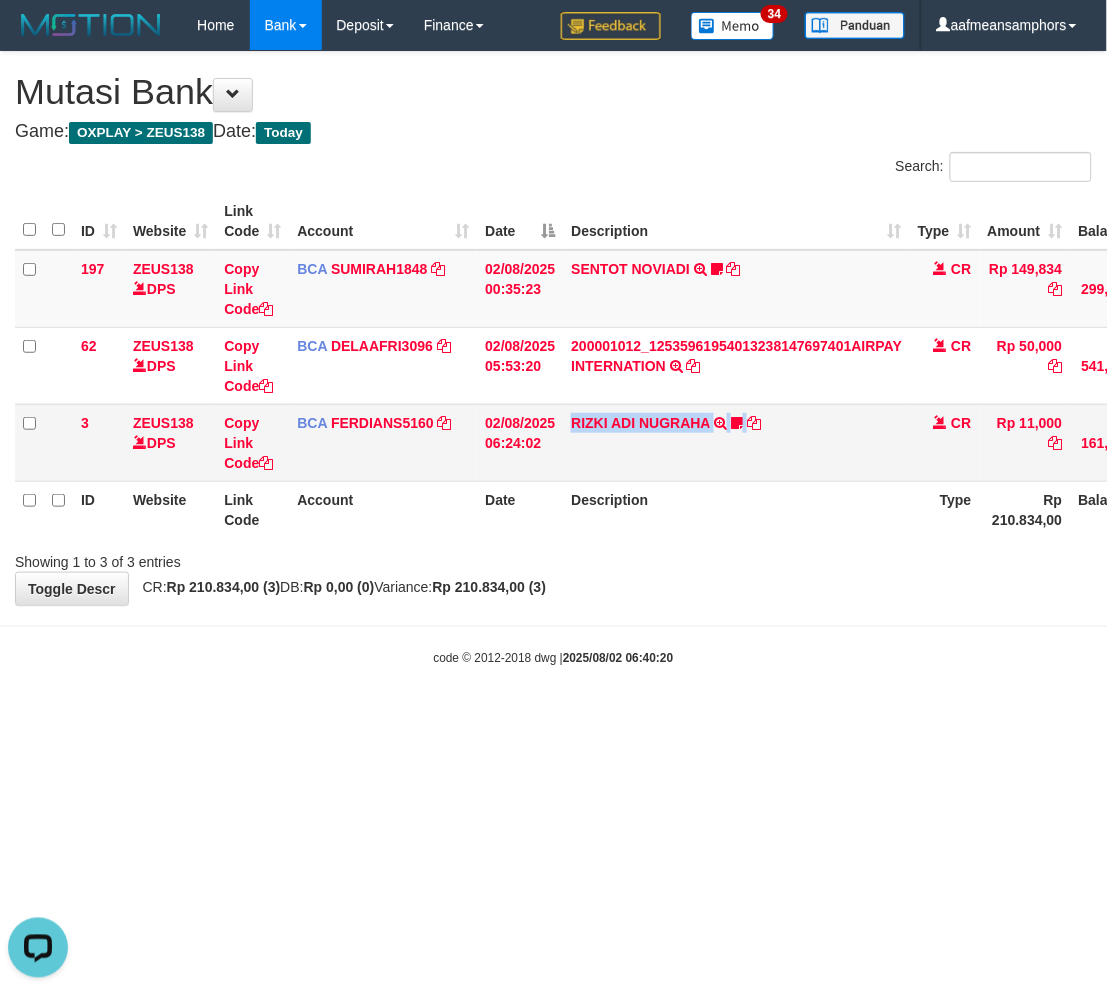 drag, startPoint x: 736, startPoint y: 475, endPoint x: 750, endPoint y: 476, distance: 14.035668 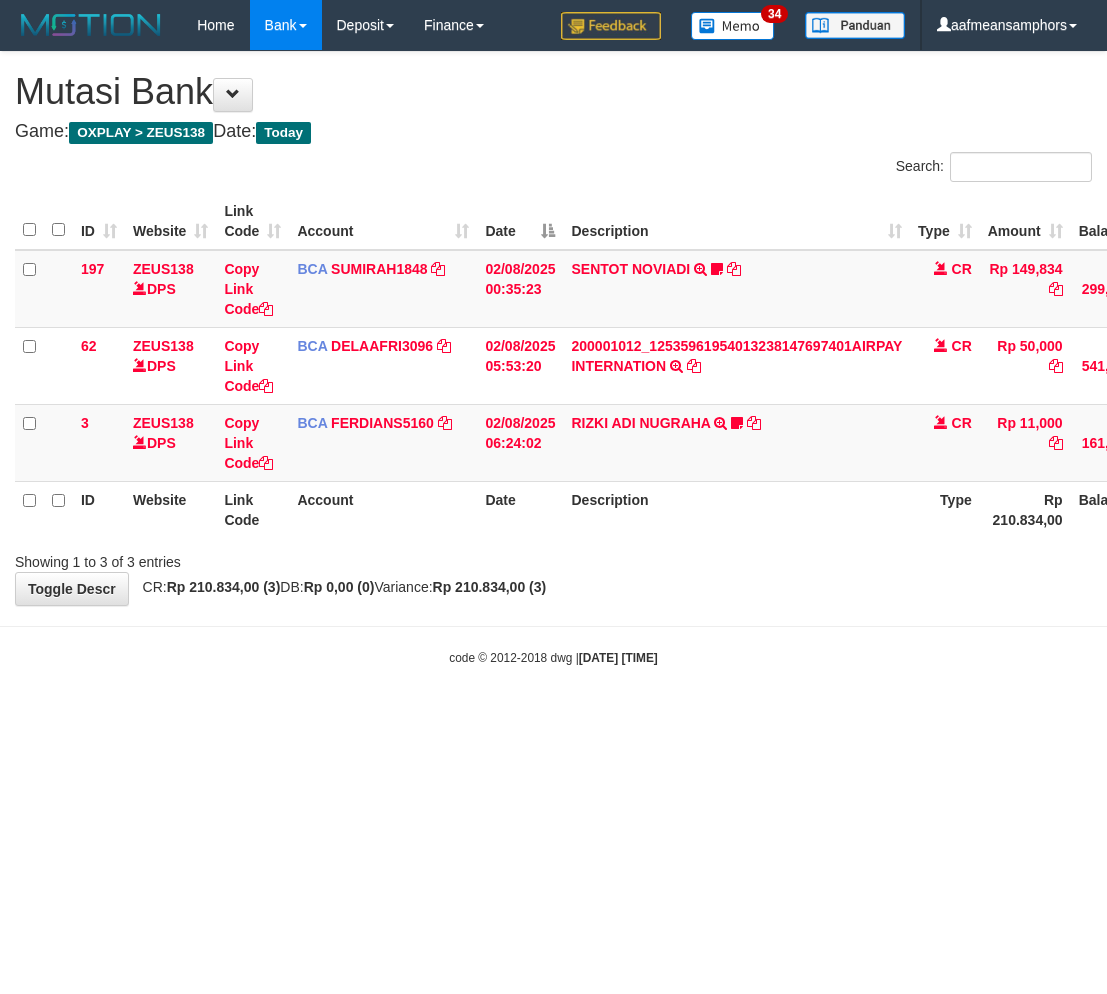 scroll, scrollTop: 0, scrollLeft: 0, axis: both 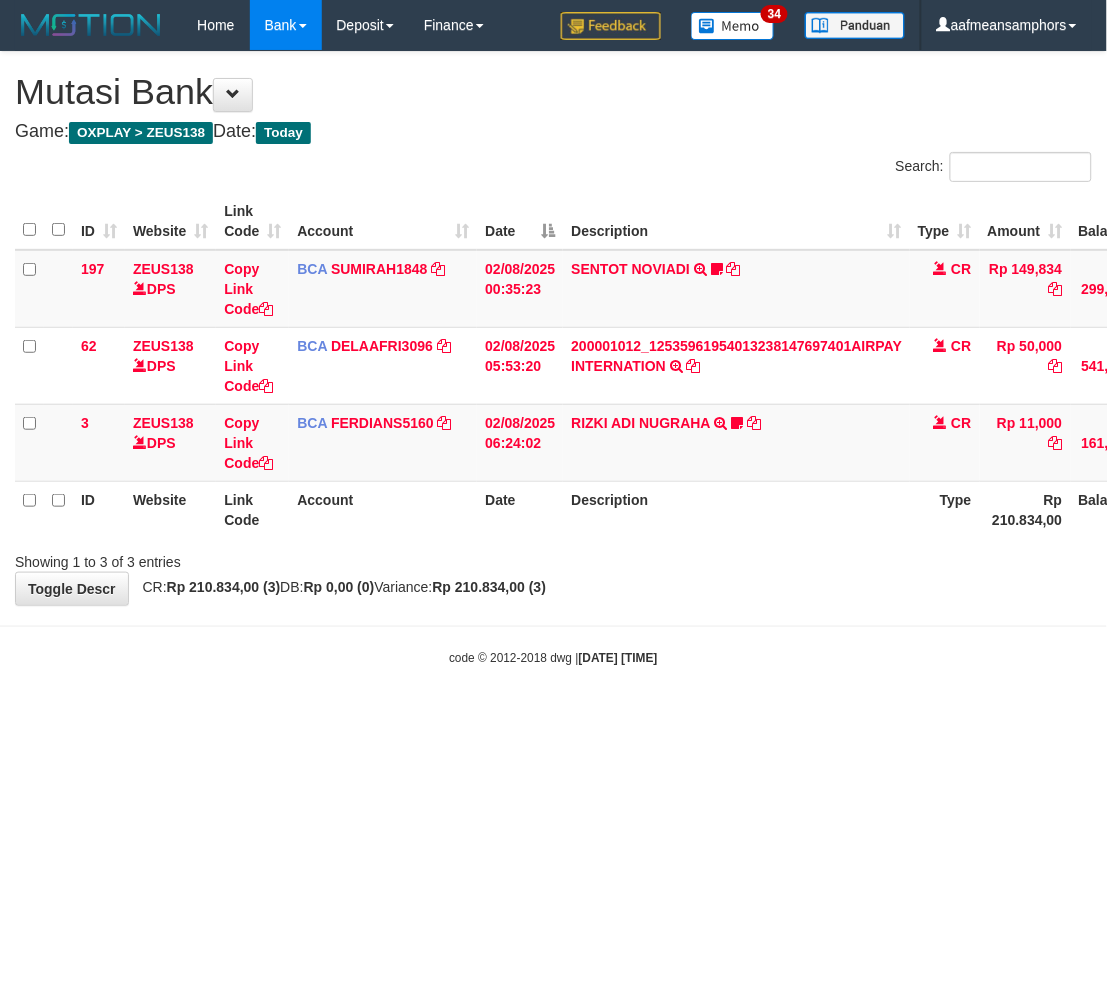 drag, startPoint x: 688, startPoint y: 583, endPoint x: 678, endPoint y: 577, distance: 11.661903 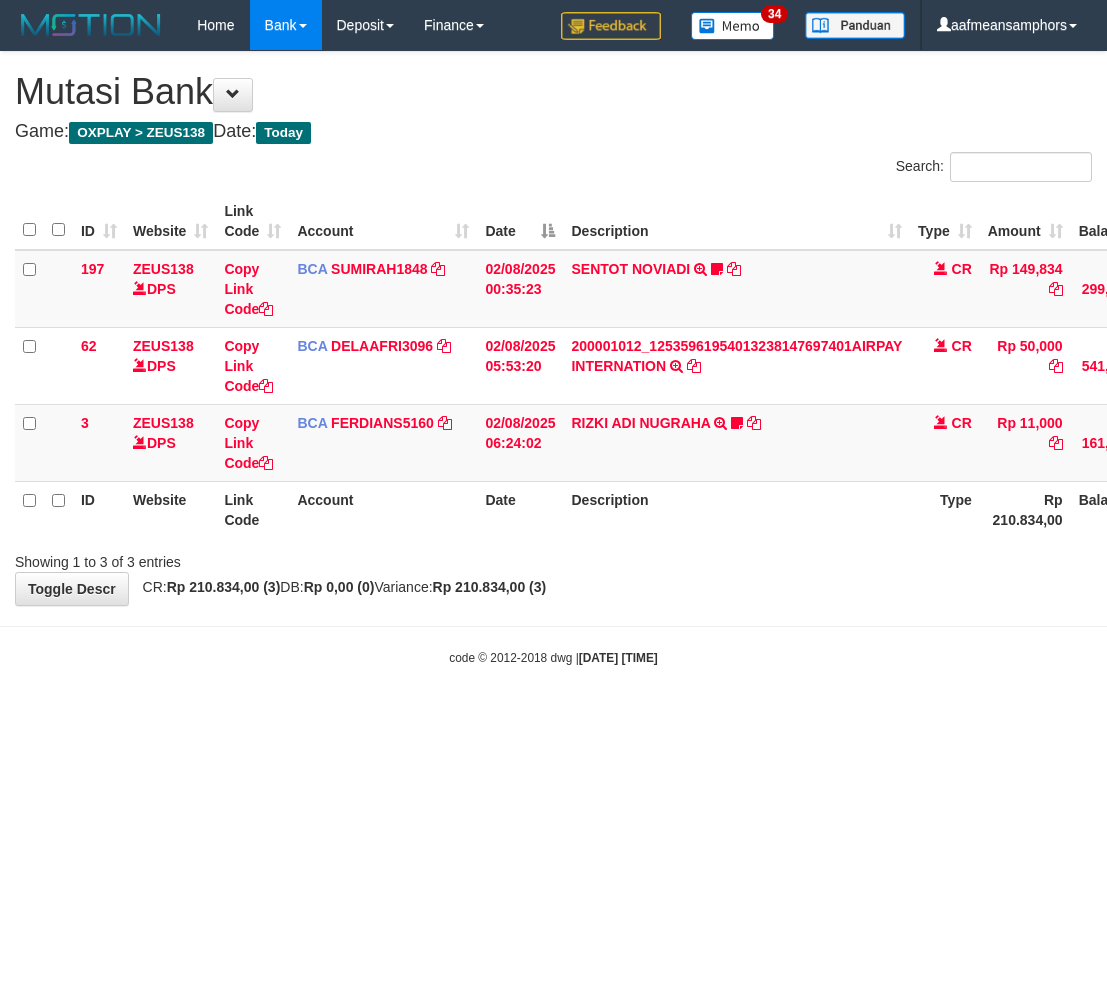 scroll, scrollTop: 0, scrollLeft: 0, axis: both 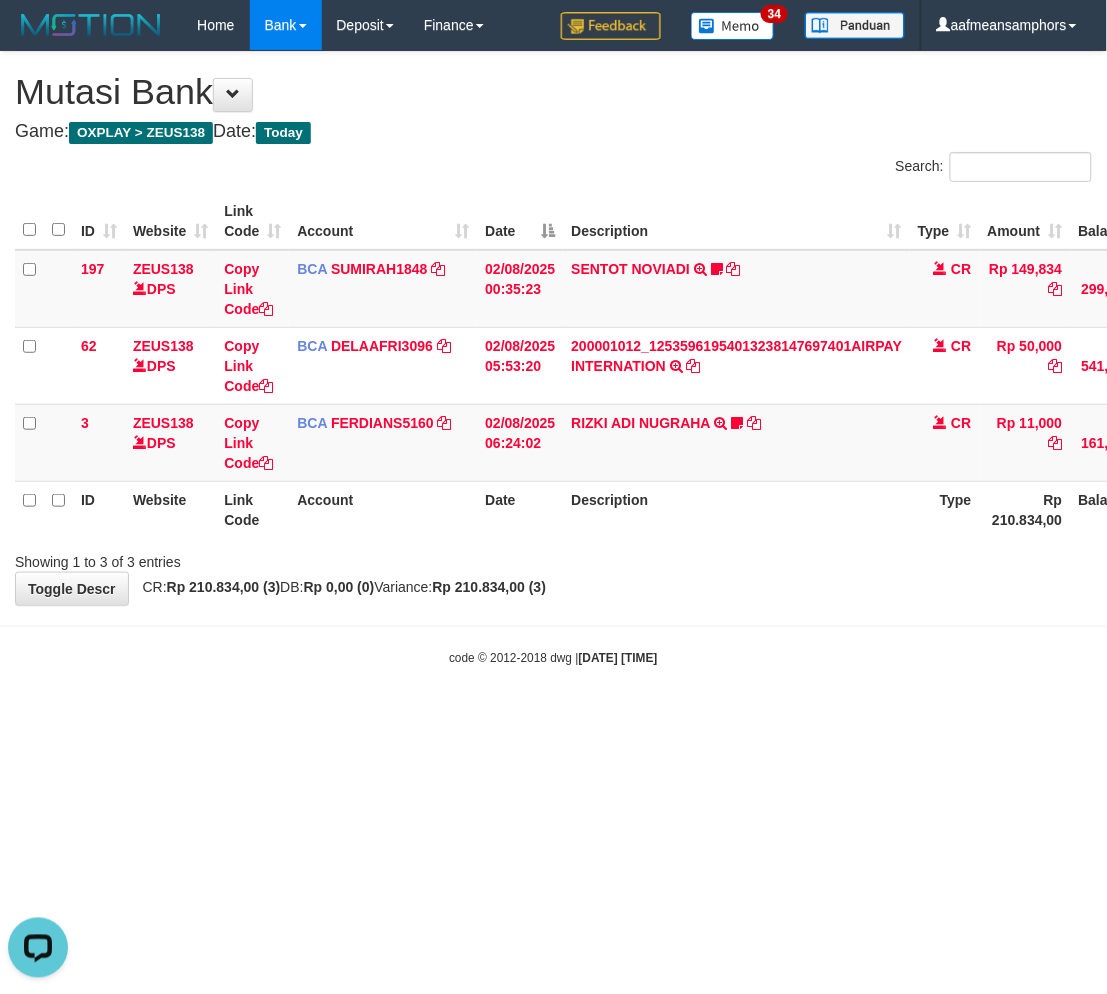 click on "Toggle navigation
Home
Bank
Account List
Load
By Website
Group
[OXPLAY]													ZEUS138
By Load Group (DPS)" at bounding box center (553, 358) 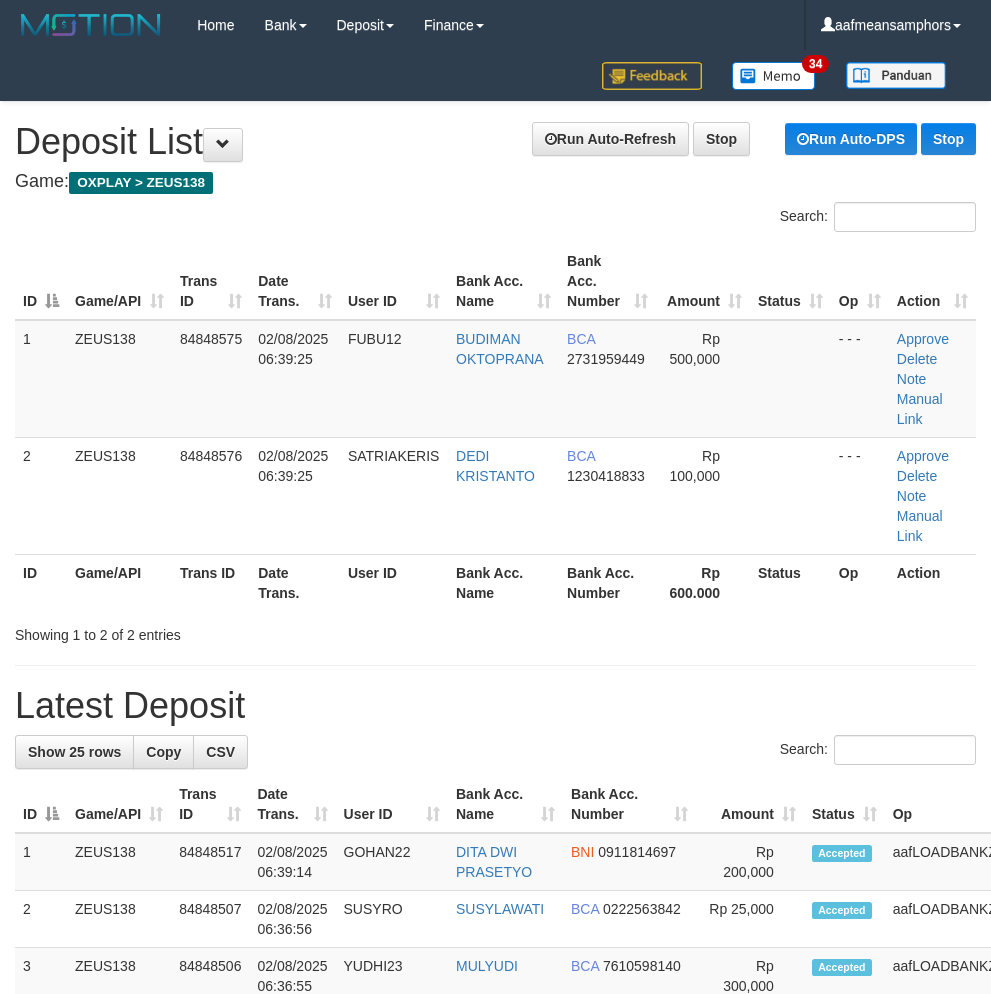 scroll, scrollTop: 112, scrollLeft: 4, axis: both 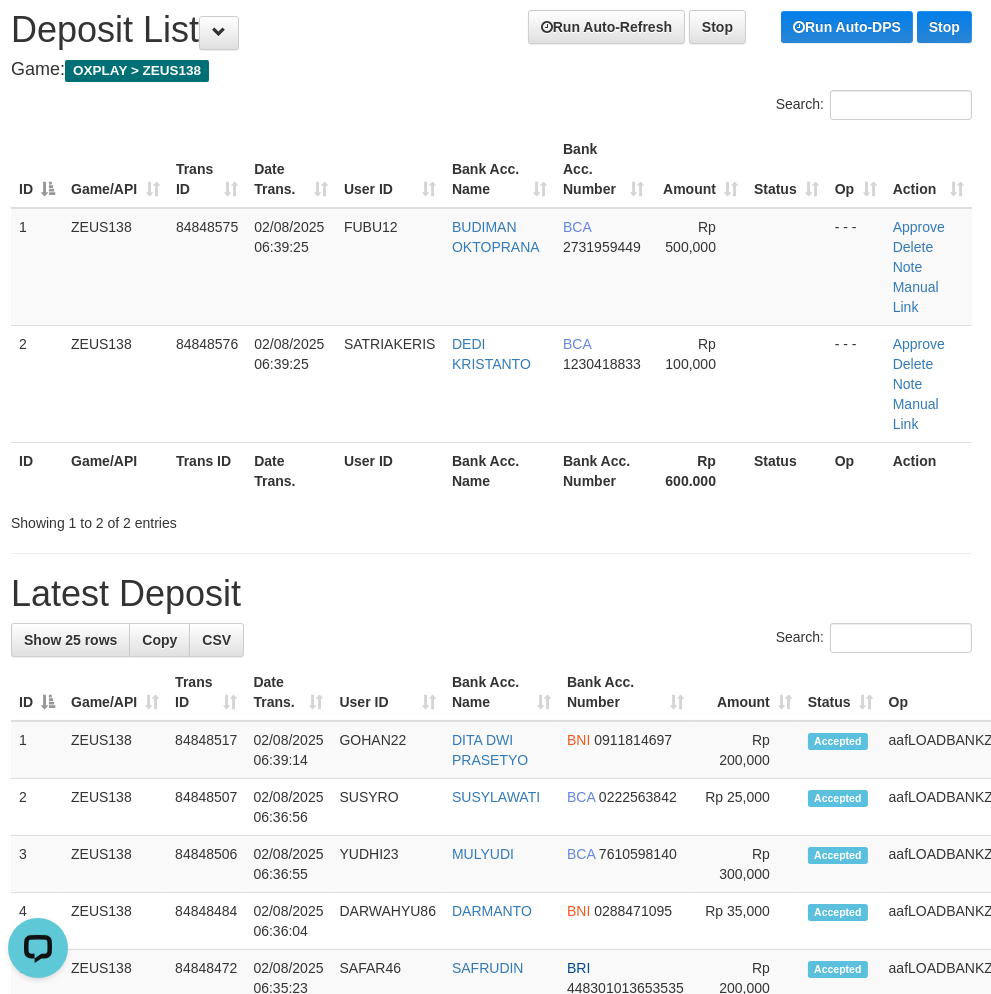 click on "Latest Deposit" at bounding box center (491, 594) 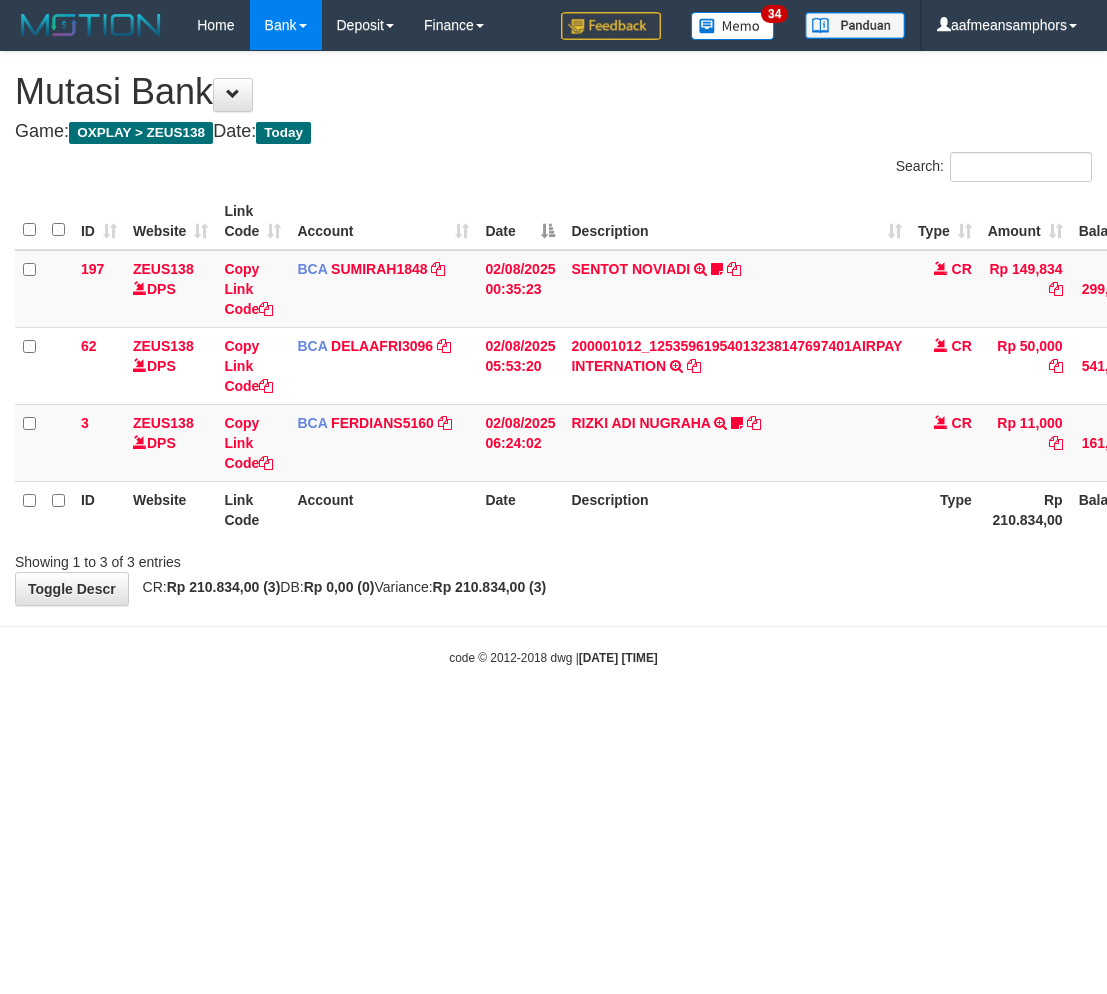 scroll, scrollTop: 0, scrollLeft: 0, axis: both 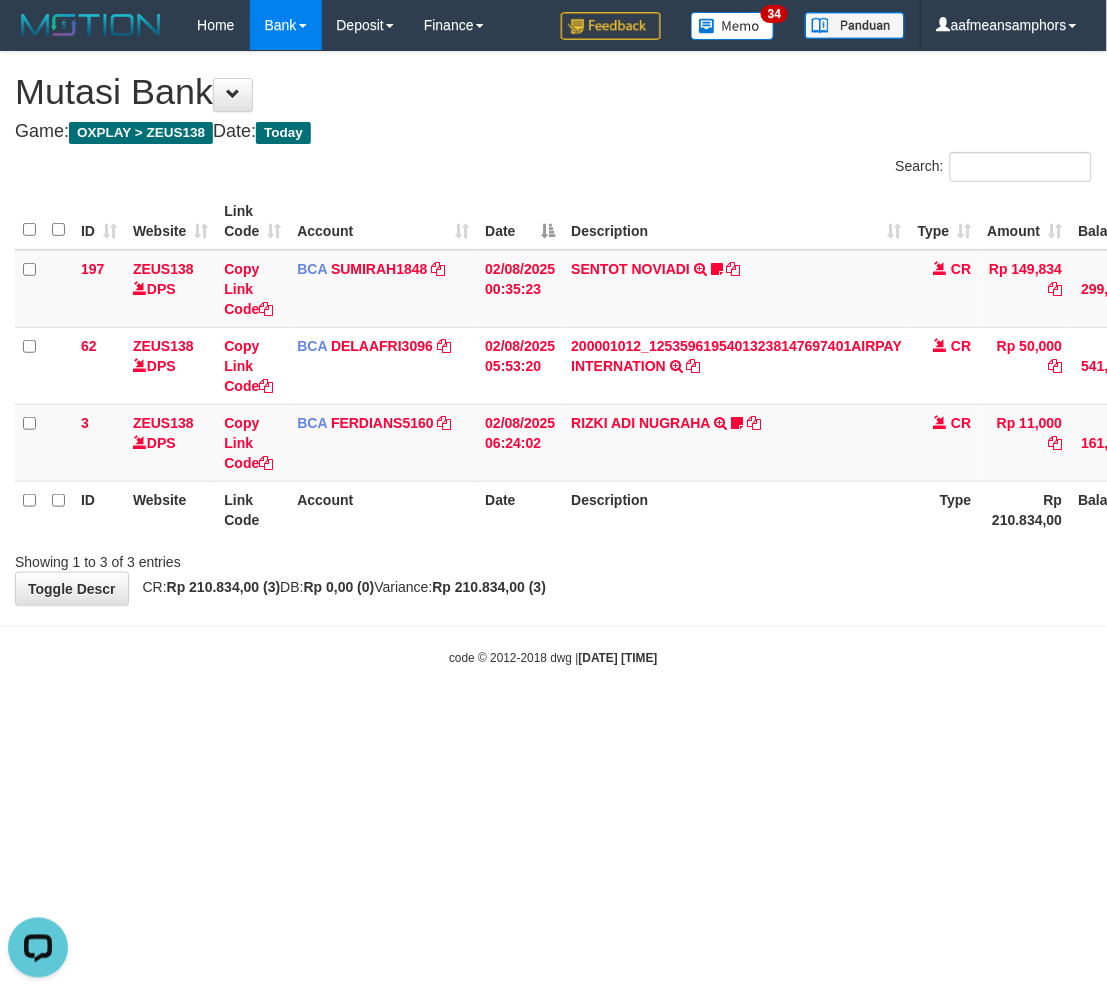 click on "**********" at bounding box center (553, 328) 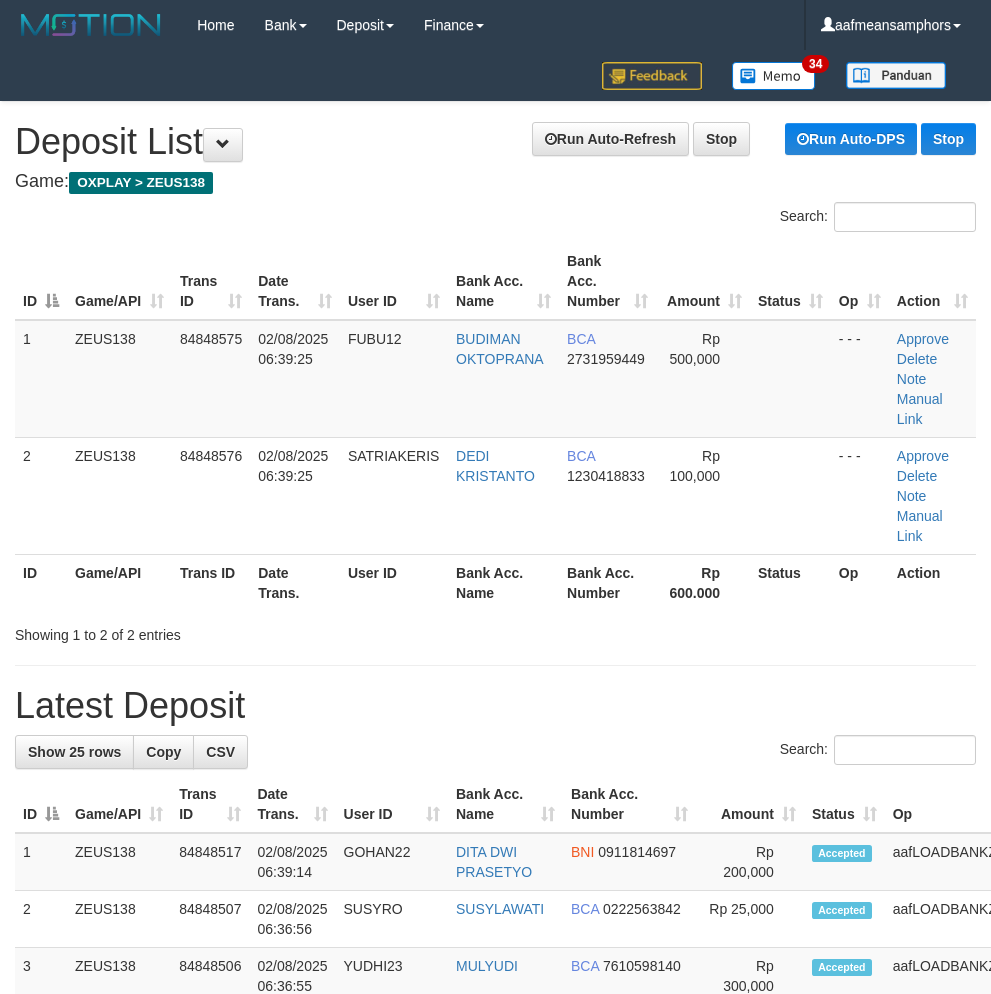 scroll, scrollTop: 112, scrollLeft: 4, axis: both 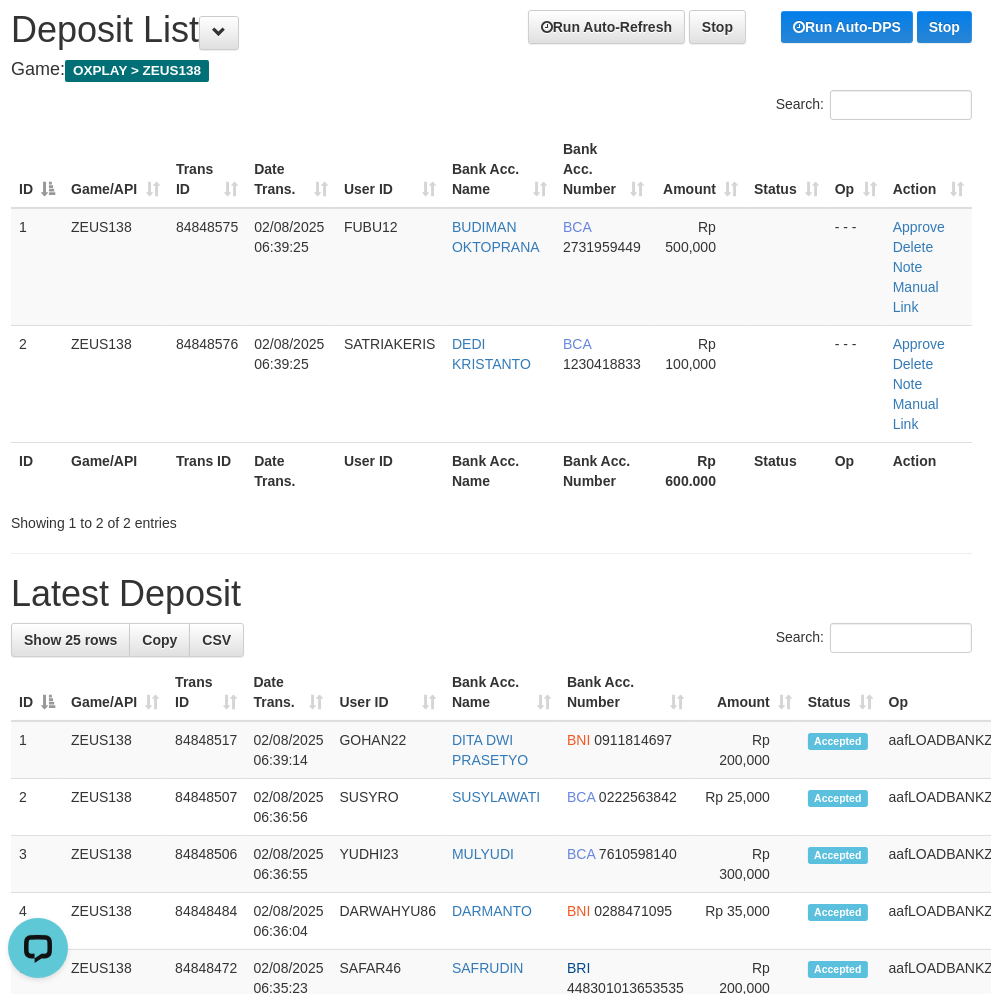 click on "Latest Deposit" at bounding box center [491, 594] 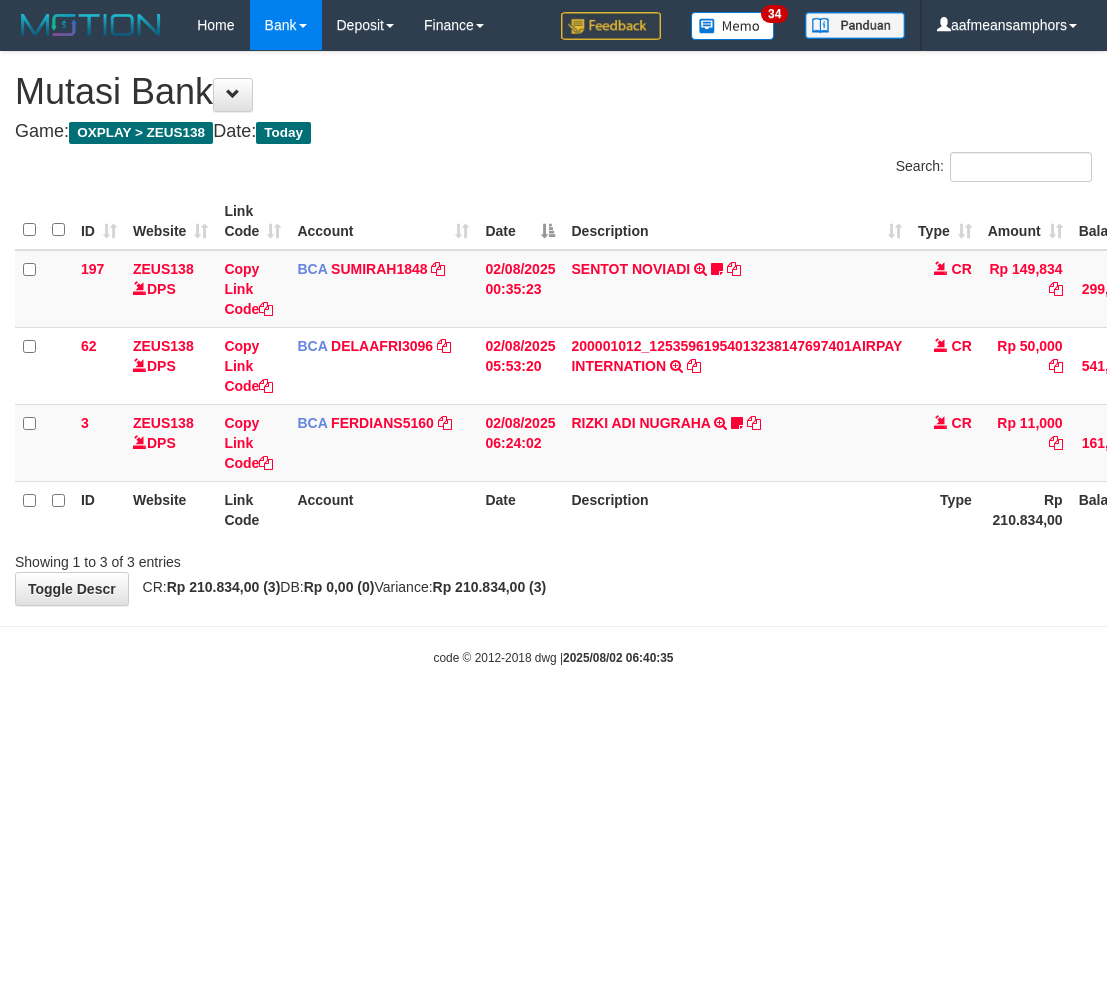 scroll, scrollTop: 0, scrollLeft: 0, axis: both 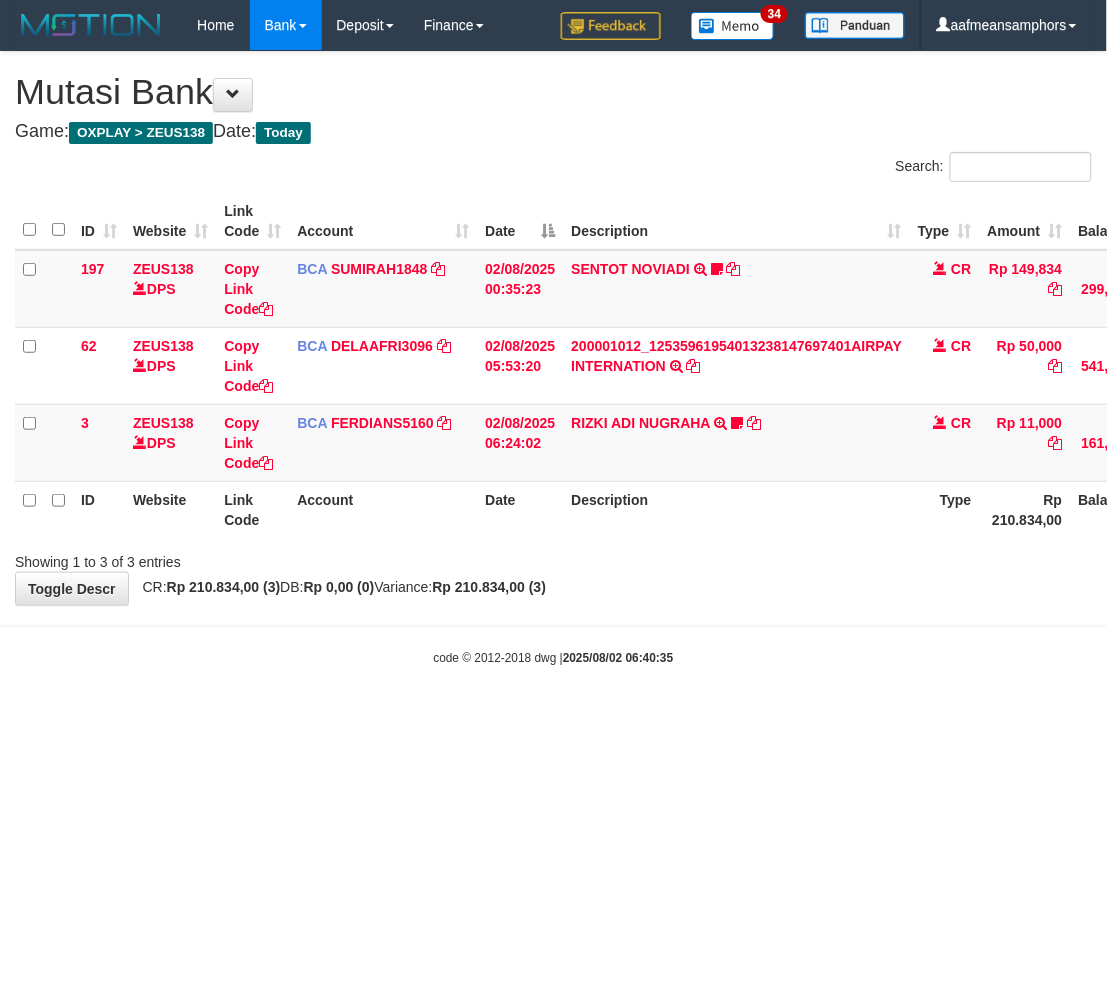 drag, startPoint x: 816, startPoint y: 656, endPoint x: 795, endPoint y: 655, distance: 21.023796 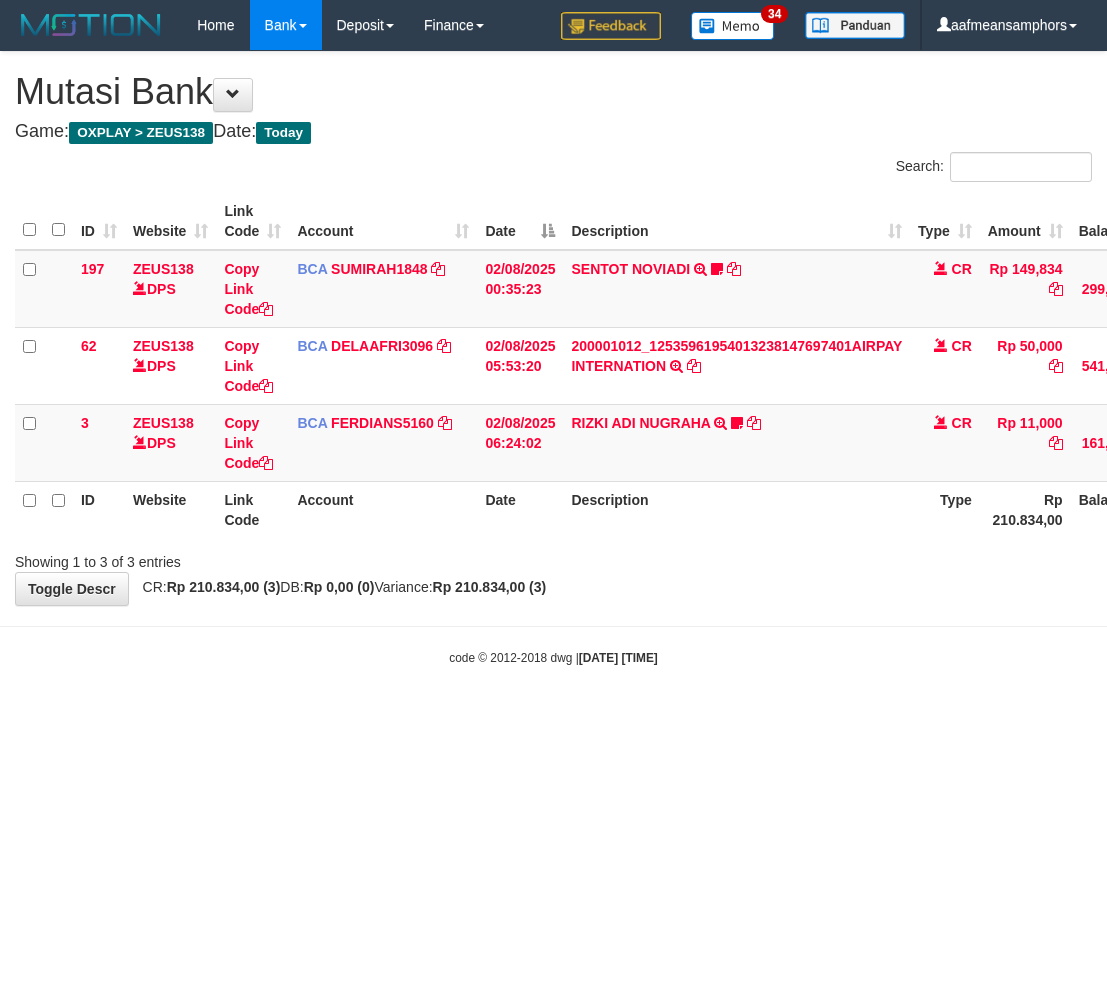 scroll, scrollTop: 0, scrollLeft: 0, axis: both 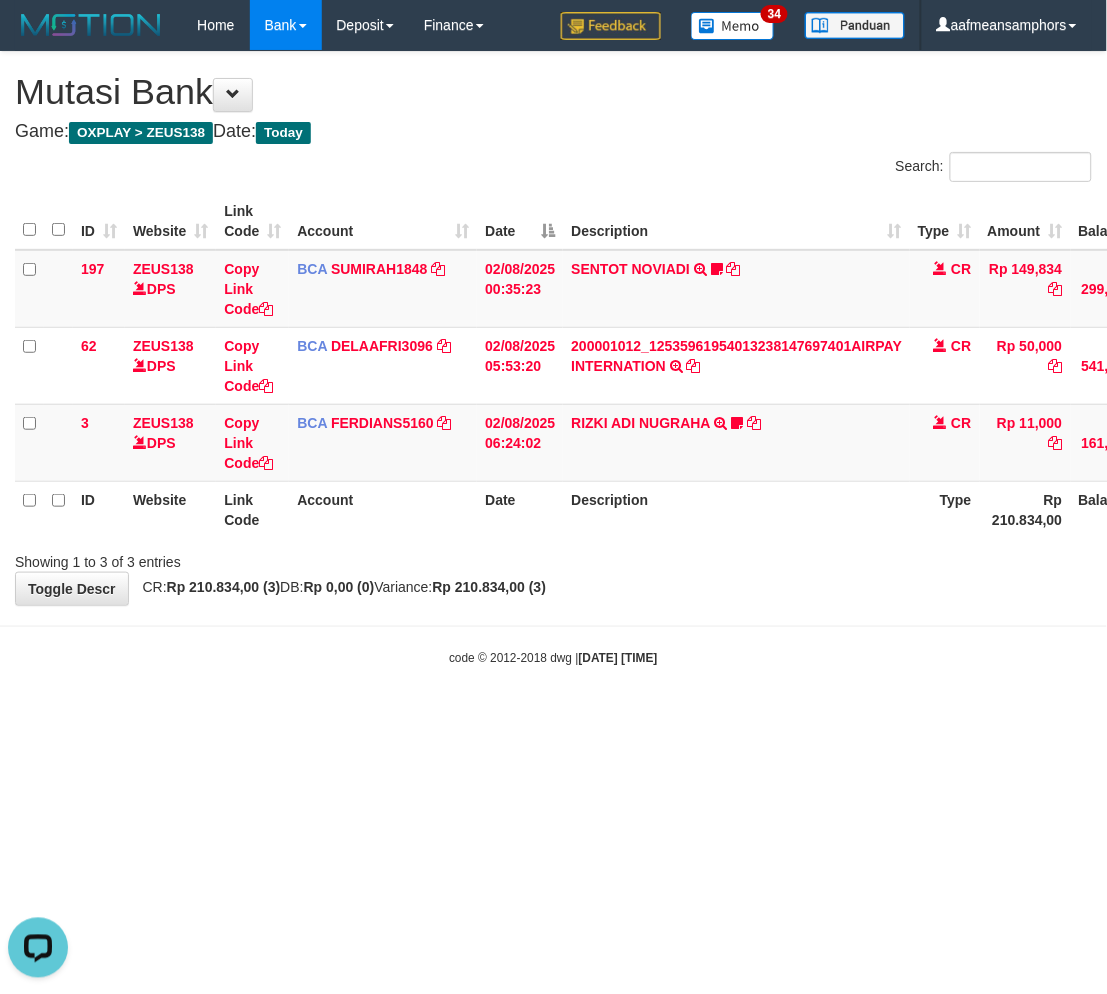 click on "Toggle navigation
Home
Bank
Account List
Load
By Website
Group
[OXPLAY]													ZEUS138
By Load Group (DPS)" at bounding box center [553, 358] 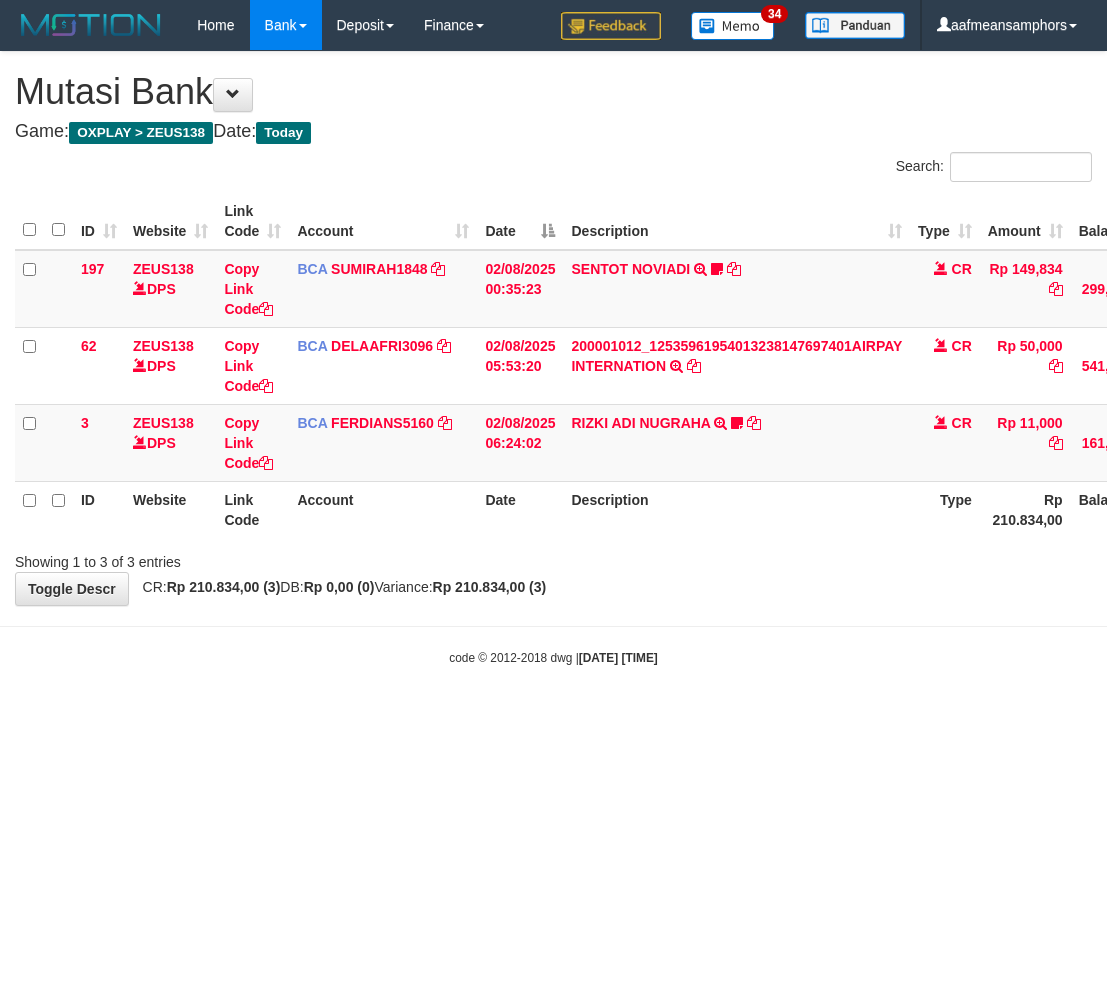 scroll, scrollTop: 0, scrollLeft: 0, axis: both 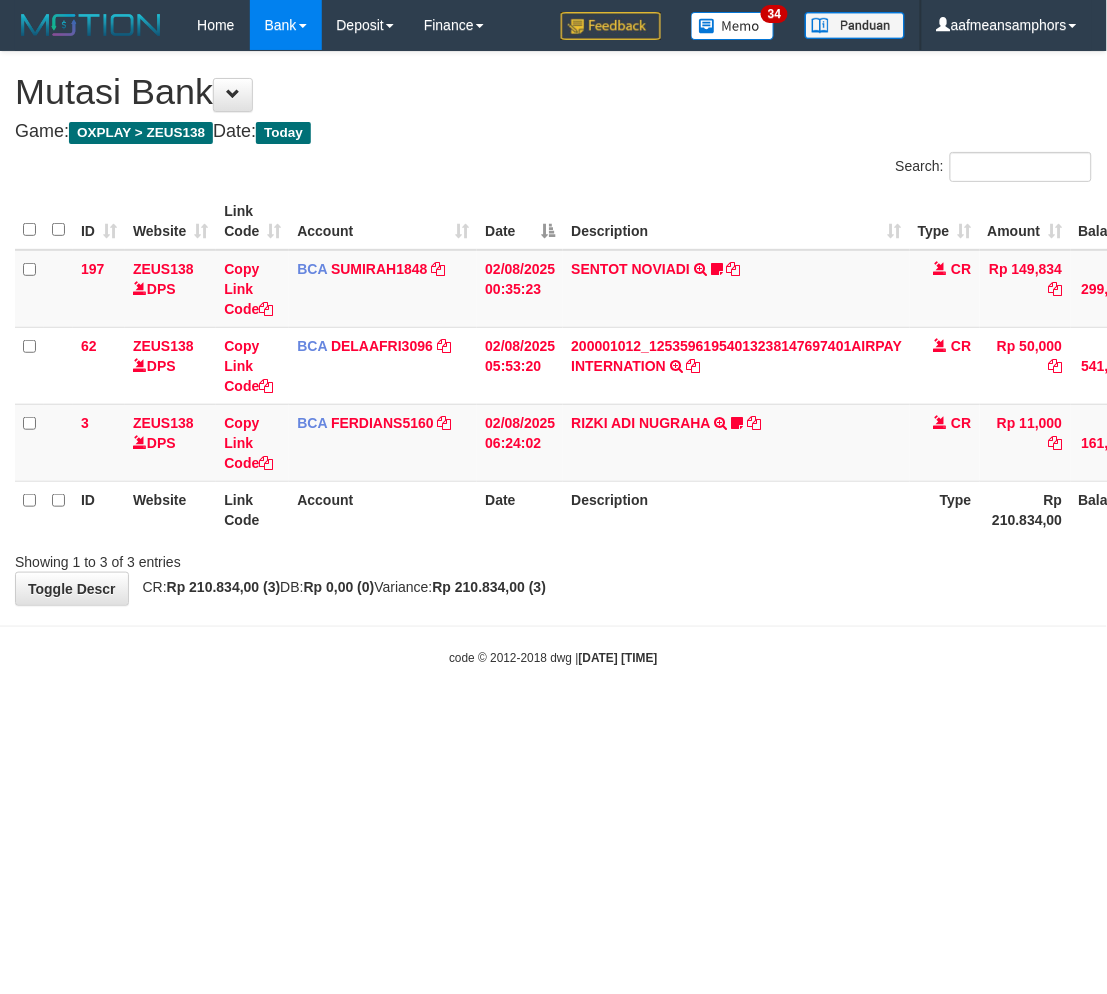 click on "Toggle navigation
Home
Bank
Account List
Load
By Website
Group
[OXPLAY]													ZEUS138
By Load Group (DPS)" at bounding box center [553, 358] 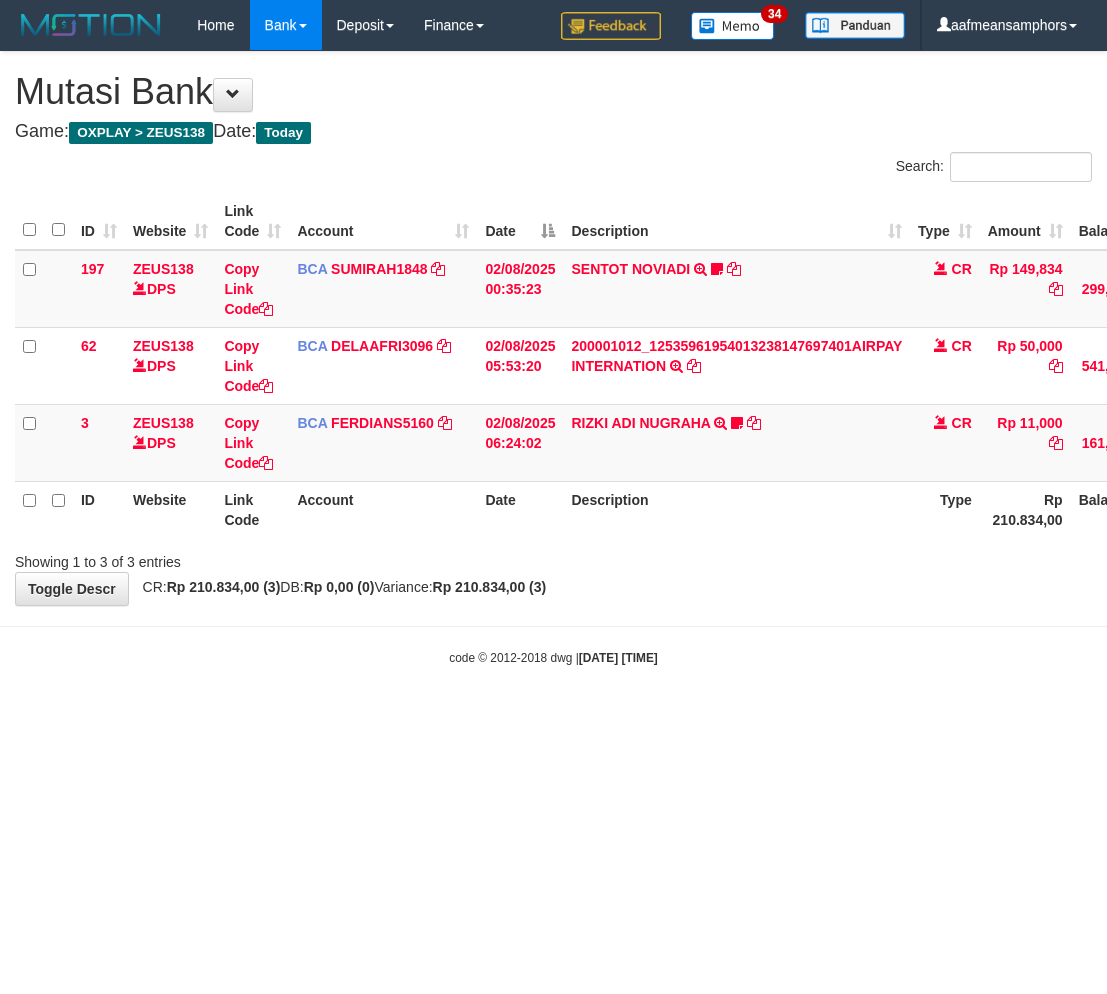 scroll, scrollTop: 0, scrollLeft: 0, axis: both 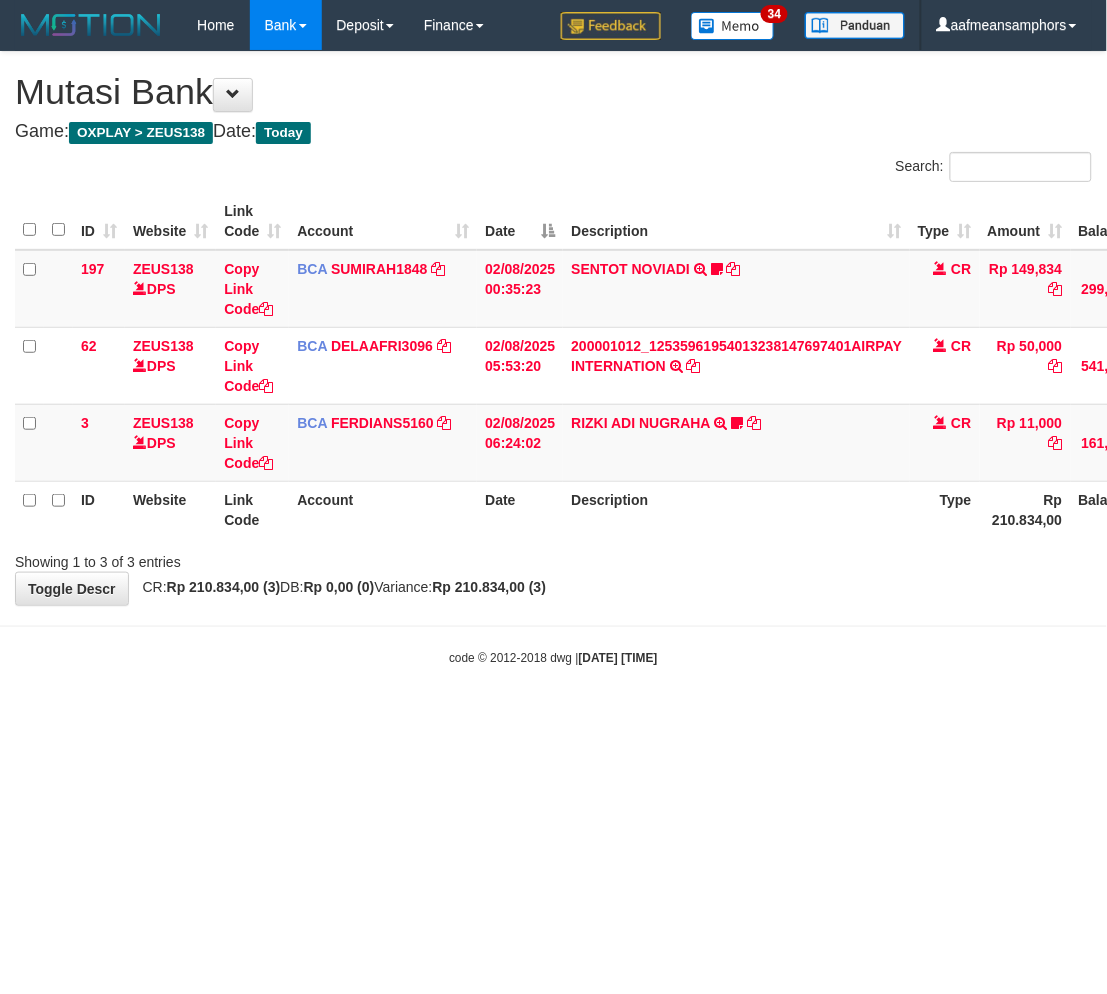 click on "**********" at bounding box center (553, 328) 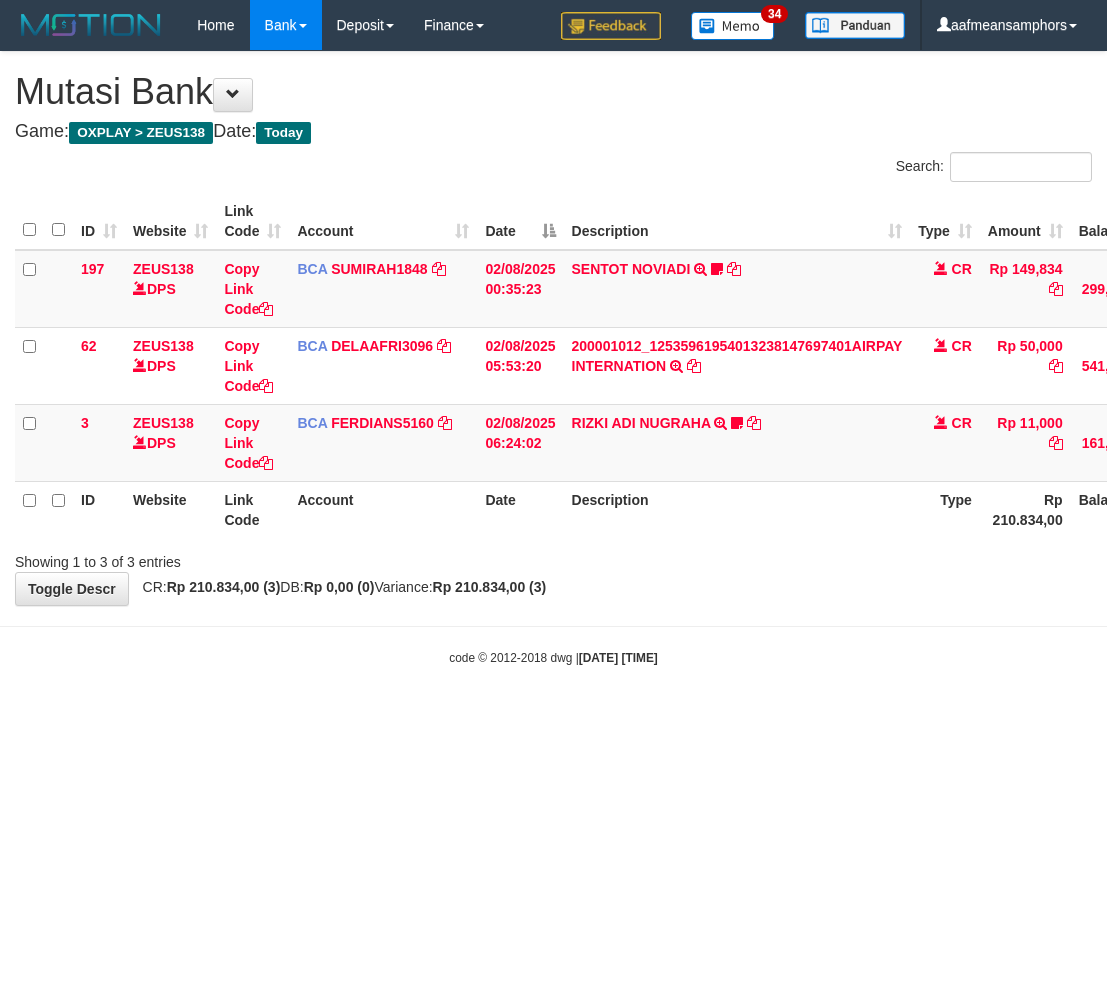 click on "**********" at bounding box center [553, 328] 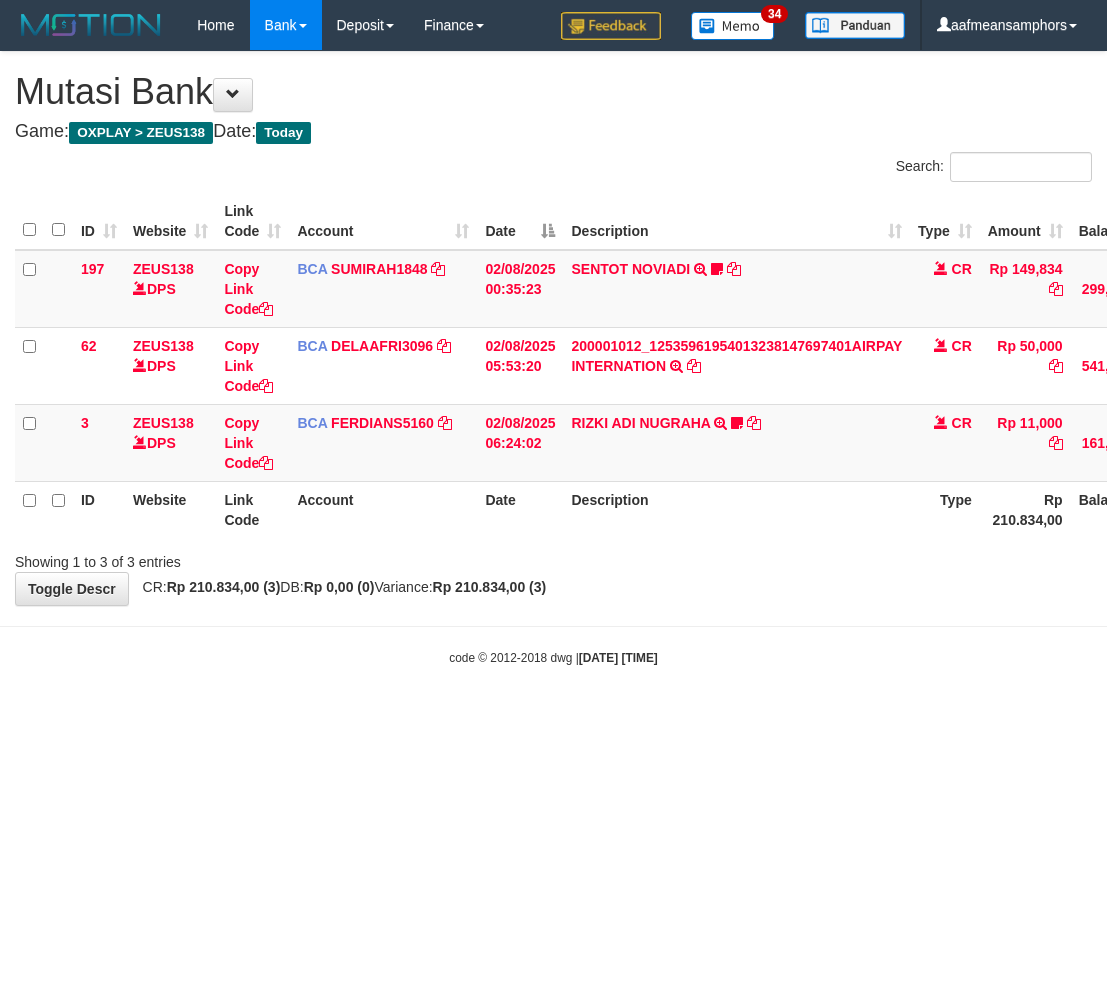 scroll, scrollTop: 0, scrollLeft: 0, axis: both 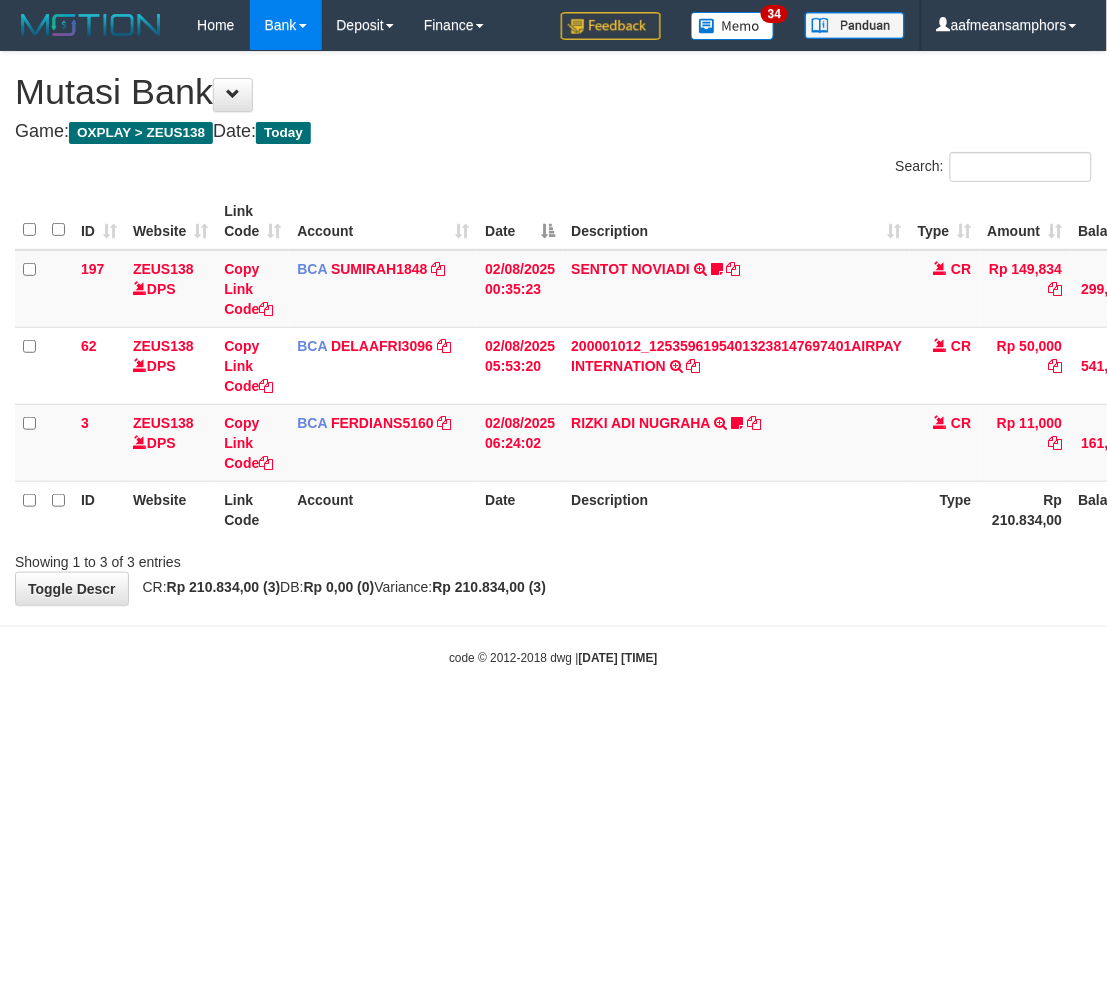 click on "**********" at bounding box center [553, 328] 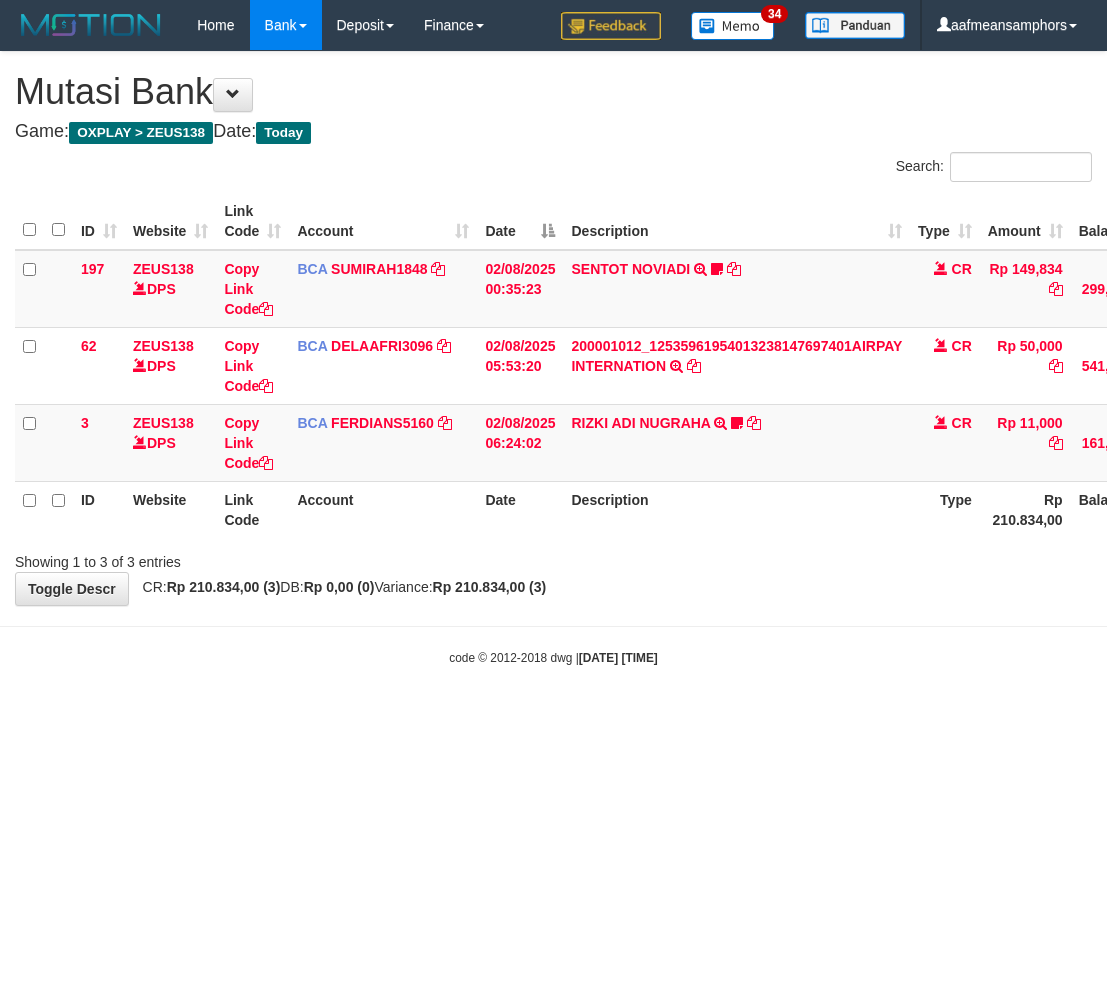 scroll, scrollTop: 0, scrollLeft: 0, axis: both 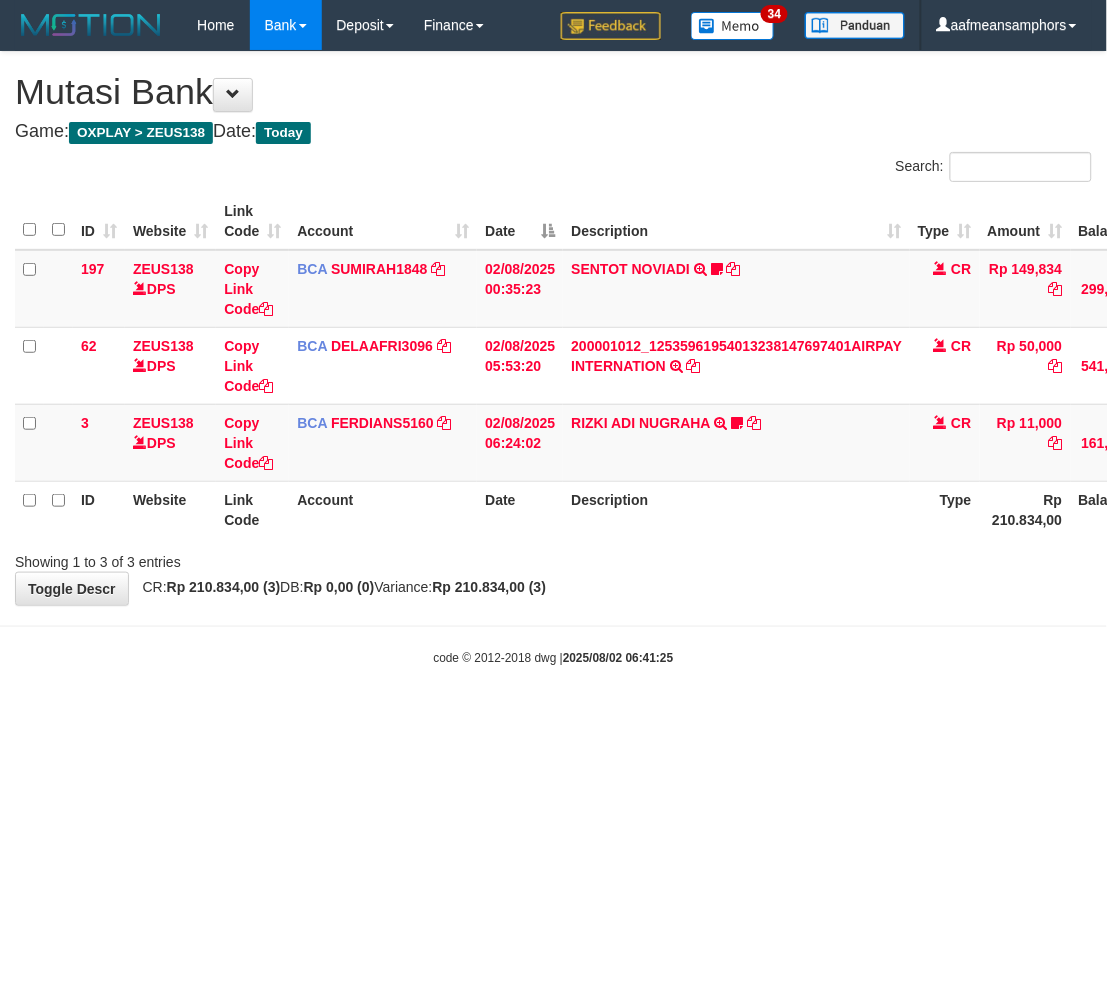drag, startPoint x: 677, startPoint y: 581, endPoint x: 664, endPoint y: 581, distance: 13 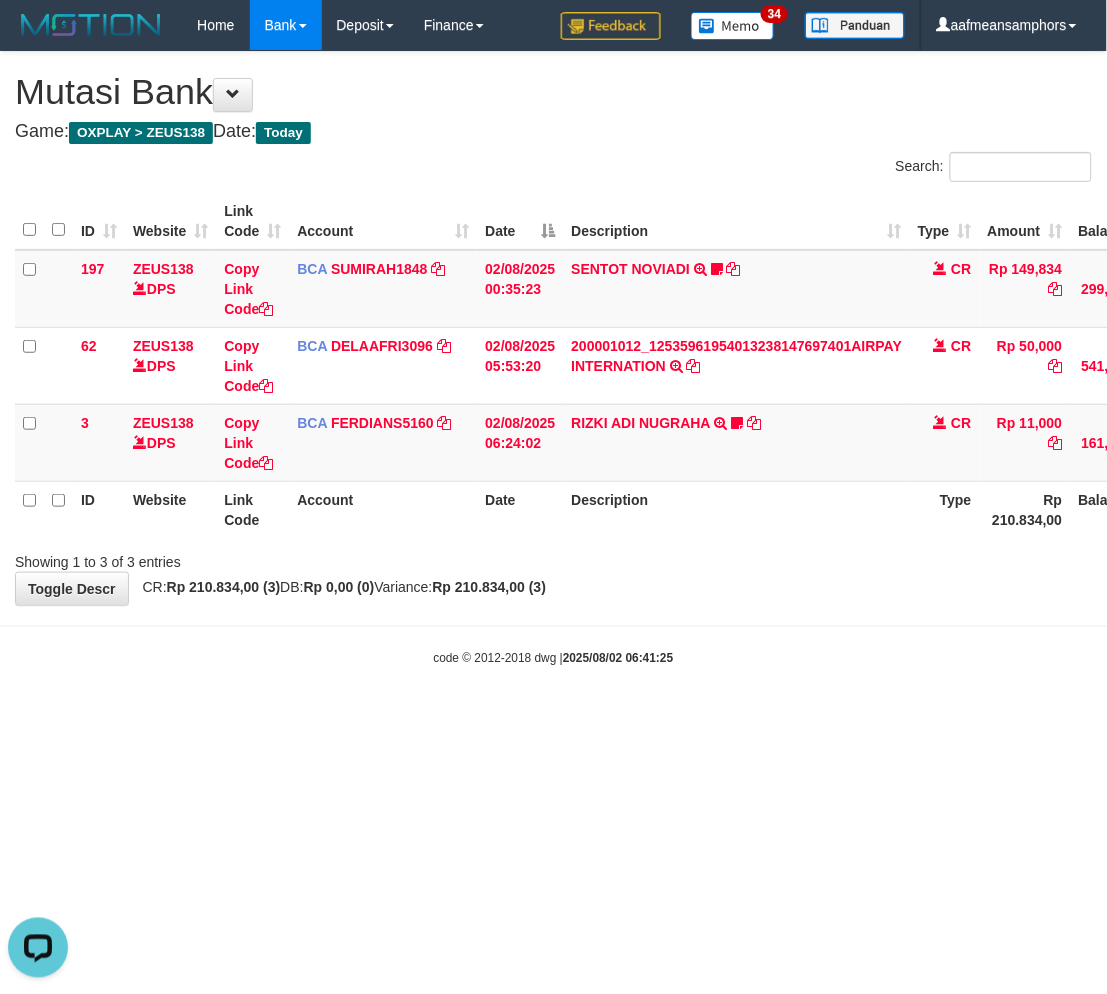 scroll, scrollTop: 0, scrollLeft: 0, axis: both 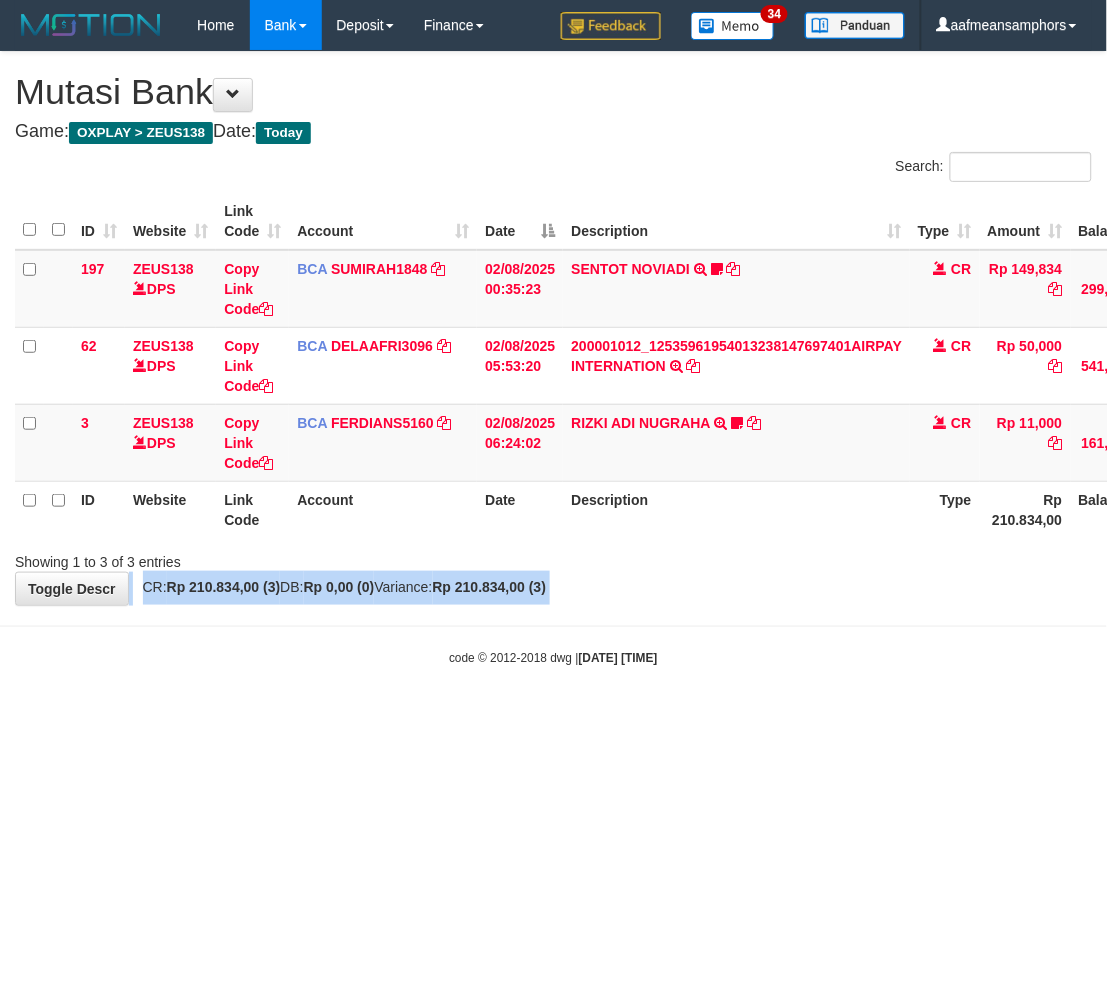 click on "**********" at bounding box center (553, 328) 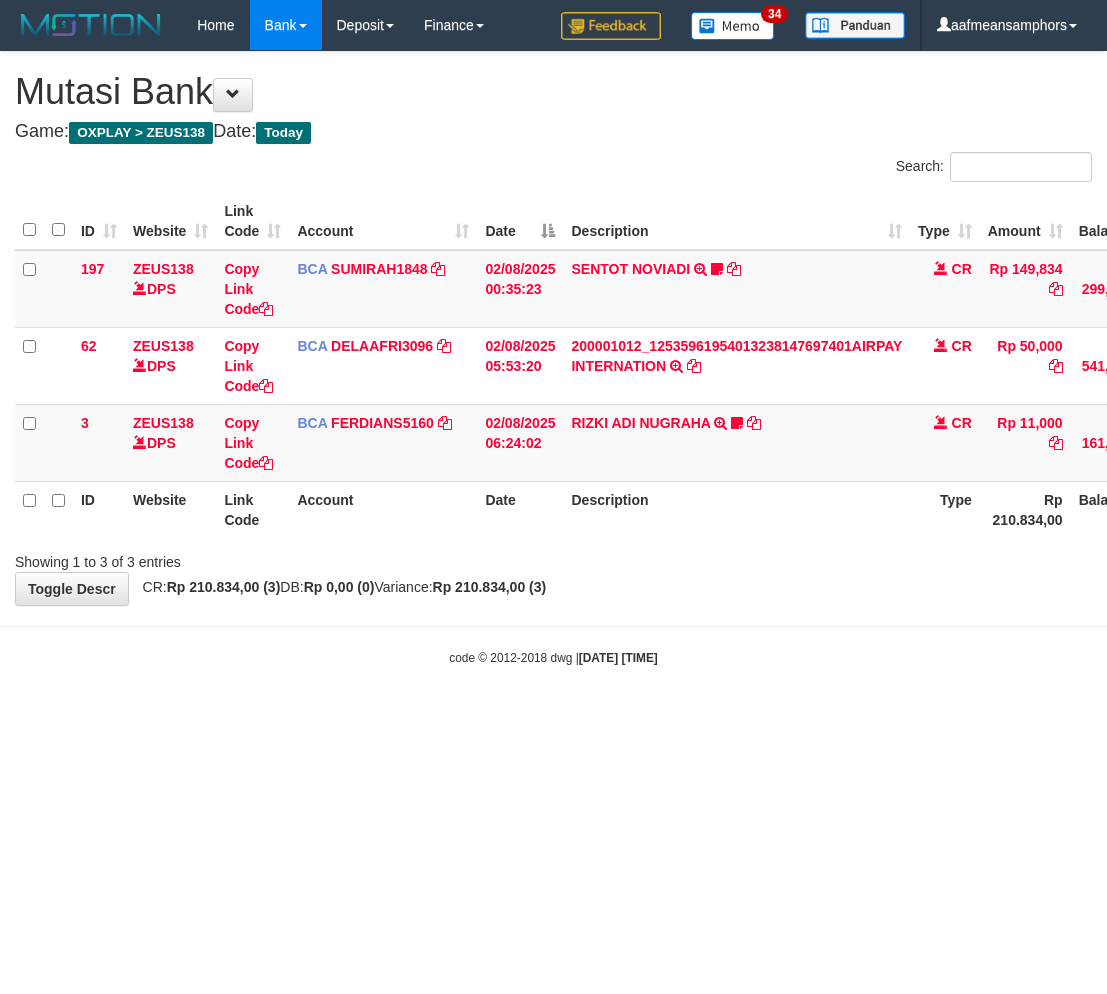 scroll, scrollTop: 0, scrollLeft: 0, axis: both 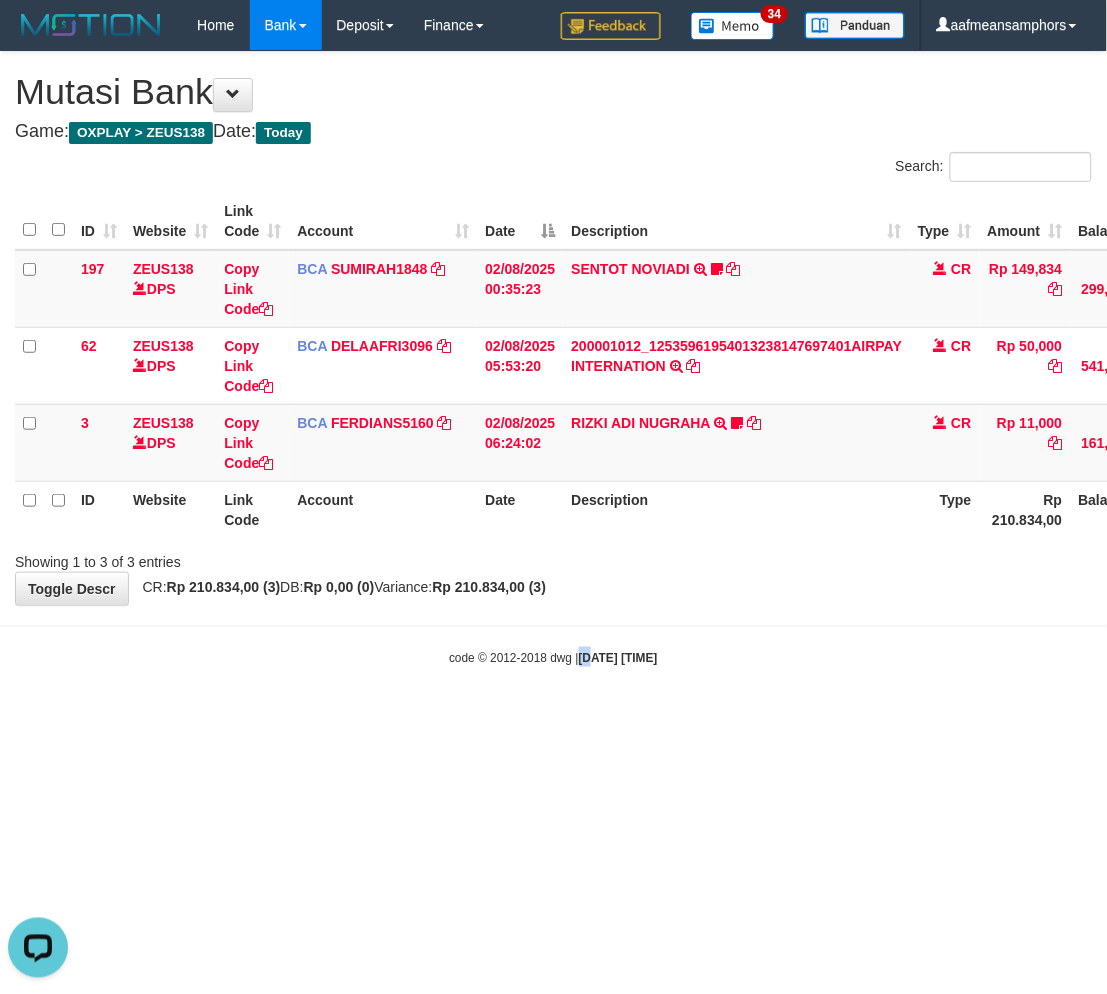 drag, startPoint x: 568, startPoint y: 672, endPoint x: 583, endPoint y: 668, distance: 15.524175 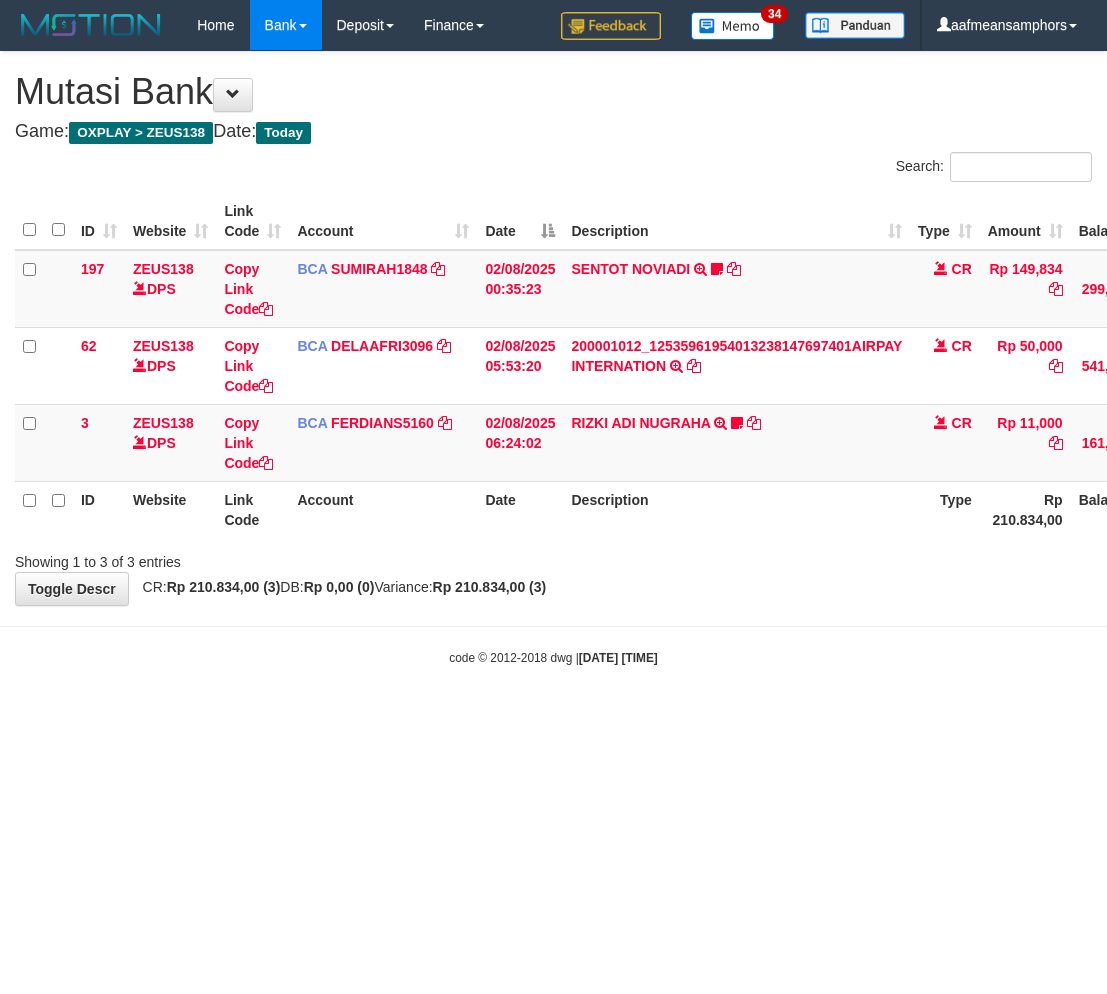 scroll, scrollTop: 0, scrollLeft: 0, axis: both 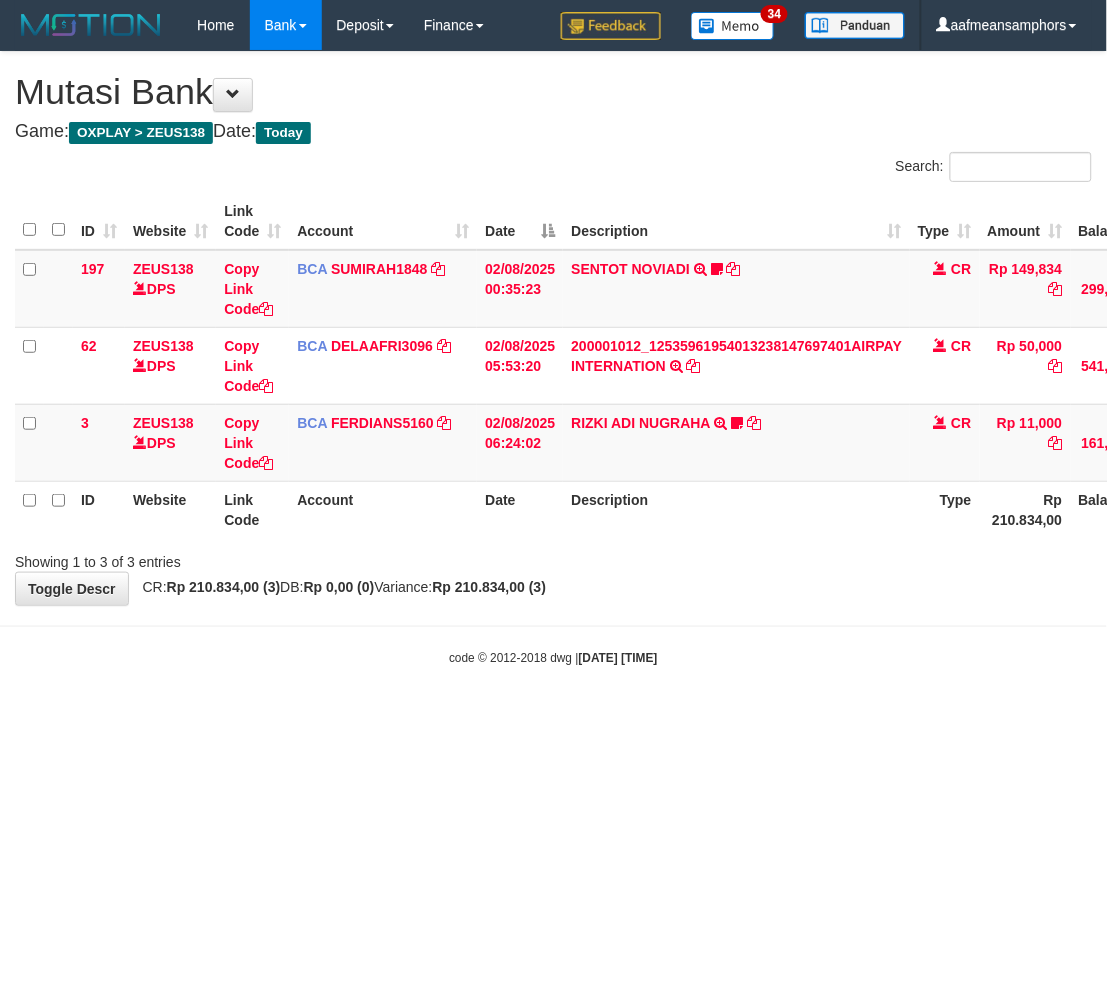 click on "Toggle navigation
Home
Bank
Account List
Load
By Website
Group
[OXPLAY]													ZEUS138
By Load Group (DPS)" at bounding box center (553, 358) 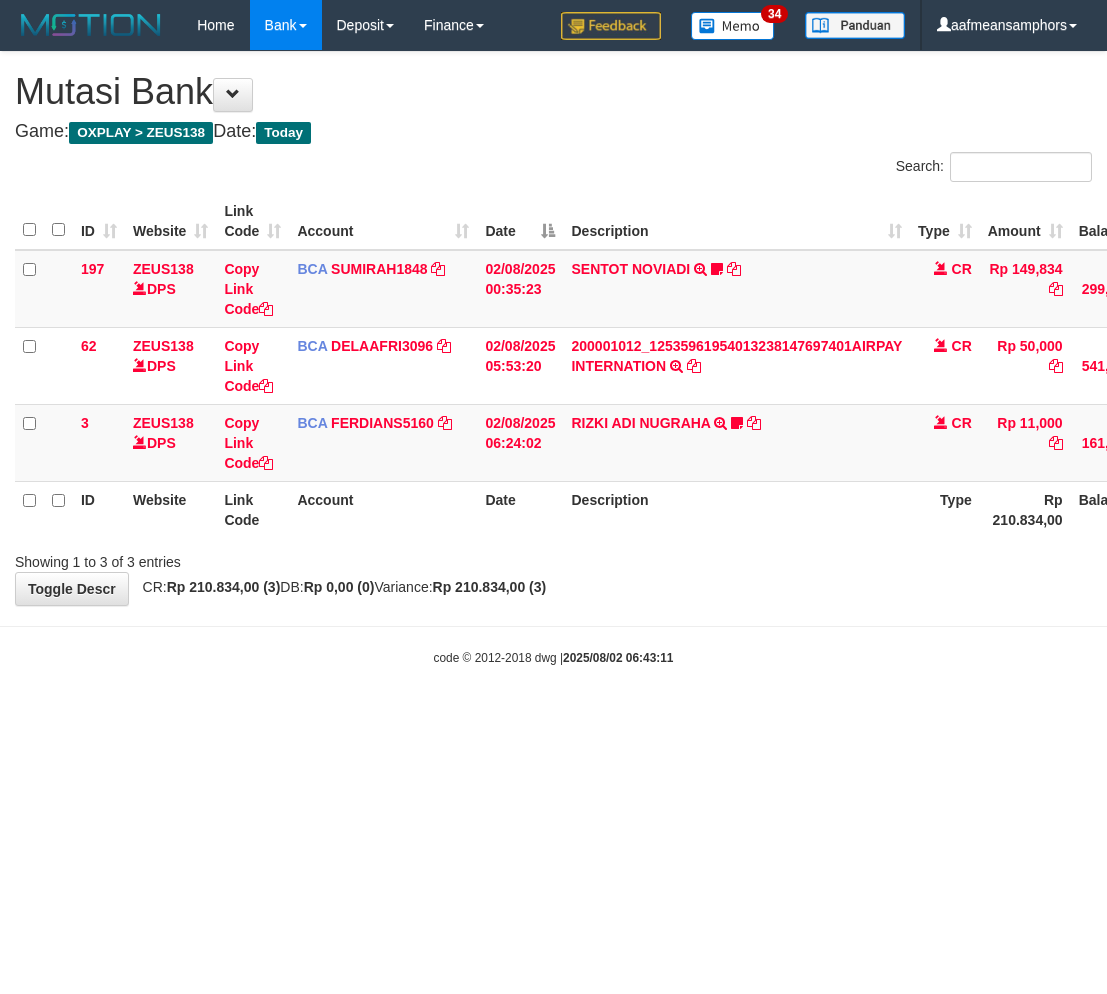 scroll, scrollTop: 0, scrollLeft: 0, axis: both 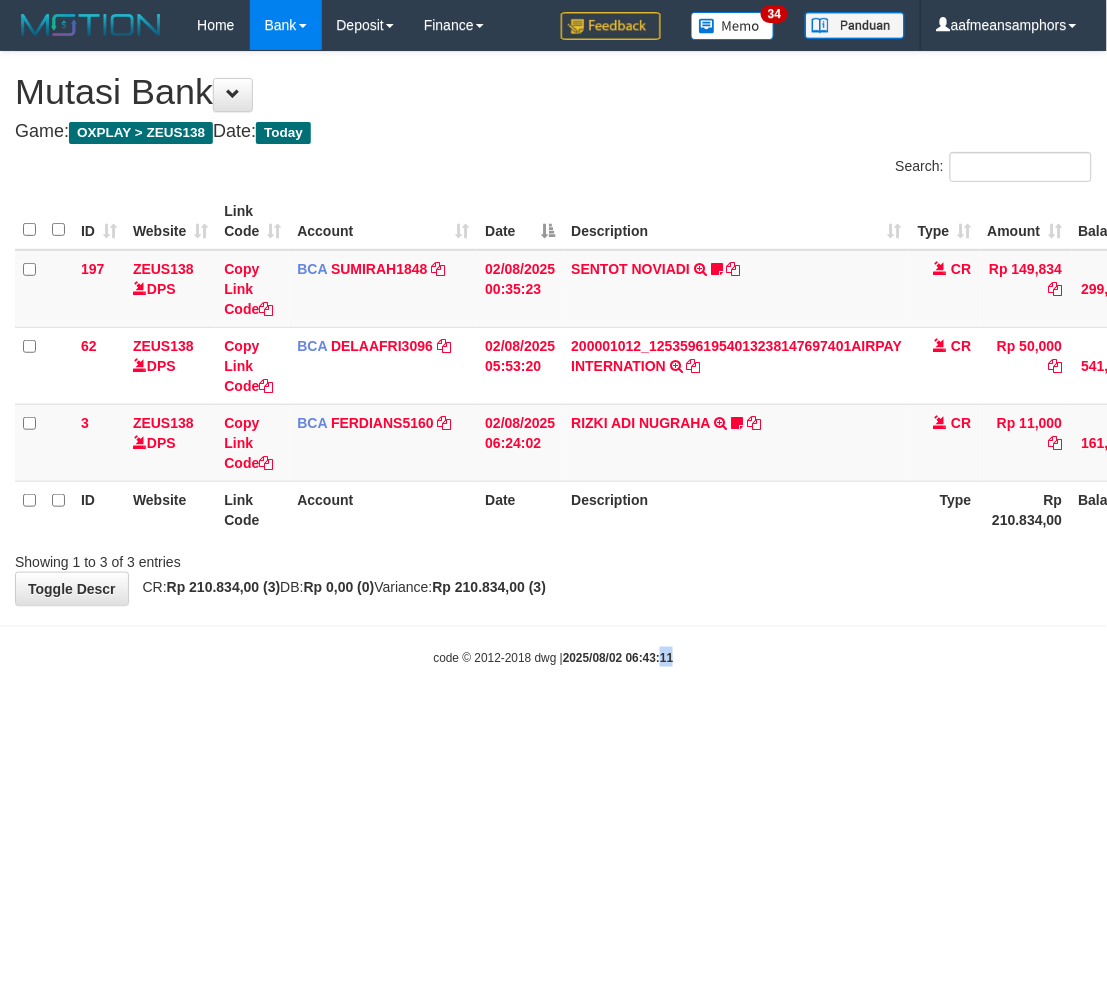 click on "Toggle navigation
Home
Bank
Account List
Load
By Website
Group
[OXPLAY]													ZEUS138
By Load Group (DPS)" at bounding box center [553, 358] 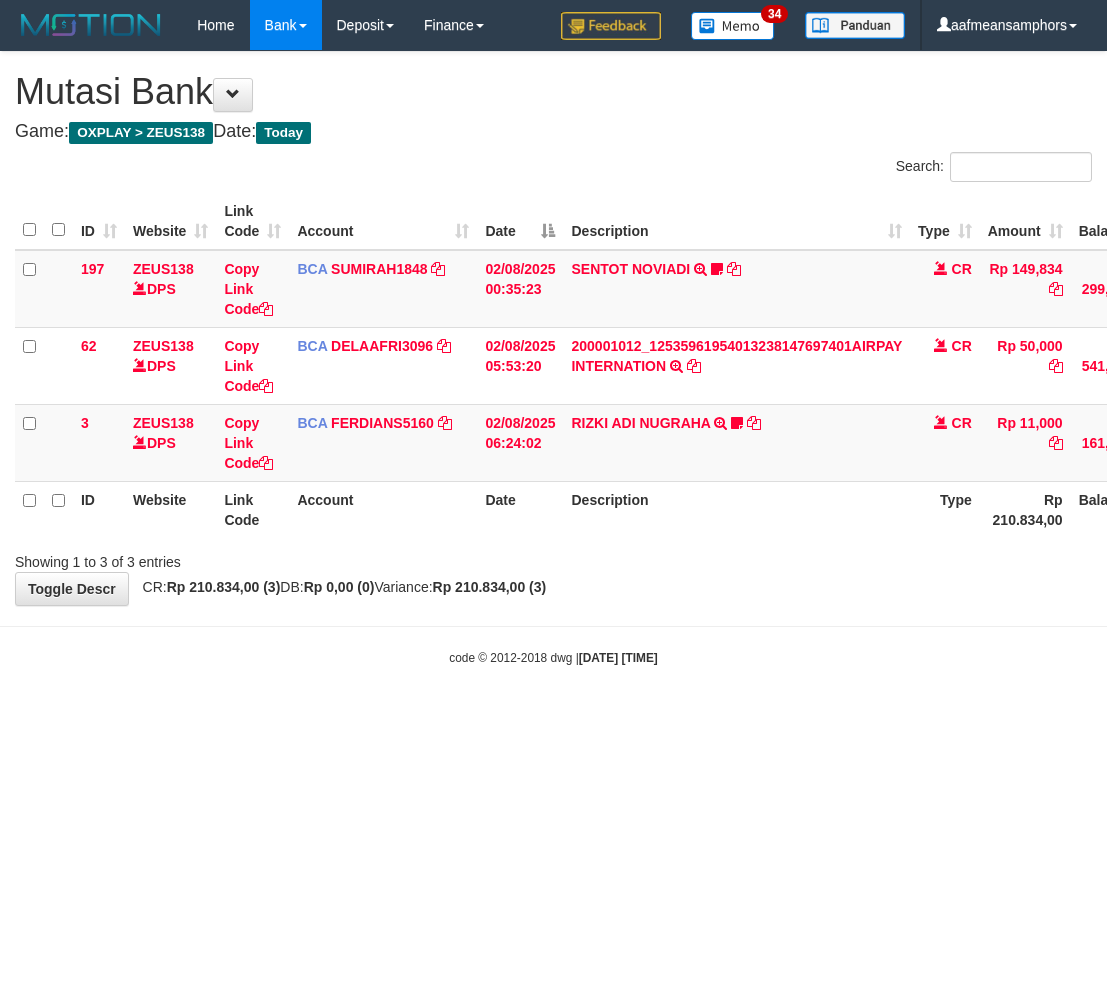 scroll, scrollTop: 0, scrollLeft: 0, axis: both 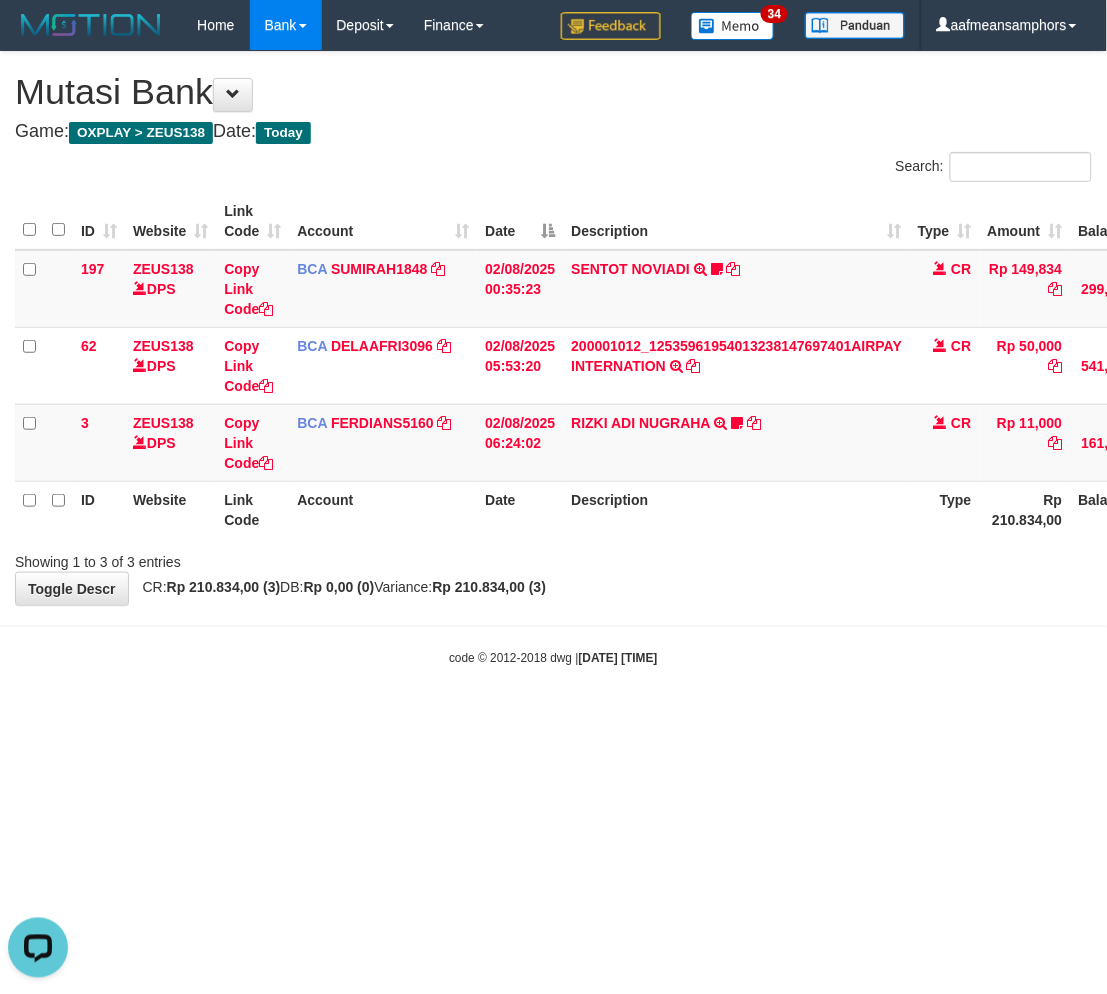 click on "Toggle navigation
Home
Bank
Account List
Load
By Website
Group
[OXPLAY]													ZEUS138
By Load Group (DPS)" at bounding box center [553, 358] 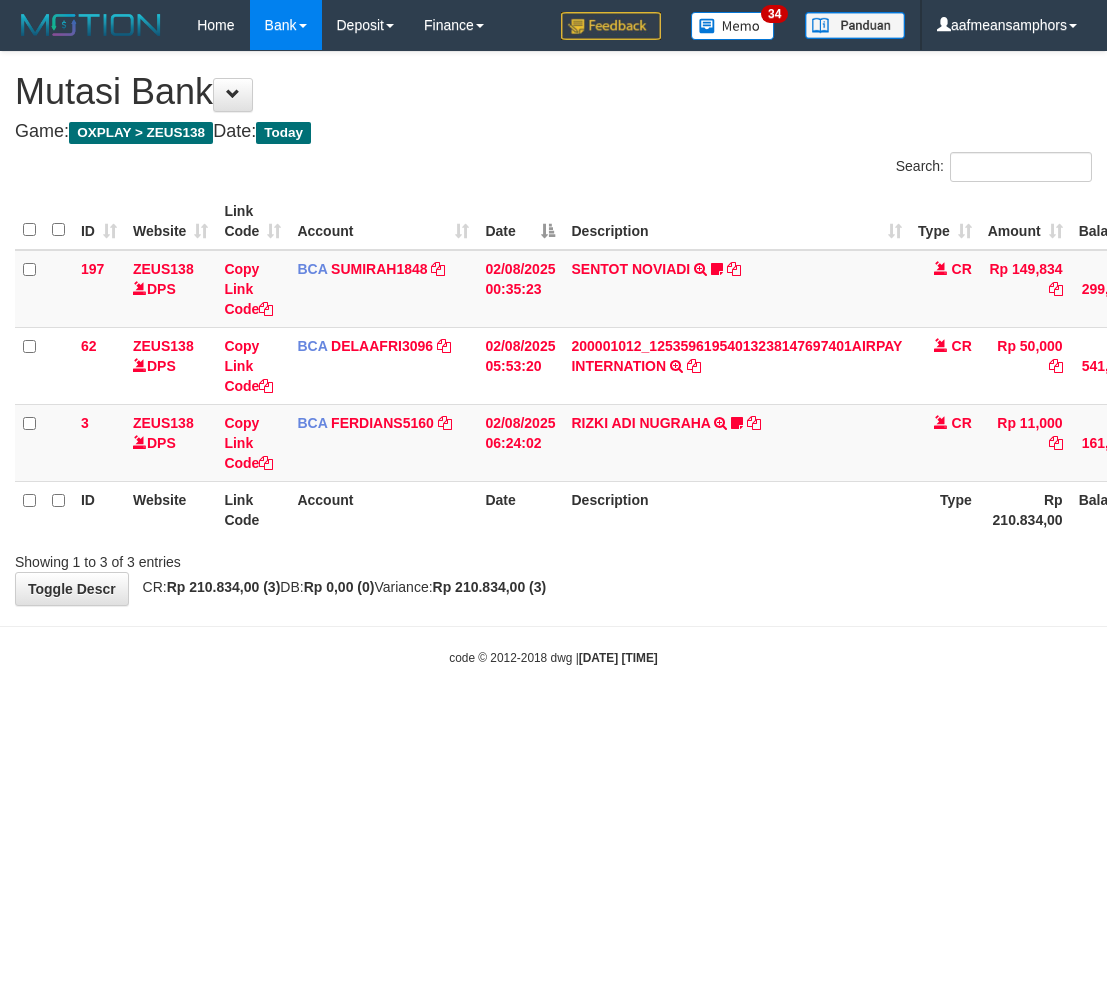 scroll, scrollTop: 0, scrollLeft: 0, axis: both 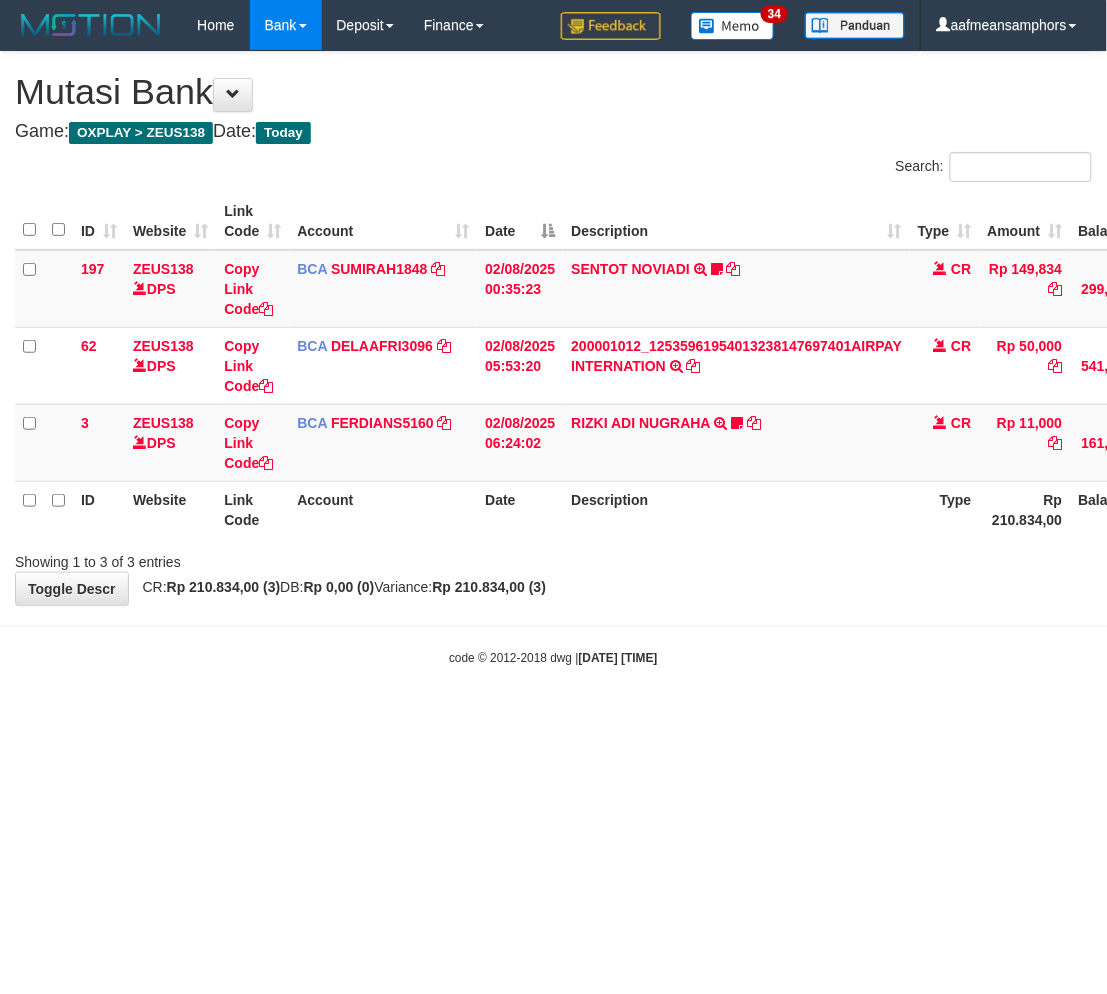 click on "Toggle navigation
Home
Bank
Account List
Load
By Website
Group
[OXPLAY]													ZEUS138
By Load Group (DPS)
Sync" at bounding box center (553, 358) 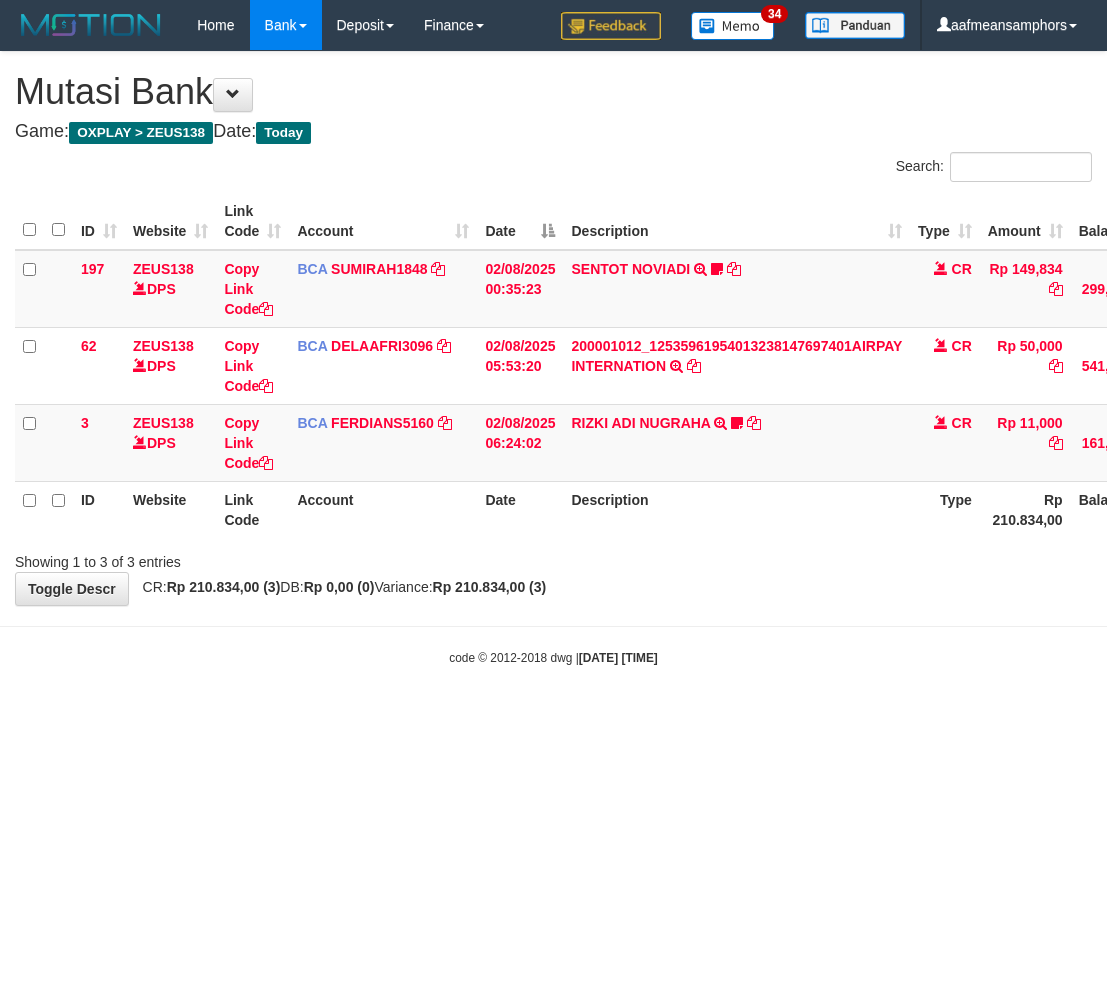 scroll, scrollTop: 0, scrollLeft: 0, axis: both 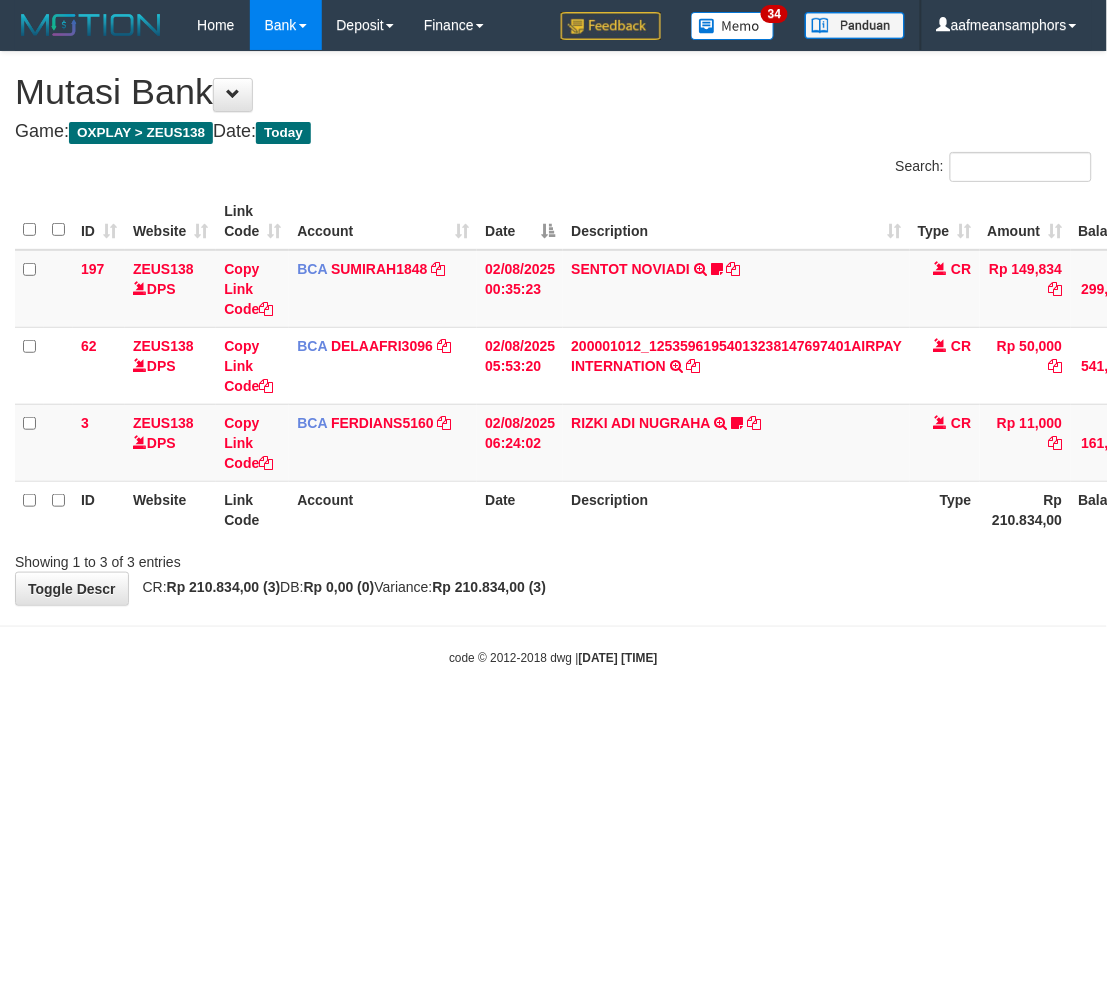 drag, startPoint x: 922, startPoint y: 678, endPoint x: 893, endPoint y: 678, distance: 29 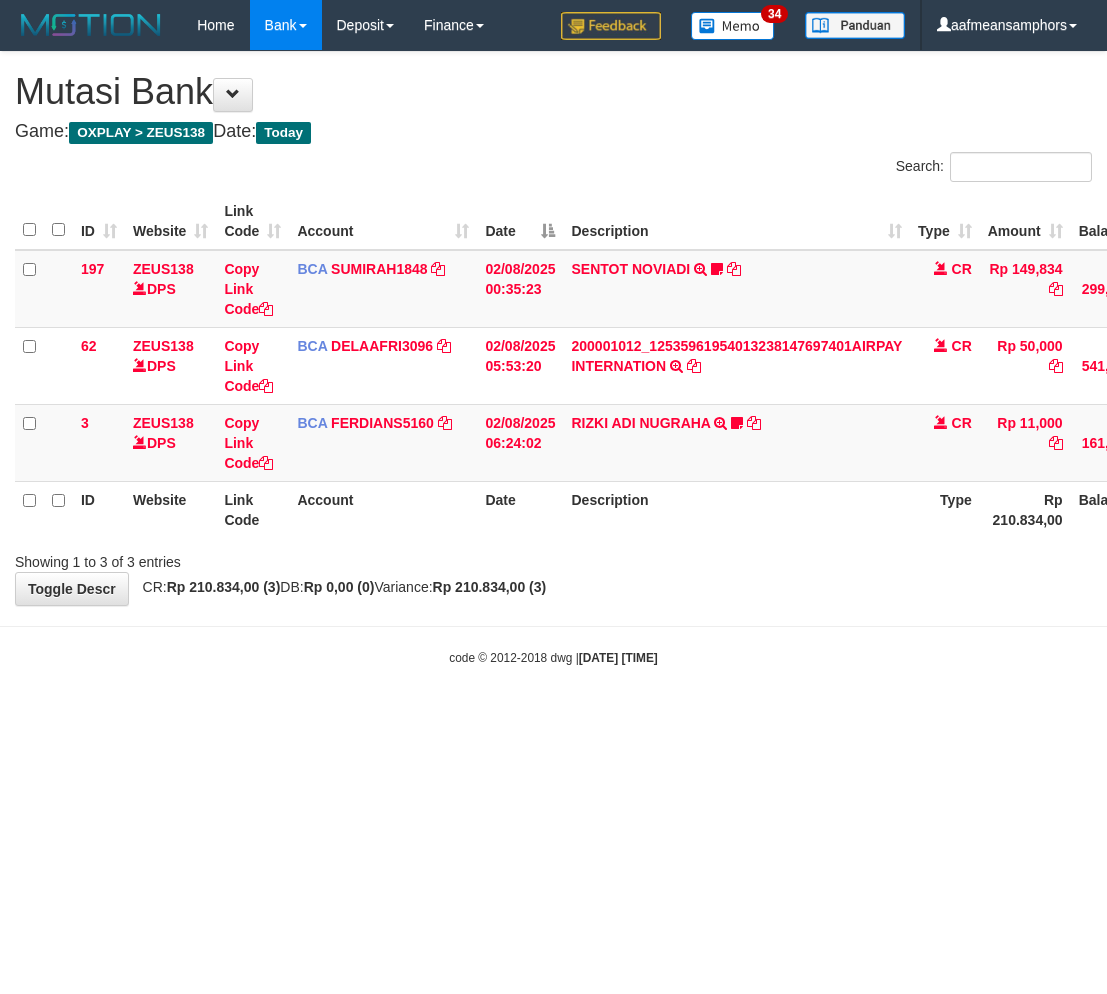 scroll, scrollTop: 0, scrollLeft: 0, axis: both 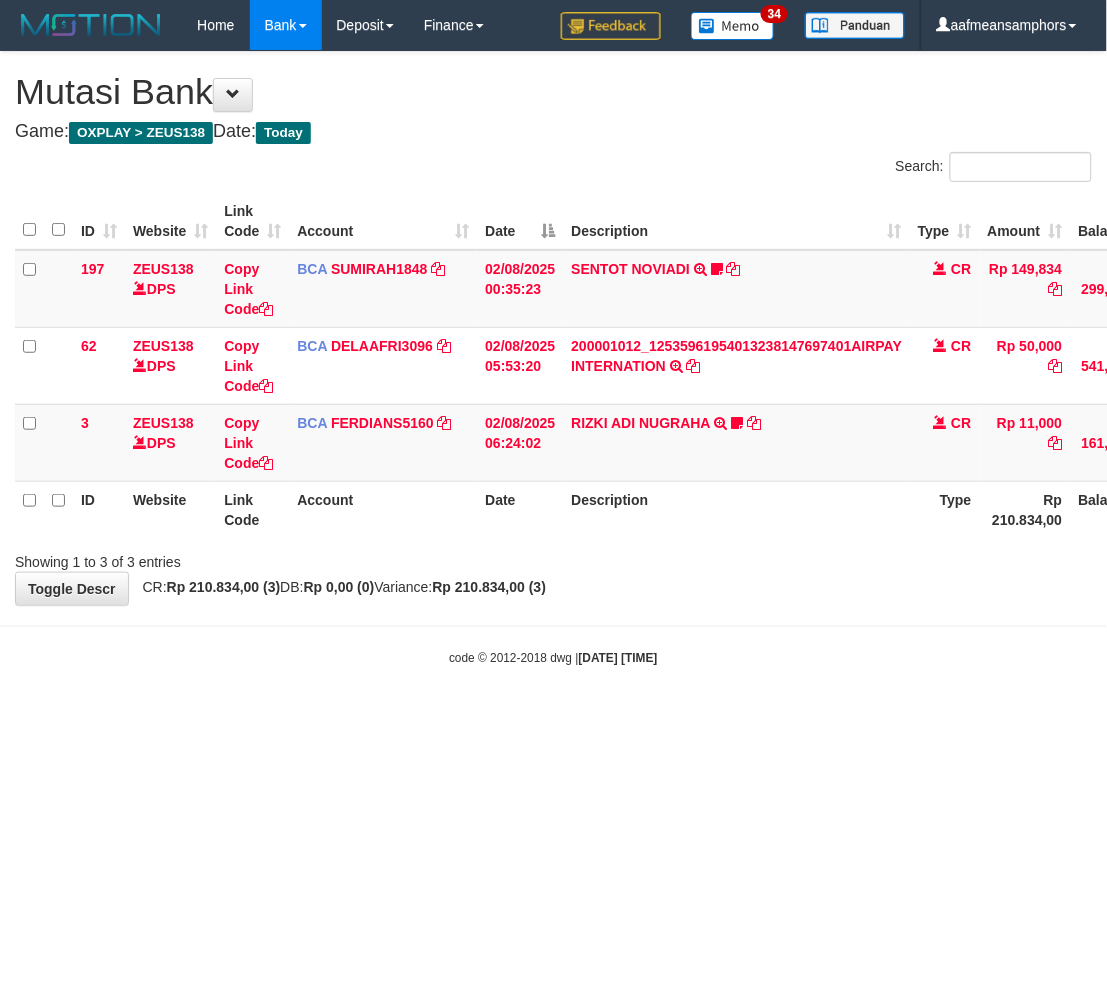 click on "Toggle navigation
Home
Bank
Account List
Load
By Website
Group
[OXPLAY]													ZEUS138
By Load Group (DPS)" at bounding box center [553, 358] 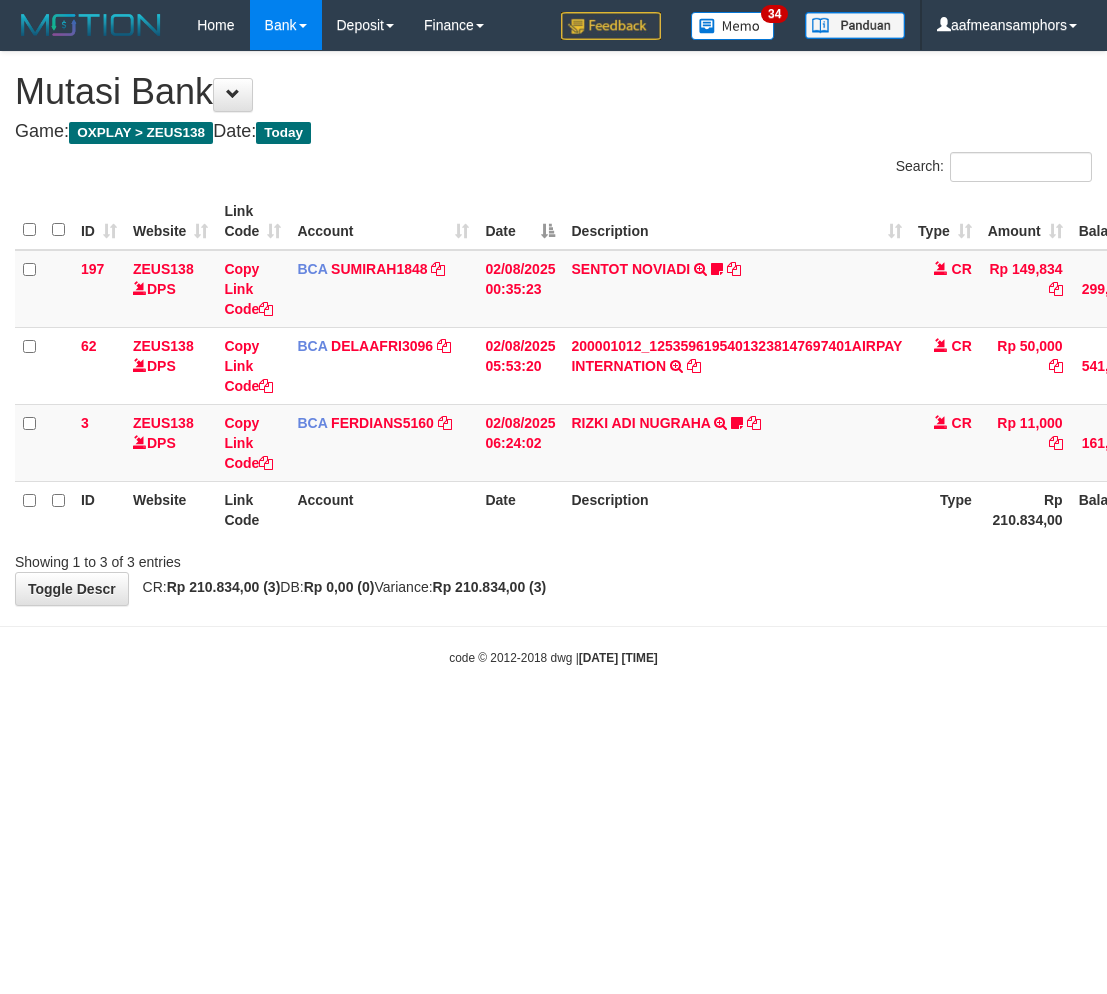 scroll, scrollTop: 0, scrollLeft: 0, axis: both 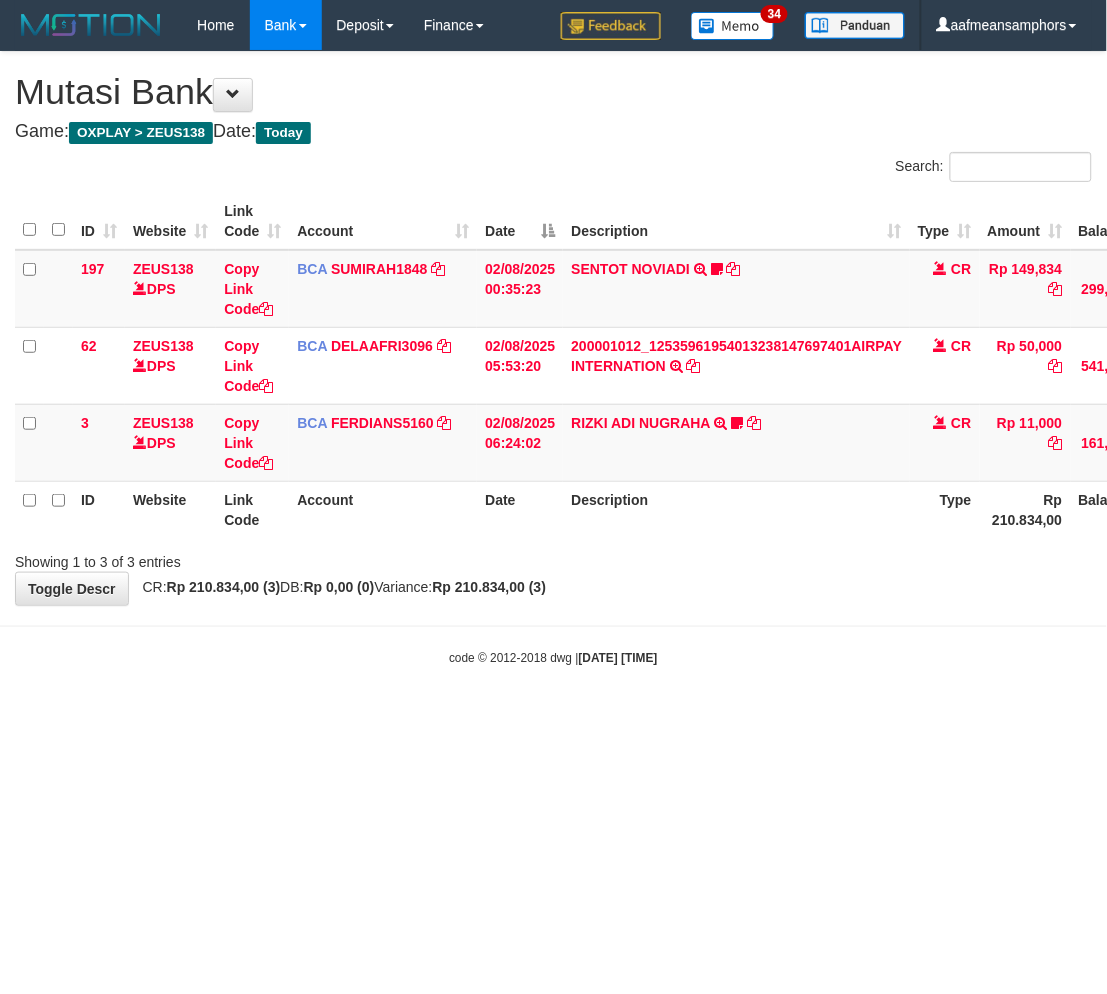click on "Toggle navigation
Home
Bank
Account List
Load
By Website
Group
[OXPLAY]													ZEUS138
By Load Group (DPS)
Sync" at bounding box center [553, 358] 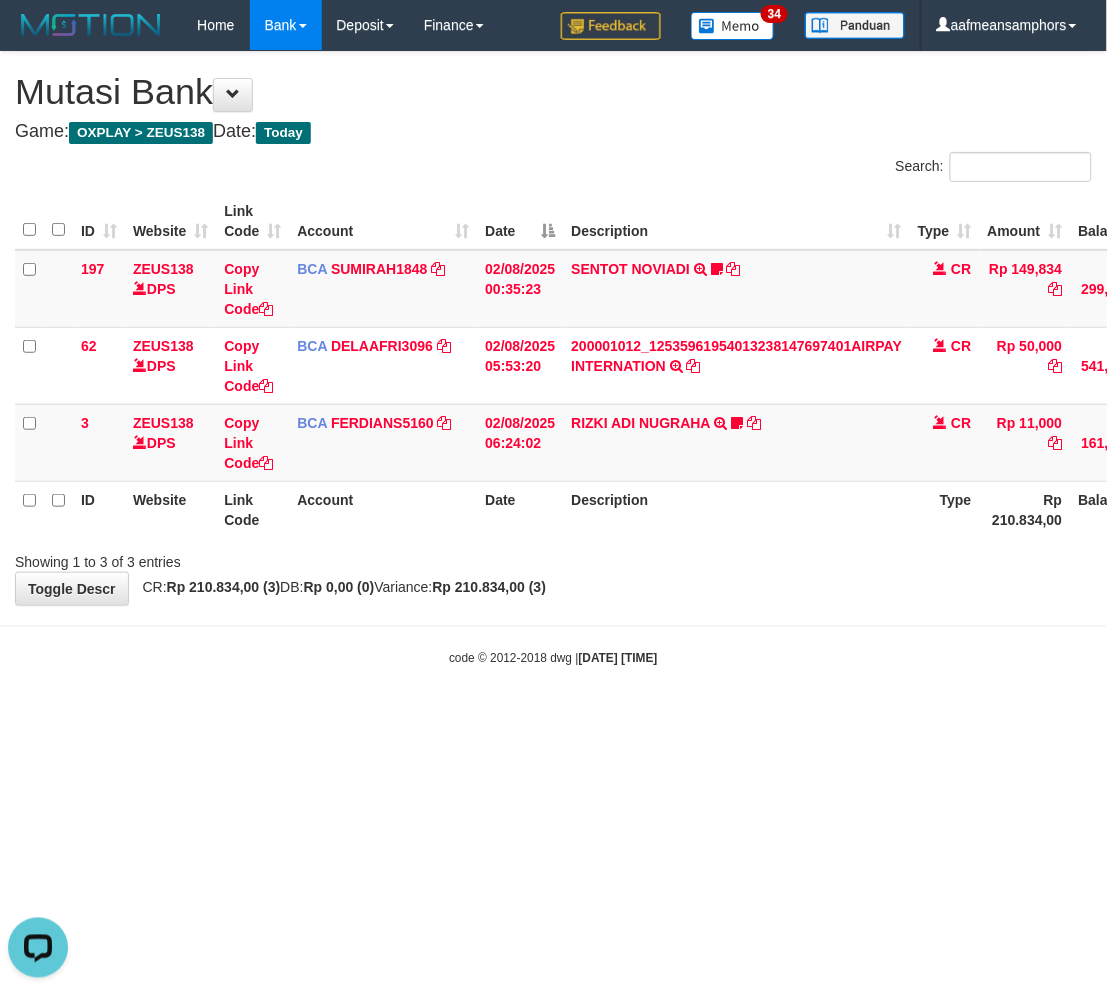 scroll, scrollTop: 0, scrollLeft: 0, axis: both 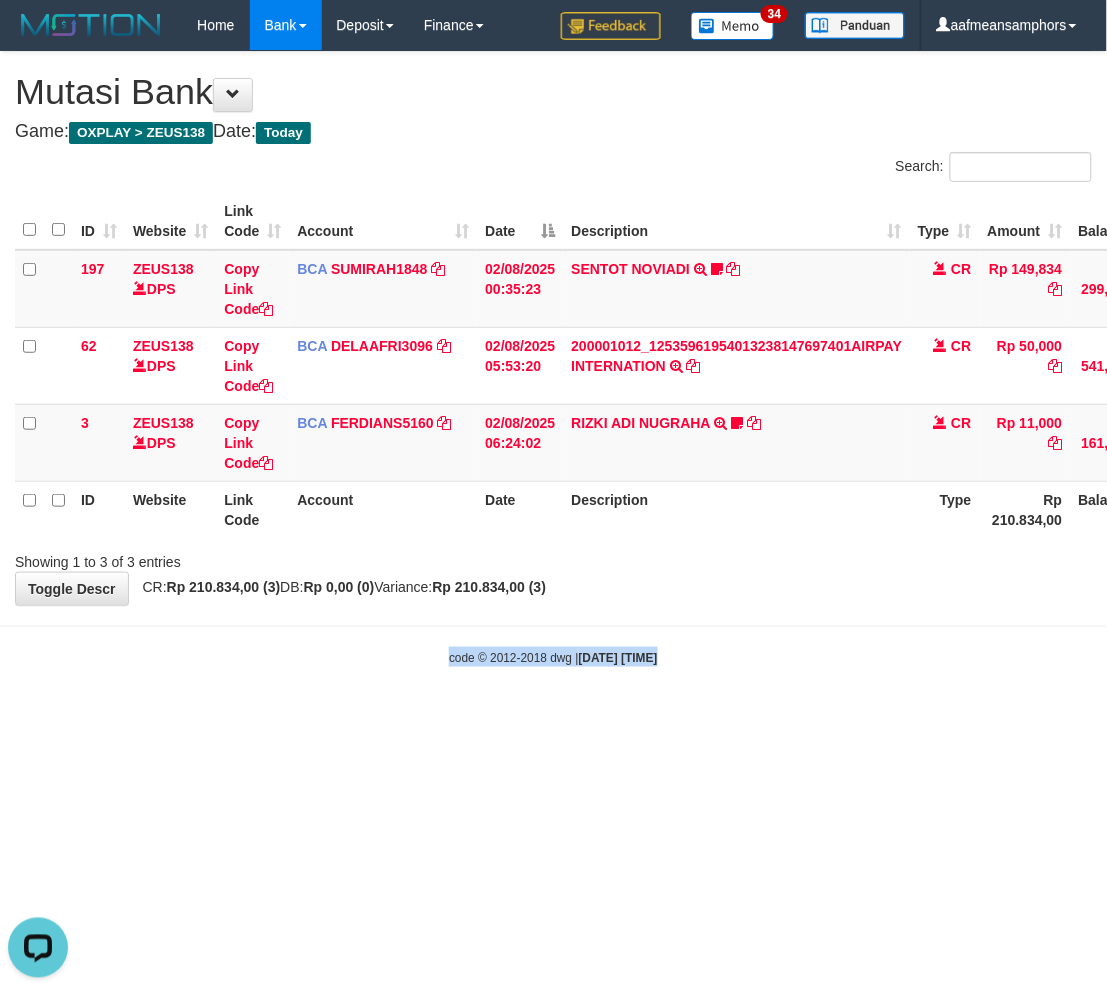 click on "Toggle navigation
Home
Bank
Account List
Load
By Website
Group
[OXPLAY]													ZEUS138
By Load Group (DPS)
Sync" at bounding box center [553, 358] 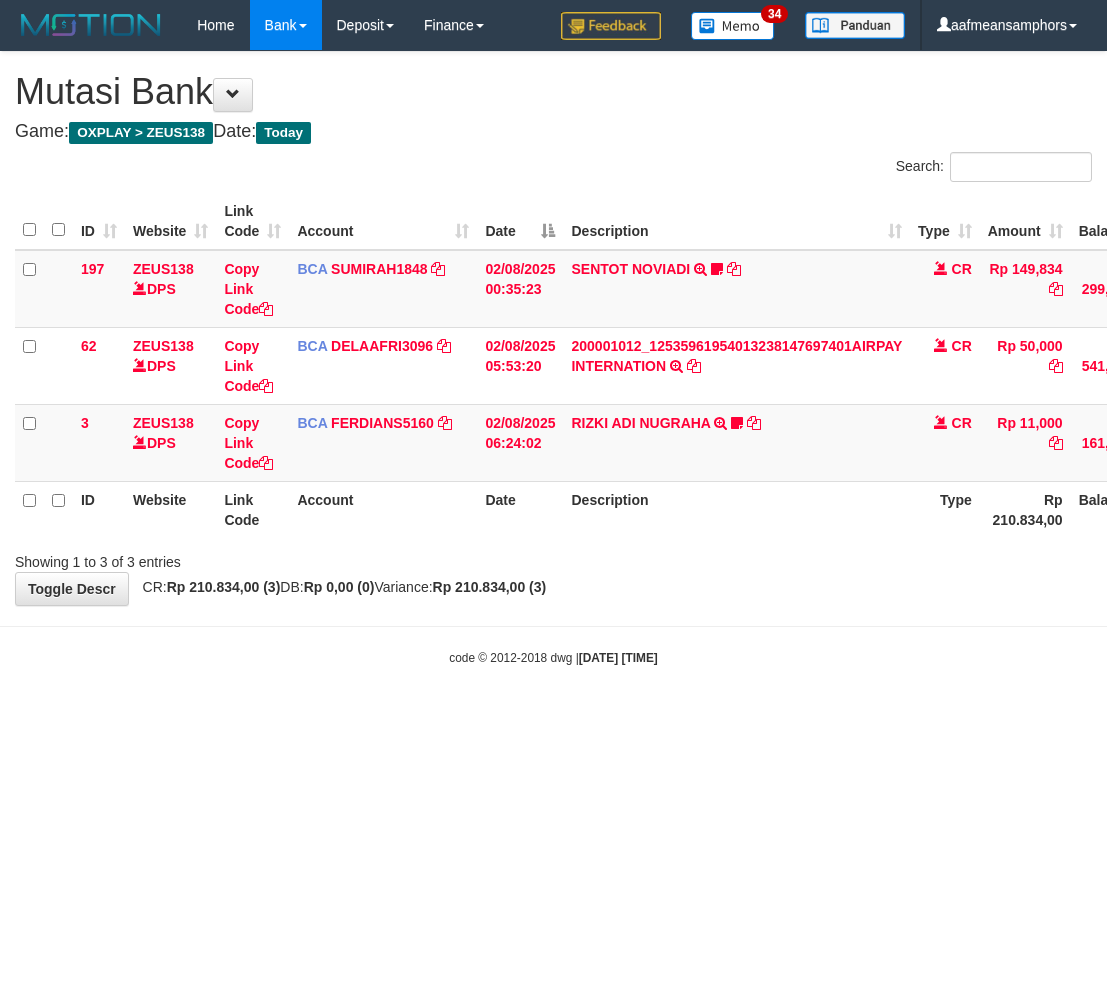 scroll, scrollTop: 0, scrollLeft: 0, axis: both 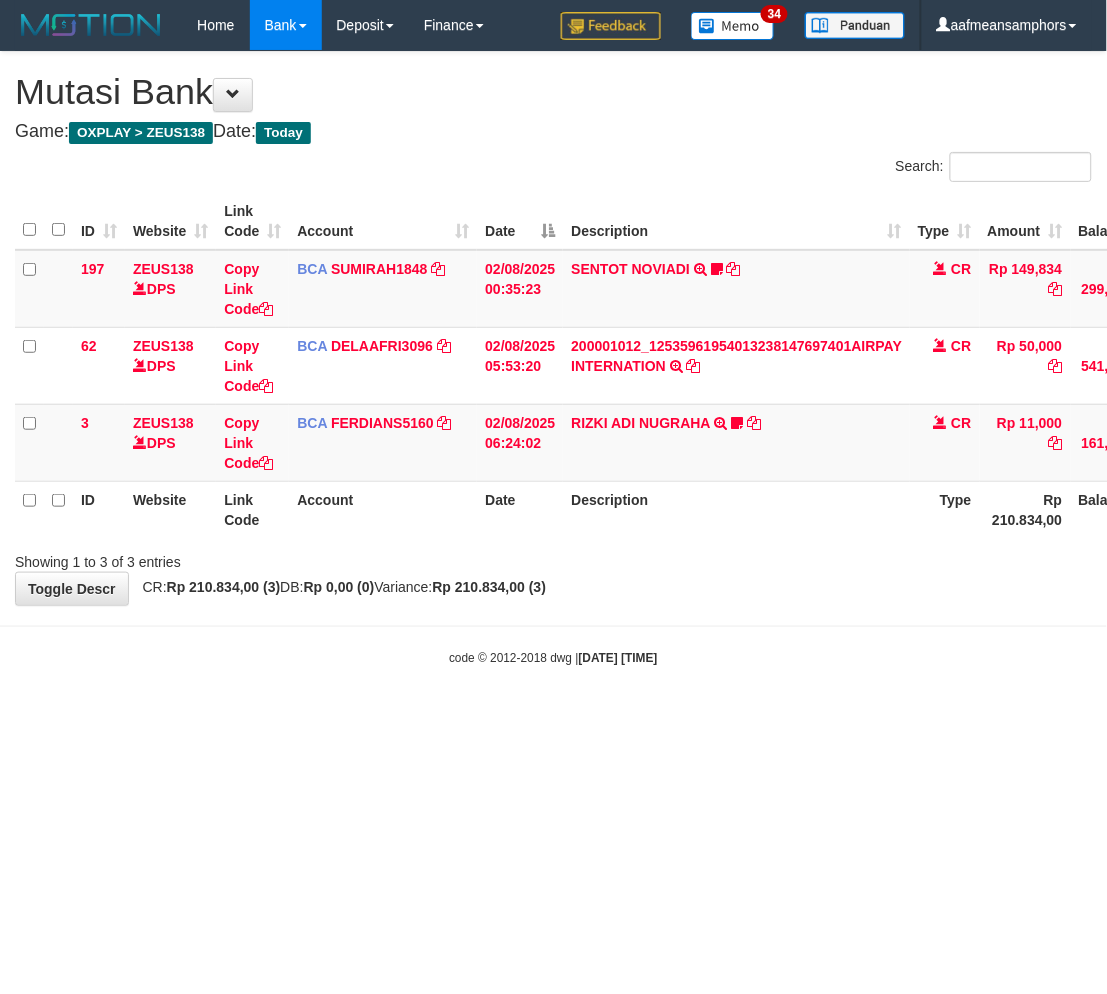 click on "Toggle navigation
Home
Bank
Account List
Load
By Website
Group
[OXPLAY]													ZEUS138
By Load Group (DPS)" at bounding box center (553, 358) 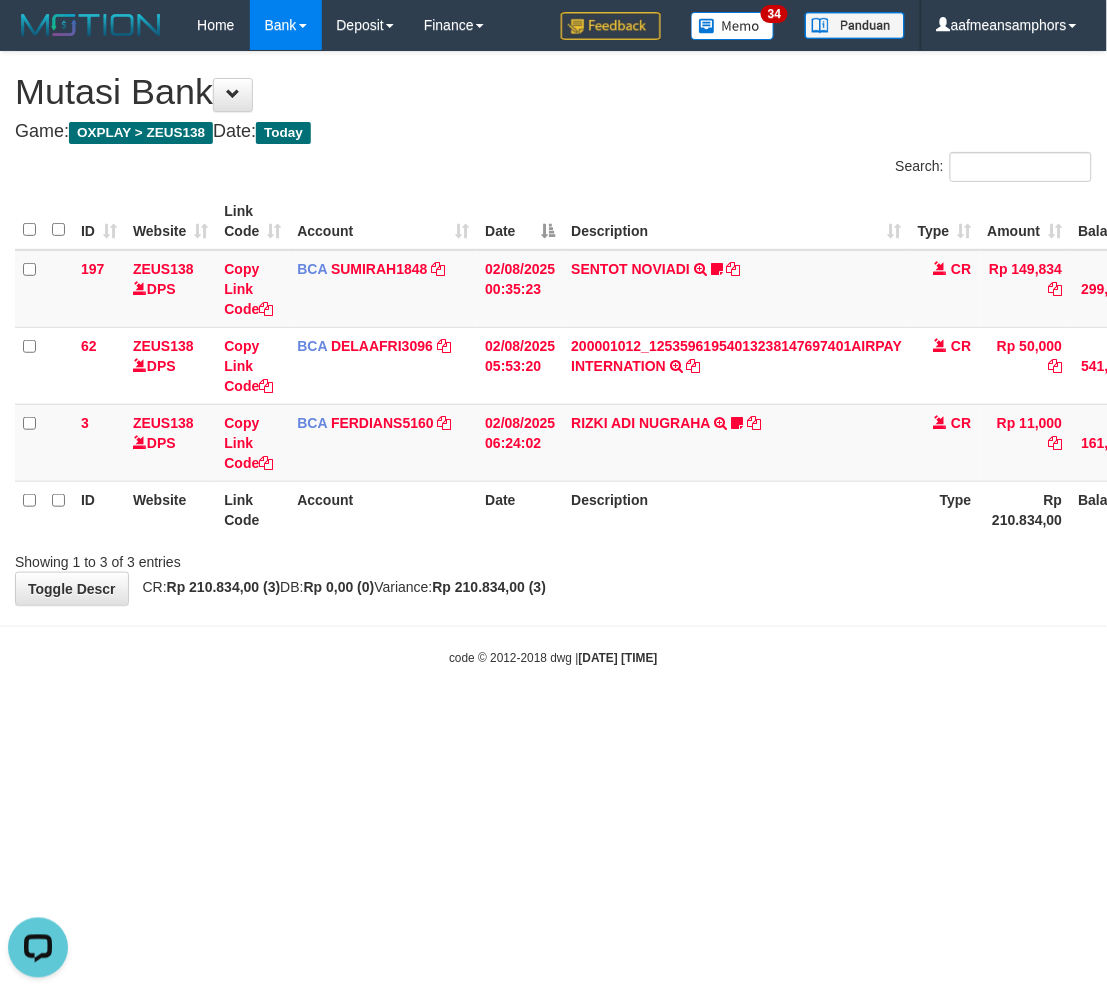 scroll, scrollTop: 0, scrollLeft: 0, axis: both 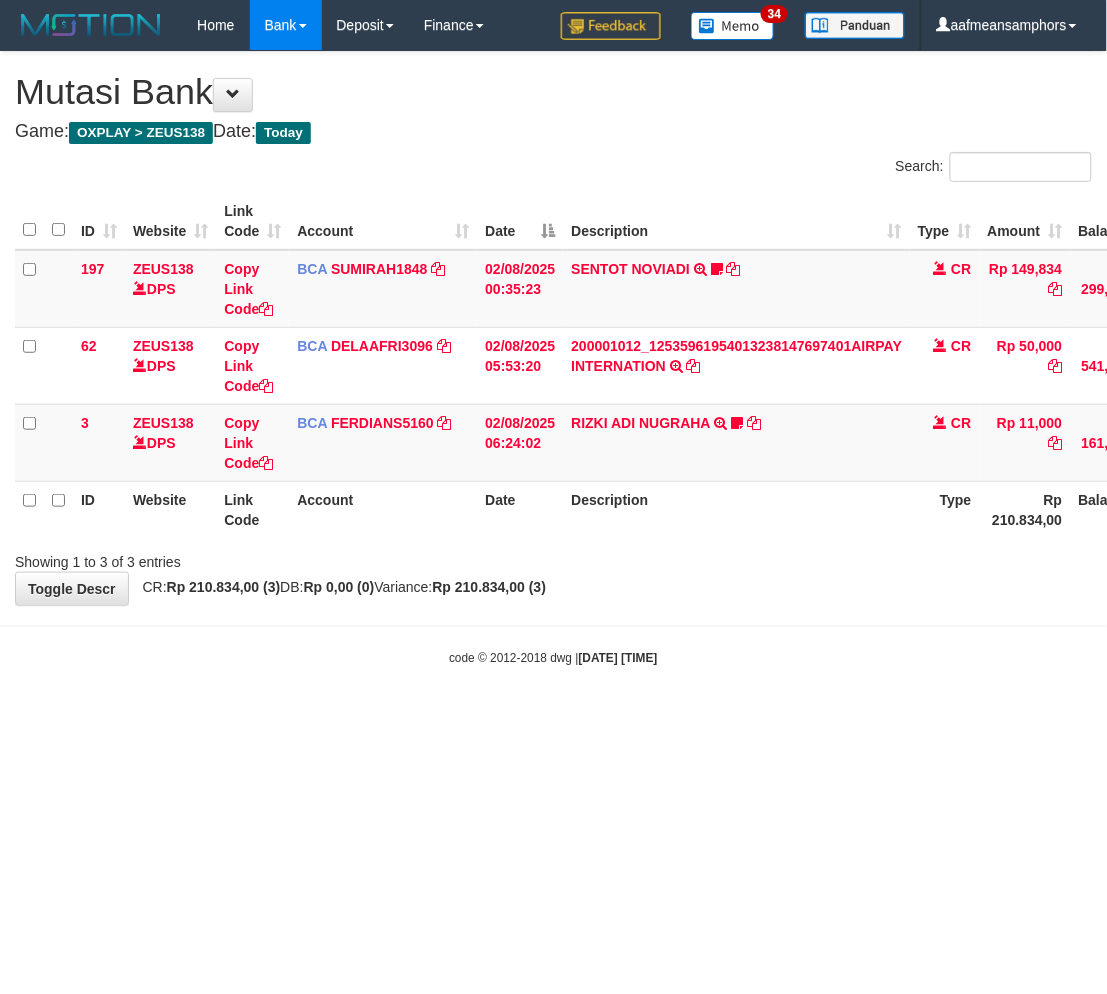 drag, startPoint x: 727, startPoint y: 643, endPoint x: 707, endPoint y: 646, distance: 20.22375 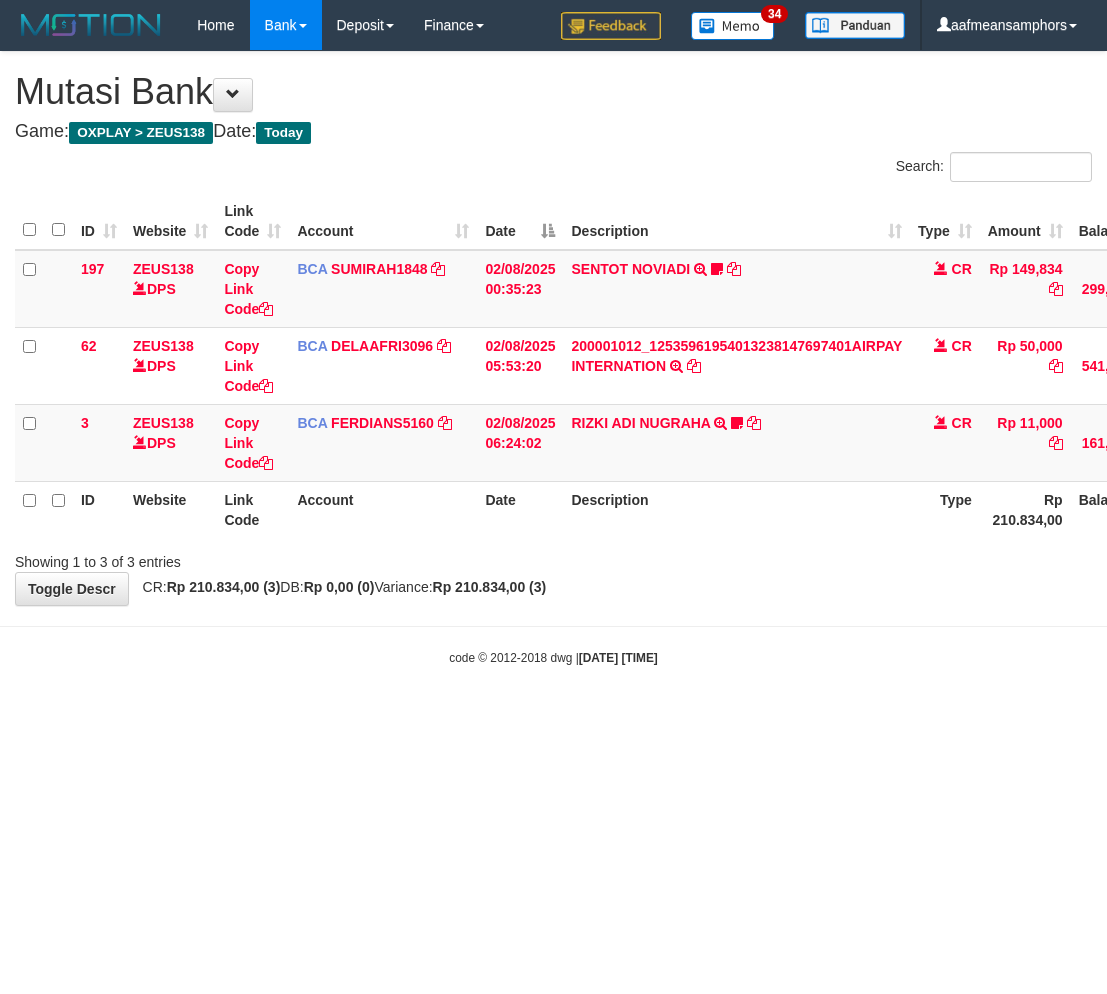 scroll, scrollTop: 0, scrollLeft: 0, axis: both 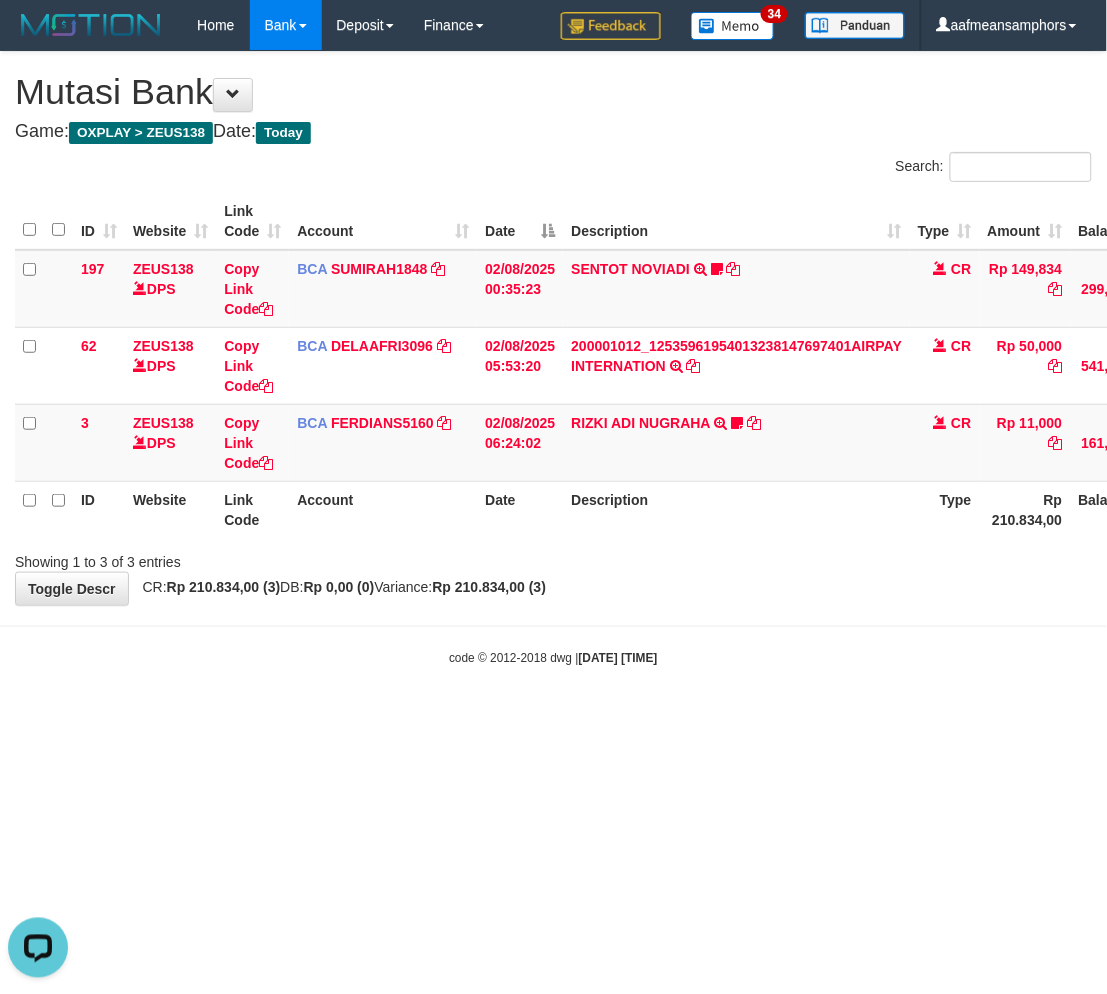 drag, startPoint x: 725, startPoint y: 601, endPoint x: 694, endPoint y: 612, distance: 32.89377 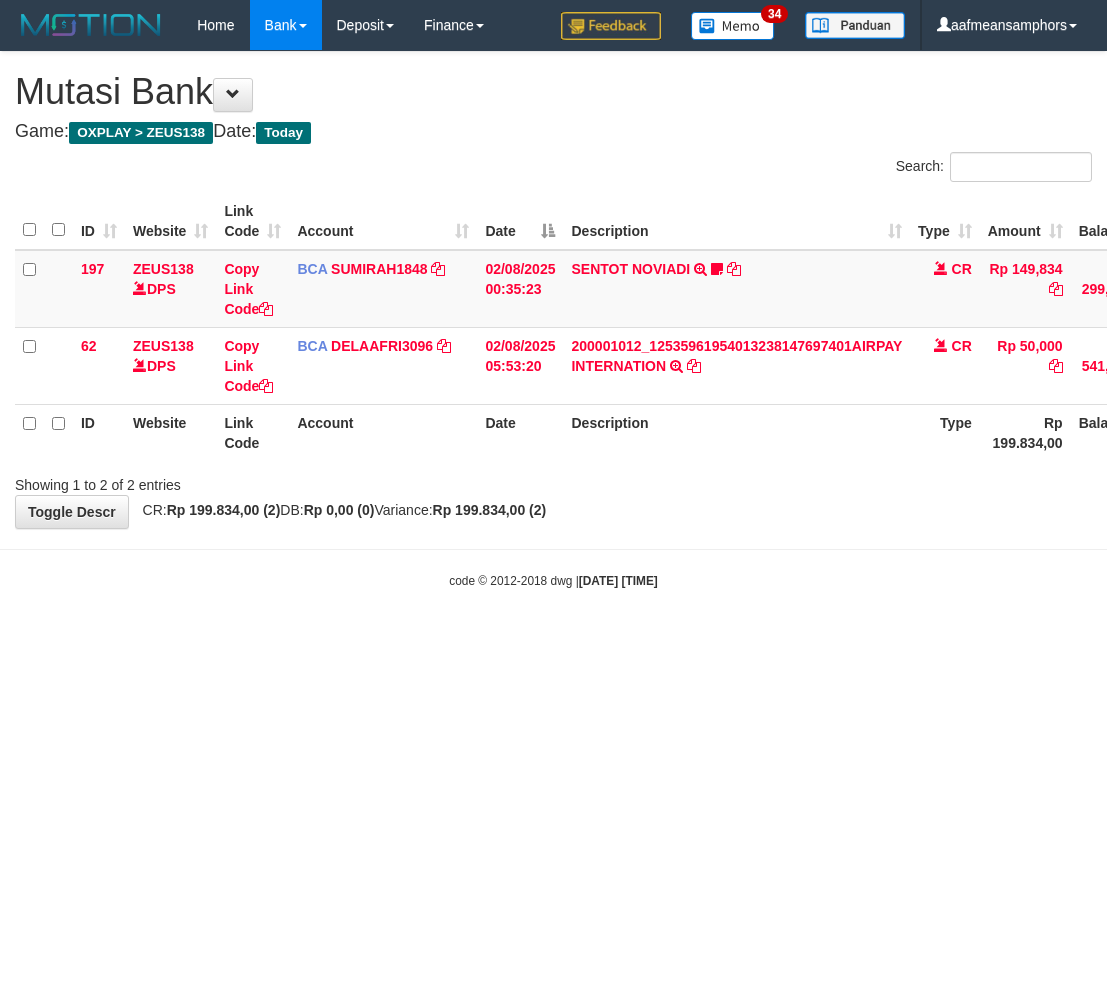 scroll, scrollTop: 0, scrollLeft: 0, axis: both 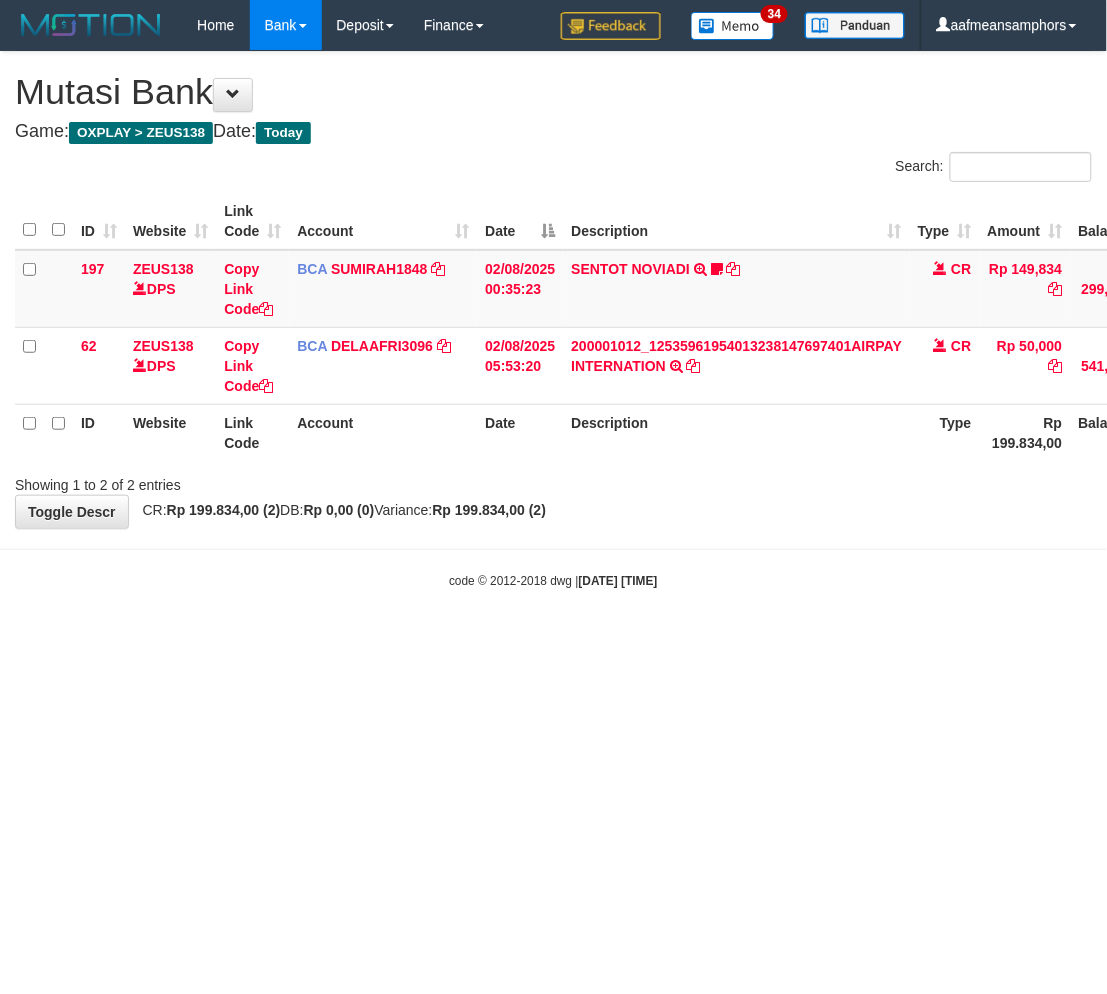 click on "code © 2012-2018 dwg |  2025/08/02 06:44:26" at bounding box center [553, 580] 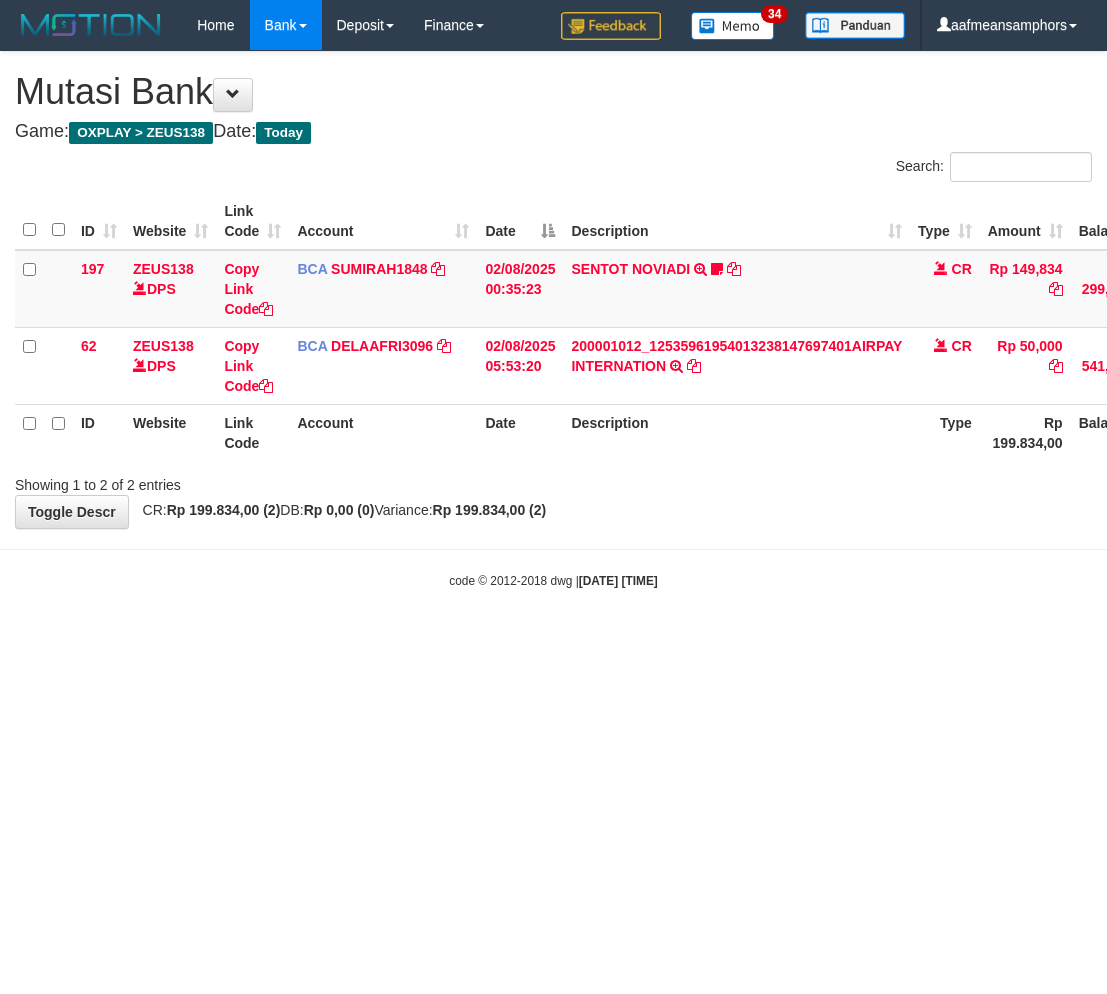 scroll, scrollTop: 0, scrollLeft: 0, axis: both 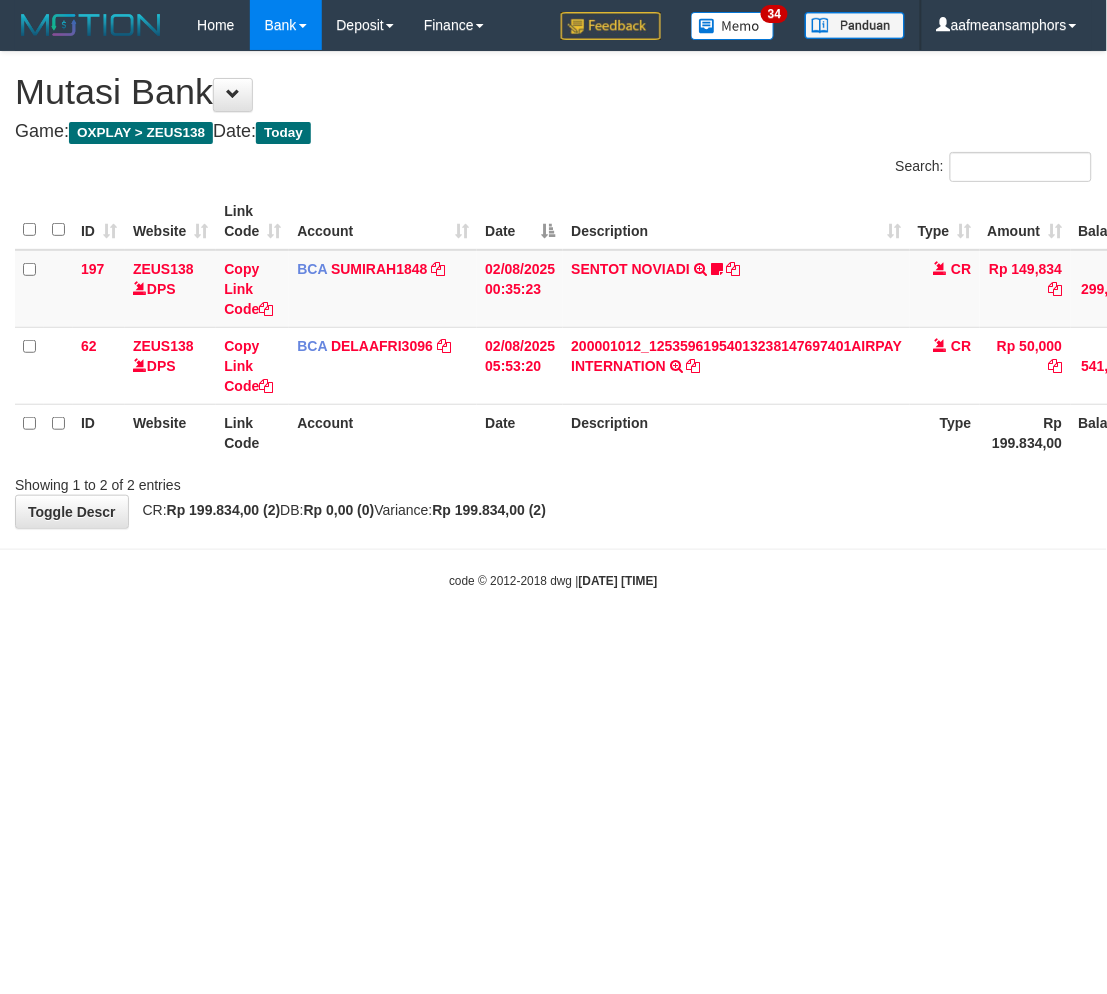 drag, startPoint x: 0, startPoint y: 0, endPoint x: 731, endPoint y: 581, distance: 933.76764 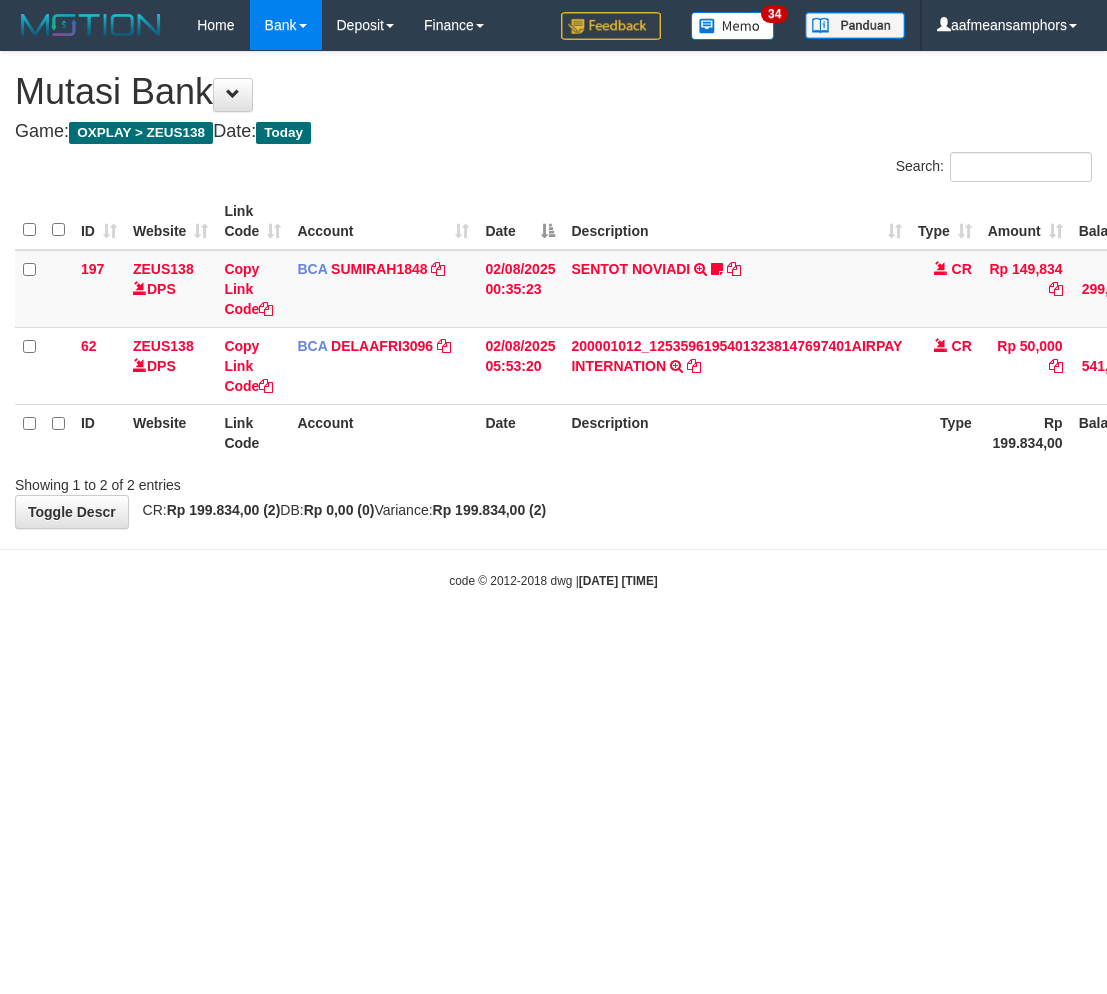 scroll, scrollTop: 0, scrollLeft: 0, axis: both 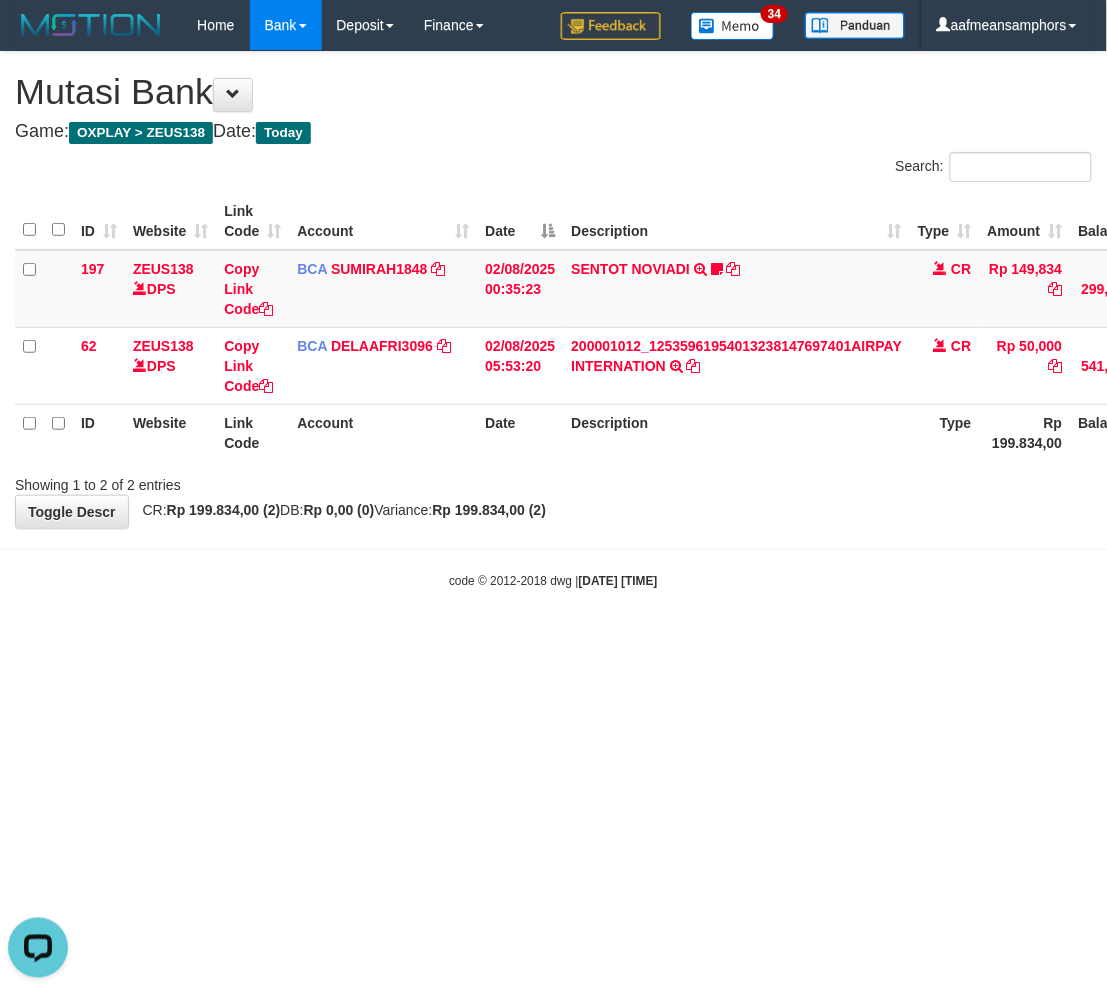 click on "Toggle navigation
Home
Bank
Account List
Load
By Website
Group
[OXPLAY]													ZEUS138
By Load Group (DPS)
Sync" at bounding box center [553, 320] 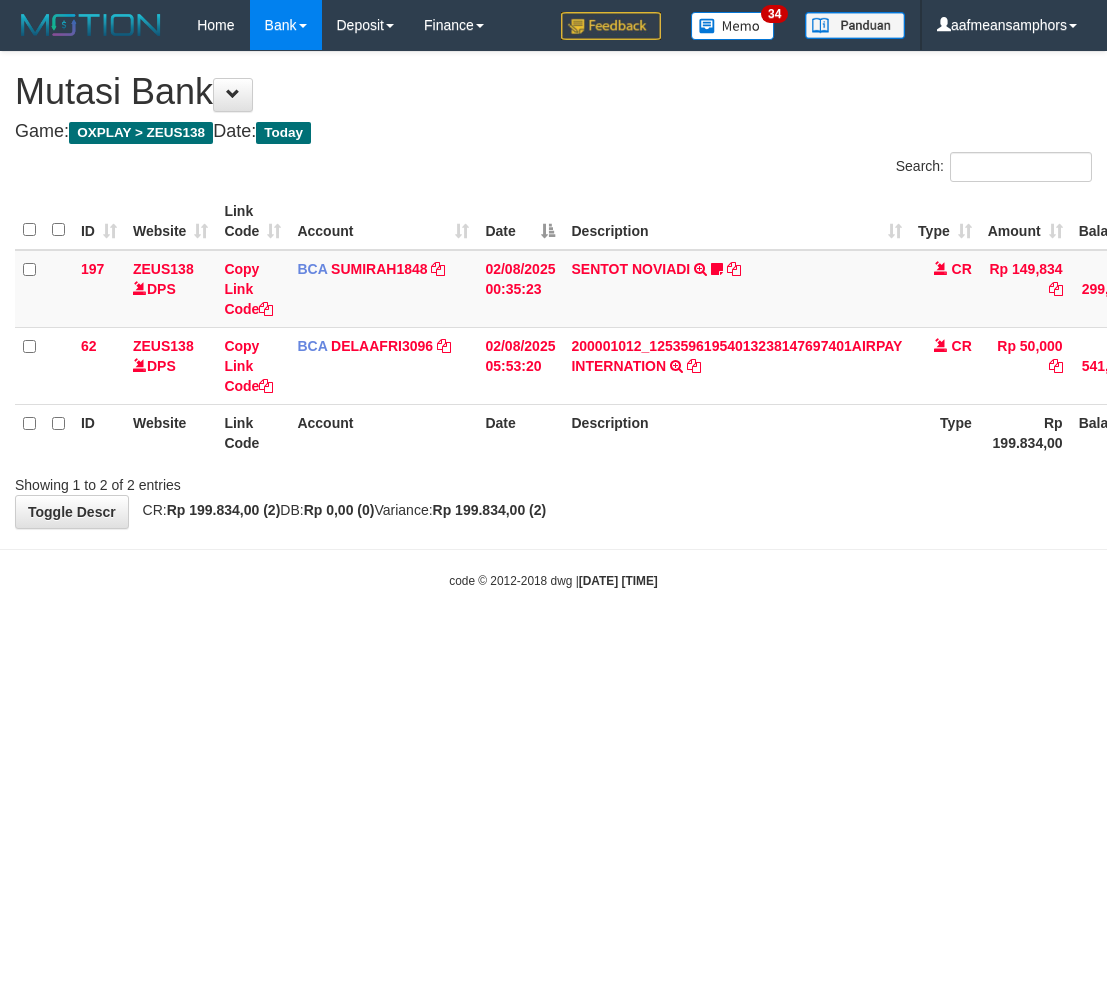 scroll, scrollTop: 0, scrollLeft: 0, axis: both 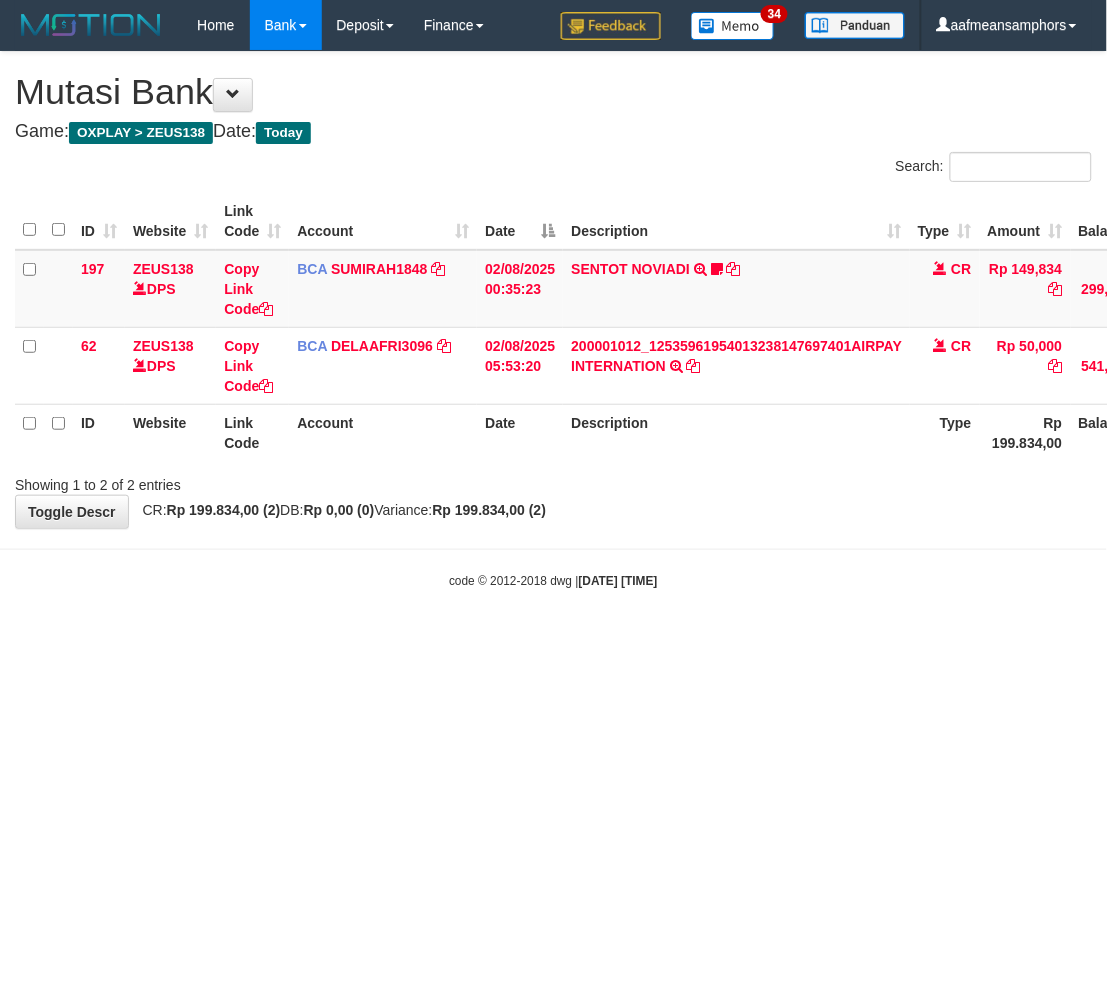 click on "Toggle navigation
Home
Bank
Account List
Load
By Website
Group
[OXPLAY]													ZEUS138
By Load Group (DPS)" at bounding box center (553, 320) 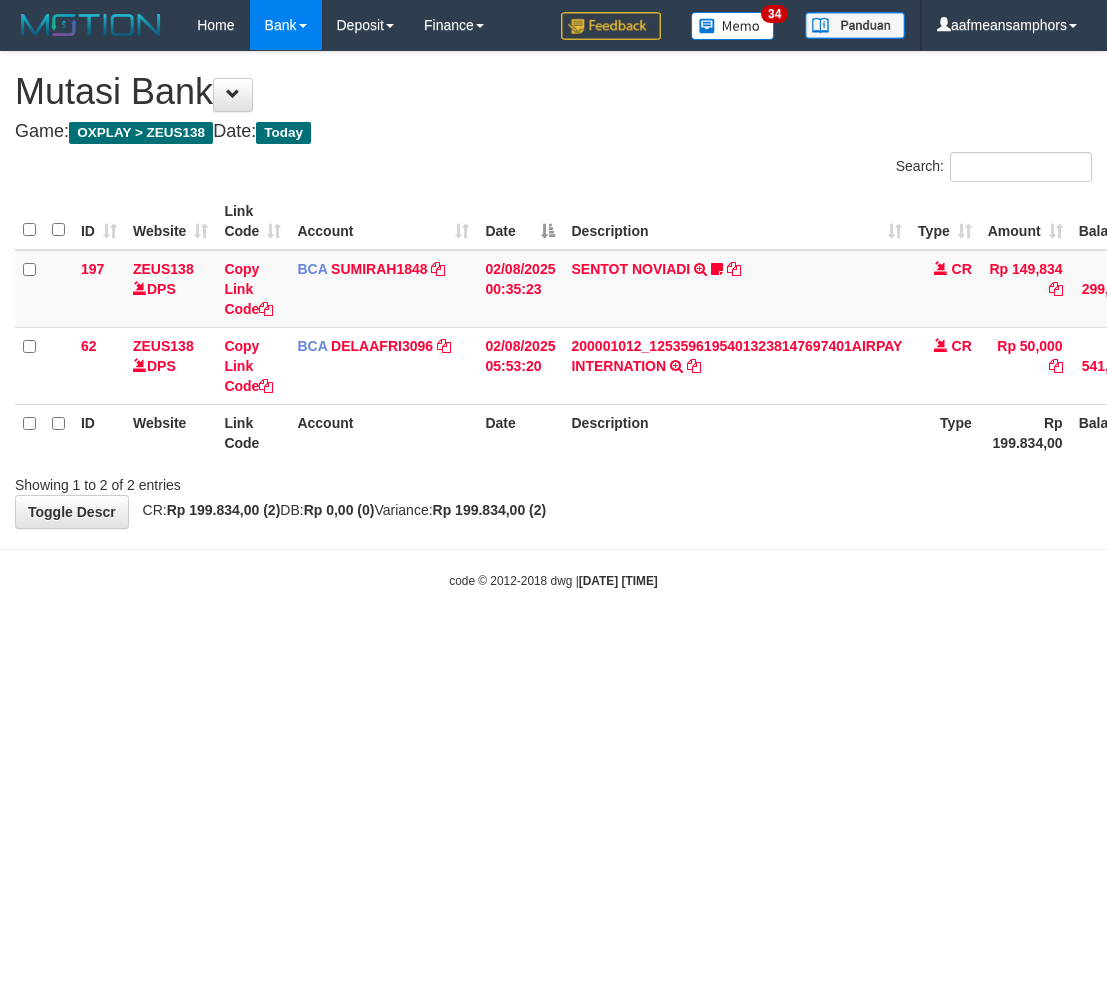 scroll, scrollTop: 0, scrollLeft: 0, axis: both 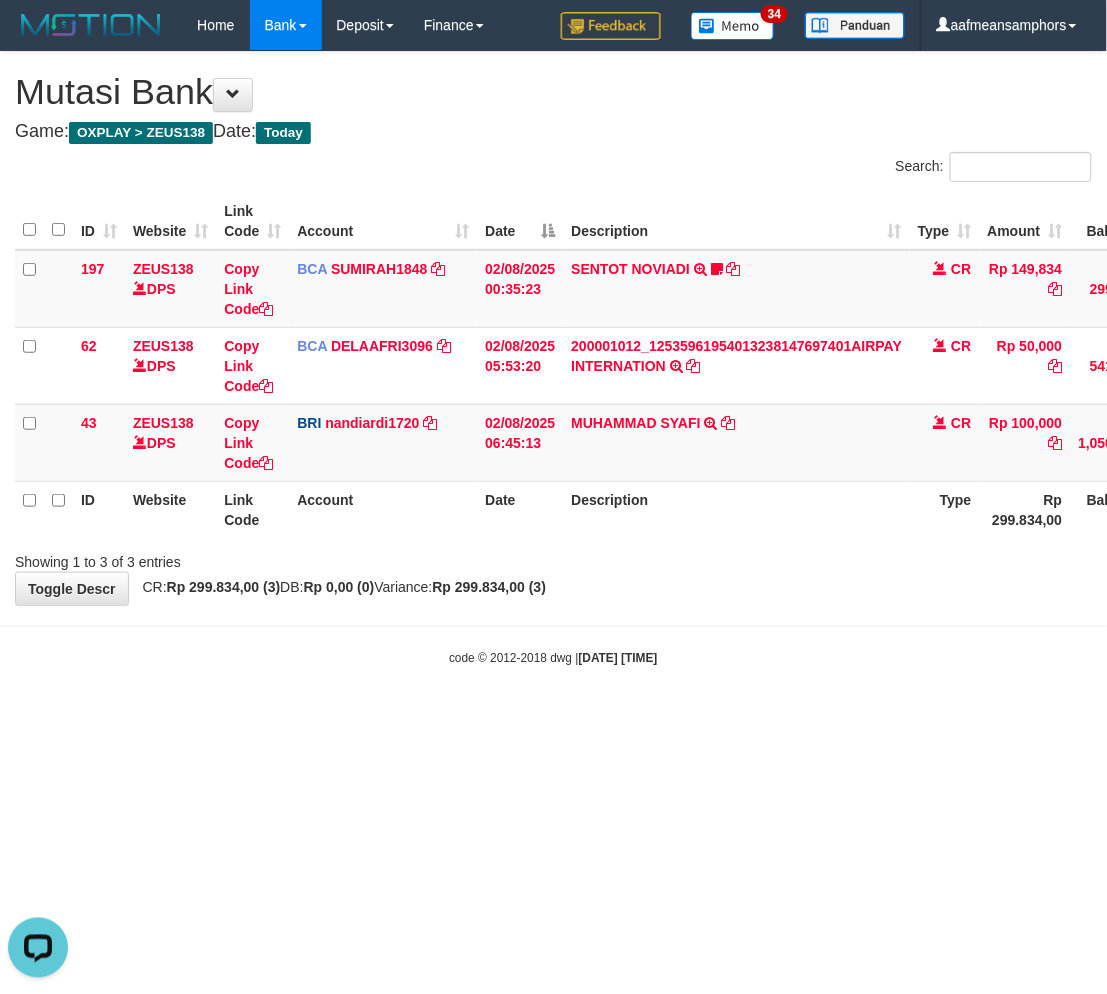 drag, startPoint x: 754, startPoint y: 661, endPoint x: 725, endPoint y: 668, distance: 29.832869 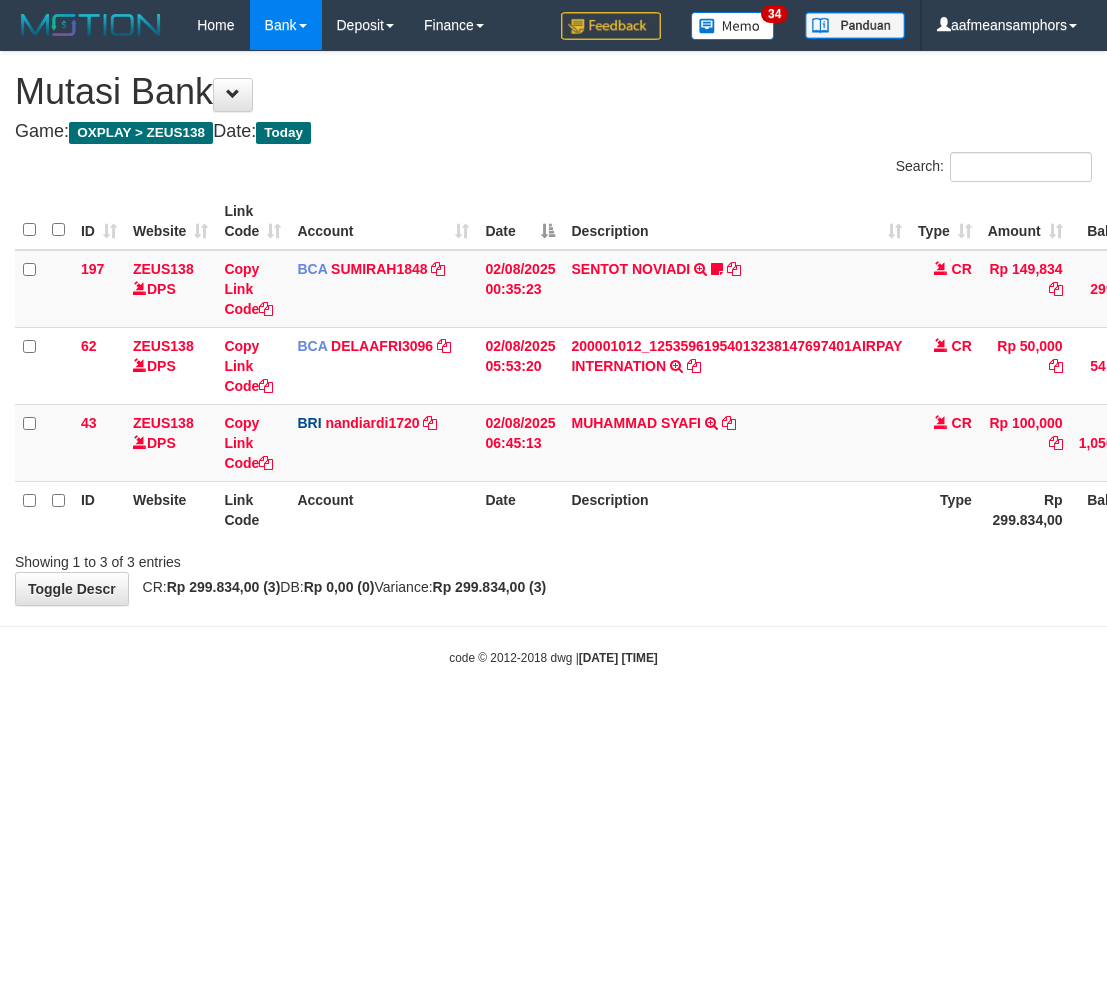 scroll, scrollTop: 0, scrollLeft: 0, axis: both 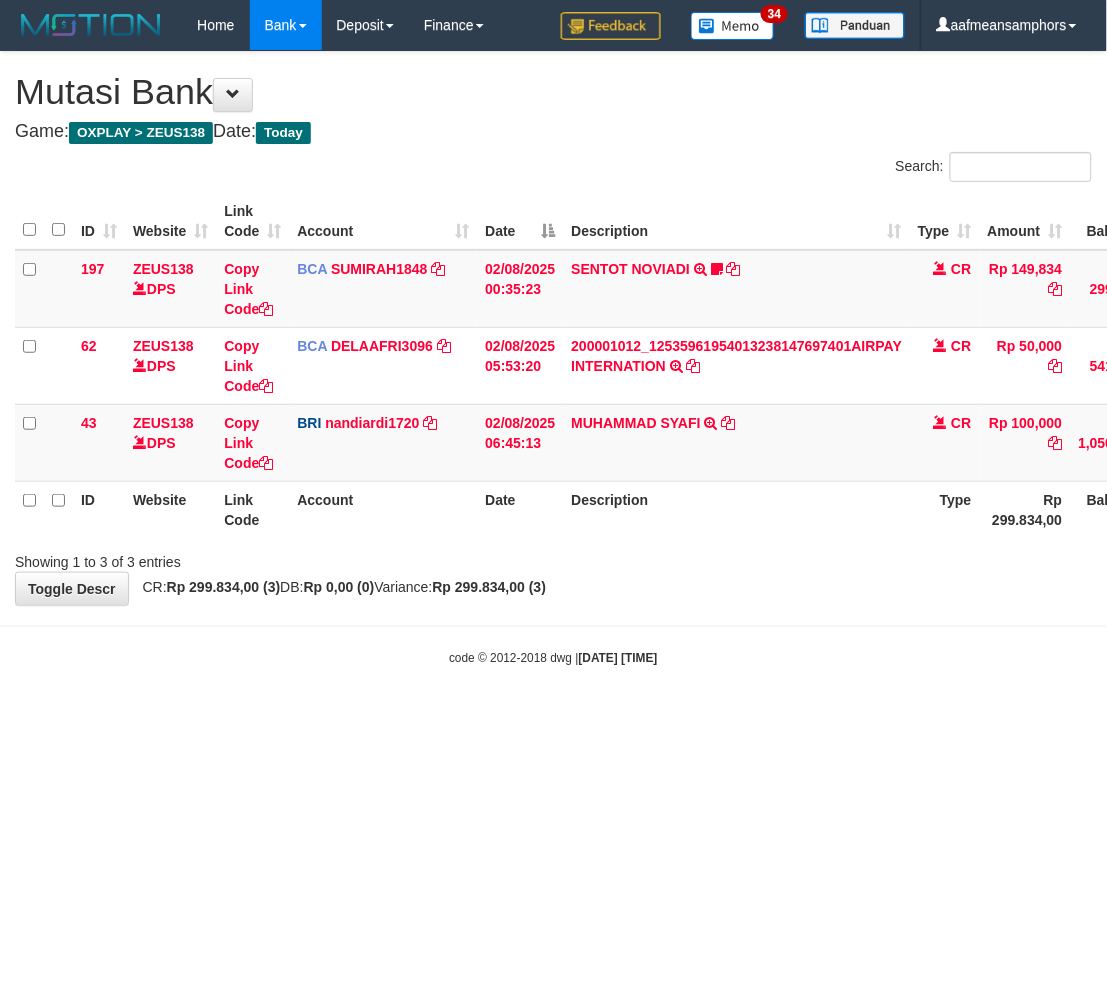 click on "Toggle navigation
Home
Bank
Account List
Load
By Website
Group
[OXPLAY]													ZEUS138
By Load Group (DPS)" at bounding box center [553, 358] 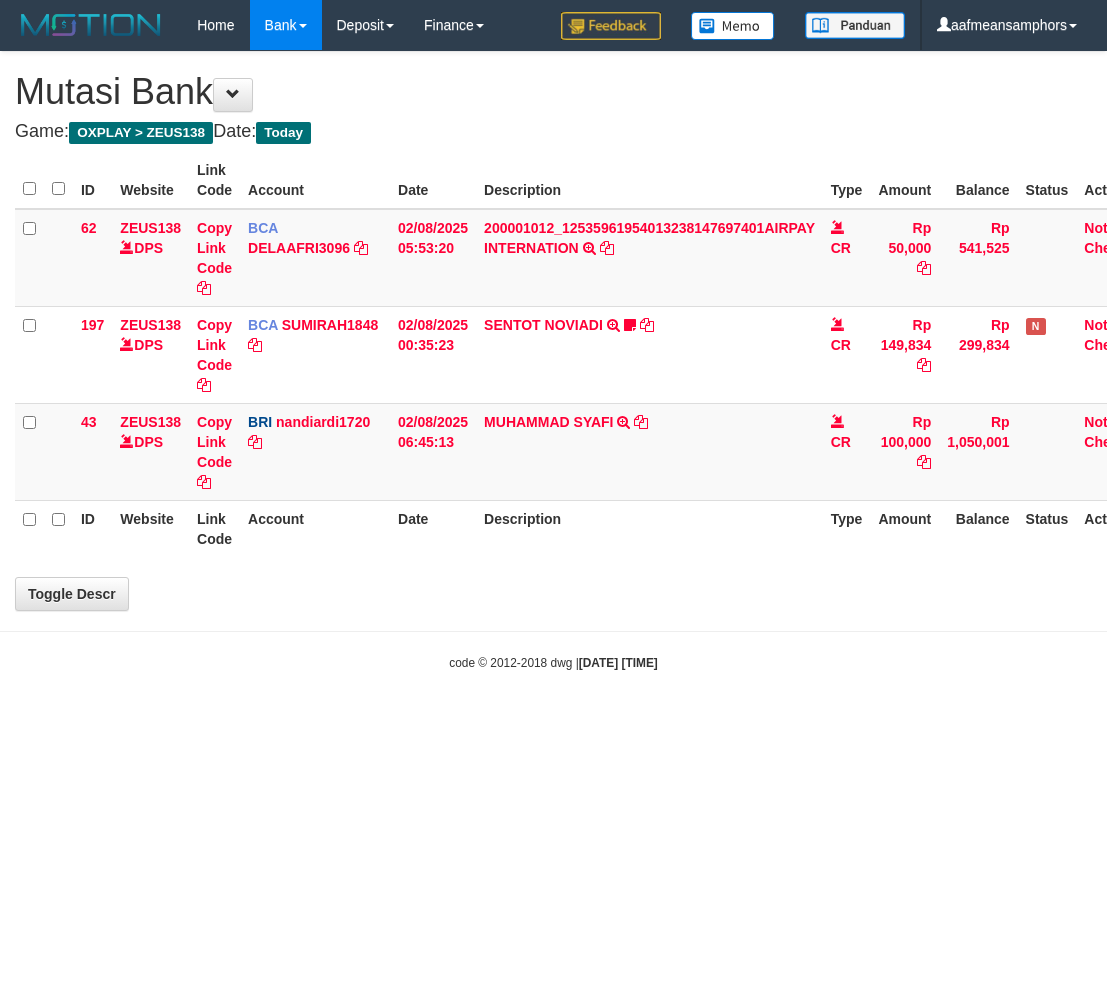 scroll, scrollTop: 0, scrollLeft: 0, axis: both 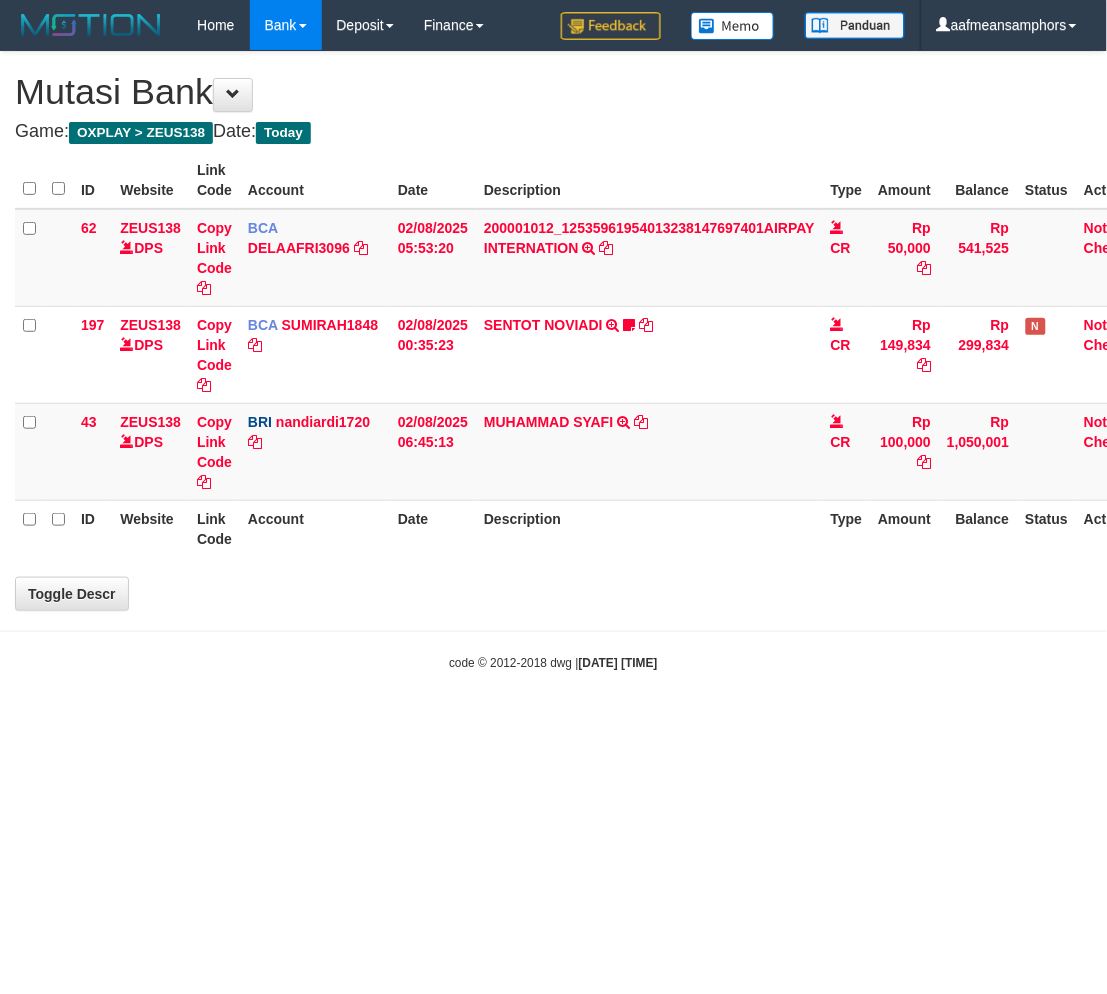 click on "Toggle navigation
Home
Bank
Account List
Load
By Website
Group
[OXPLAY]													ZEUS138
By Load Group (DPS)
Group aaf-001
Group aaf-002
Group aaf-DPBCAVIP01ZEUS138
Group aaf-DPBCAVIP02ZEUS138" at bounding box center [553, 361] 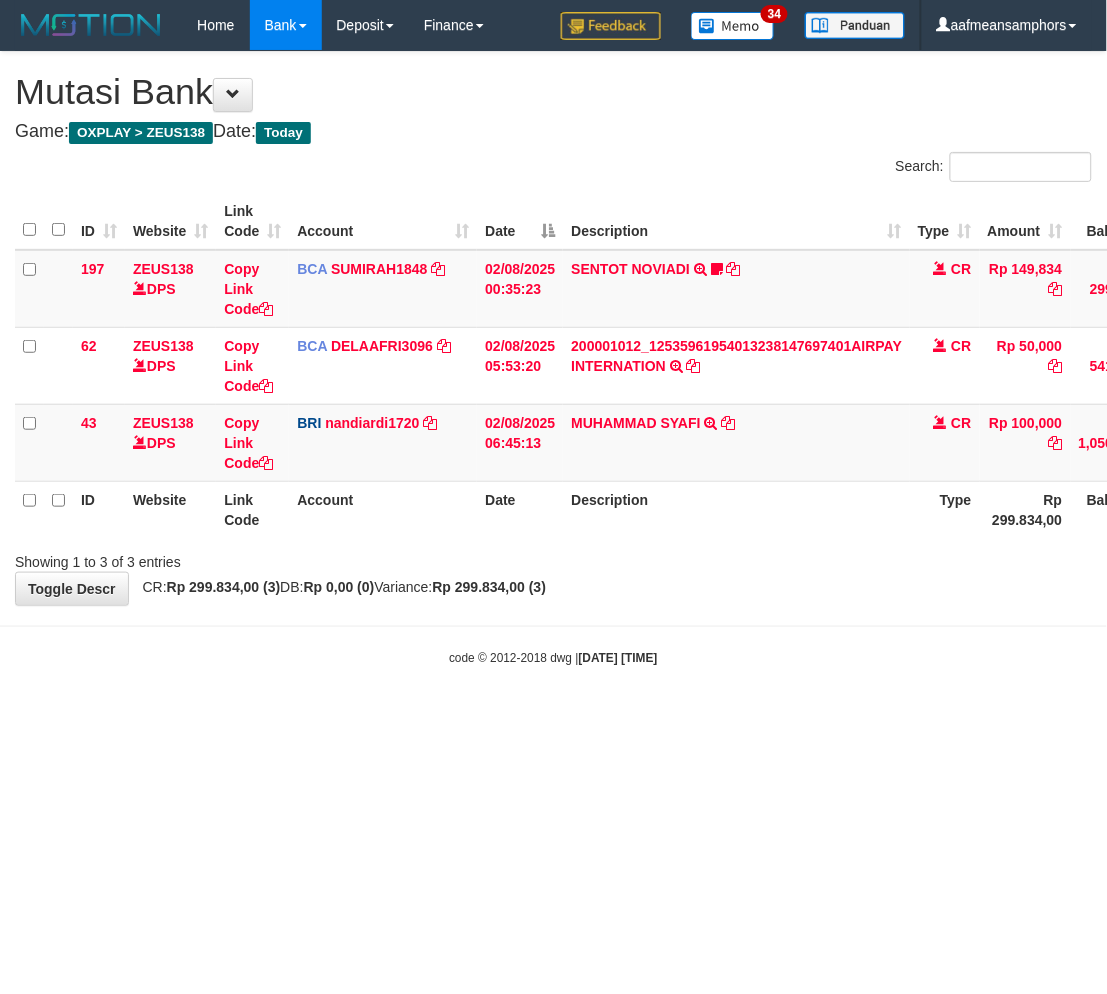 click on "Toggle navigation
Home
Bank
Account List
Load
By Website
Group
[OXPLAY]													ZEUS138
By Load Group (DPS)" at bounding box center (553, 358) 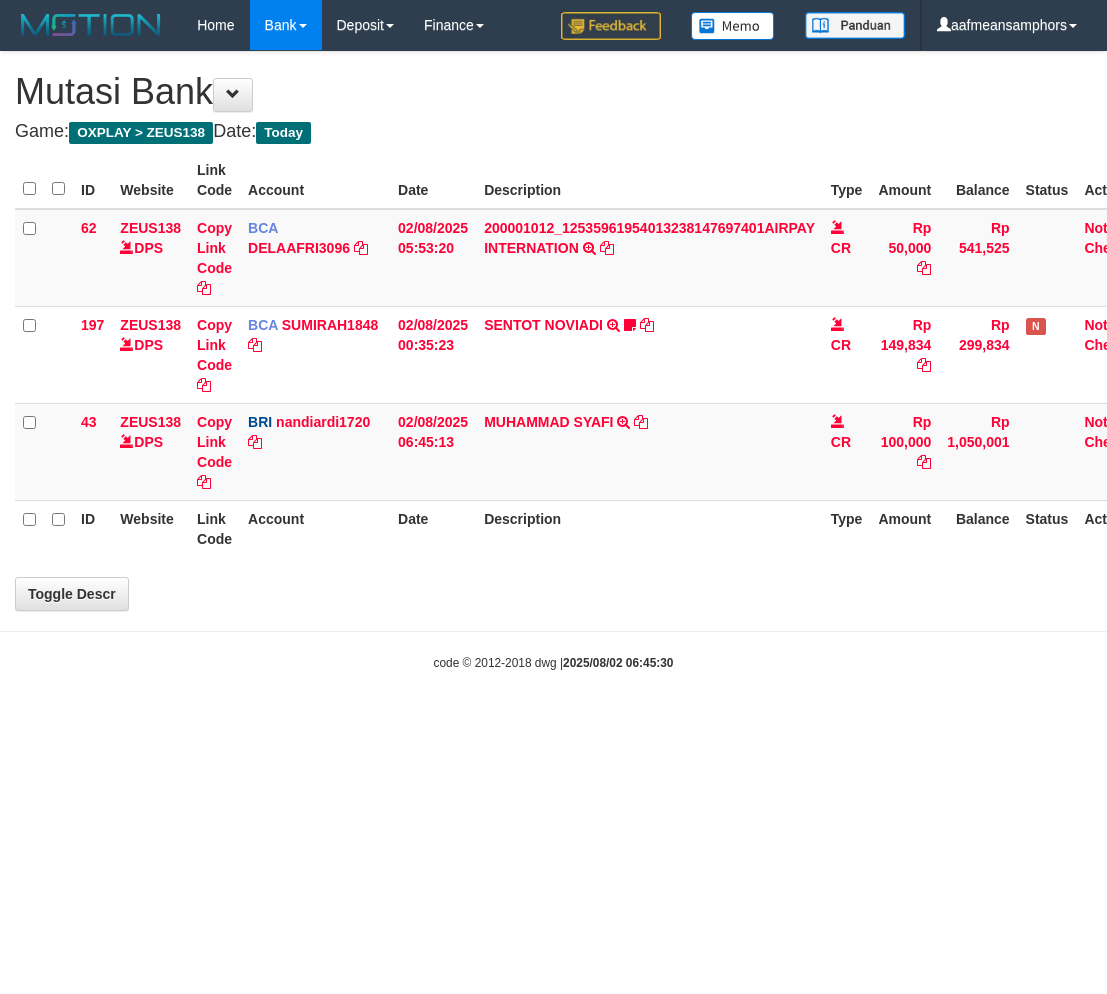 click on "Toggle navigation
Home
Bank
Account List
Load
By Website
Group
[OXPLAY]													ZEUS138
By Load Group (DPS)
Group aaf-001
Group aaf-002
Group aaf-DPBCAVIP01ZEUS138
Group aaf-DPBCAVIP02ZEUS138" at bounding box center [553, 361] 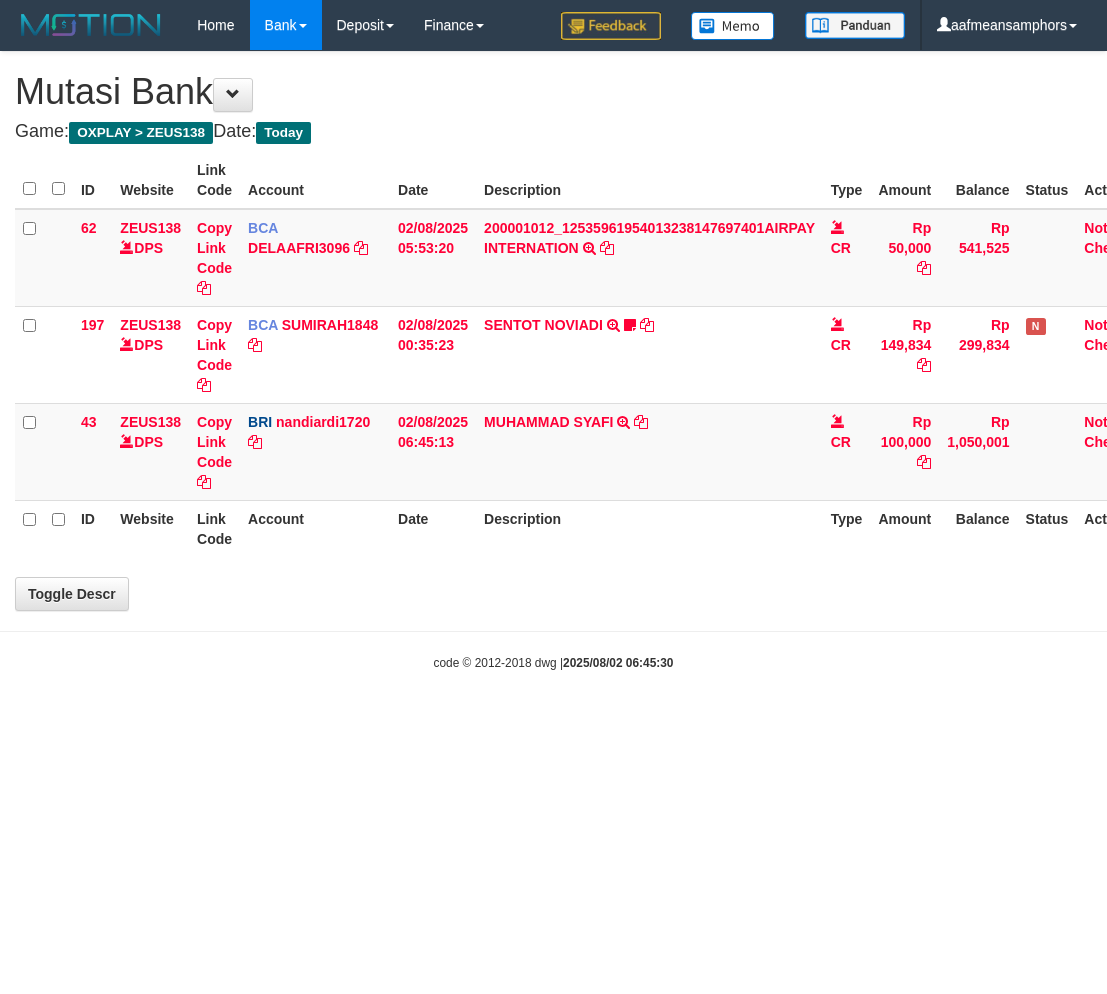 scroll, scrollTop: 0, scrollLeft: 0, axis: both 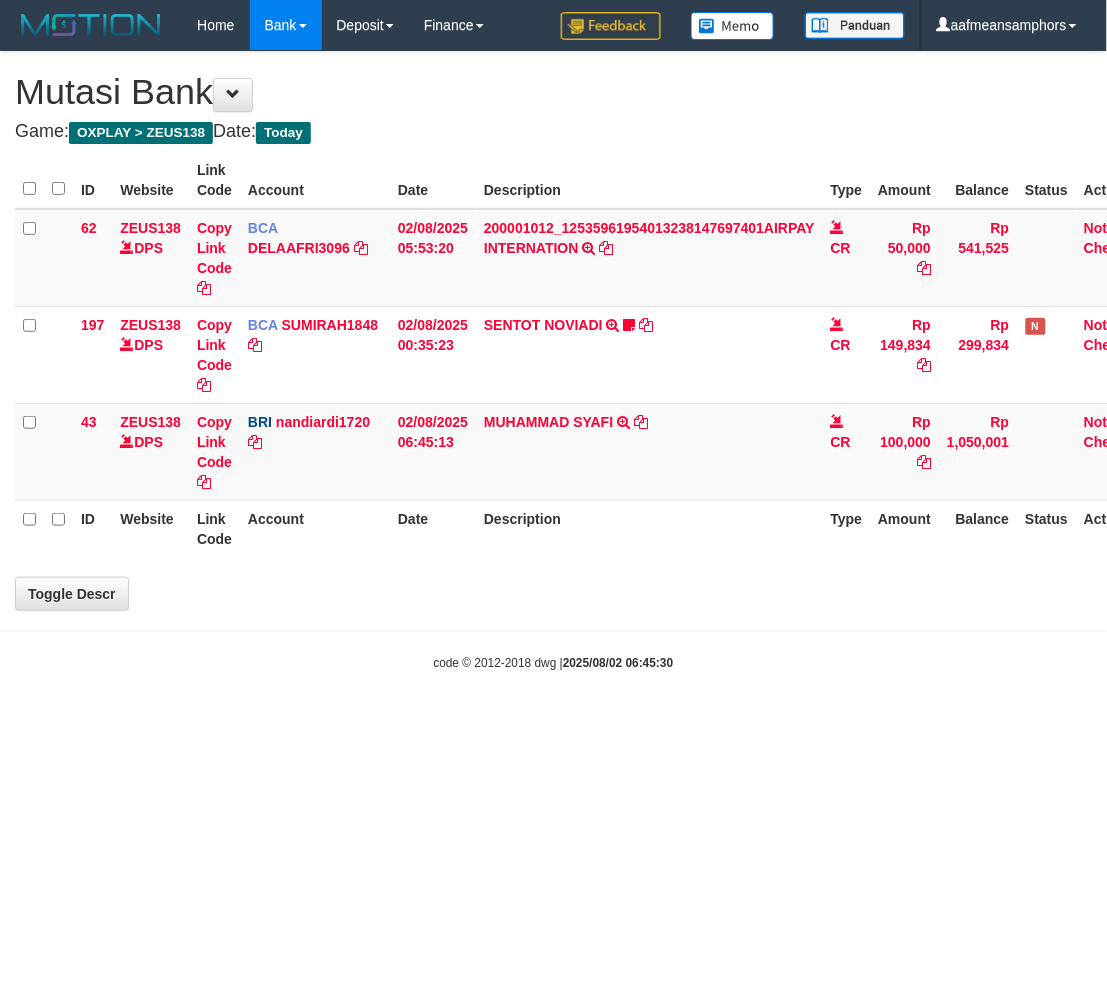 click on "Toggle navigation
Home
Bank
Account List
Load
By Website
Group
[OXPLAY]													ZEUS138
By Load Group (DPS)
Group aaf-001
Group aaf-002
Group aaf-DPBCAVIP01ZEUS138
Group aaf-DPBCAVIP02ZEUS138" at bounding box center [553, 361] 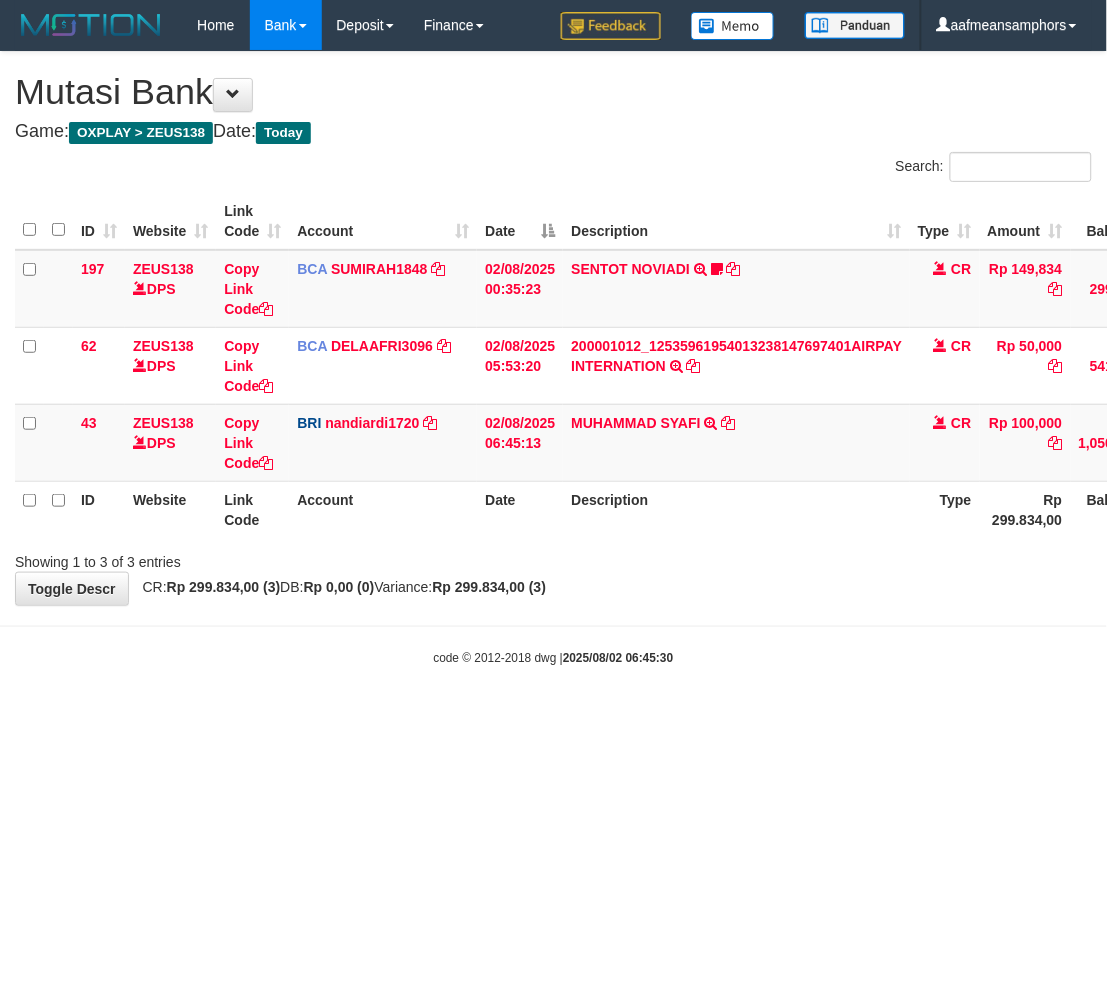 click on "Toggle navigation
Home
Bank
Account List
Load
By Website
Group
[OXPLAY]													ZEUS138
By Load Group (DPS)" at bounding box center [553, 358] 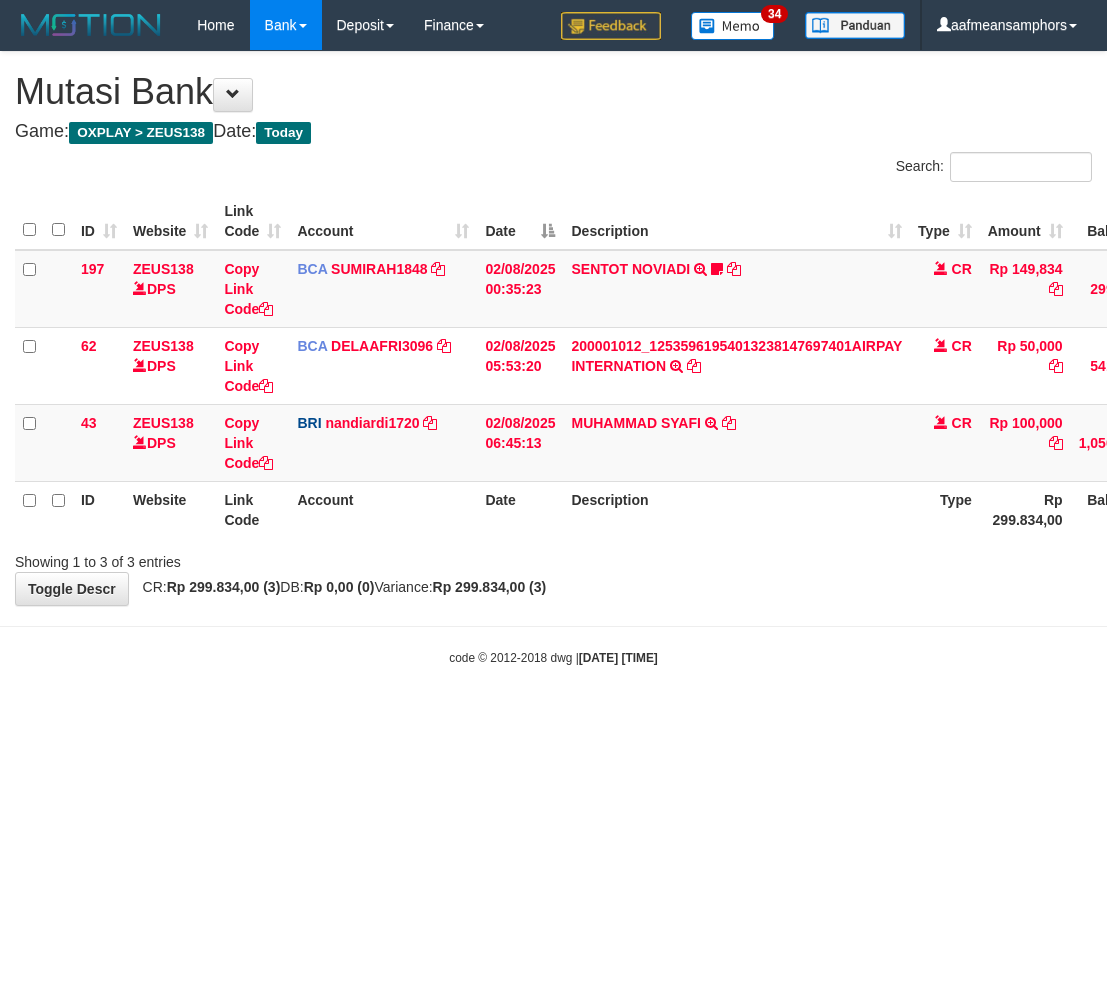 scroll, scrollTop: 0, scrollLeft: 0, axis: both 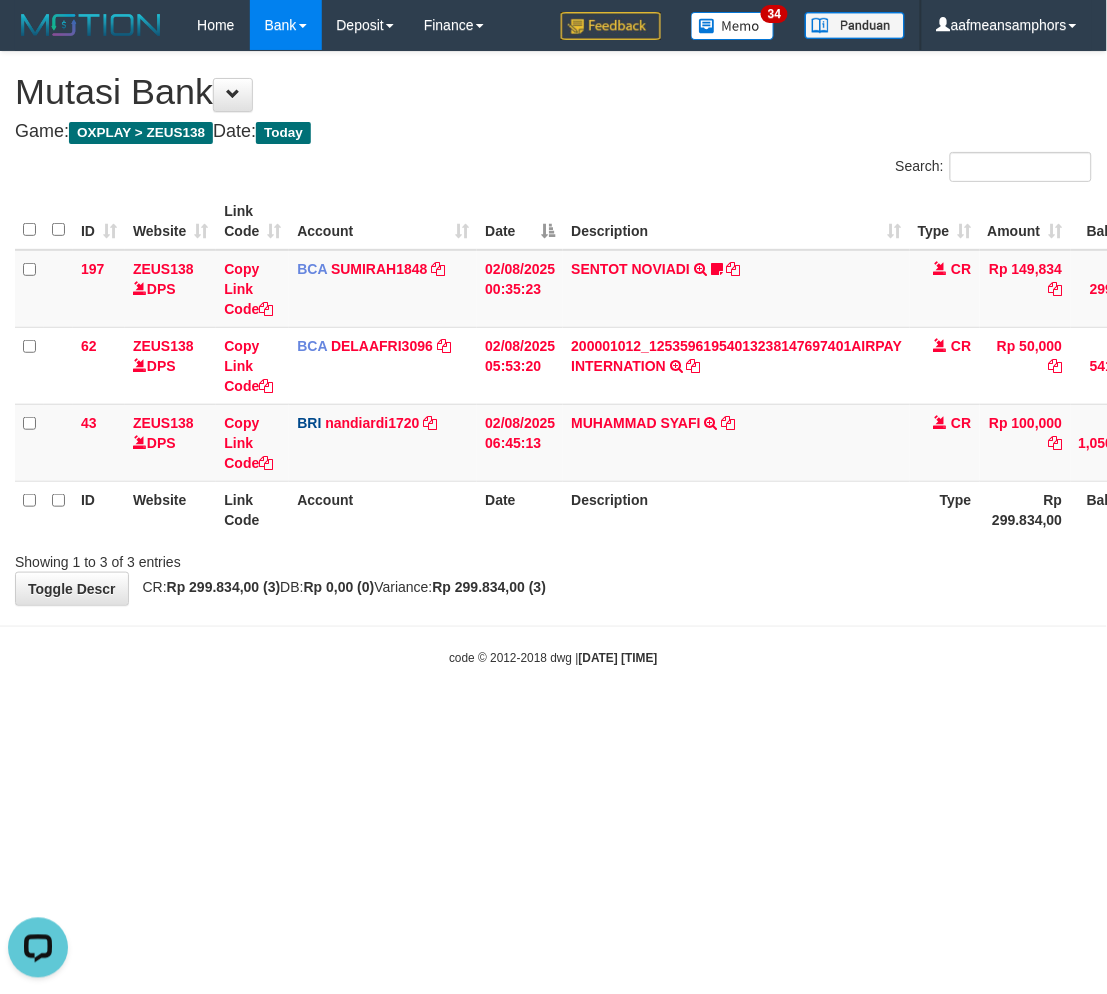 click on "**********" at bounding box center [553, 328] 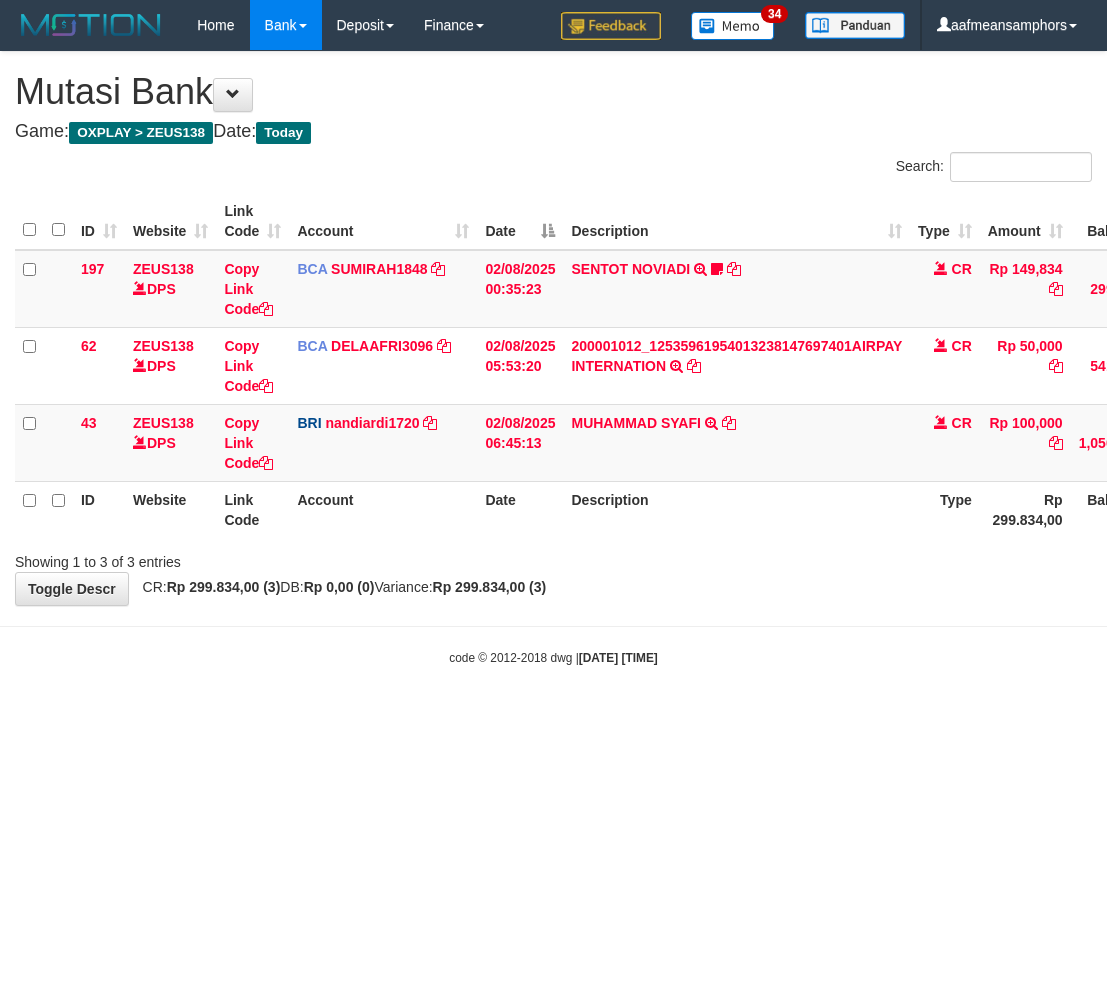 scroll, scrollTop: 0, scrollLeft: 0, axis: both 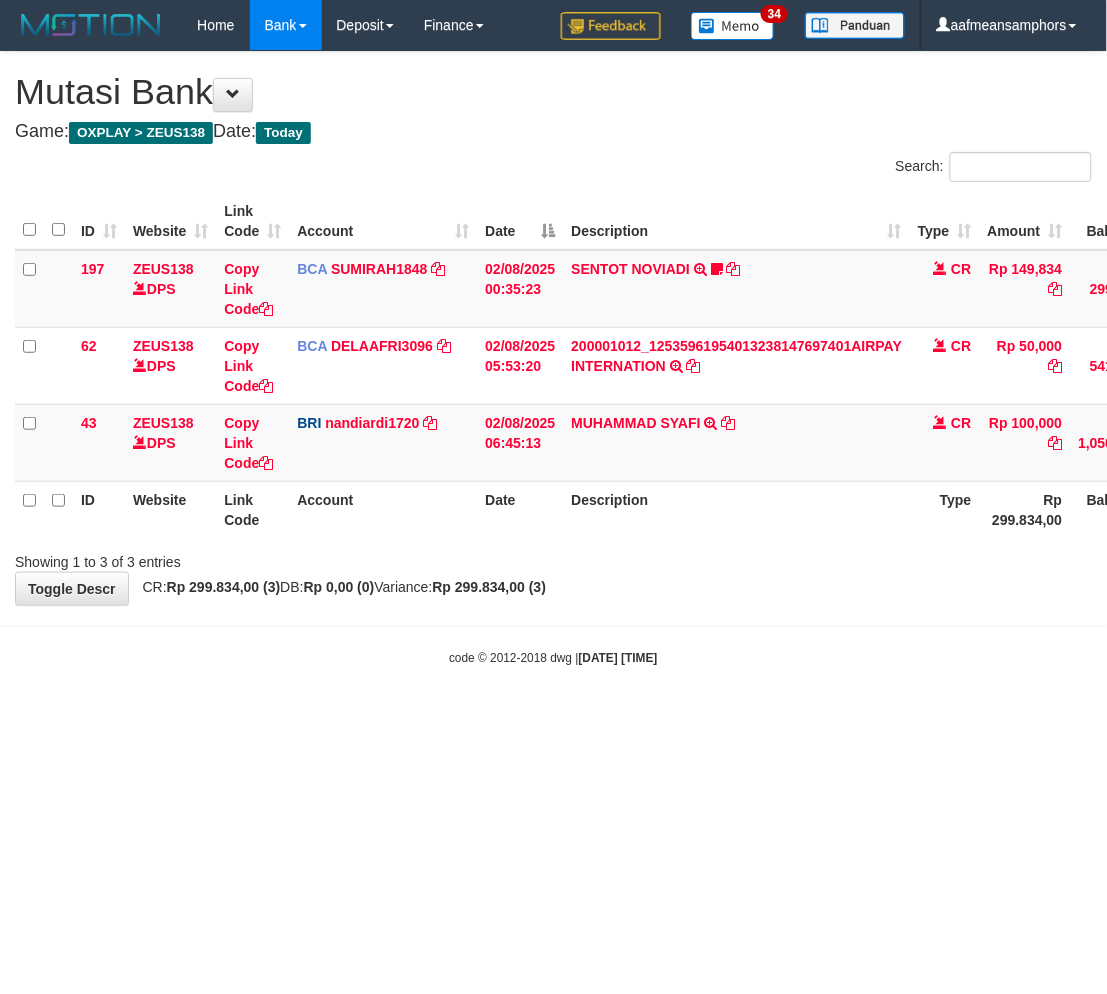 drag, startPoint x: 0, startPoint y: 0, endPoint x: 653, endPoint y: 640, distance: 914.33527 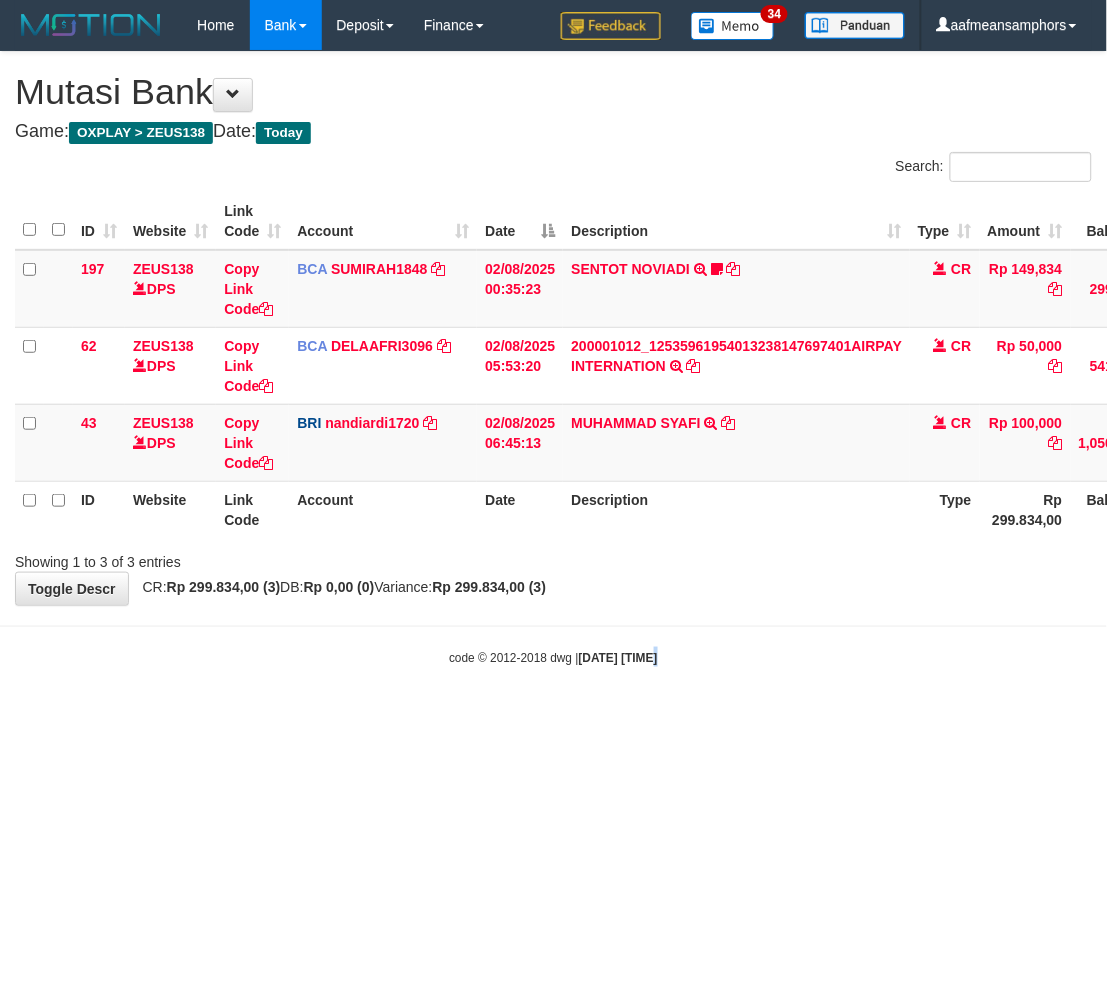 drag, startPoint x: 638, startPoint y: 627, endPoint x: 617, endPoint y: 613, distance: 25.23886 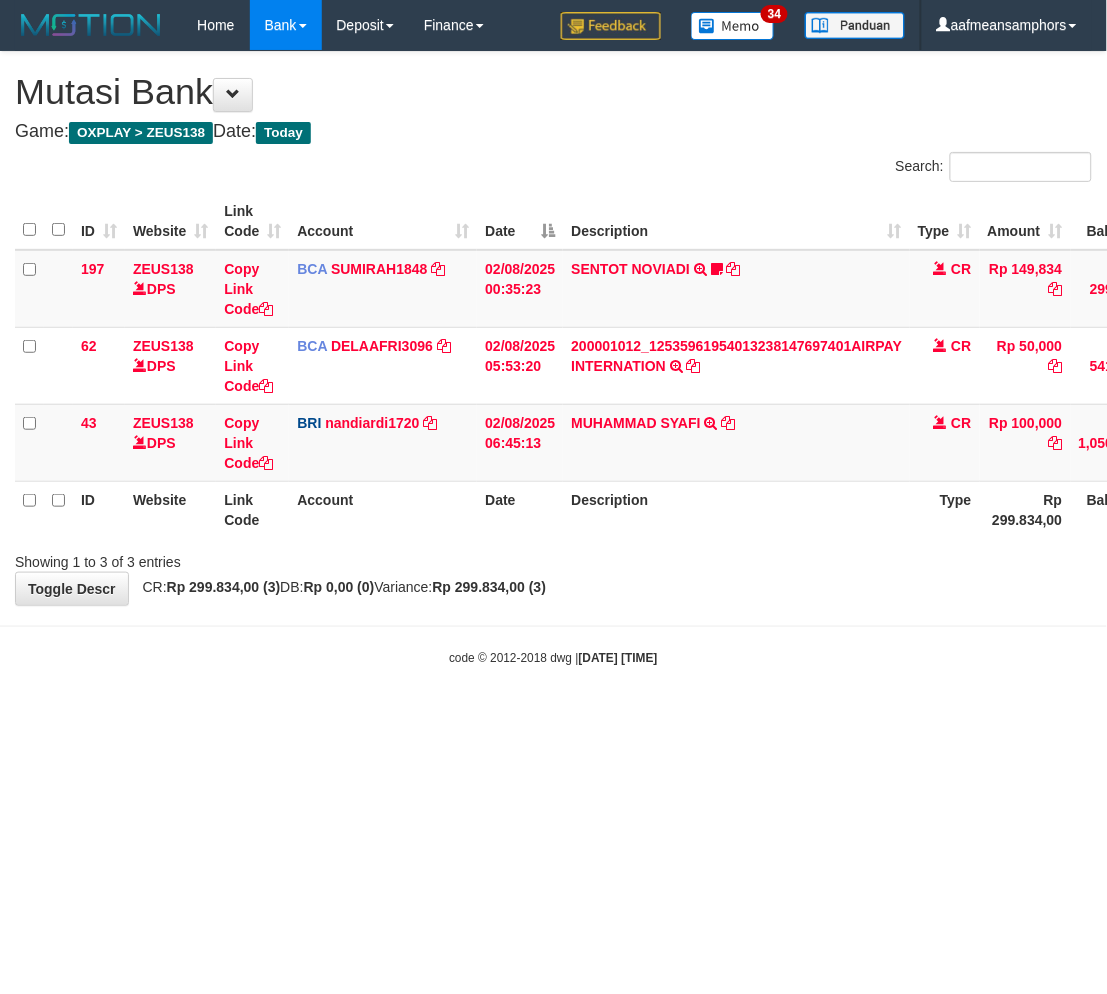 click on "Toggle navigation
Home
Bank
Account List
Load
By Website
Group
[OXPLAY]													ZEUS138
By Load Group (DPS)" at bounding box center (553, 358) 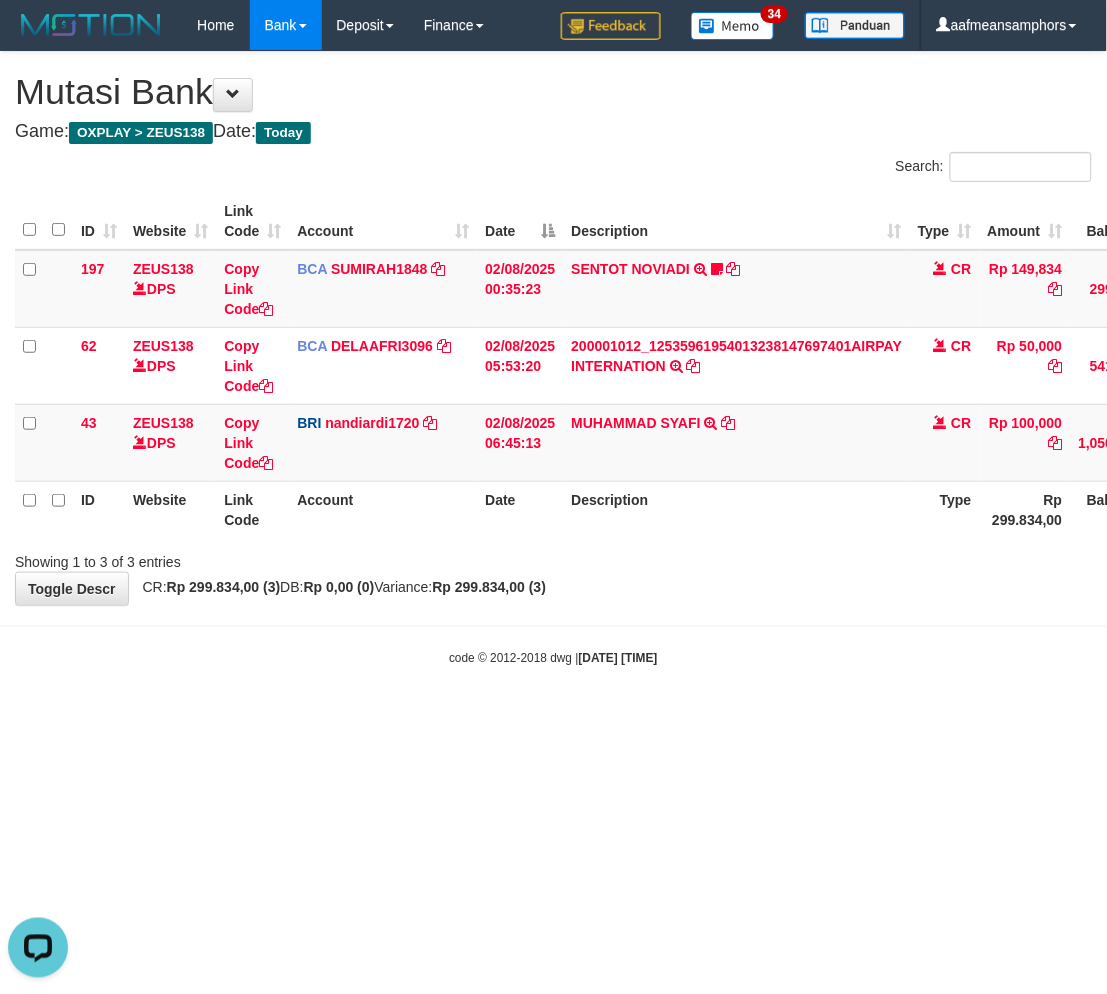 scroll, scrollTop: 0, scrollLeft: 0, axis: both 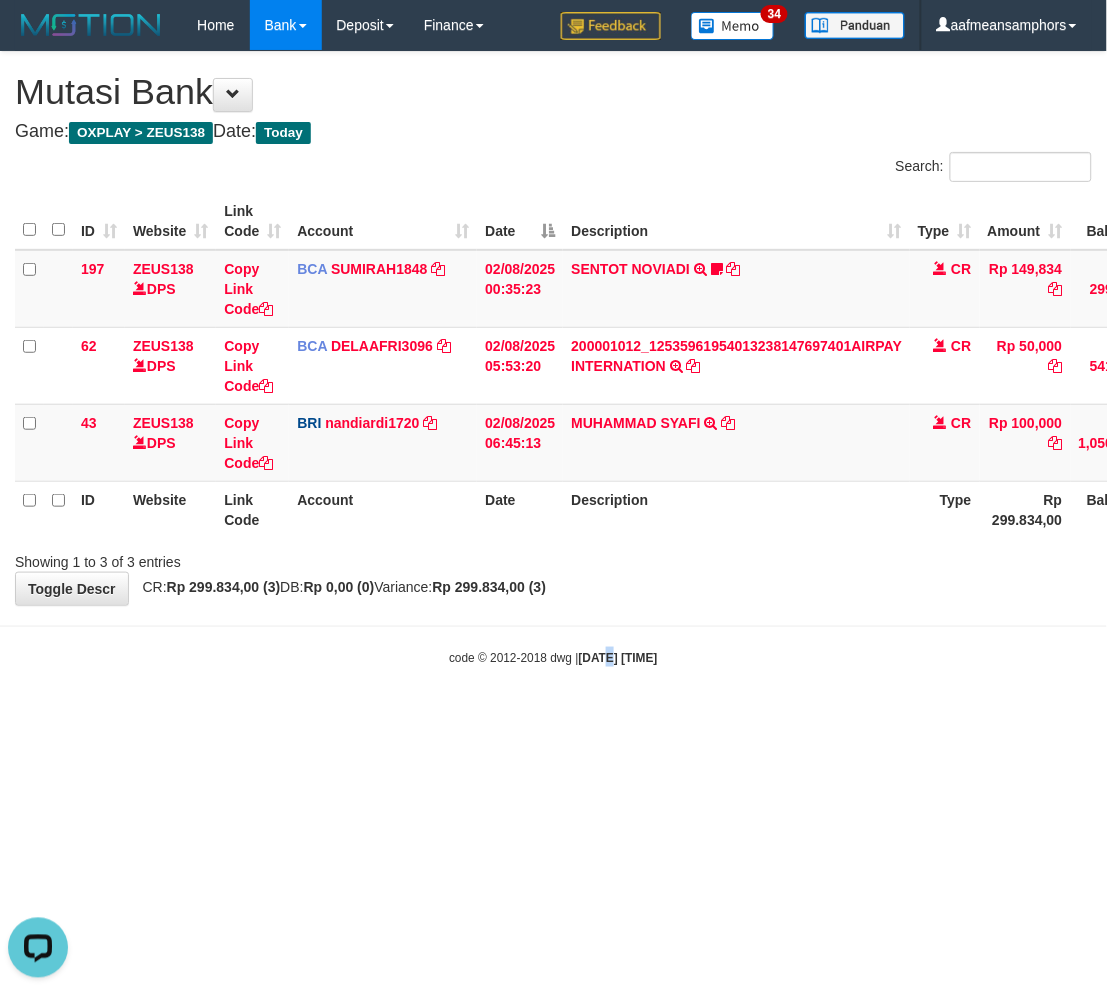 click on "Toggle navigation
Home
Bank
Account List
Load
By Website
Group
[OXPLAY]													ZEUS138
By Load Group (DPS)" at bounding box center (553, 358) 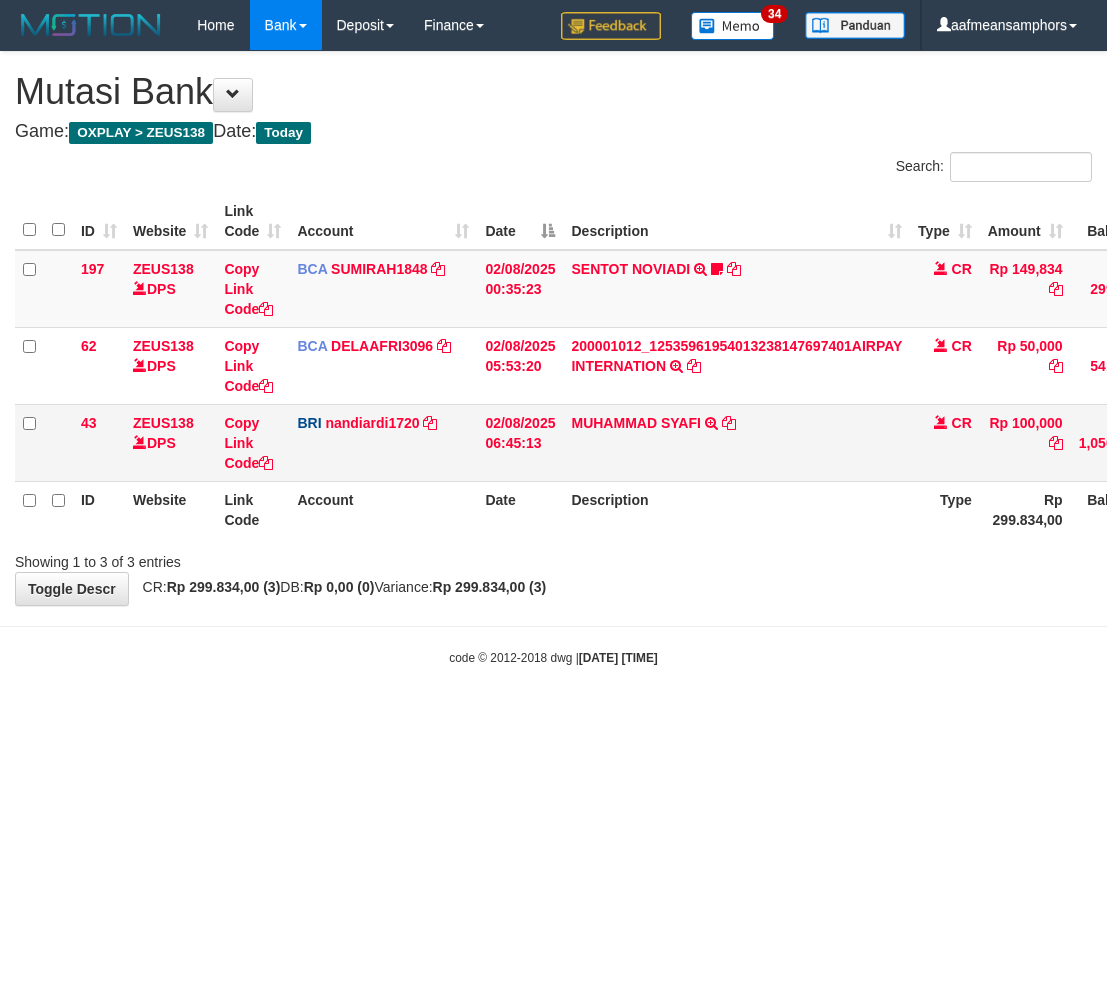 scroll, scrollTop: 0, scrollLeft: 0, axis: both 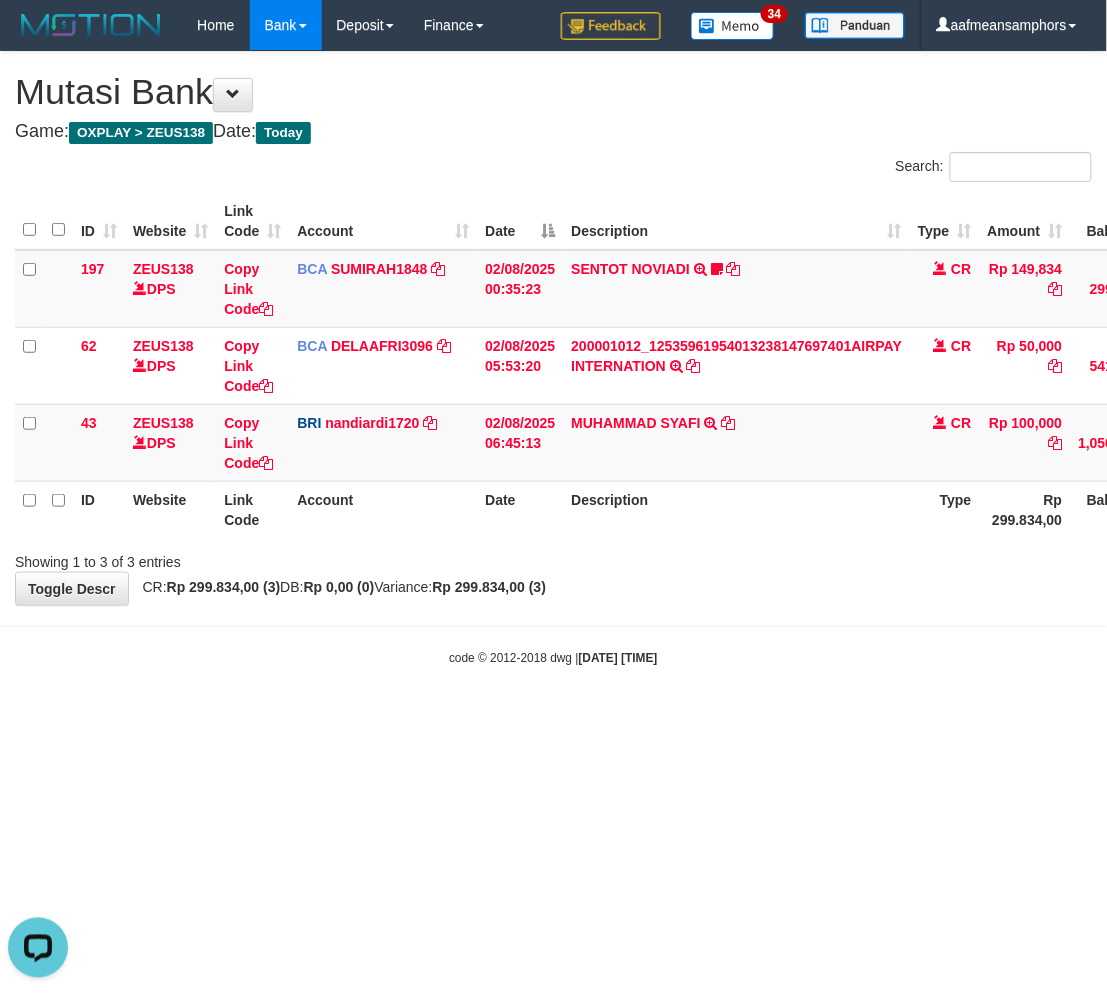 click on "Toggle navigation
Home
Bank
Account List
Load
By Website
Group
[OXPLAY]													ZEUS138
By Load Group (DPS)" at bounding box center (553, 358) 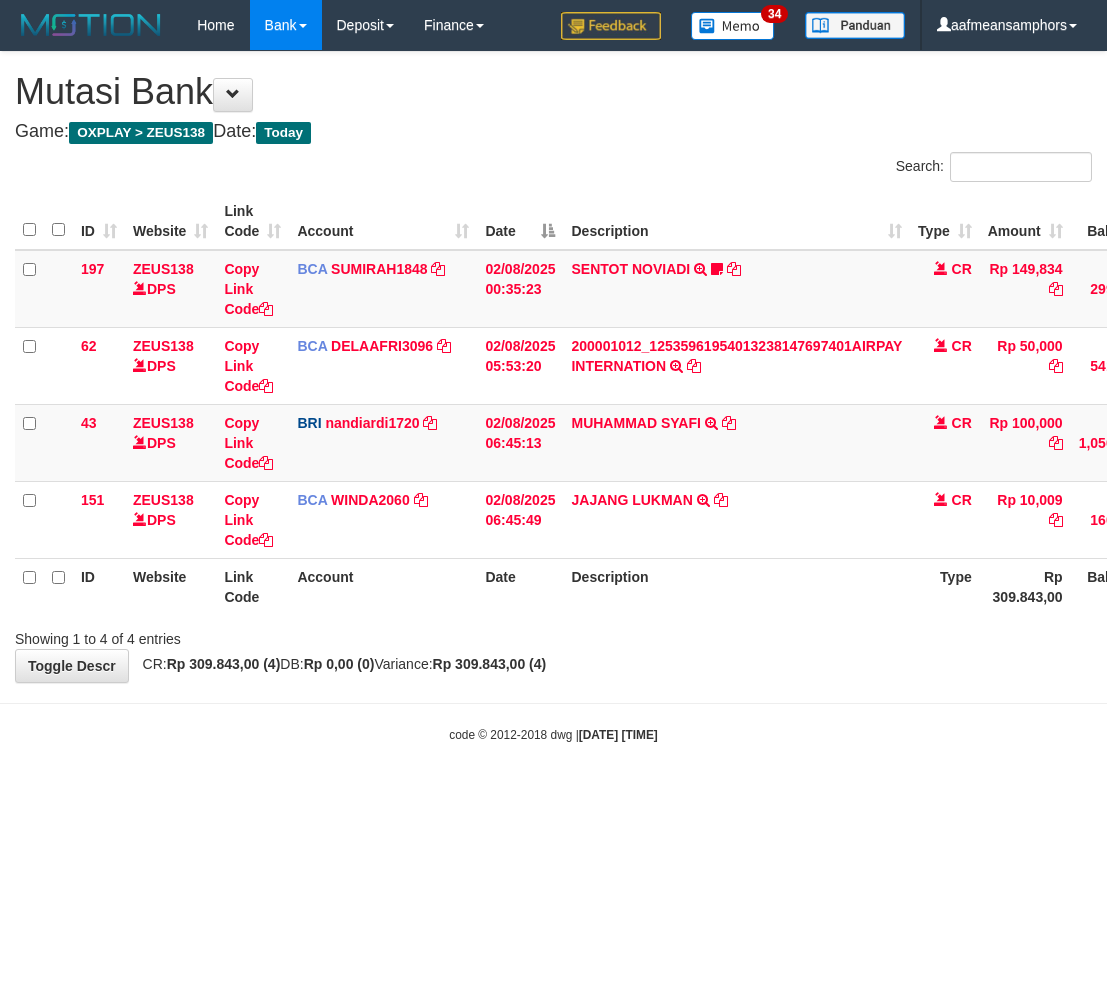 scroll, scrollTop: 0, scrollLeft: 0, axis: both 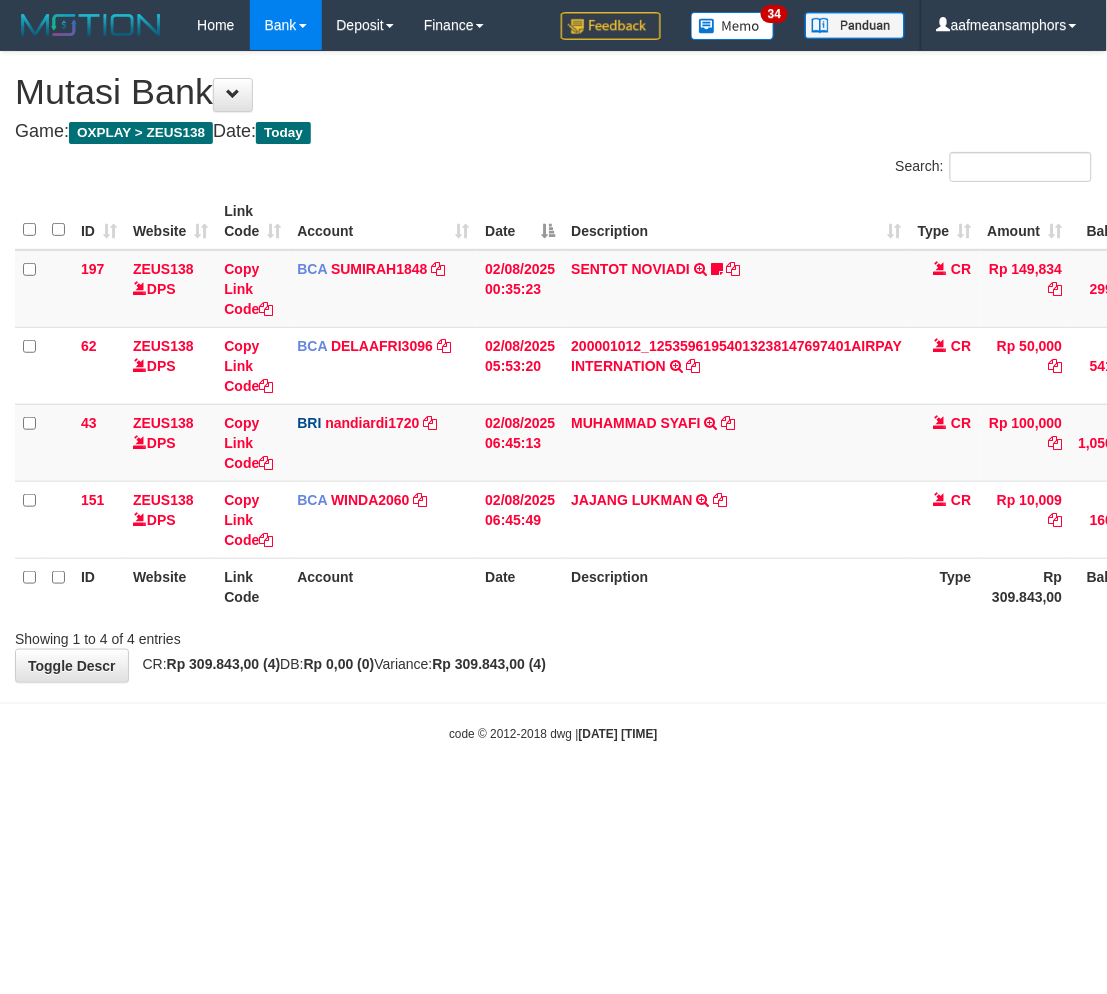 click on "Showing 1 to 4 of 4 entries" at bounding box center (553, 635) 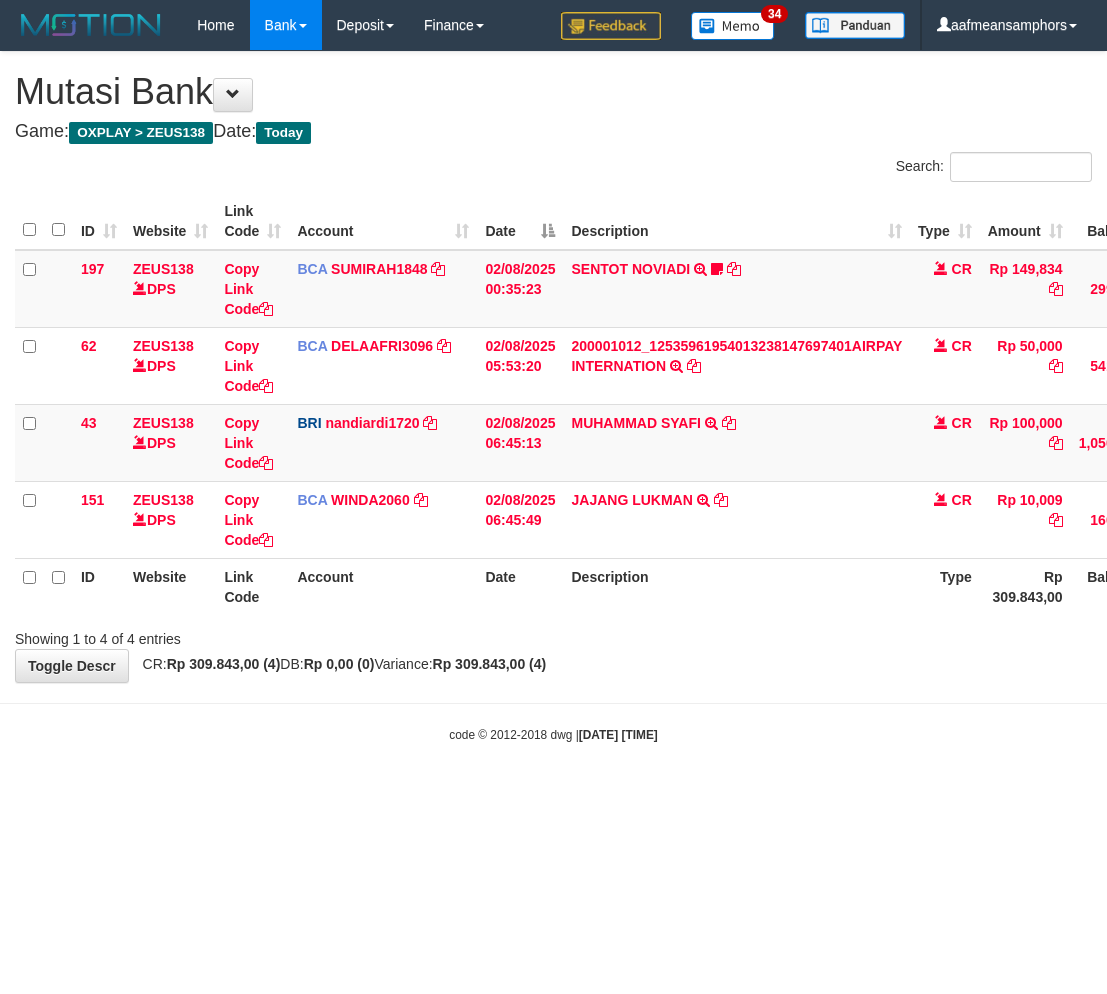 scroll, scrollTop: 0, scrollLeft: 0, axis: both 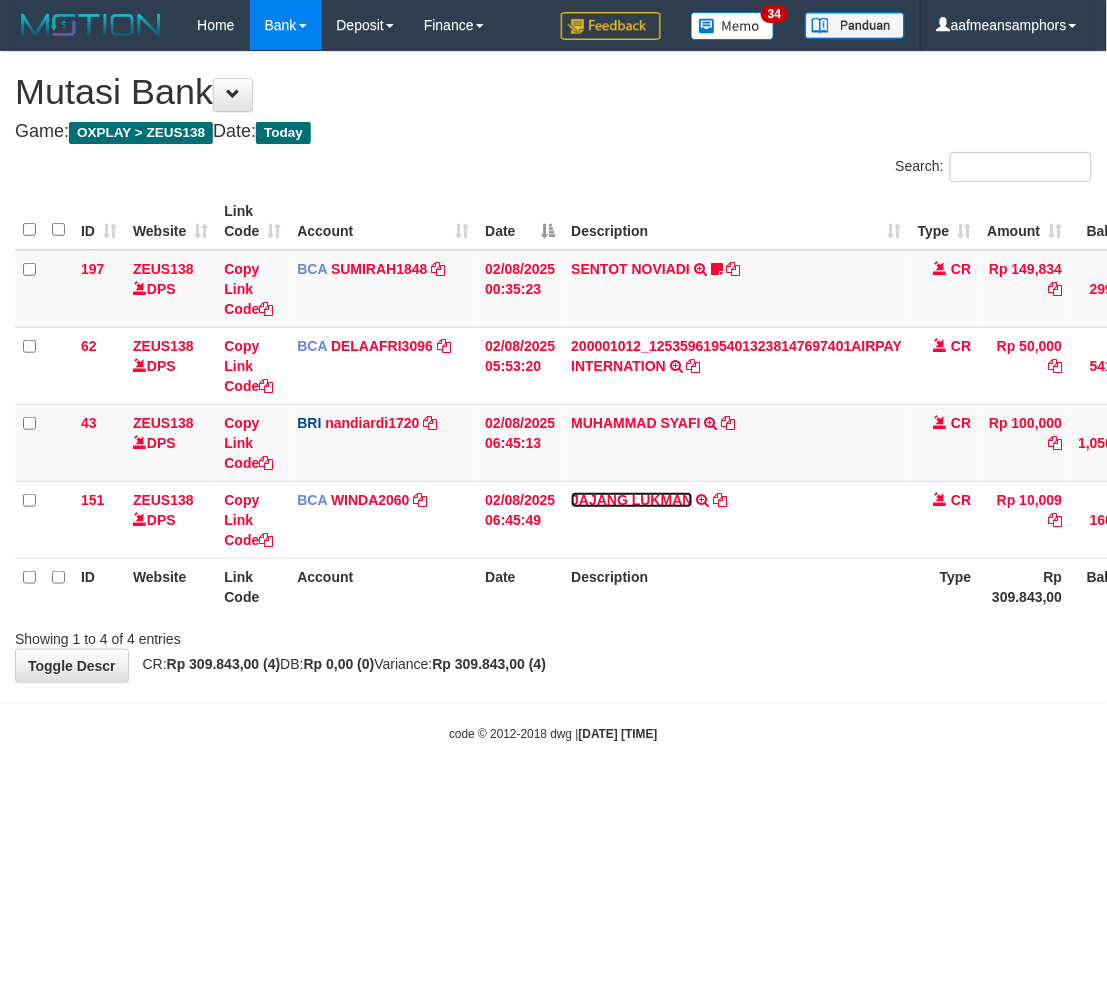click on "JAJANG LUKMAN" at bounding box center [631, 500] 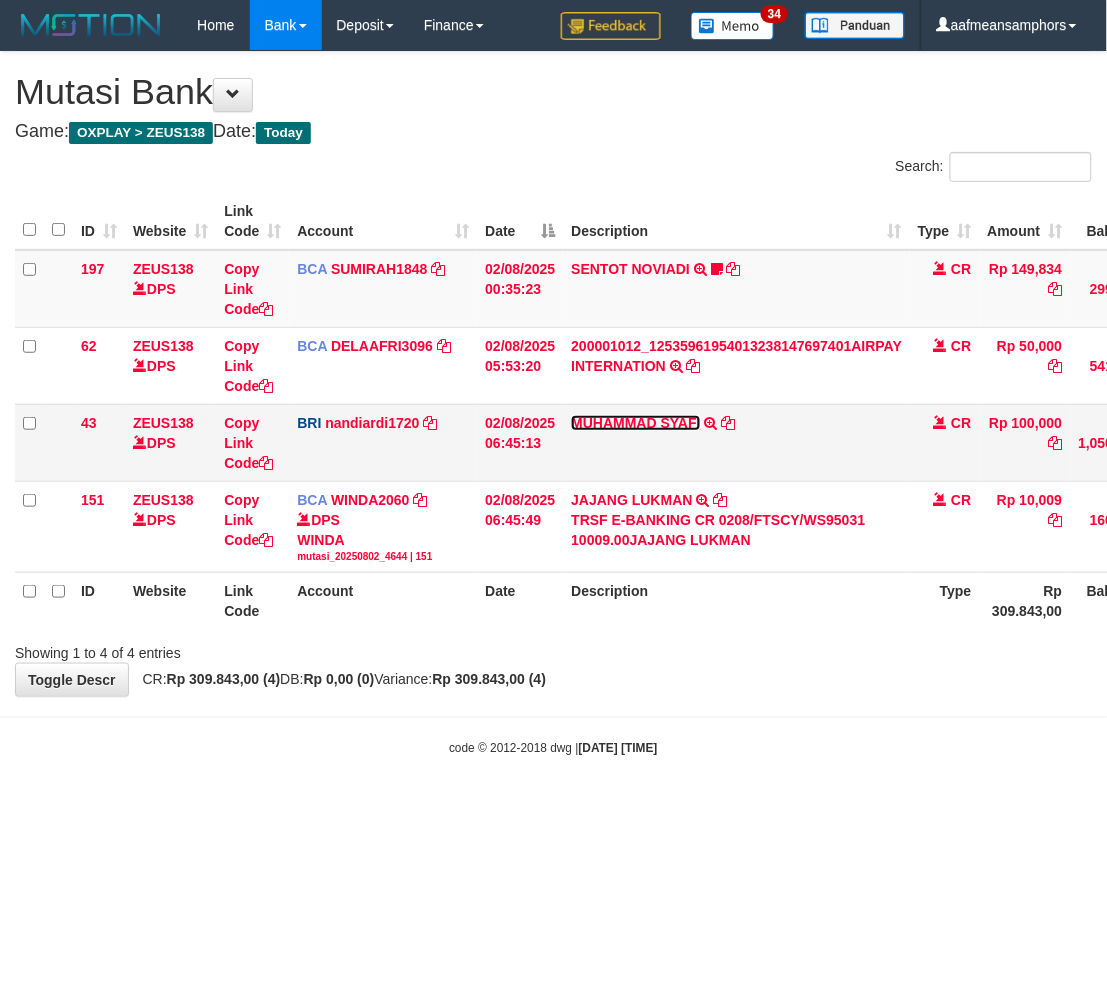 click on "MUHAMMAD SYAFI" at bounding box center [635, 423] 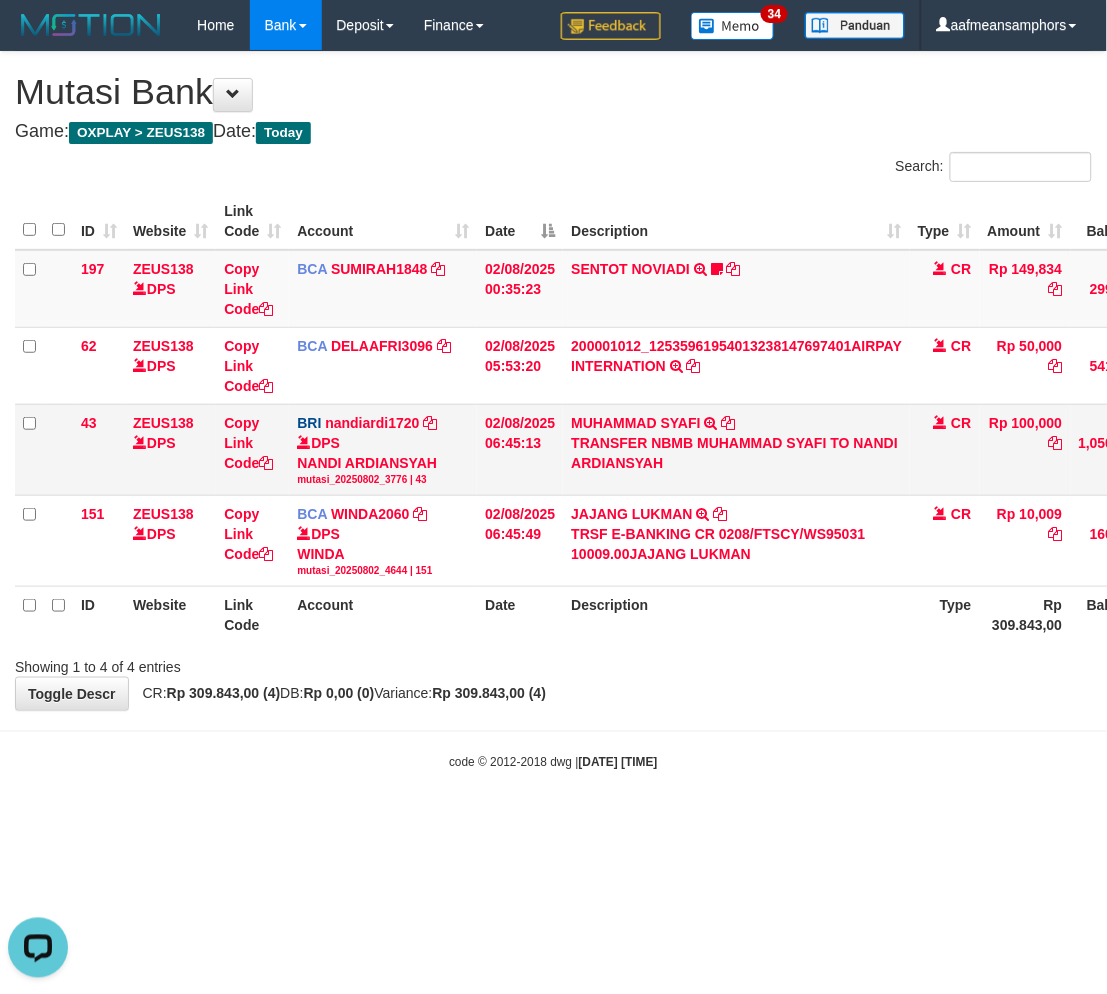 scroll, scrollTop: 0, scrollLeft: 0, axis: both 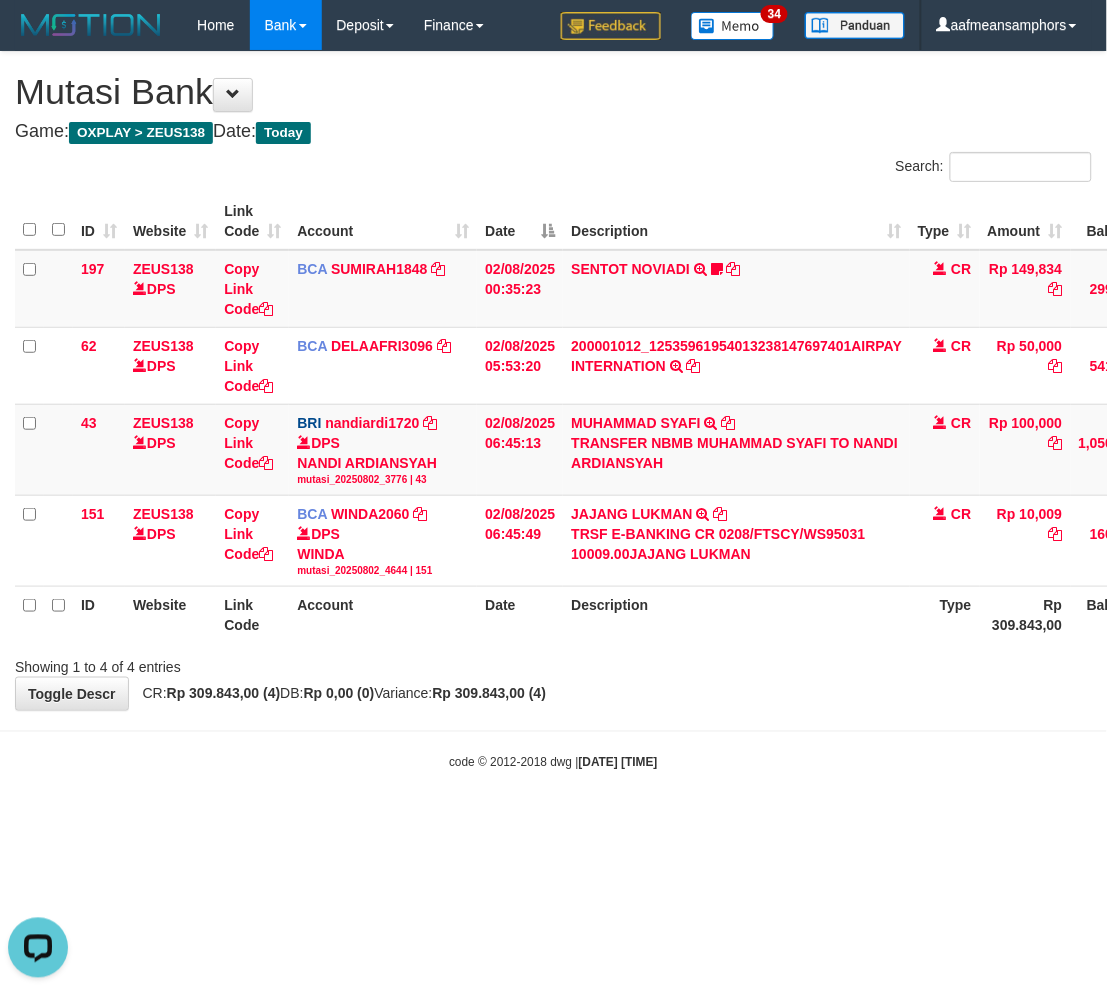 click on "Description" at bounding box center [736, 615] 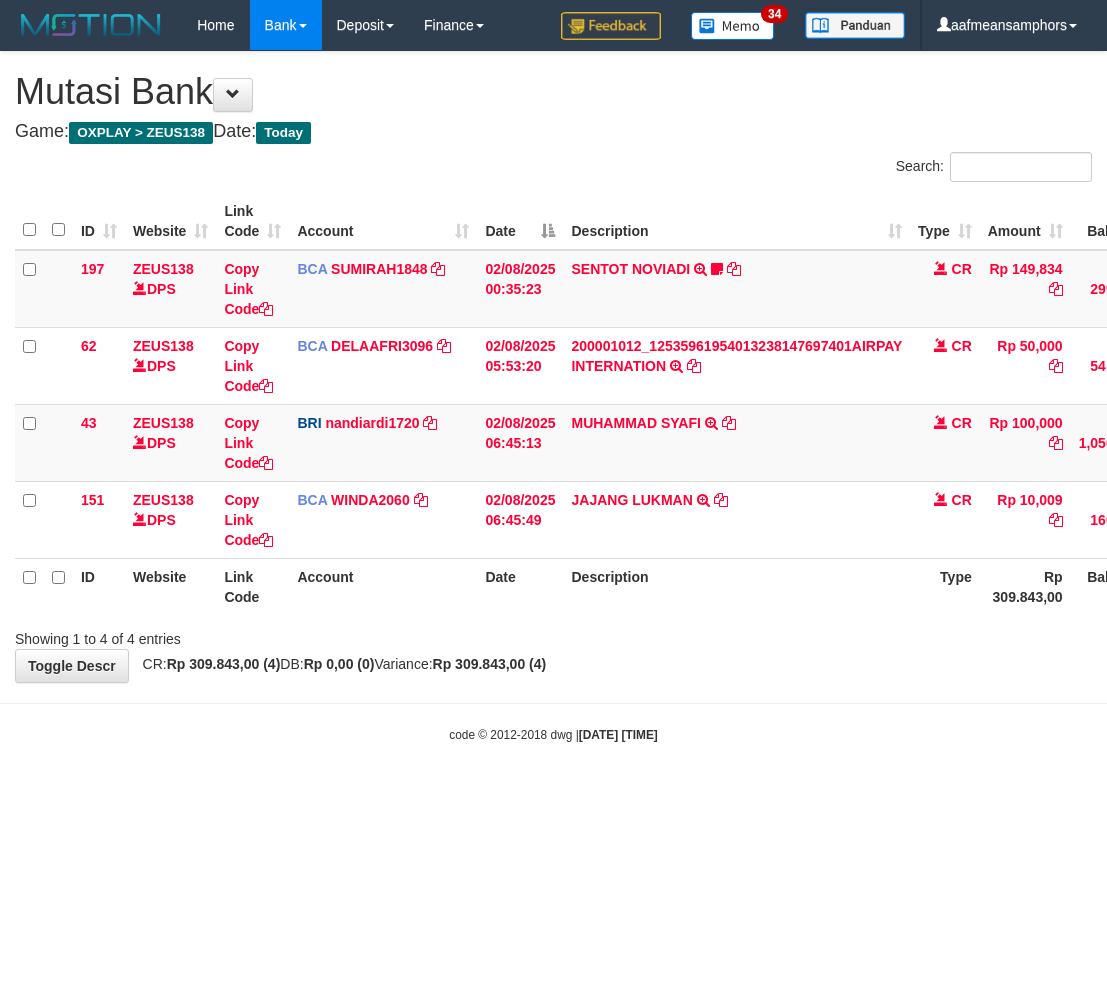 scroll, scrollTop: 0, scrollLeft: 0, axis: both 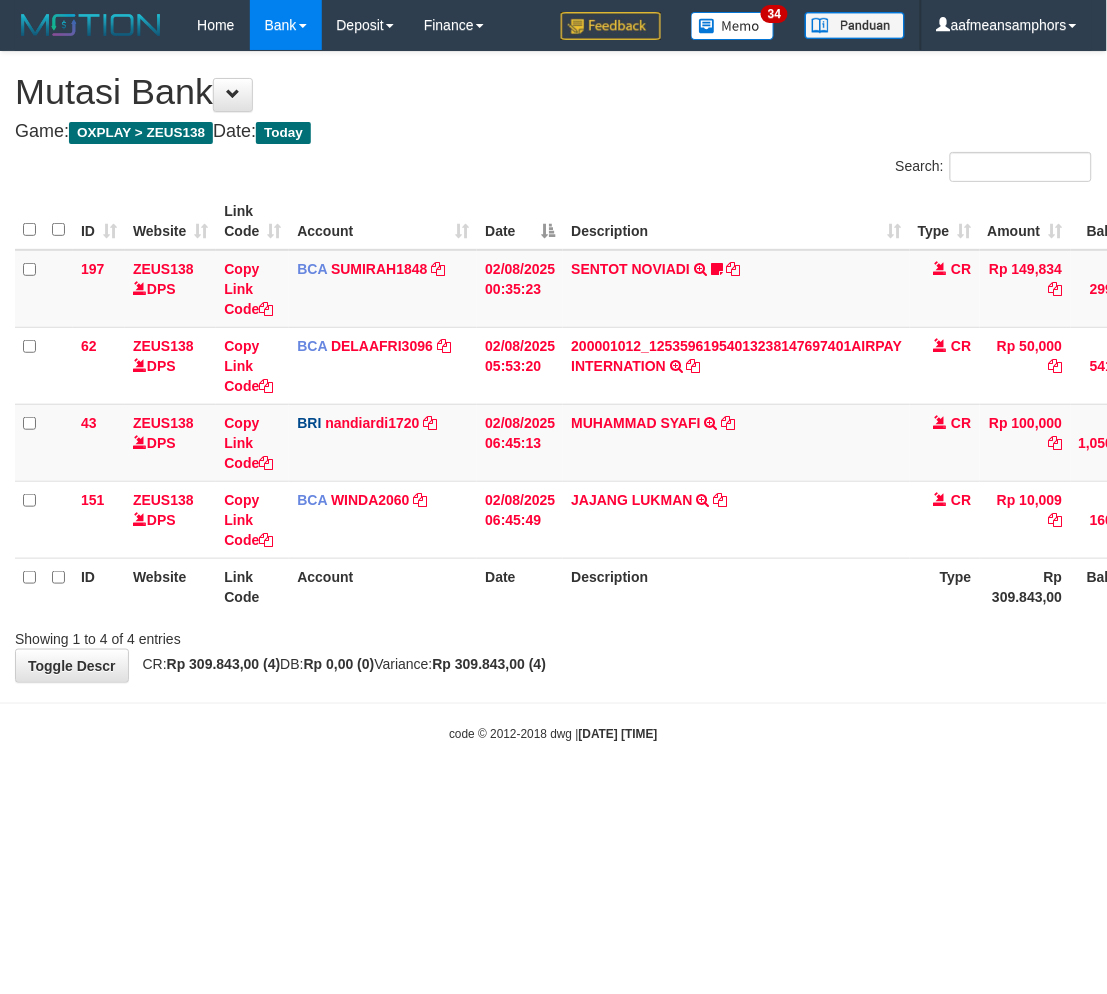 click on "Description" at bounding box center (736, 586) 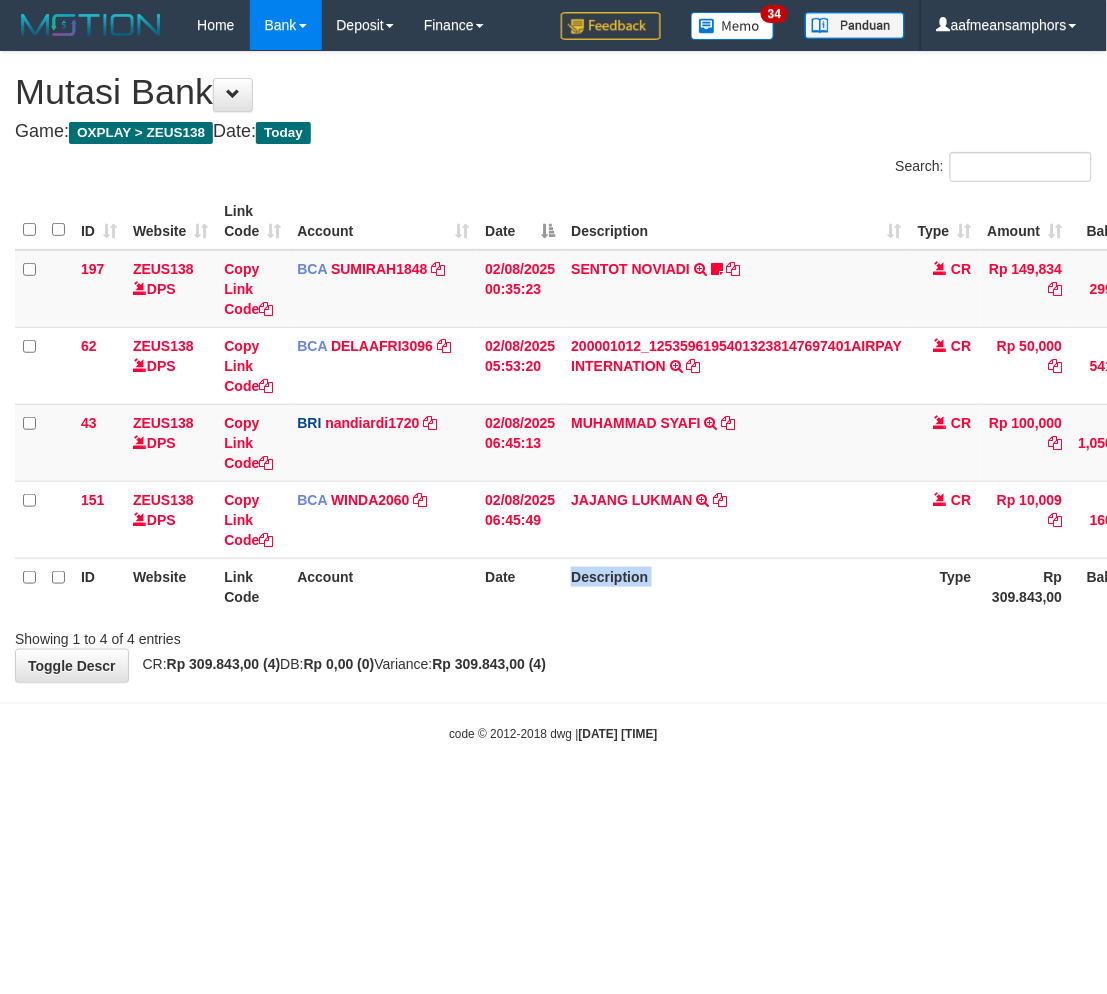 click on "Description" at bounding box center [736, 586] 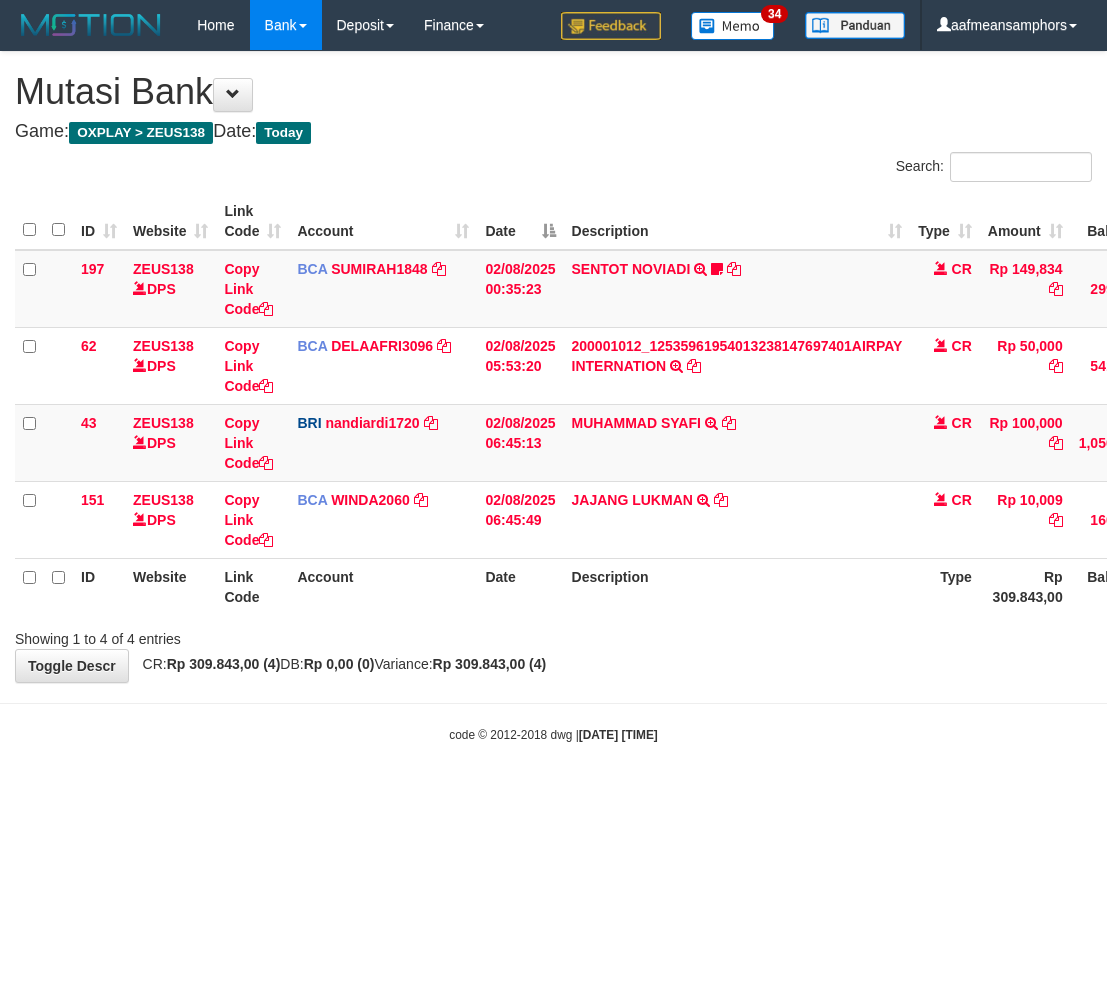 click on "Description" at bounding box center [737, 586] 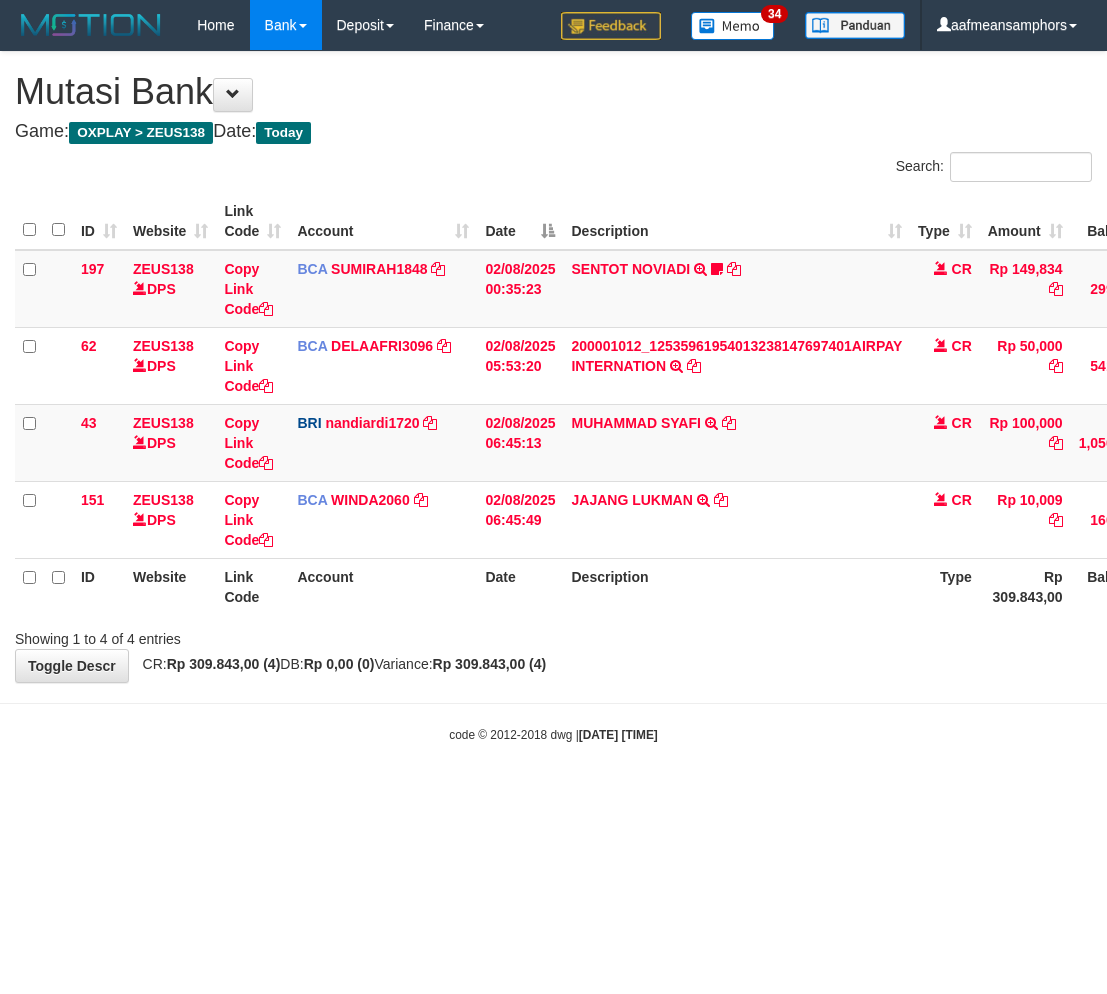 scroll, scrollTop: 0, scrollLeft: 0, axis: both 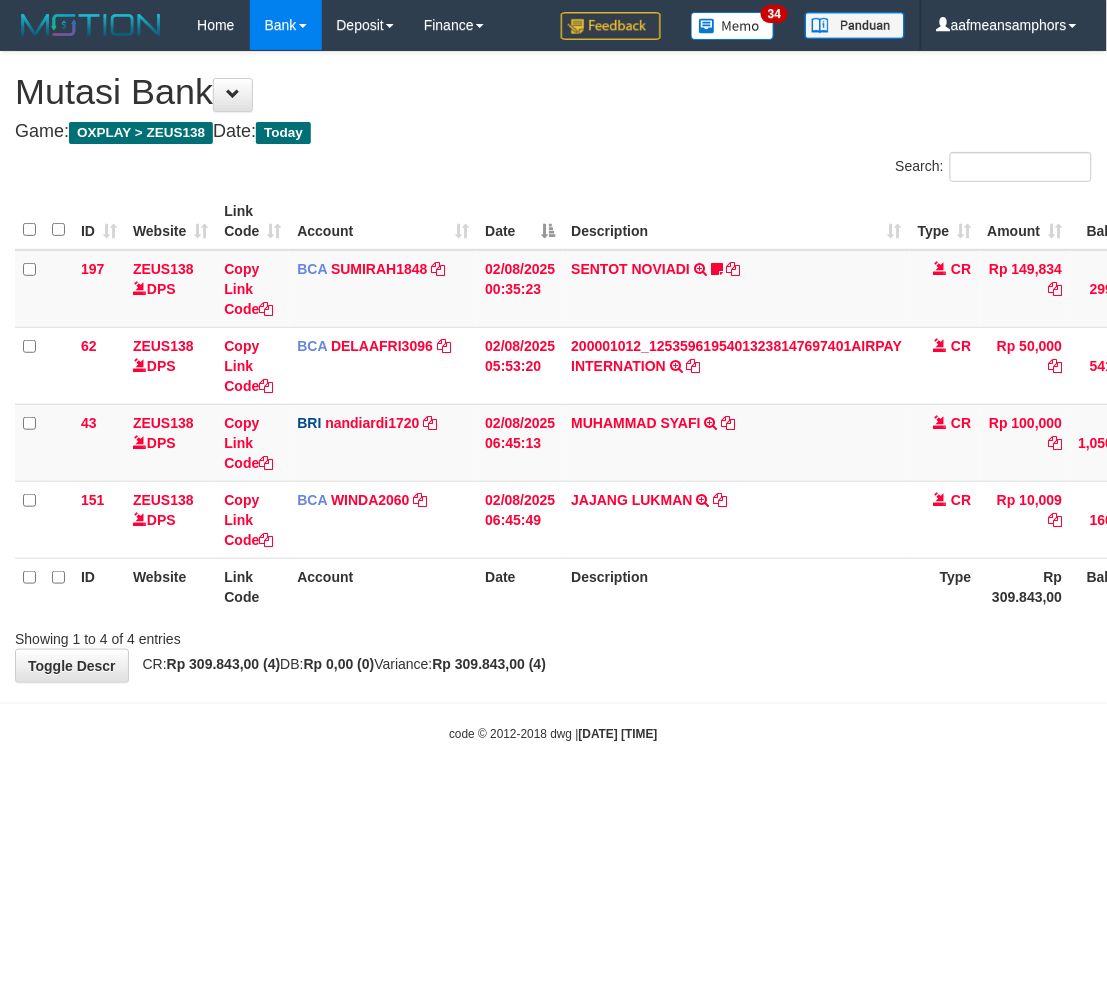 click on "Description" at bounding box center [736, 586] 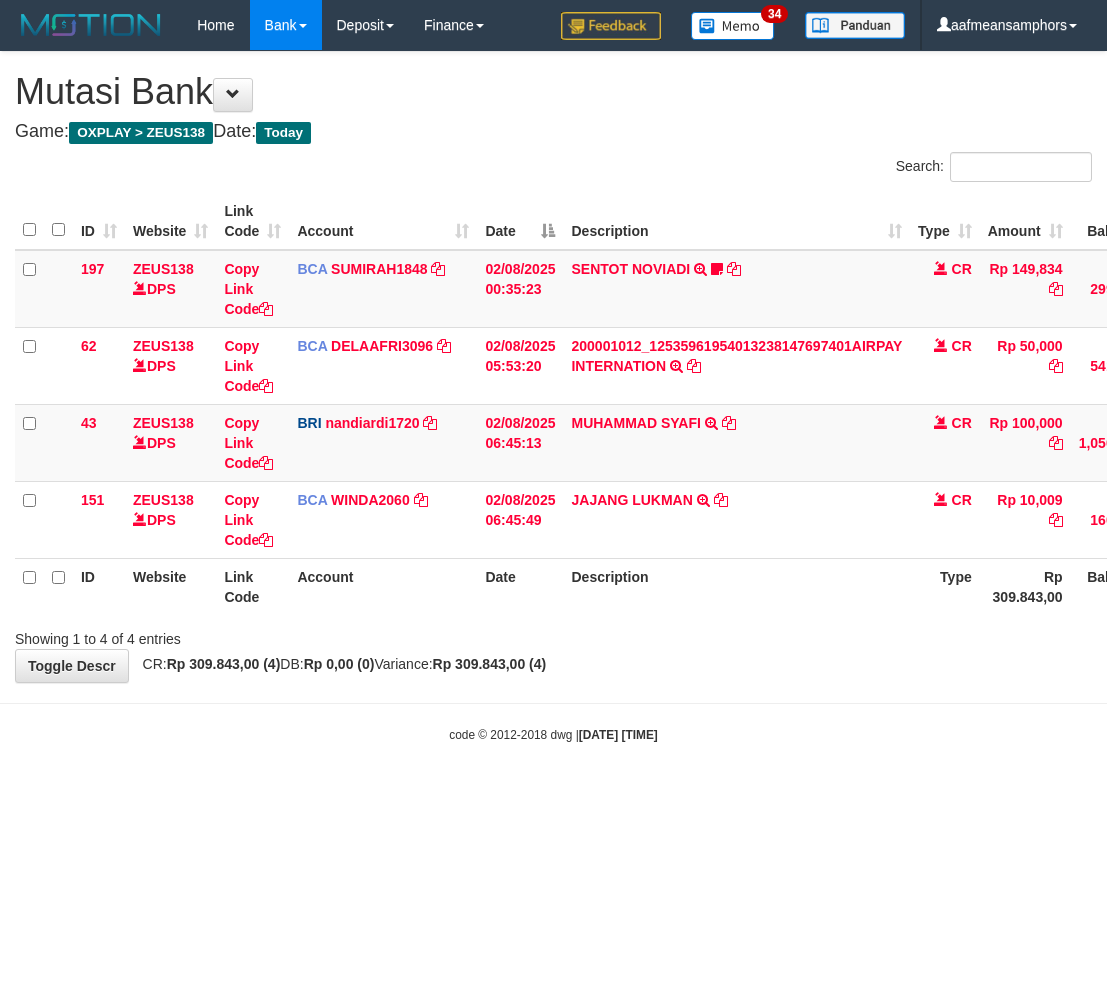 scroll, scrollTop: 0, scrollLeft: 0, axis: both 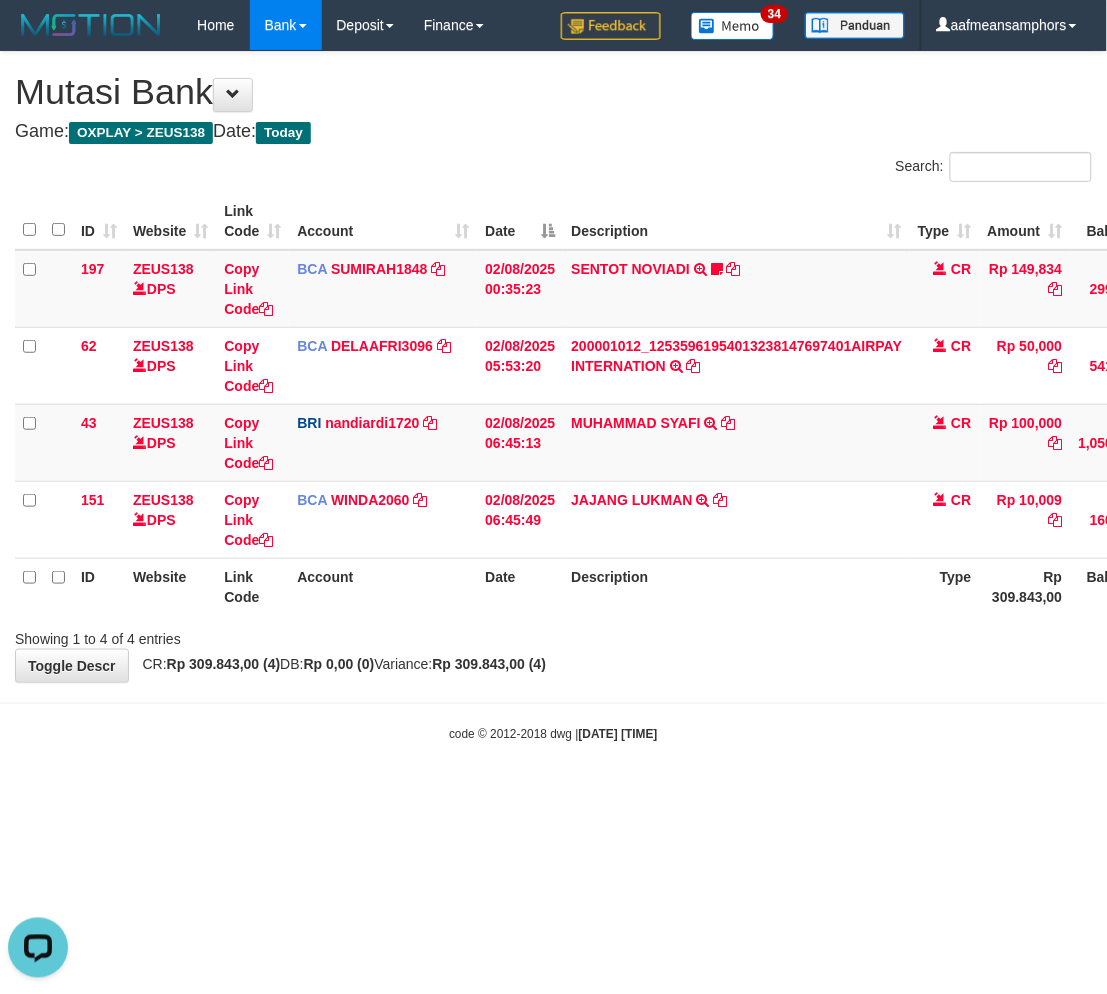 click on "**********" at bounding box center [553, 367] 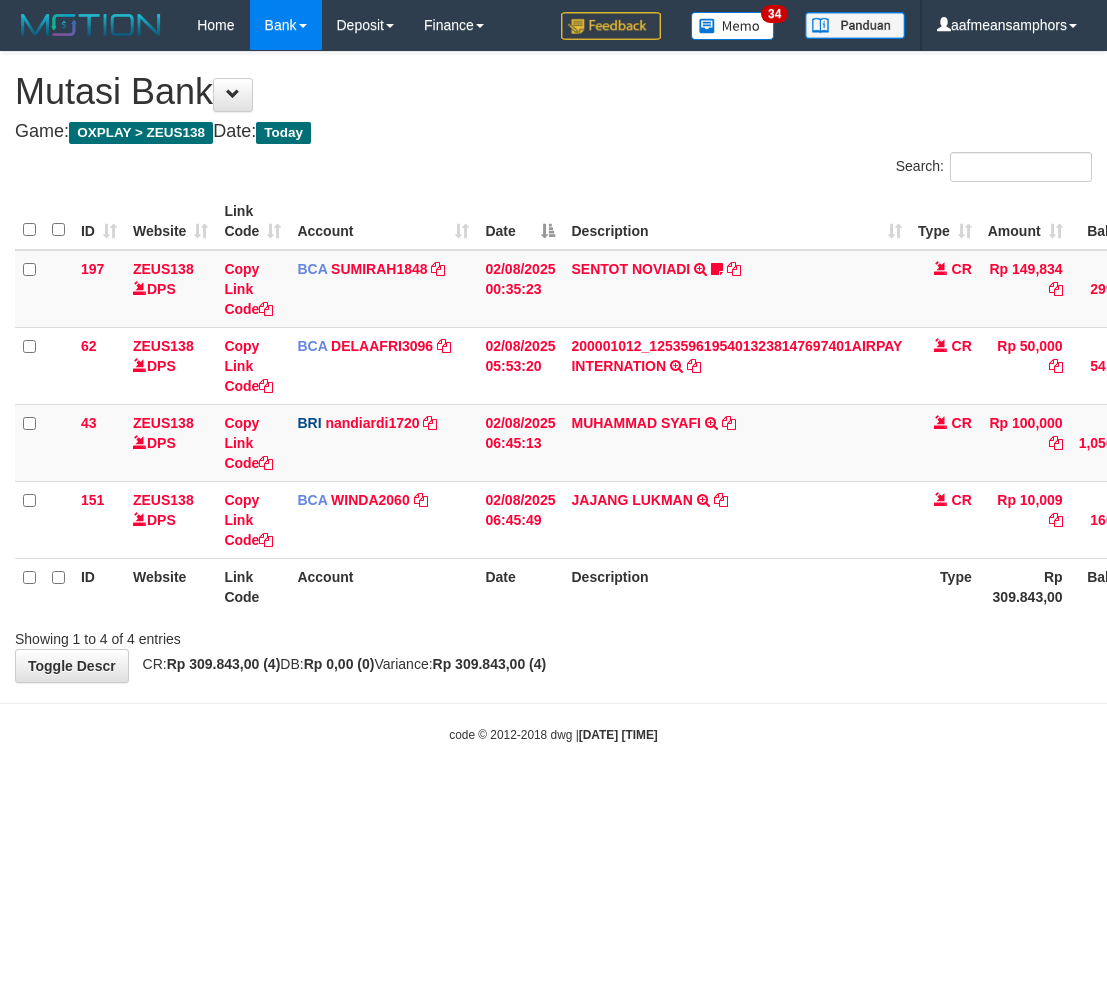 scroll, scrollTop: 0, scrollLeft: 0, axis: both 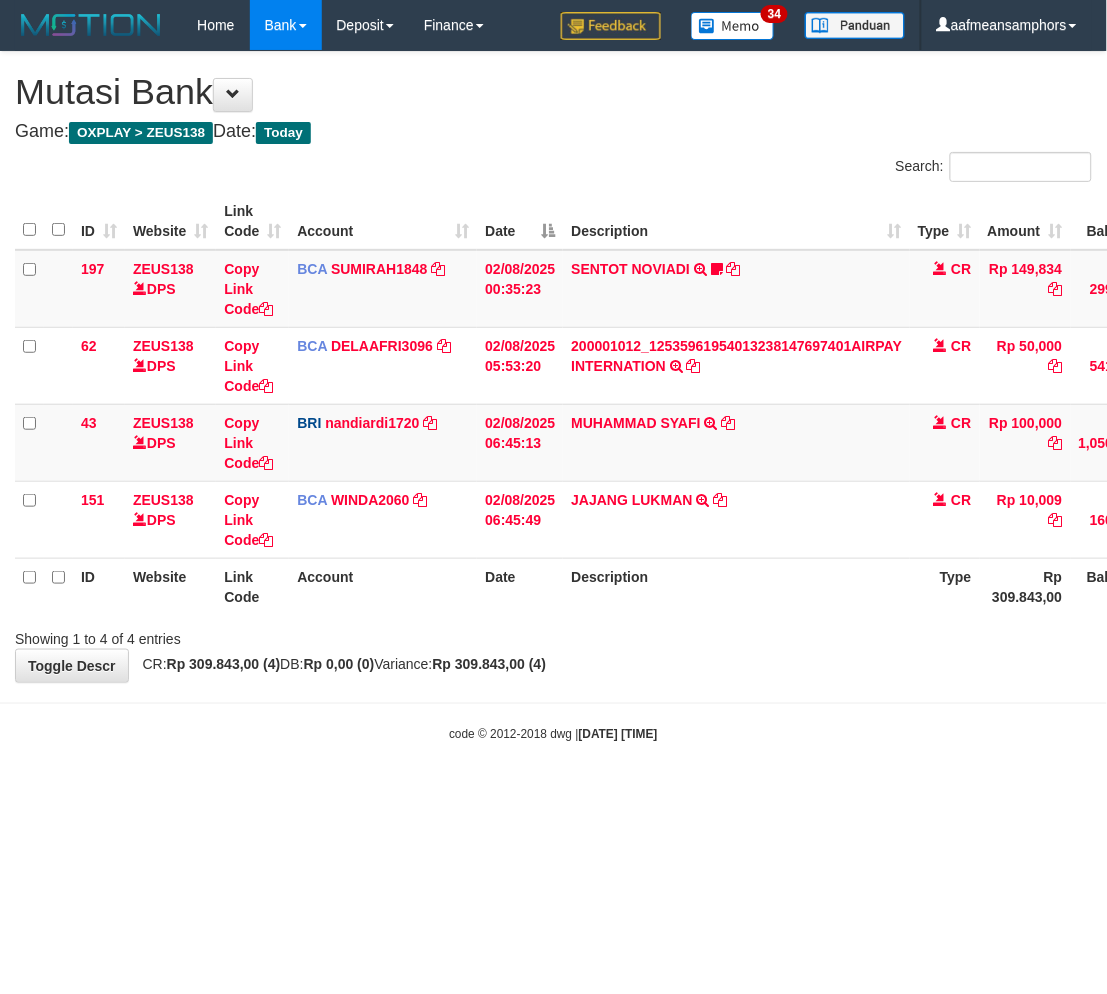 click on "**********" at bounding box center [553, 367] 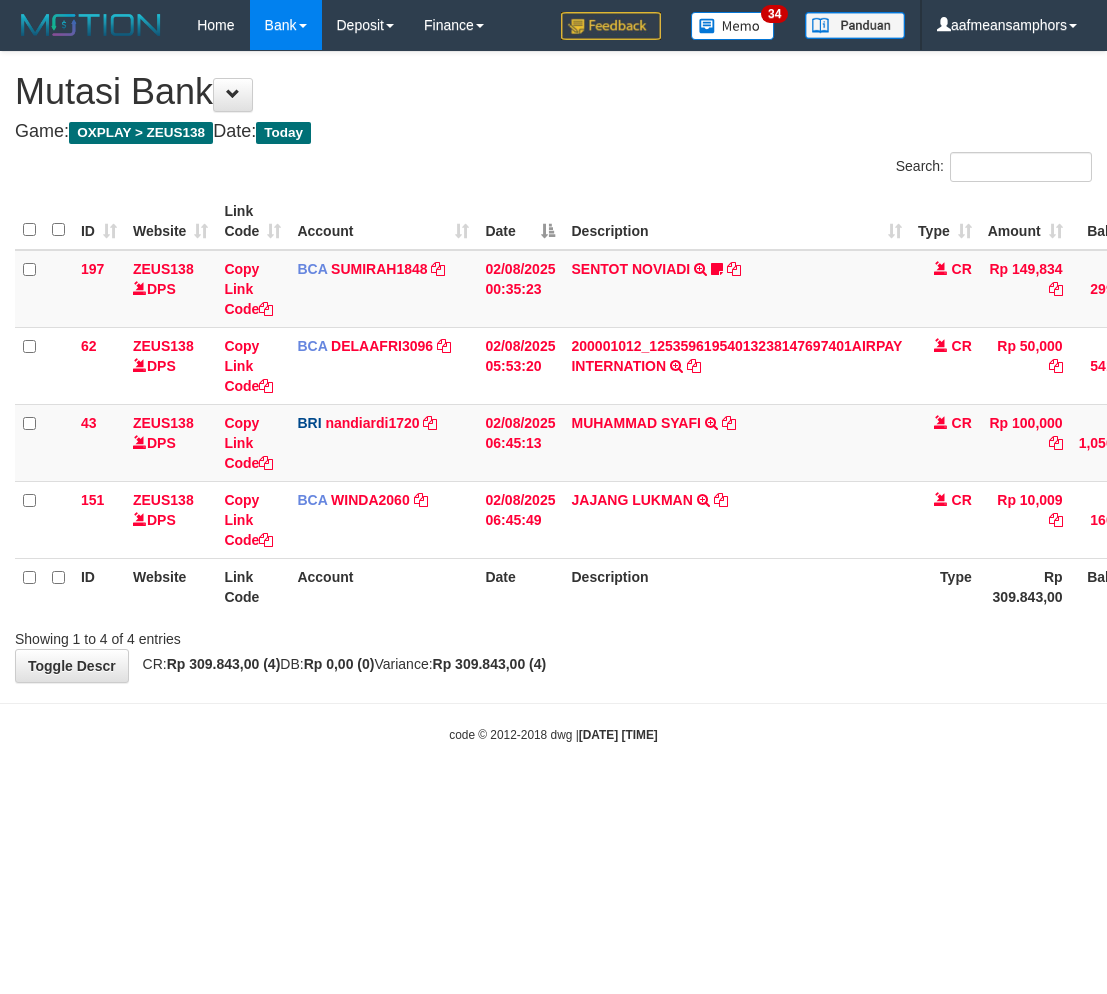 scroll, scrollTop: 0, scrollLeft: 0, axis: both 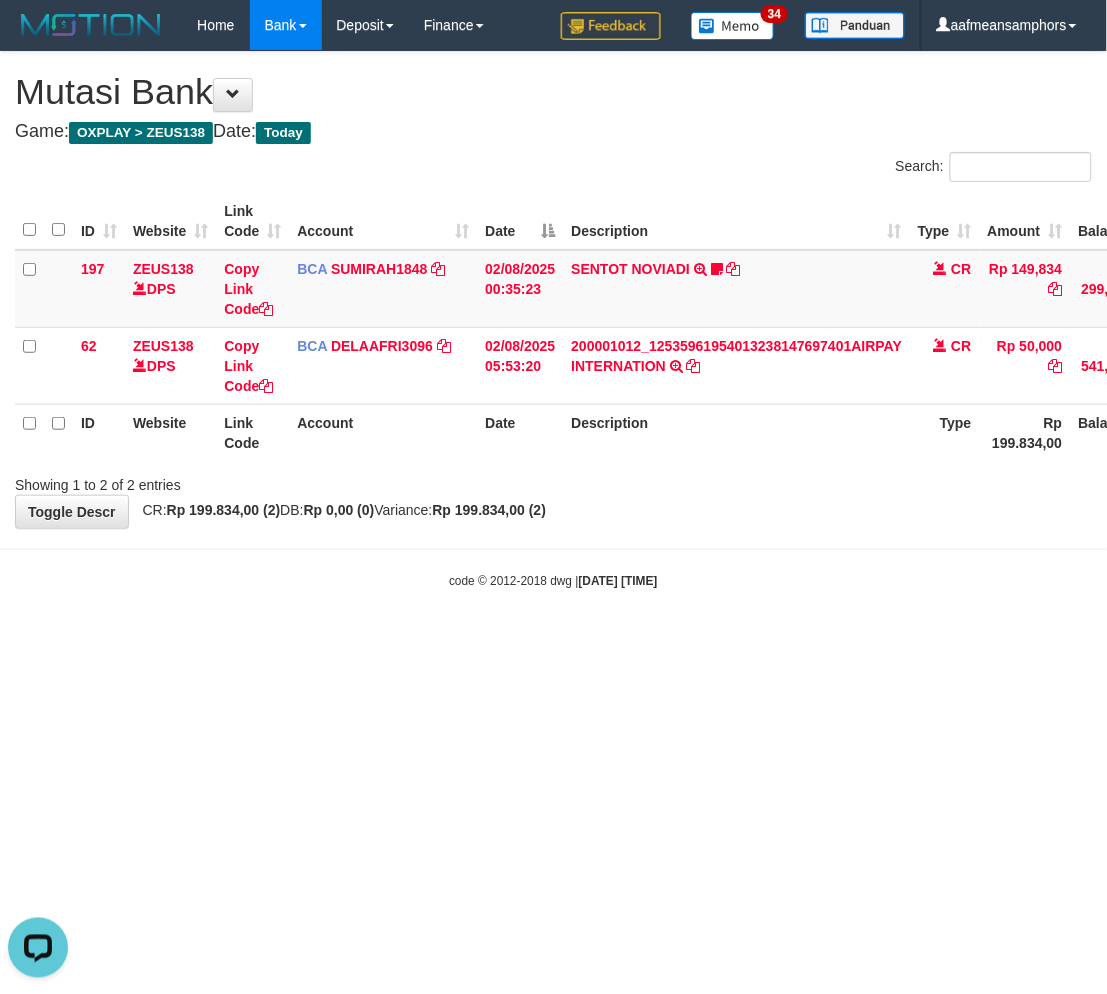 click on "Toggle navigation
Home
Bank
Account List
Load
By Website
Group
[OXPLAY]													ZEUS138
By Load Group (DPS)
Sync" at bounding box center [553, 320] 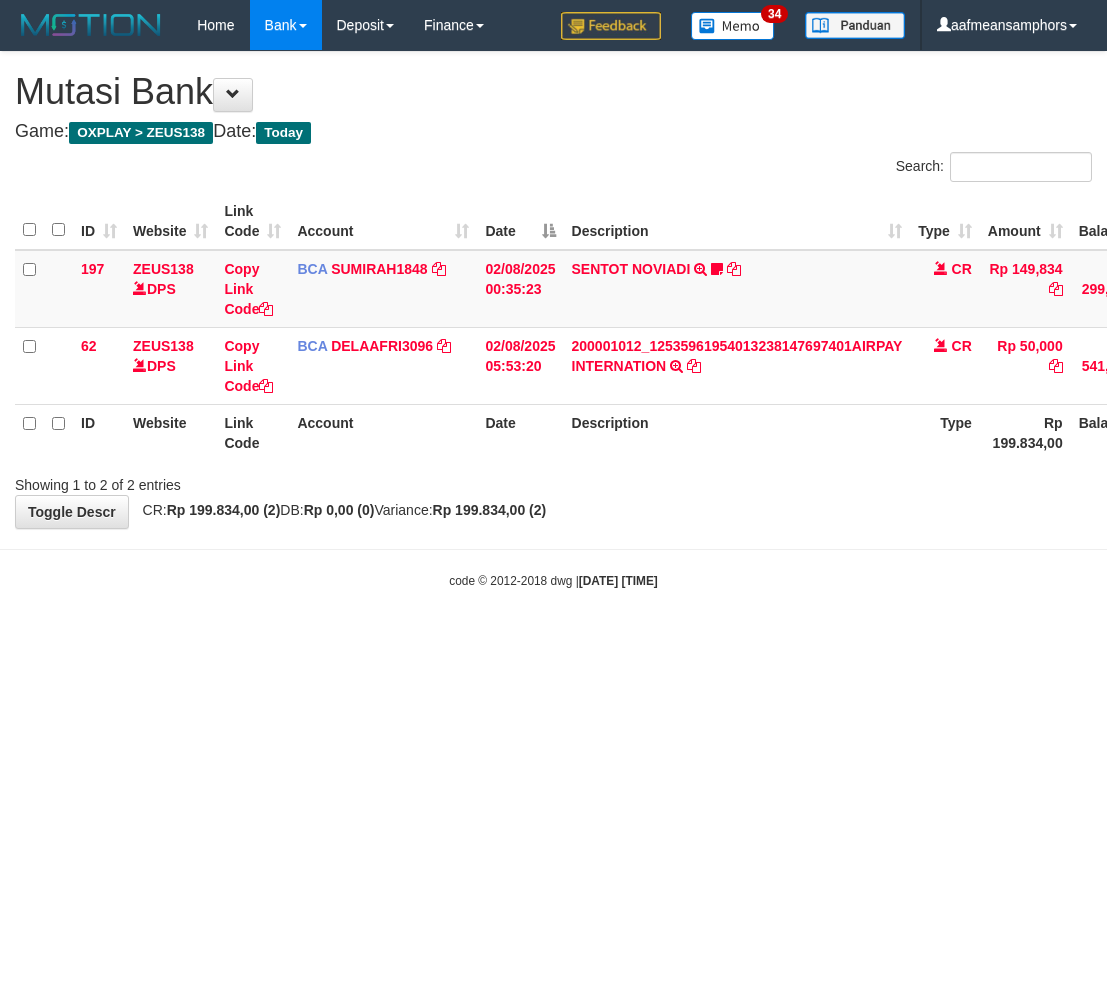 click on "Toggle navigation
Home
Bank
Account List
Load
By Website
Group
[OXPLAY]													ZEUS138
By Load Group (DPS)" at bounding box center (553, 320) 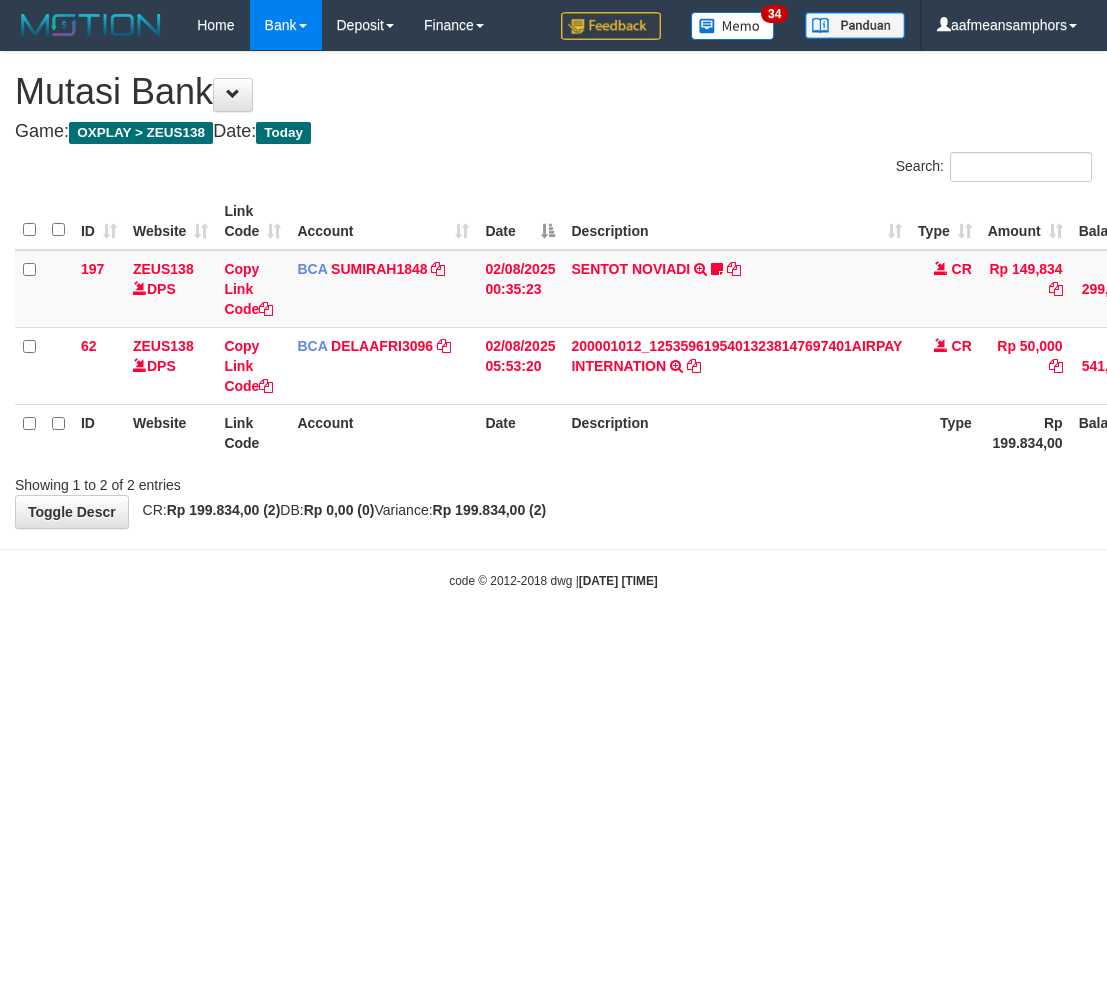scroll, scrollTop: 0, scrollLeft: 0, axis: both 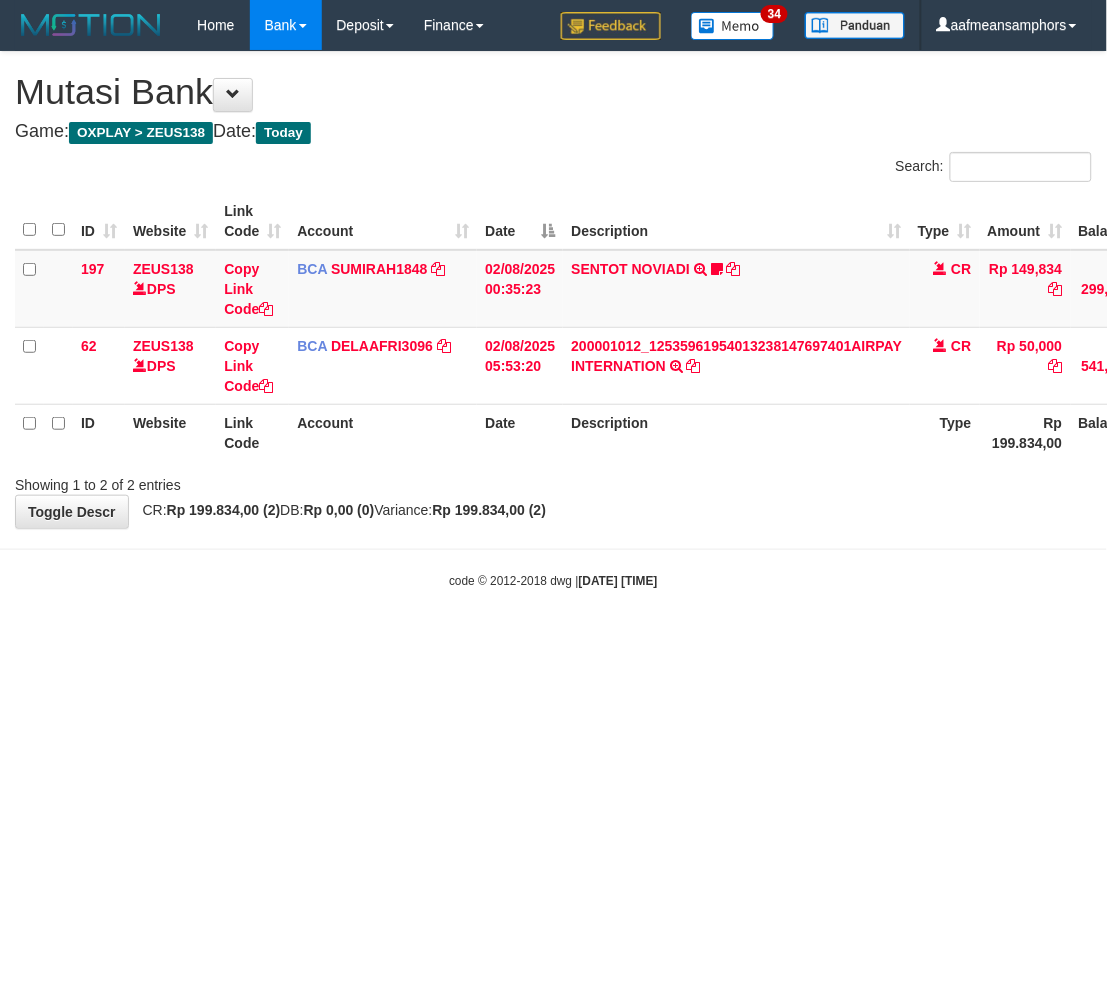 click on "Toggle navigation
Home
Bank
Account List
Load
By Website
Group
[OXPLAY]													ZEUS138
By Load Group (DPS)
Sync" at bounding box center (553, 320) 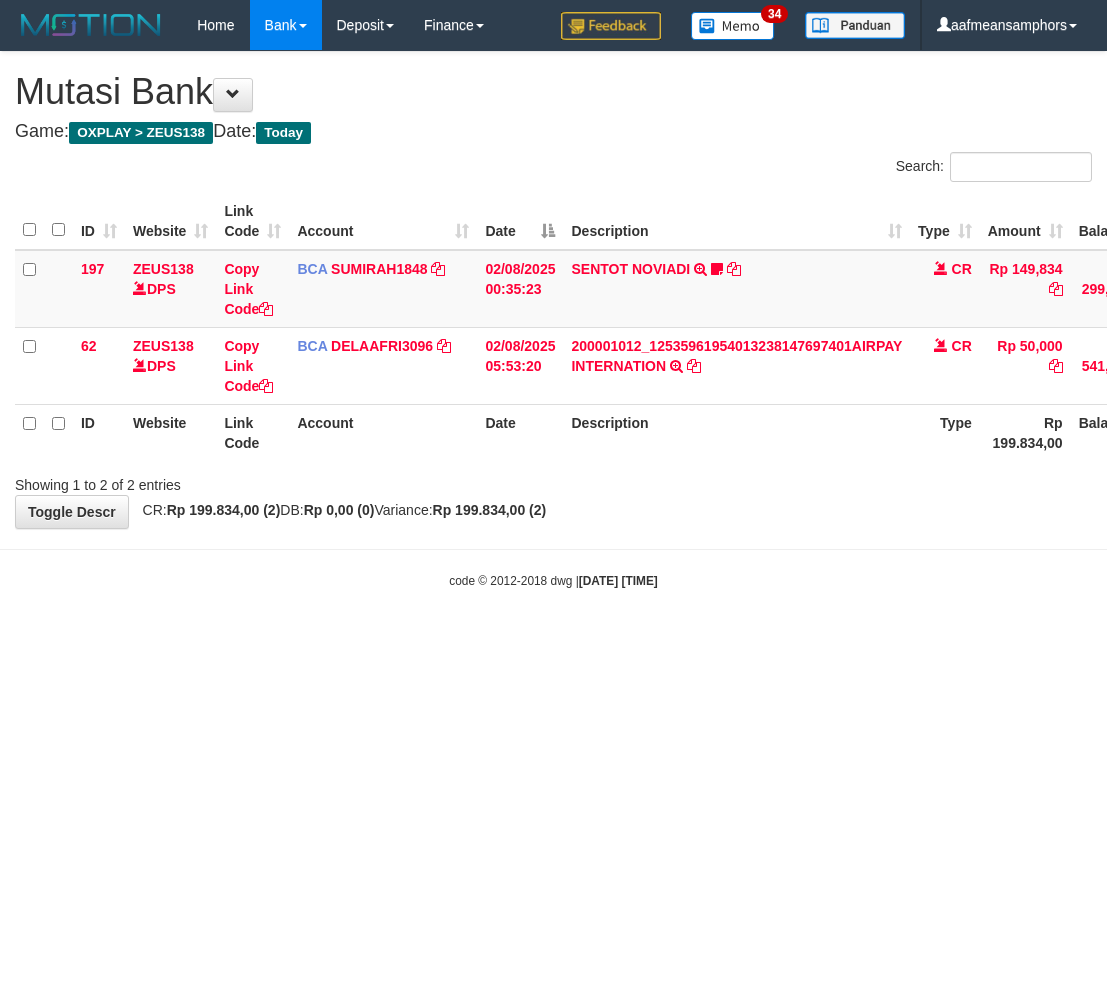 scroll, scrollTop: 0, scrollLeft: 0, axis: both 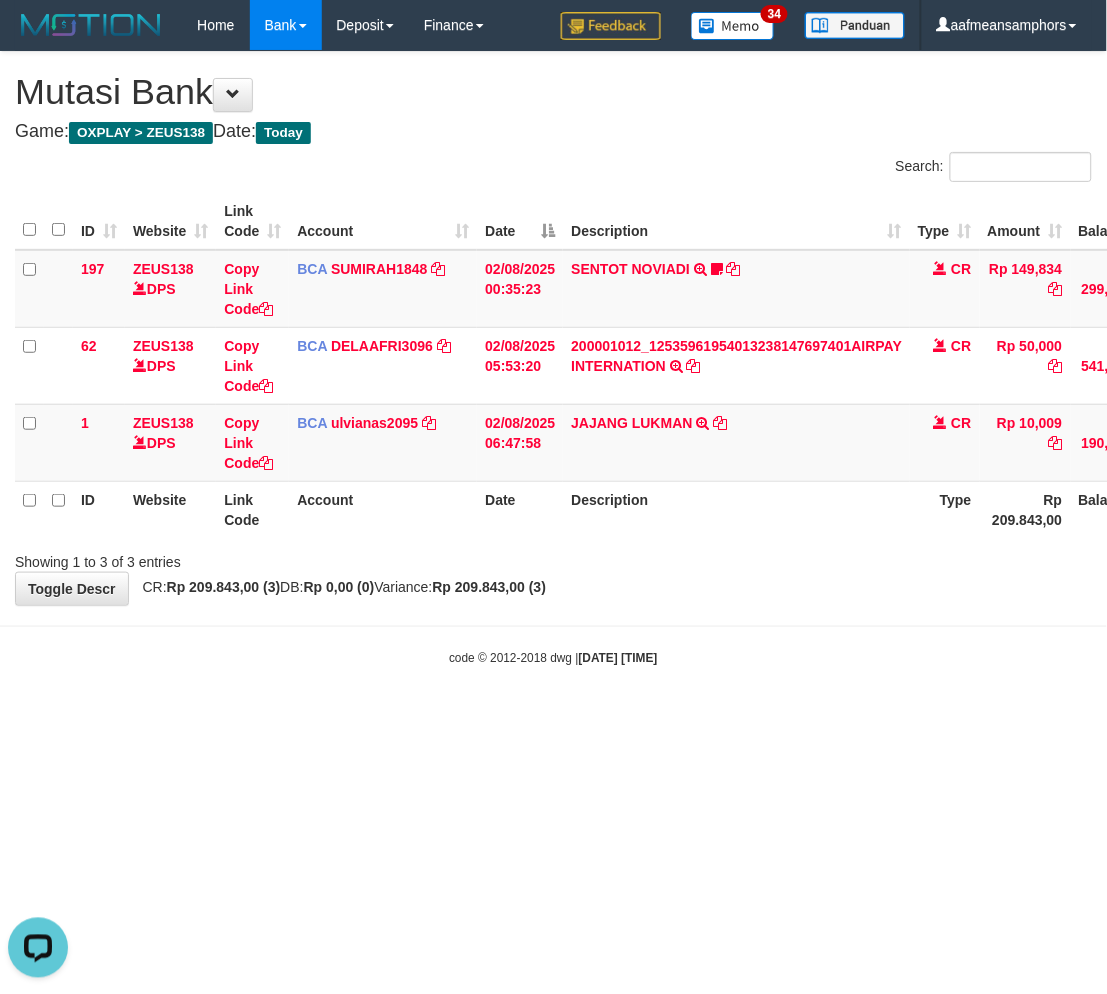 click on "Description" at bounding box center (736, 509) 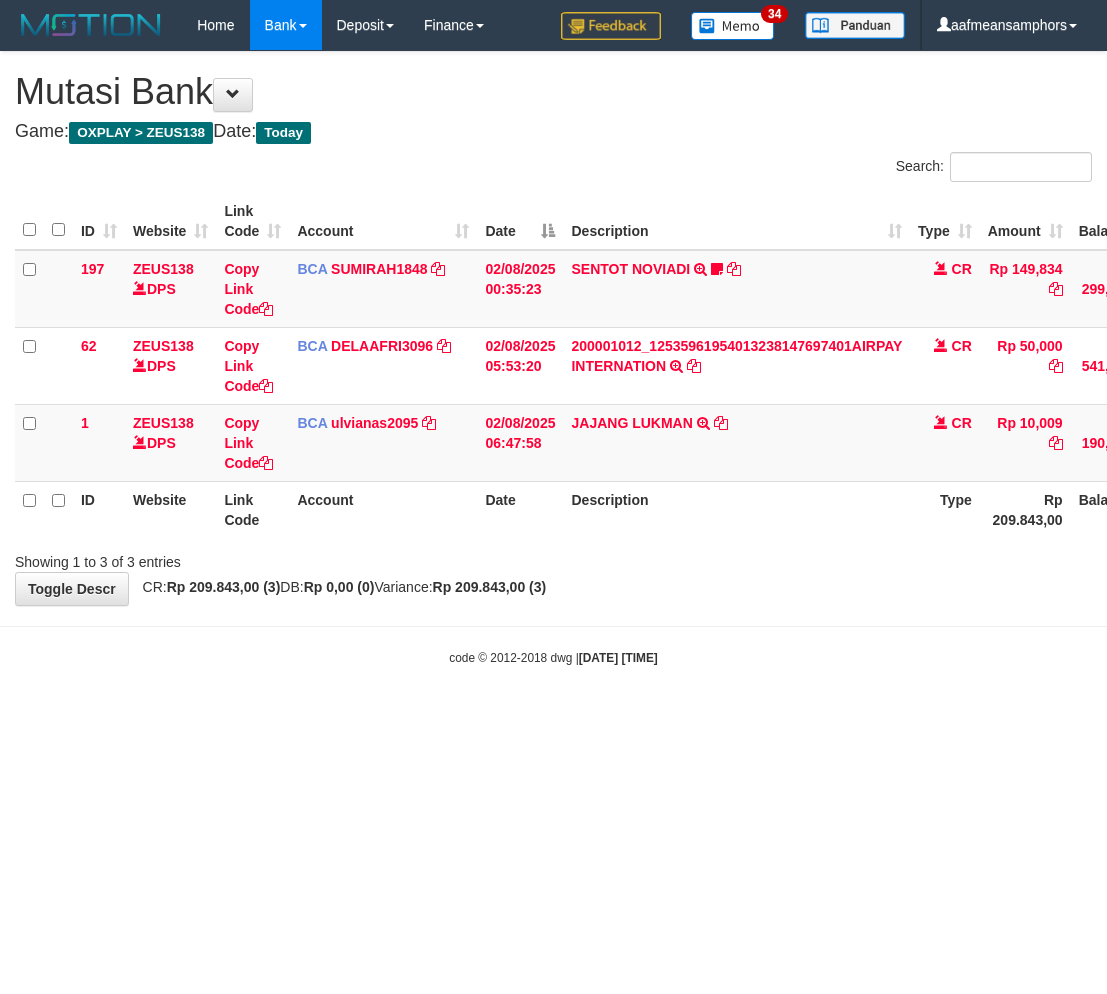 scroll, scrollTop: 0, scrollLeft: 0, axis: both 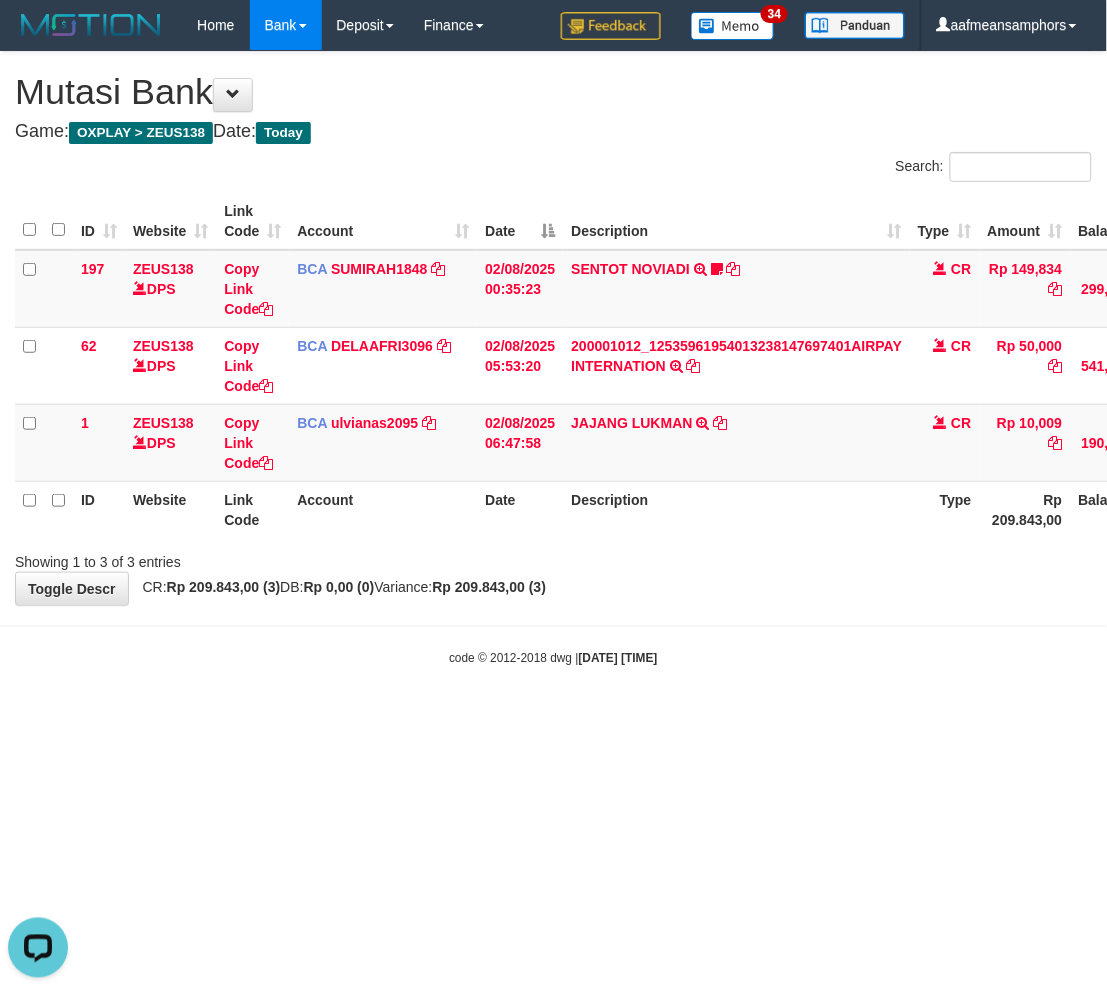click on "Toggle navigation
Home
Bank
Account List
Load
By Website
Group
[OXPLAY]													ZEUS138
By Load Group (DPS)" at bounding box center (553, 358) 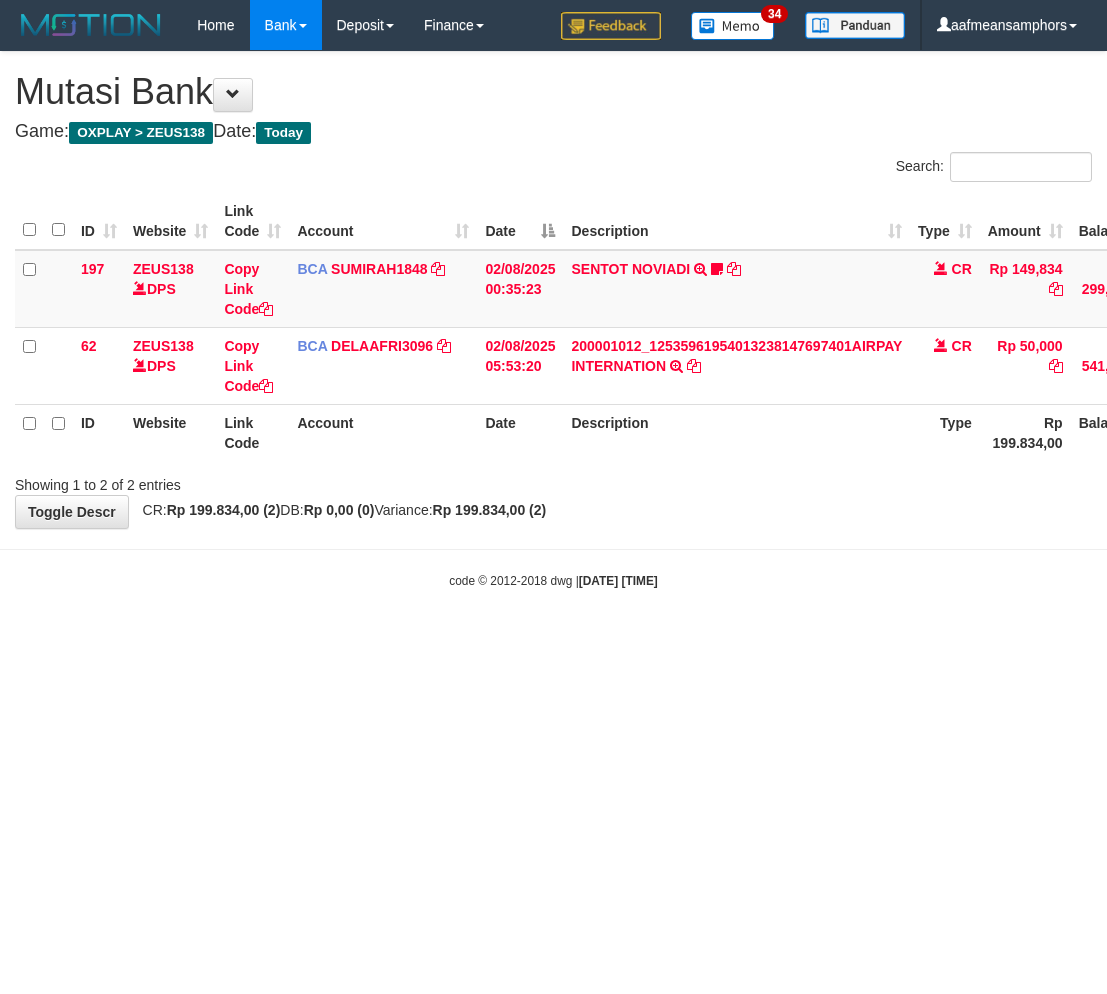 scroll, scrollTop: 0, scrollLeft: 0, axis: both 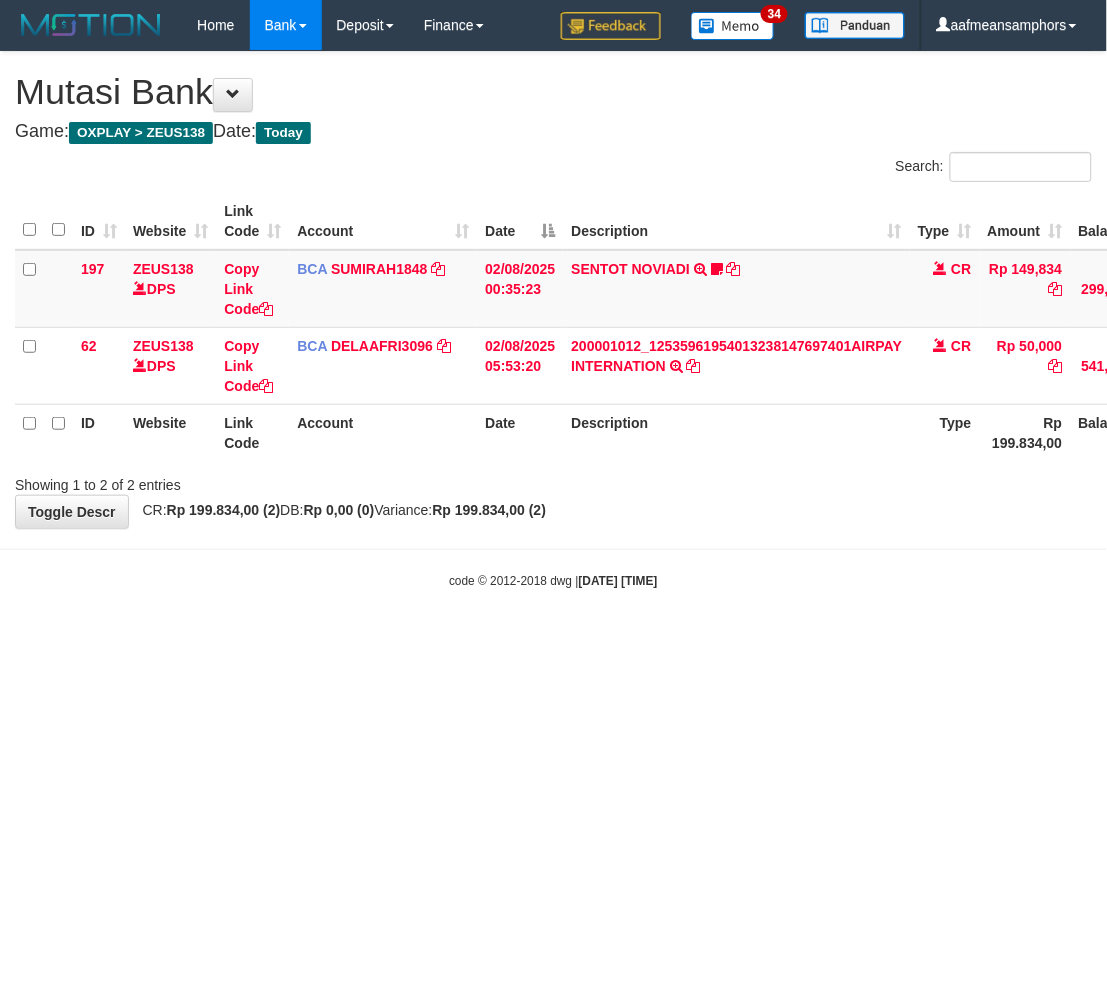 click on "Toggle navigation
Home
Bank
Account List
Load
By Website
Group
[OXPLAY]													ZEUS138
By Load Group (DPS)" at bounding box center (553, 320) 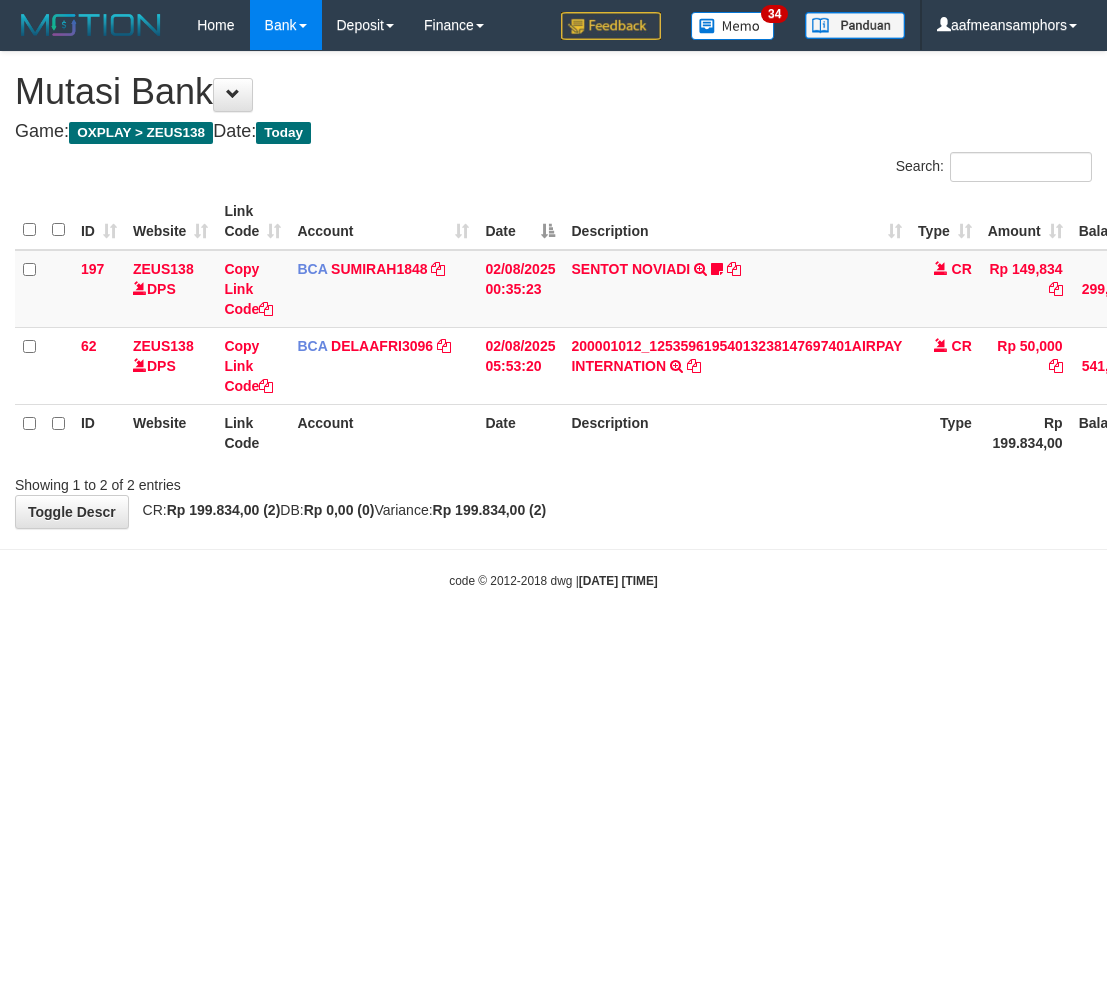 scroll, scrollTop: 0, scrollLeft: 0, axis: both 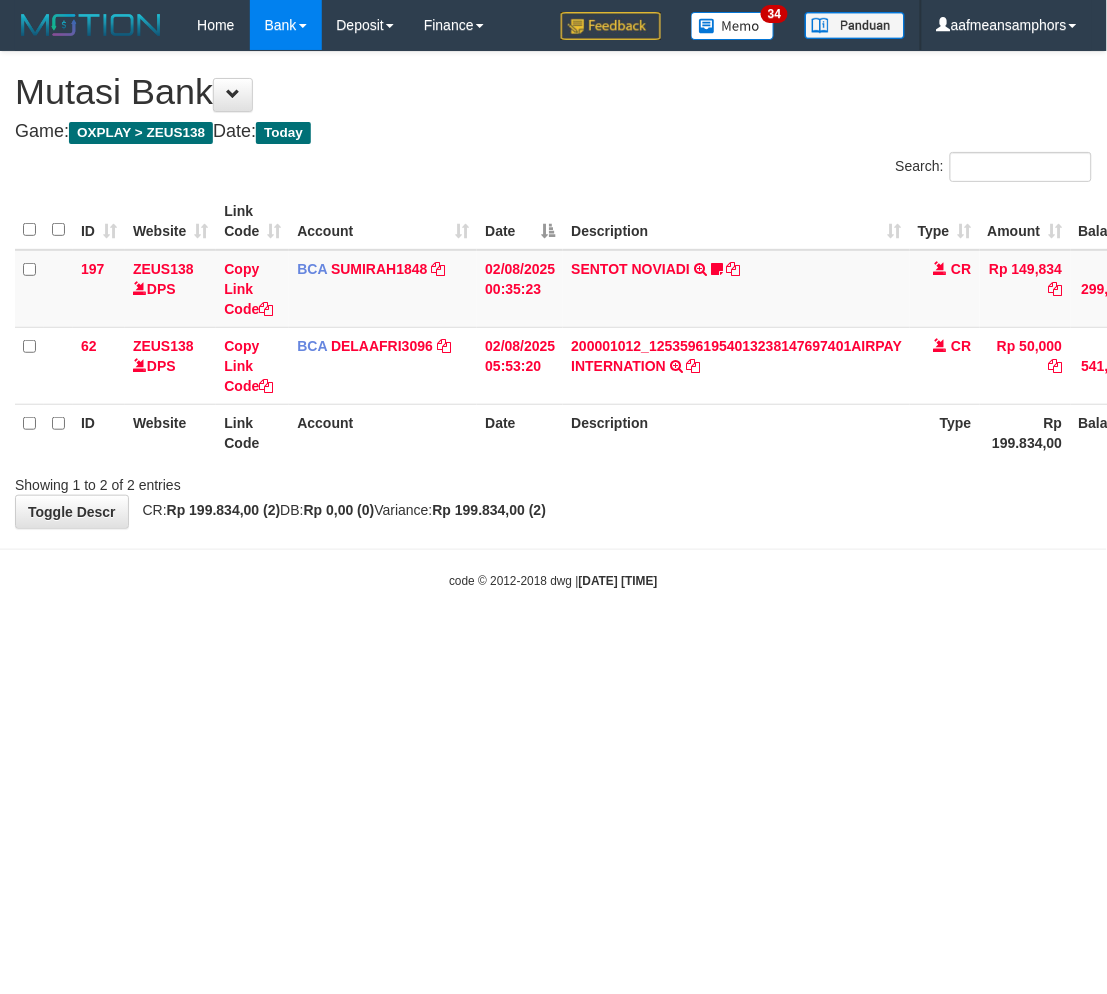 click on "Toggle navigation
Home
Bank
Account List
Load
By Website
Group
[OXPLAY]													ZEUS138
By Load Group (DPS)" at bounding box center [553, 320] 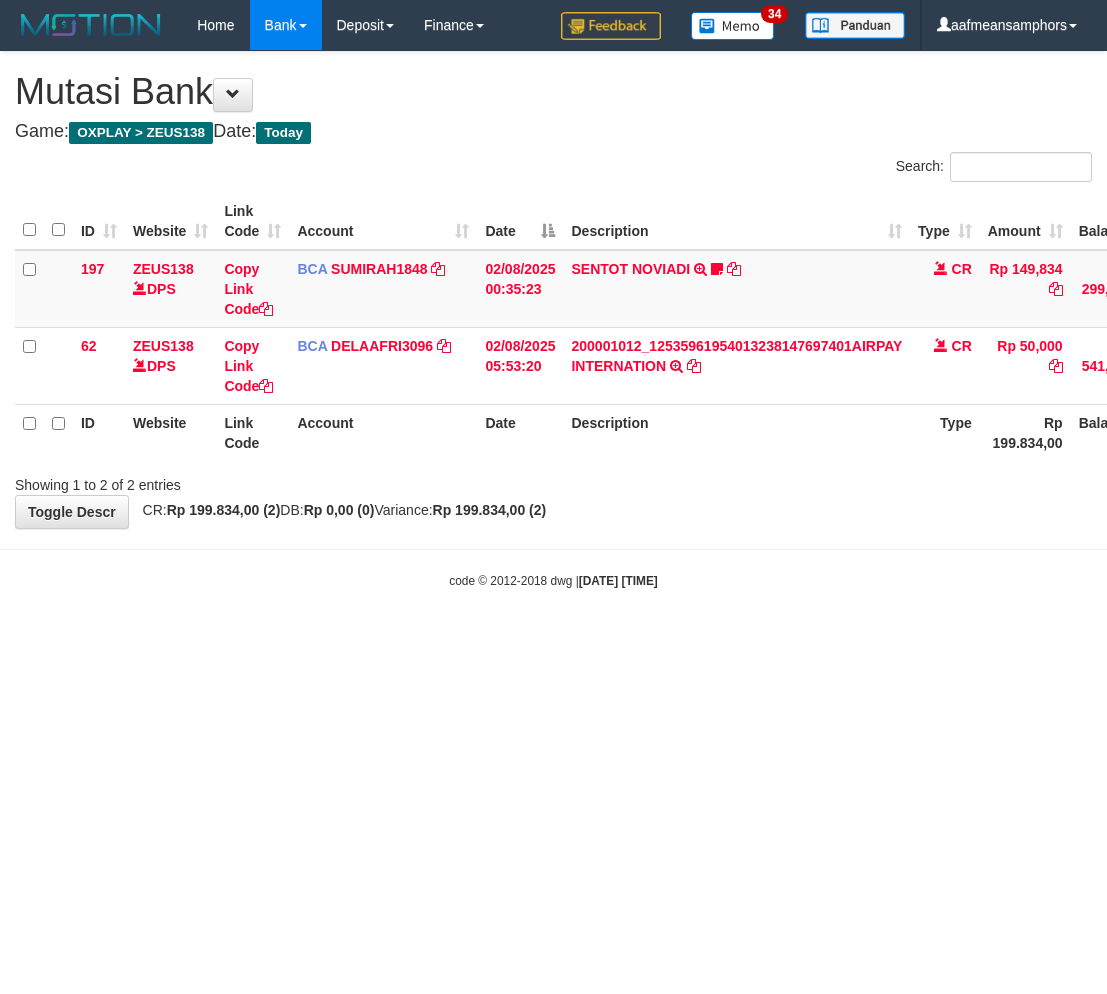scroll, scrollTop: 0, scrollLeft: 0, axis: both 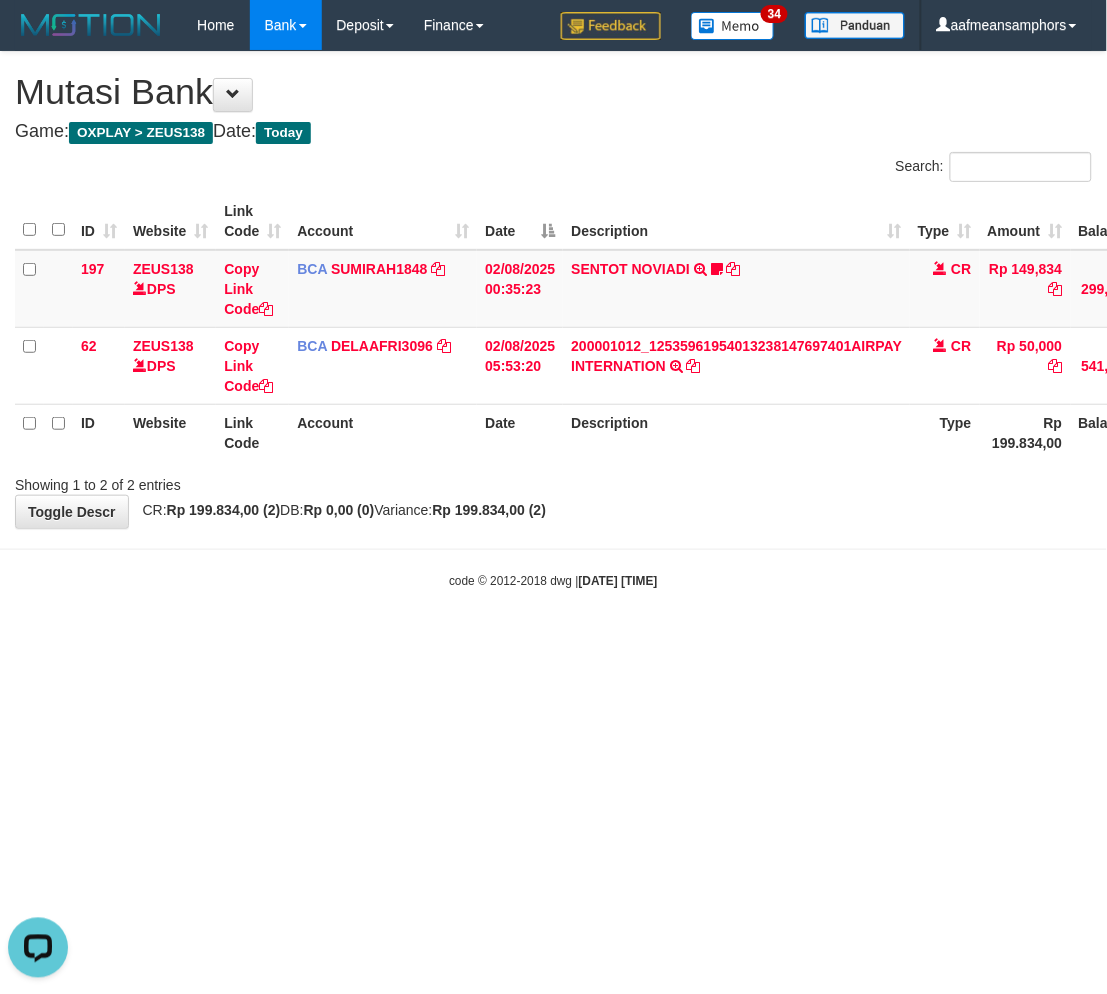click at bounding box center [553, 549] 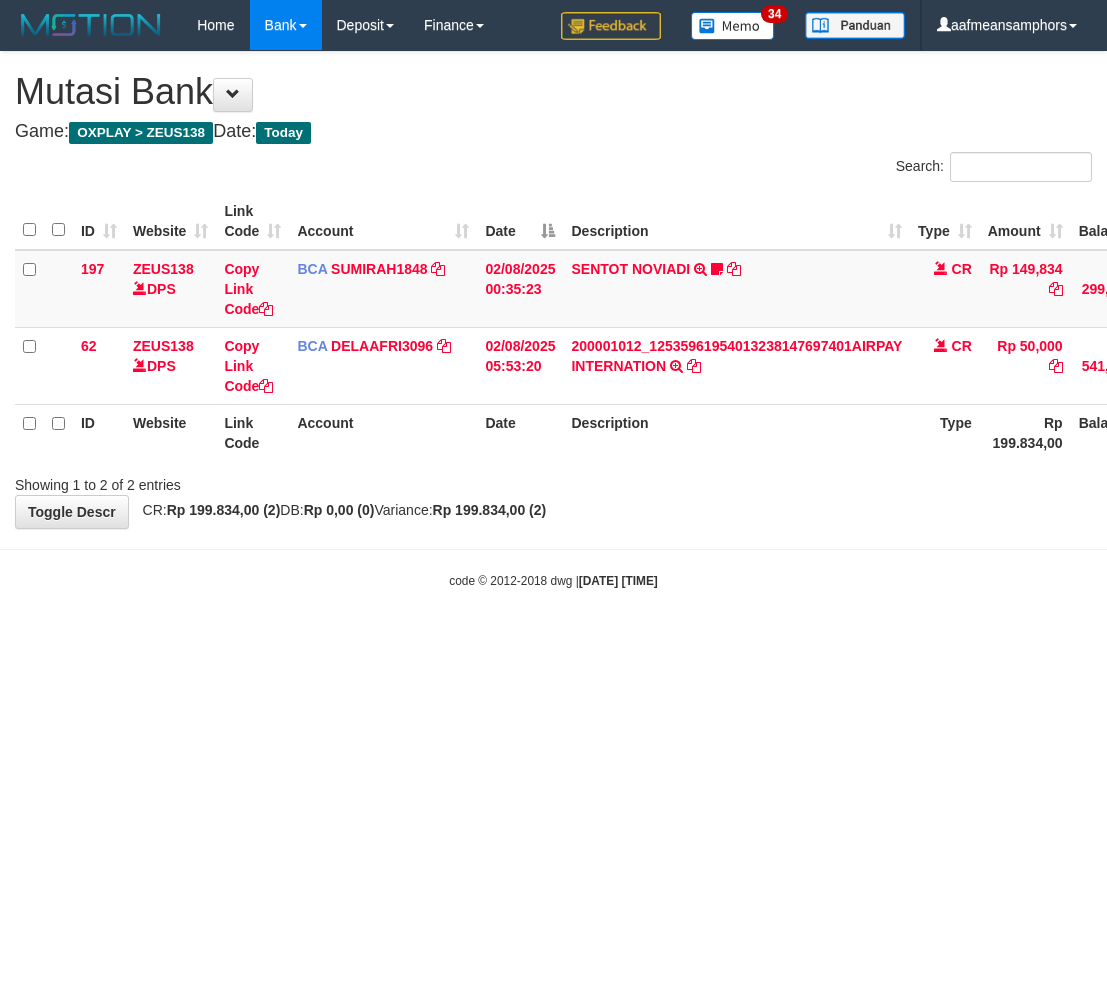 scroll, scrollTop: 0, scrollLeft: 0, axis: both 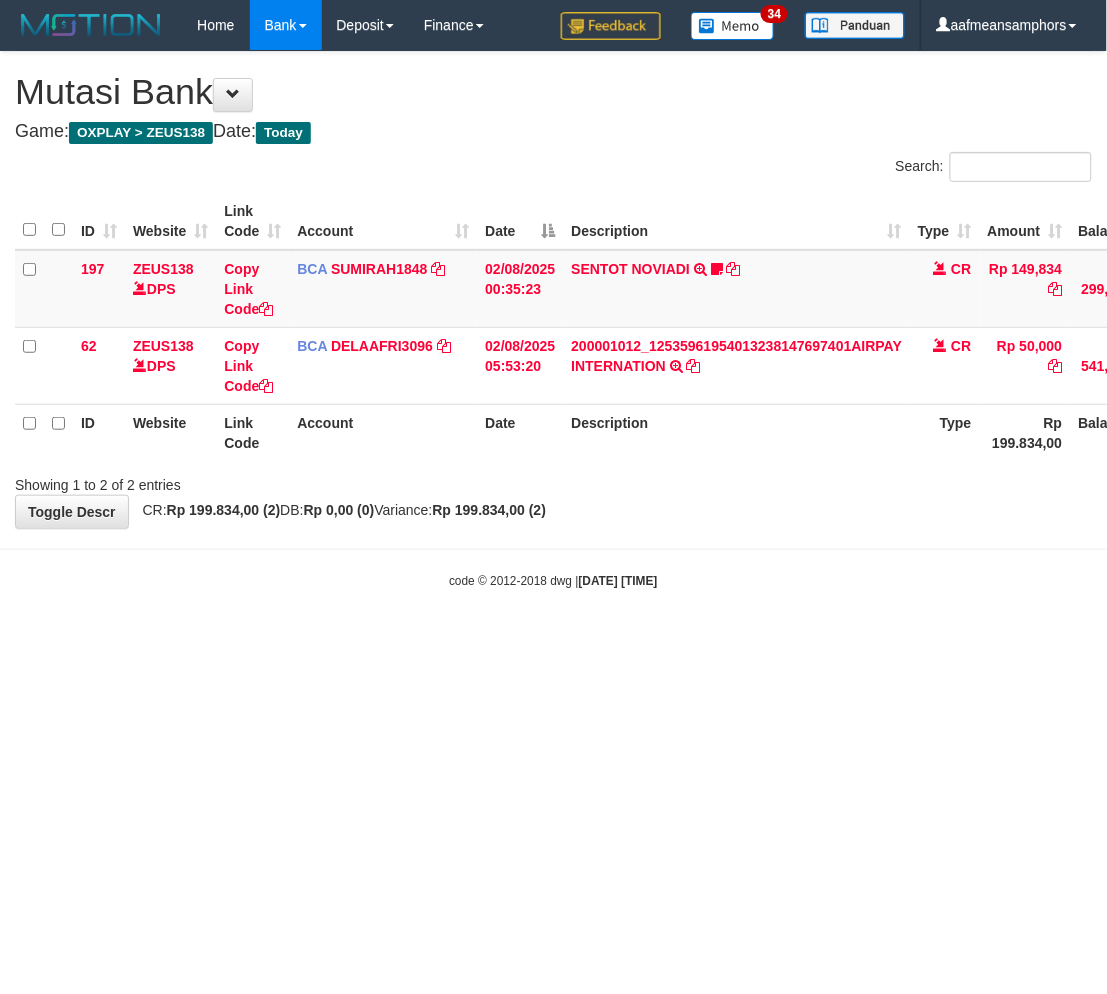 drag, startPoint x: 918, startPoint y: 463, endPoint x: 906, endPoint y: 465, distance: 12.165525 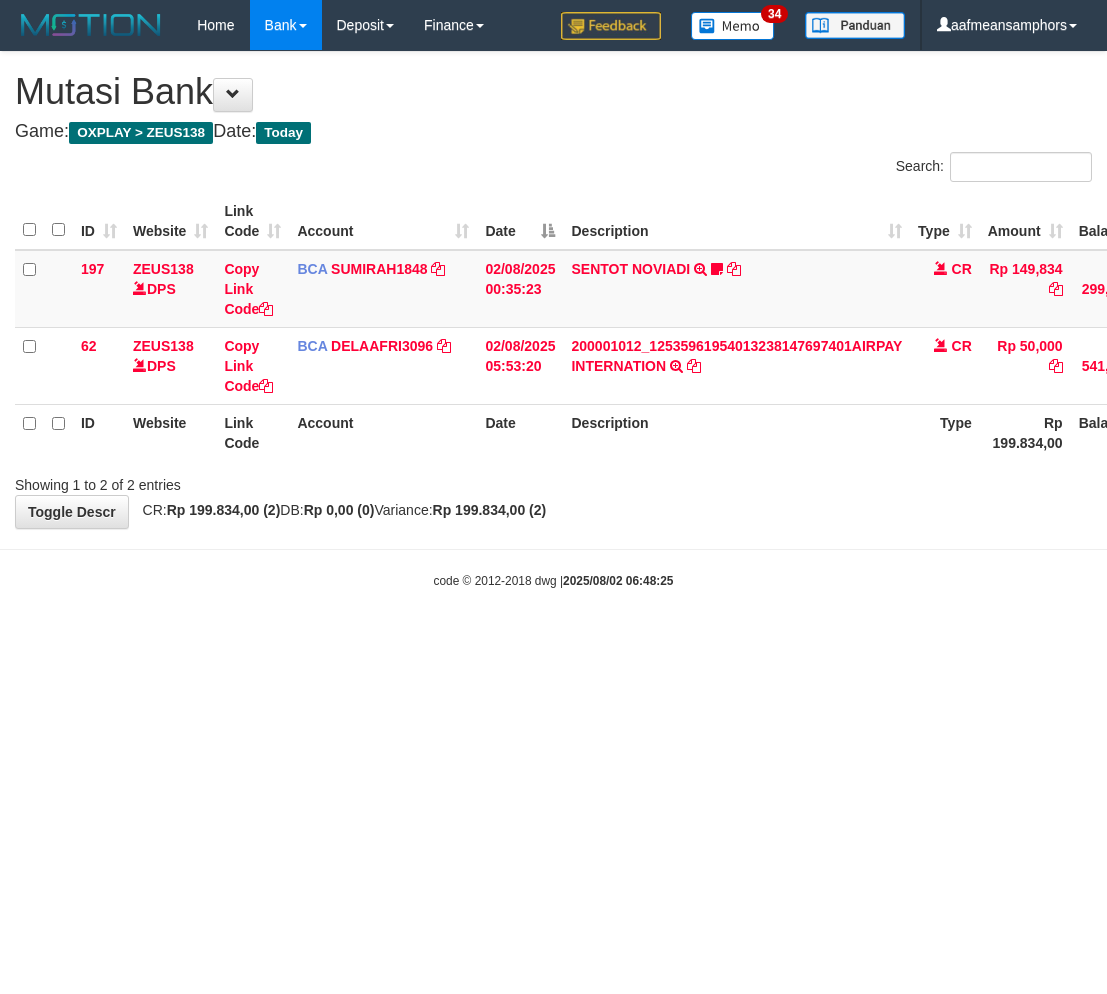 scroll, scrollTop: 0, scrollLeft: 0, axis: both 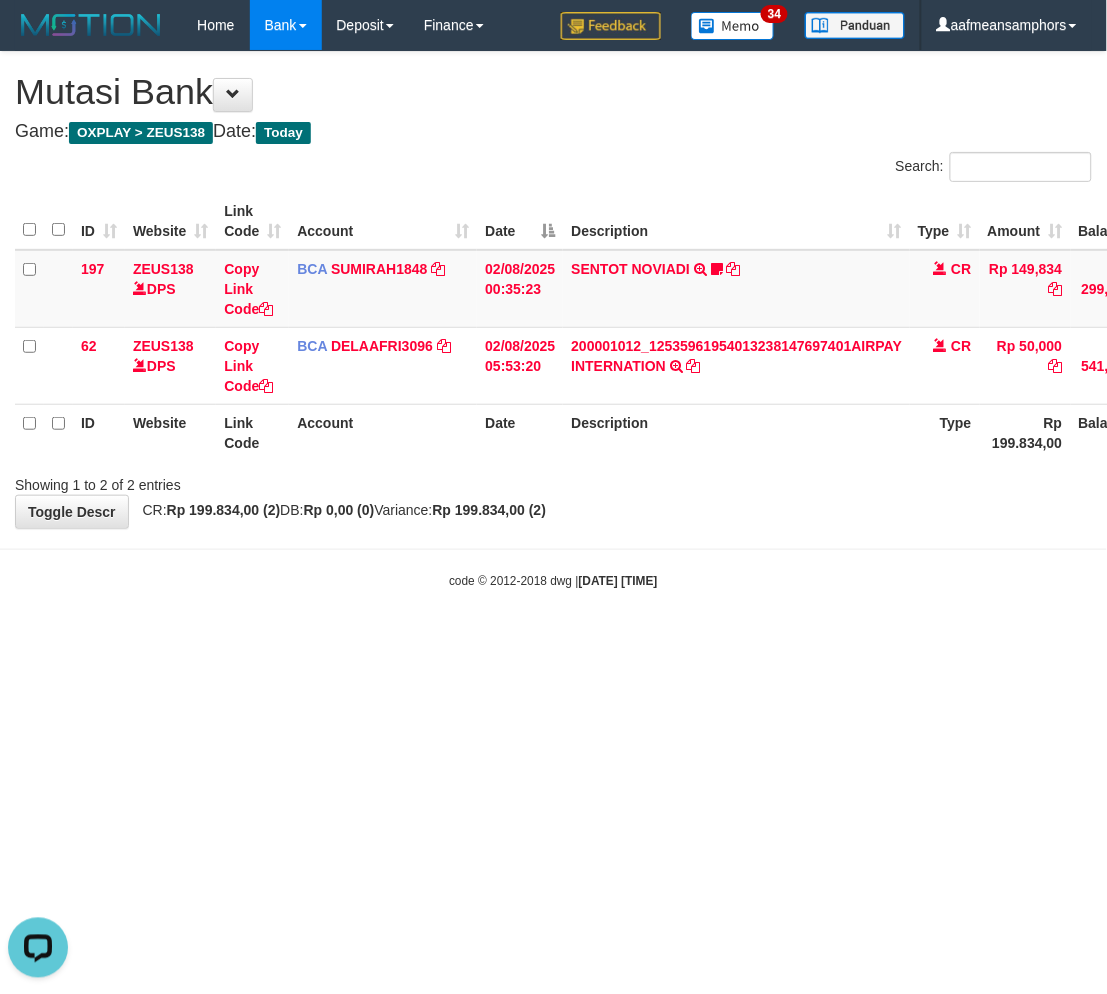 click on "Toggle navigation
Home
Bank
Account List
Load
By Website
Group
[OXPLAY]													ZEUS138
By Load Group (DPS)" at bounding box center (553, 320) 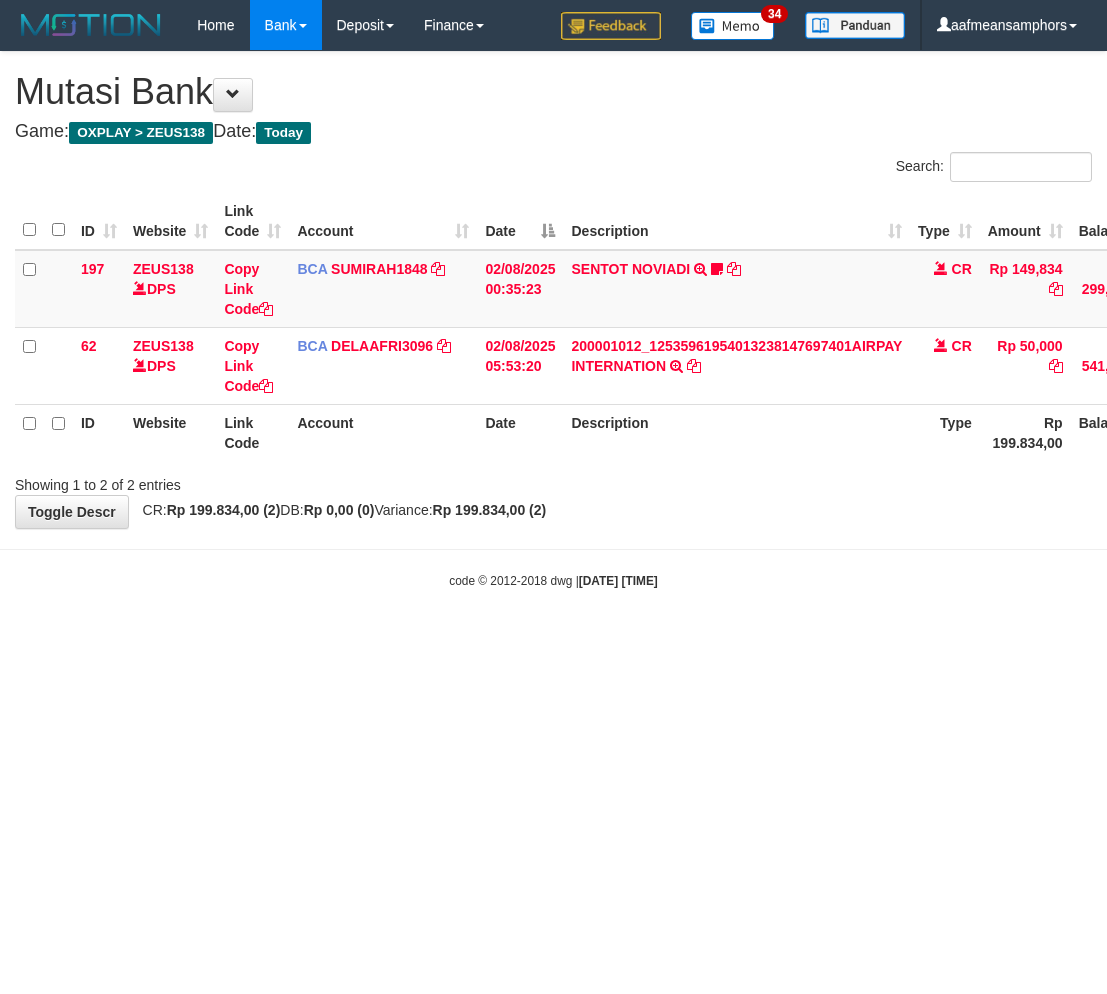 scroll, scrollTop: 0, scrollLeft: 0, axis: both 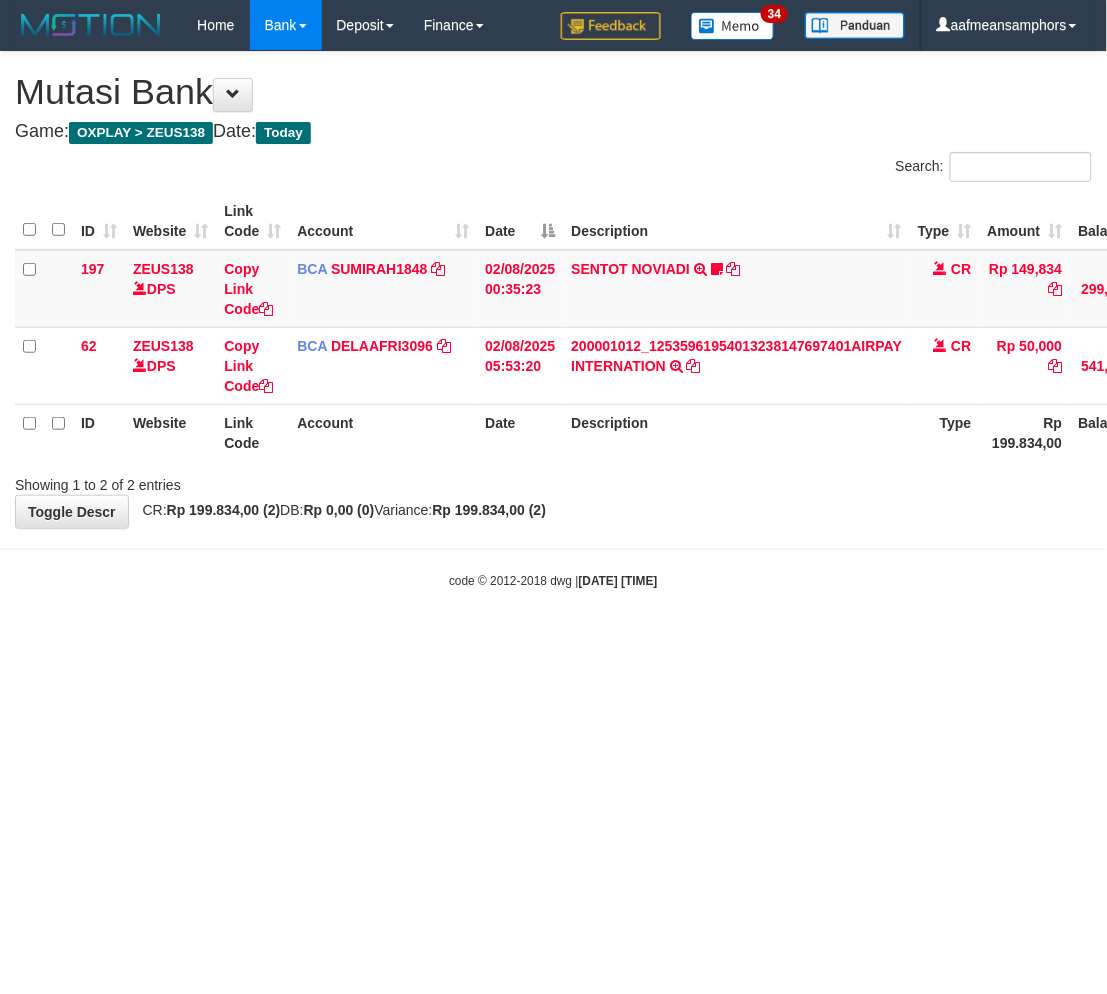 drag, startPoint x: 755, startPoint y: 650, endPoint x: 740, endPoint y: 656, distance: 16.155495 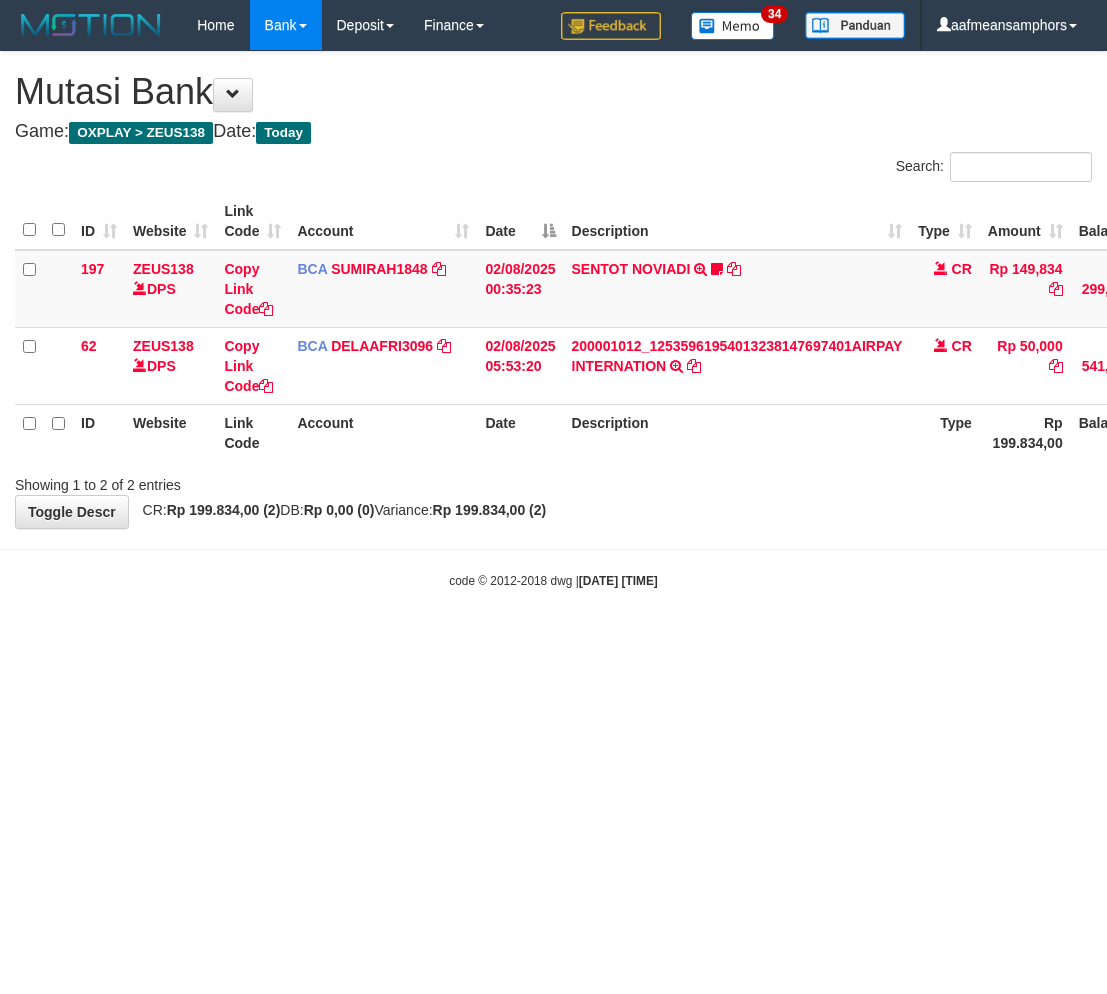 click on "Toggle navigation
Home
Bank
Account List
Load
By Website
Group
[OXPLAY]													ZEUS138
By Load Group (DPS)
Sync" at bounding box center [553, 320] 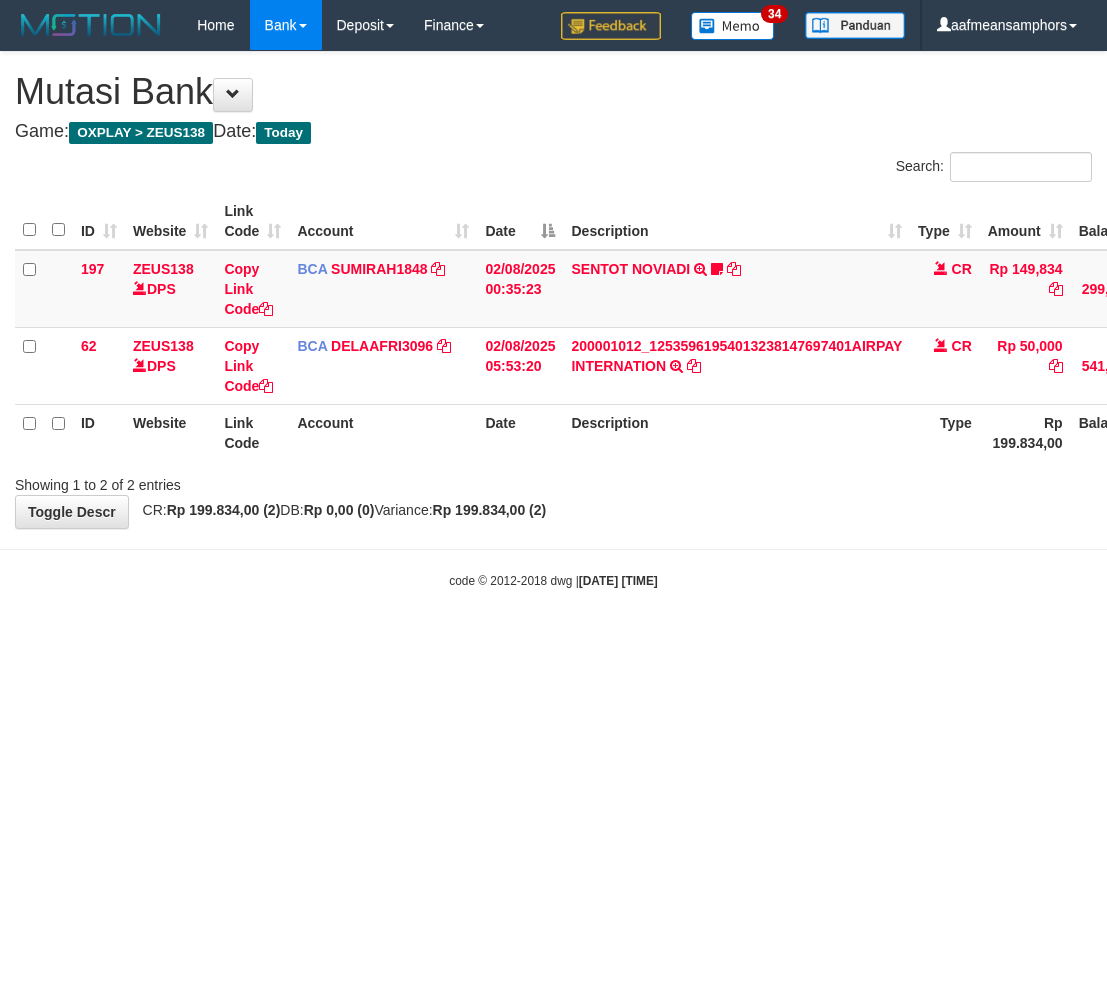 scroll, scrollTop: 0, scrollLeft: 0, axis: both 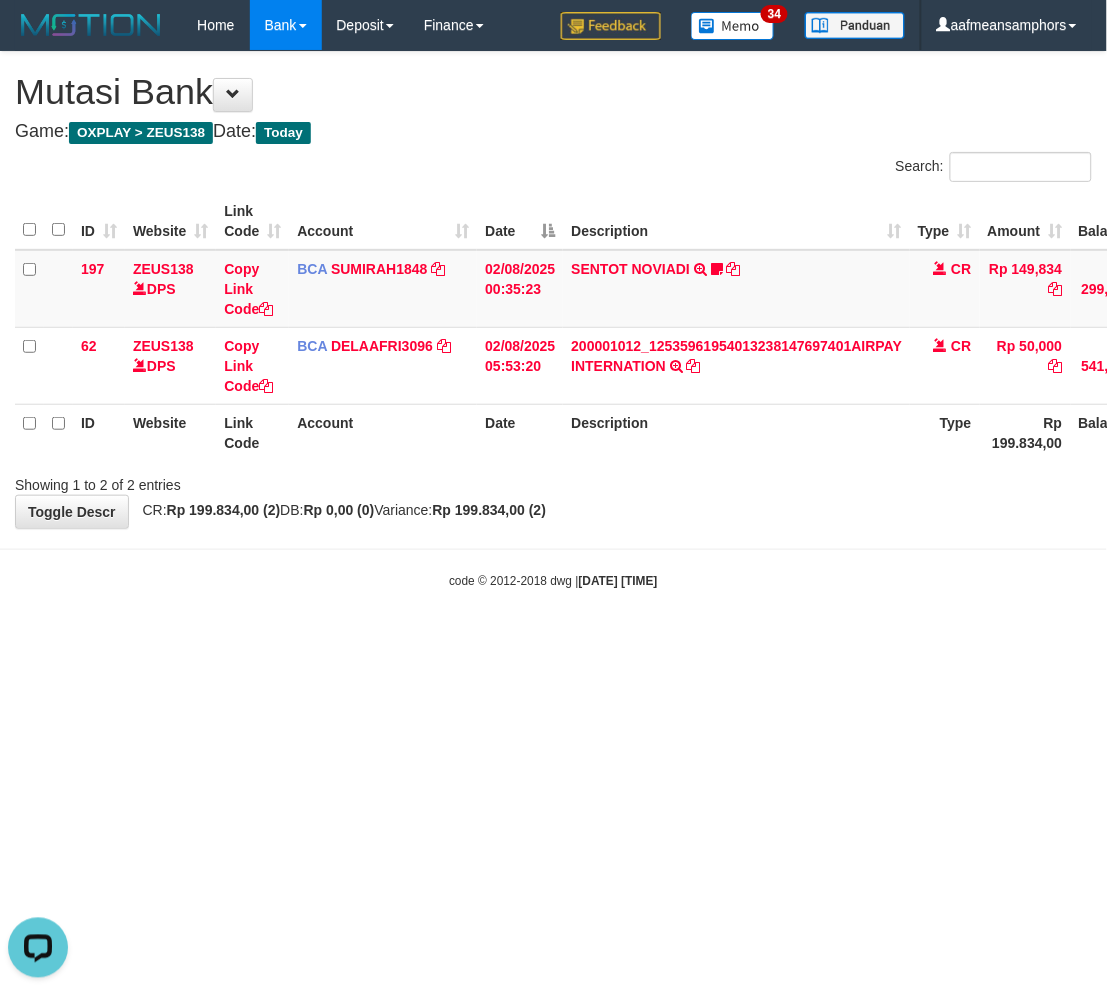 click on "Toggle navigation
Home
Bank
Account List
Load
By Website
Group
[OXPLAY]													ZEUS138
By Load Group (DPS)" at bounding box center (553, 320) 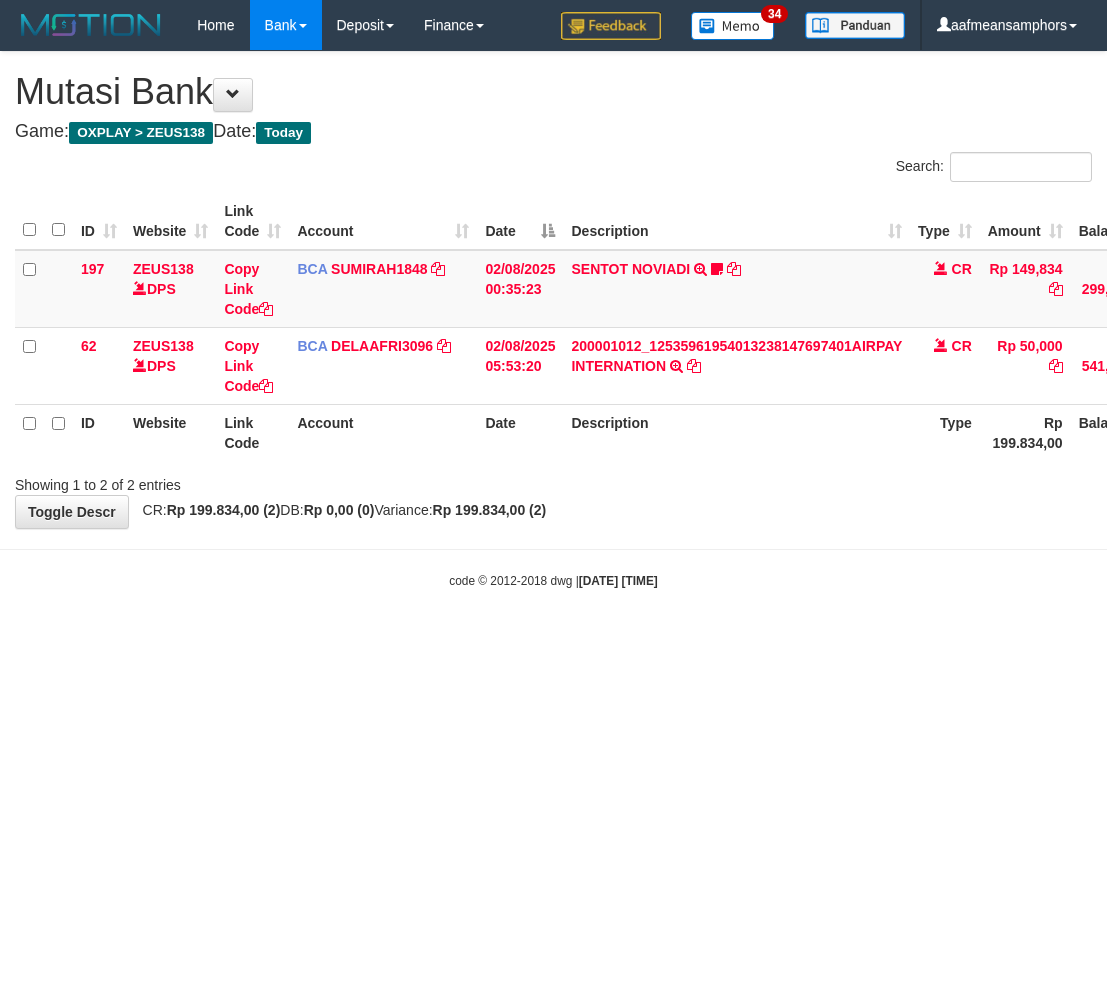 scroll, scrollTop: 0, scrollLeft: 0, axis: both 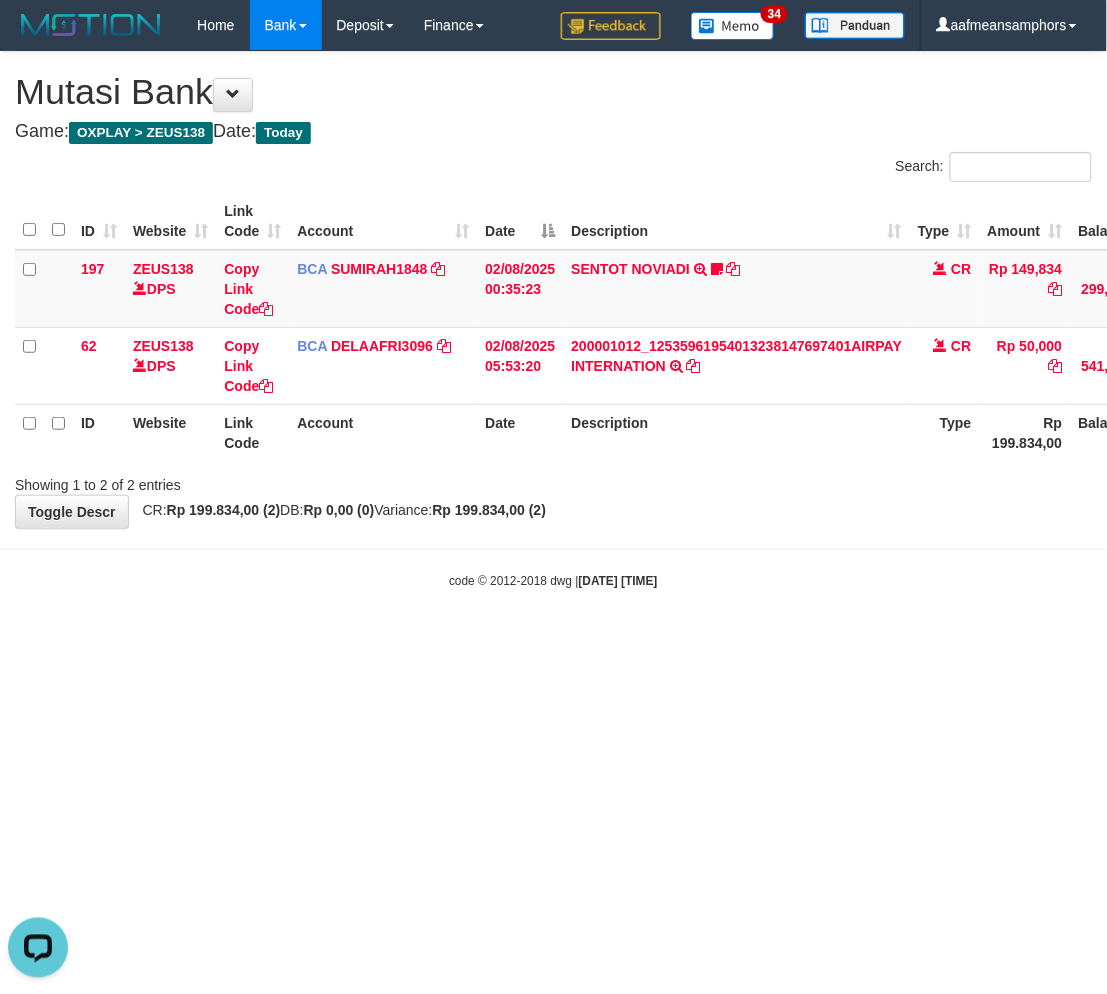 click on "code © 2012-2018 dwg |  [DATE] [TIME]" at bounding box center (553, 580) 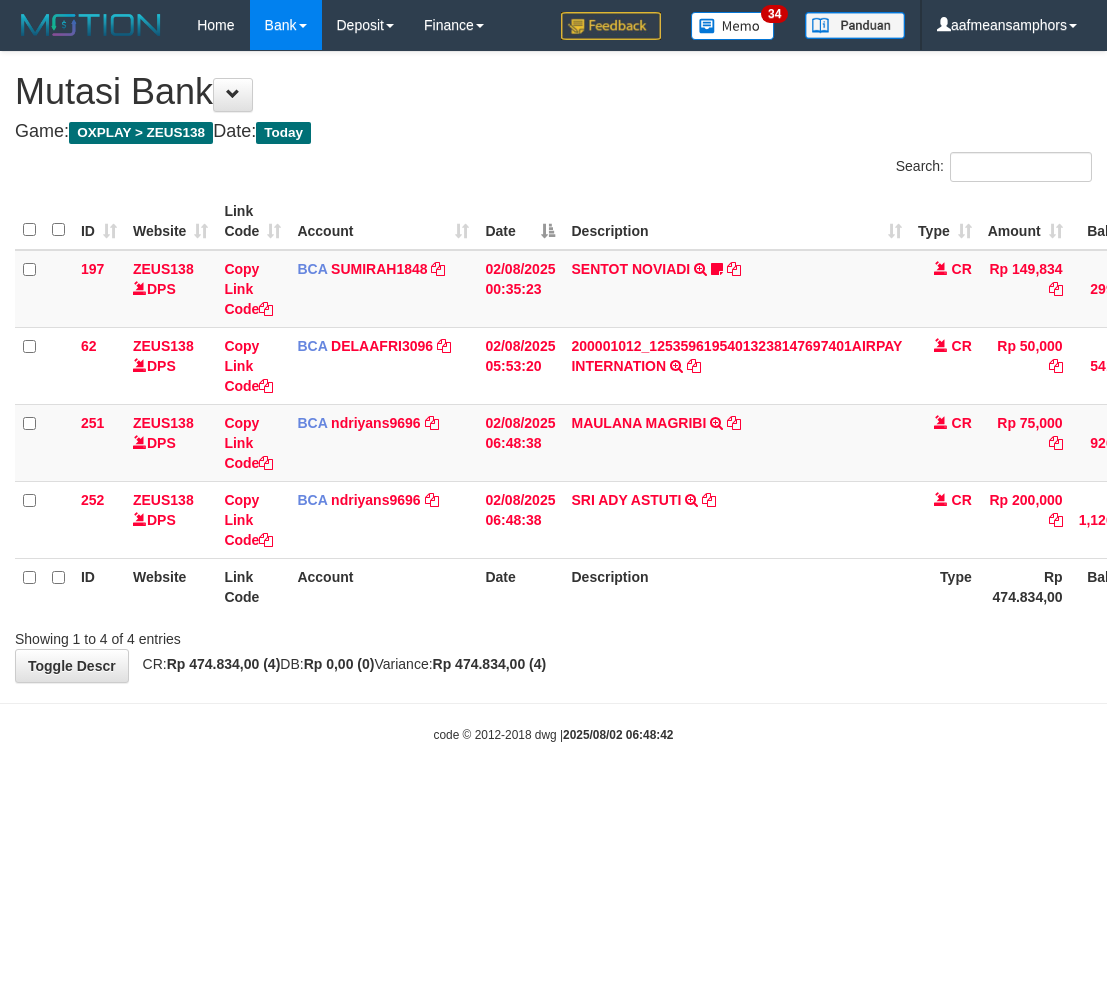scroll, scrollTop: 0, scrollLeft: 0, axis: both 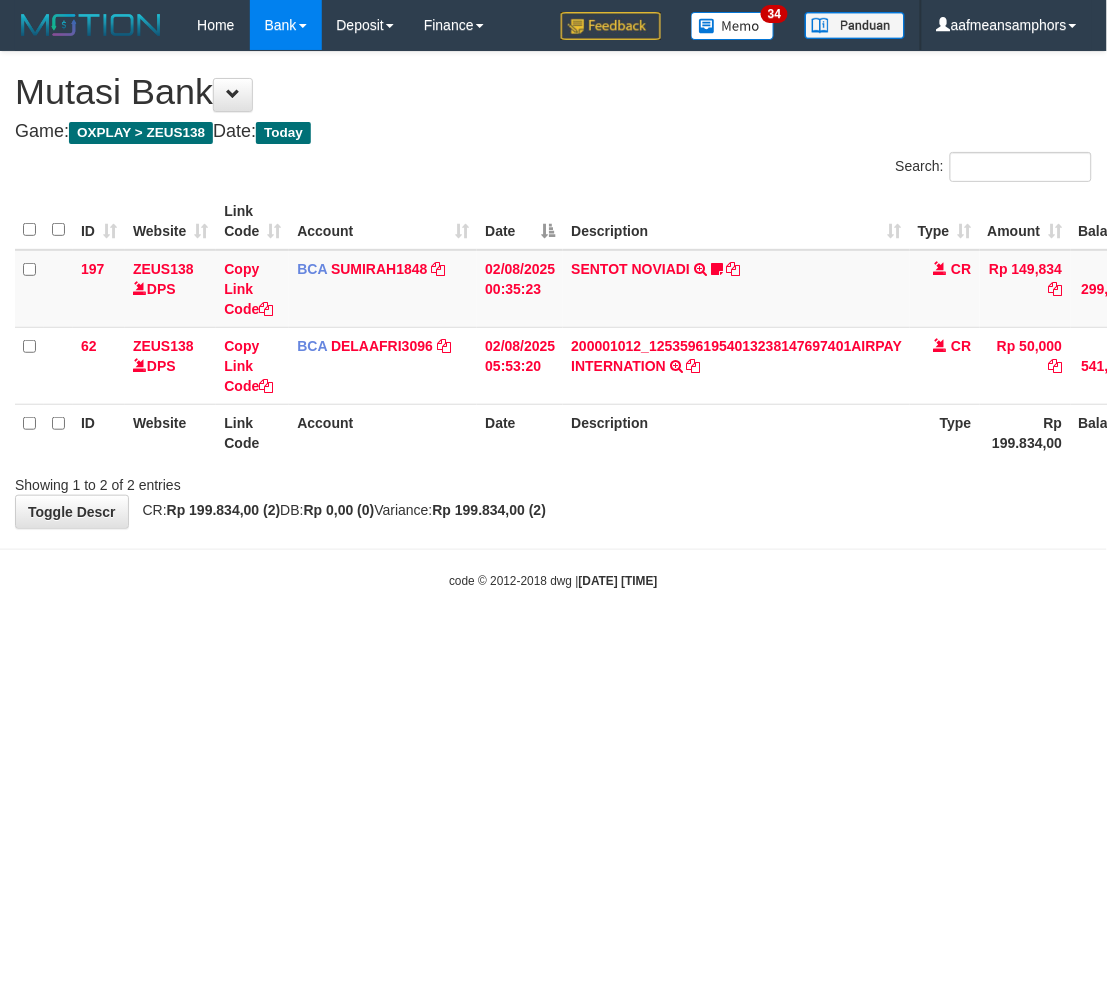 click on "**********" at bounding box center [553, 290] 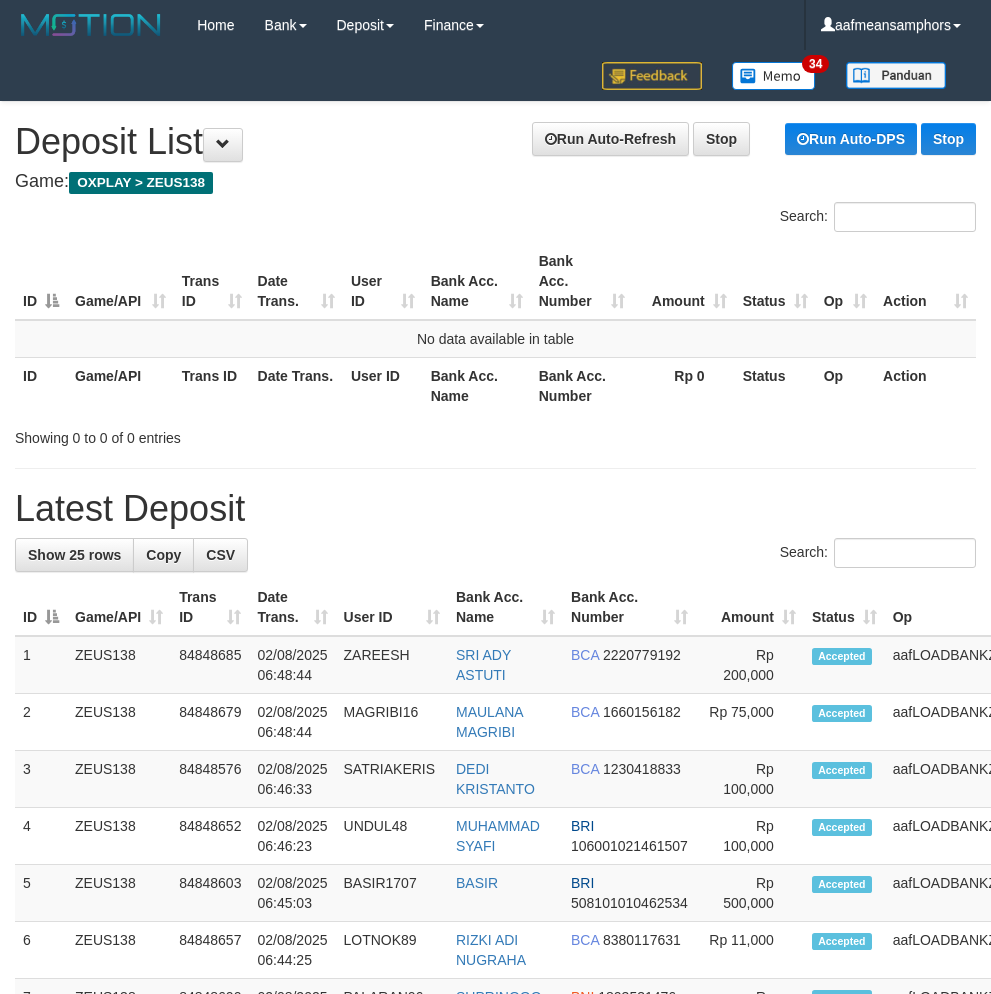 scroll, scrollTop: 112, scrollLeft: 4, axis: both 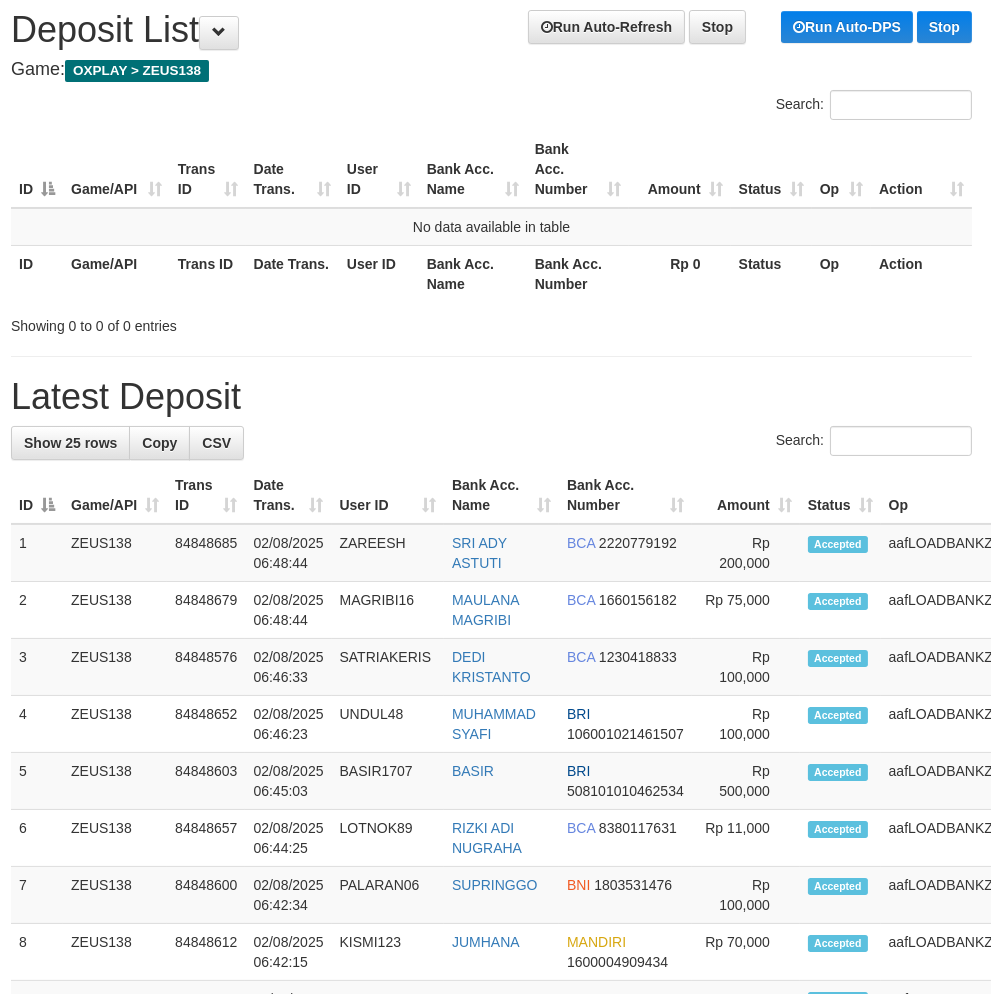 drag, startPoint x: 534, startPoint y: 373, endPoint x: 452, endPoint y: 401, distance: 86.64872 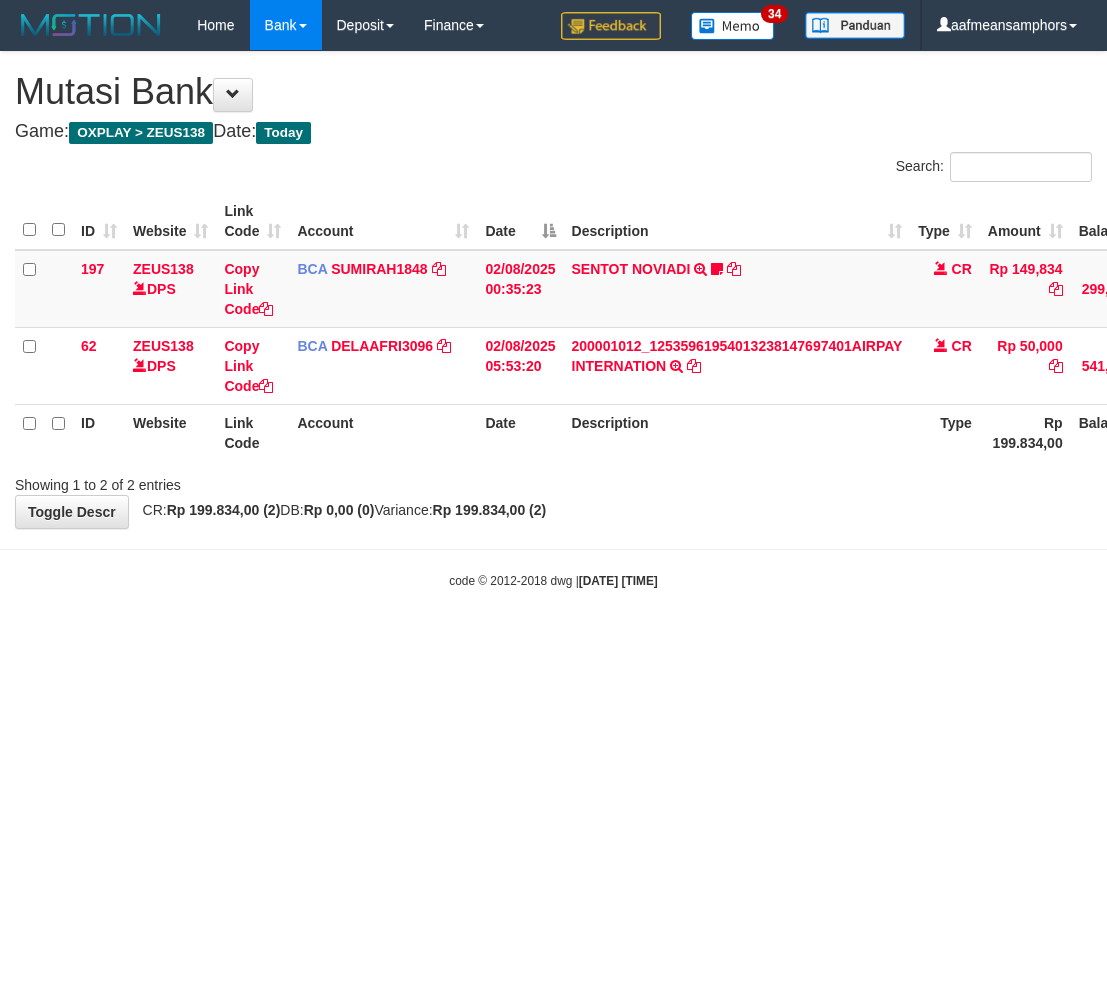 click on "Toggle navigation
Home
Bank
Account List
Load
By Website
Group
[OXPLAY]													ZEUS138
By Load Group (DPS)
Sync" at bounding box center [553, 320] 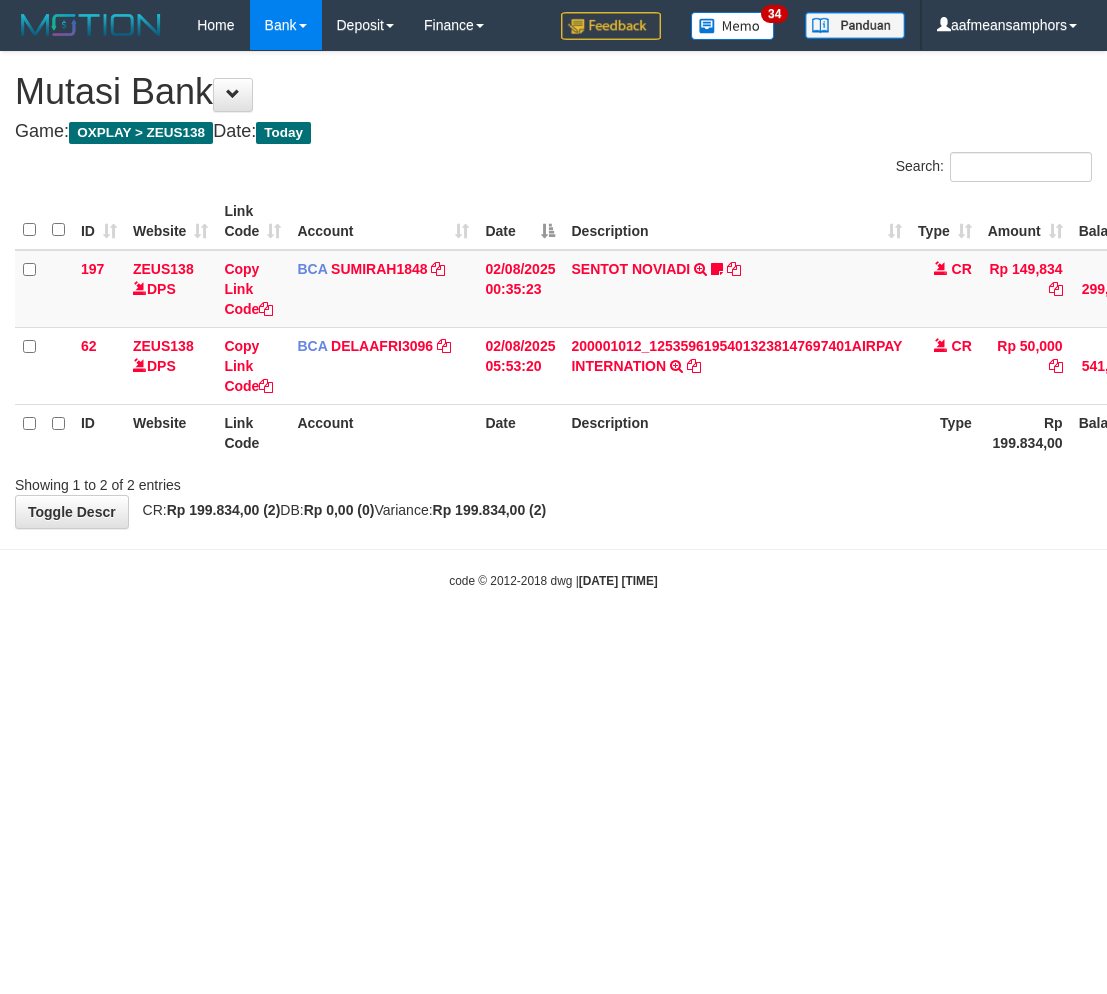 scroll, scrollTop: 0, scrollLeft: 0, axis: both 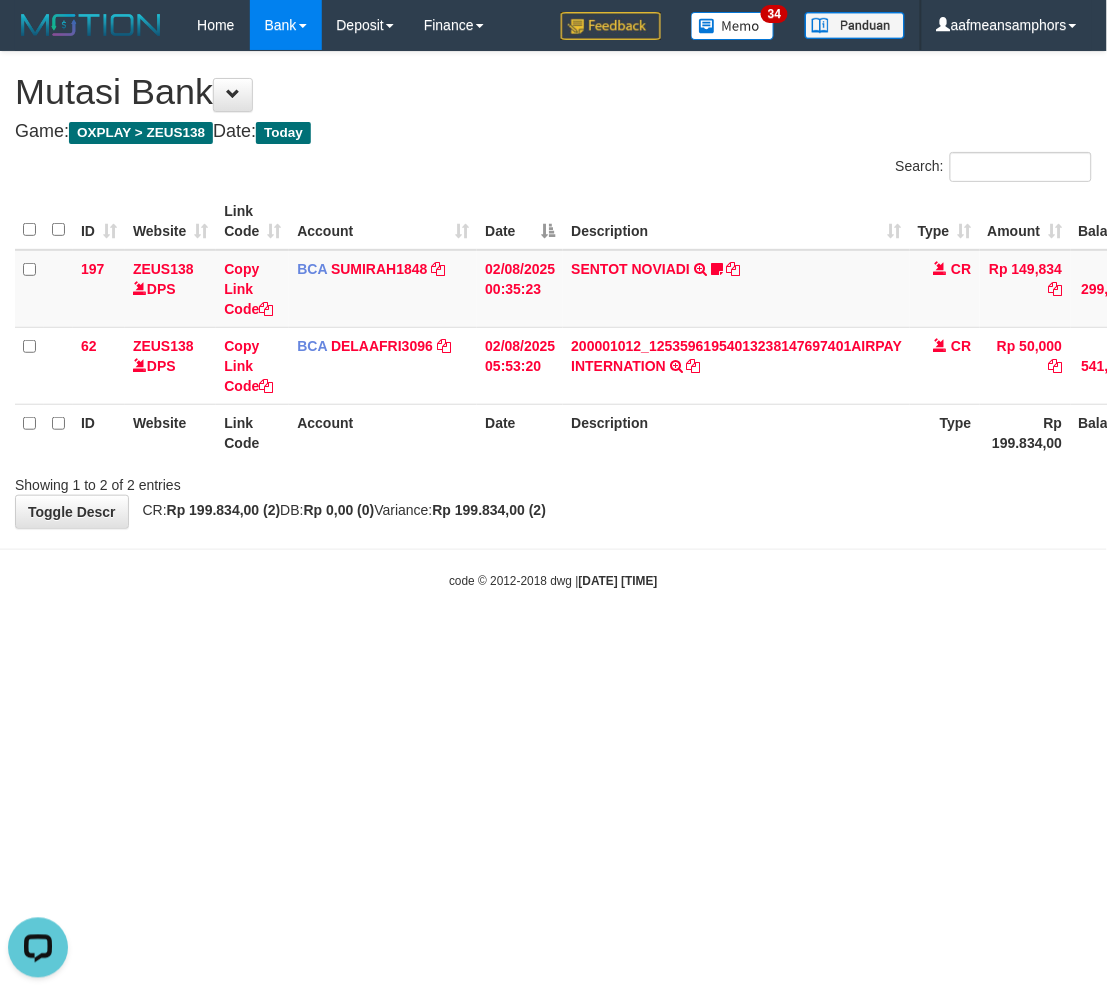 click on "Toggle navigation
Home
Bank
Account List
Load
By Website
Group
[OXPLAY]													ZEUS138
By Load Group (DPS)
Sync" at bounding box center (553, 320) 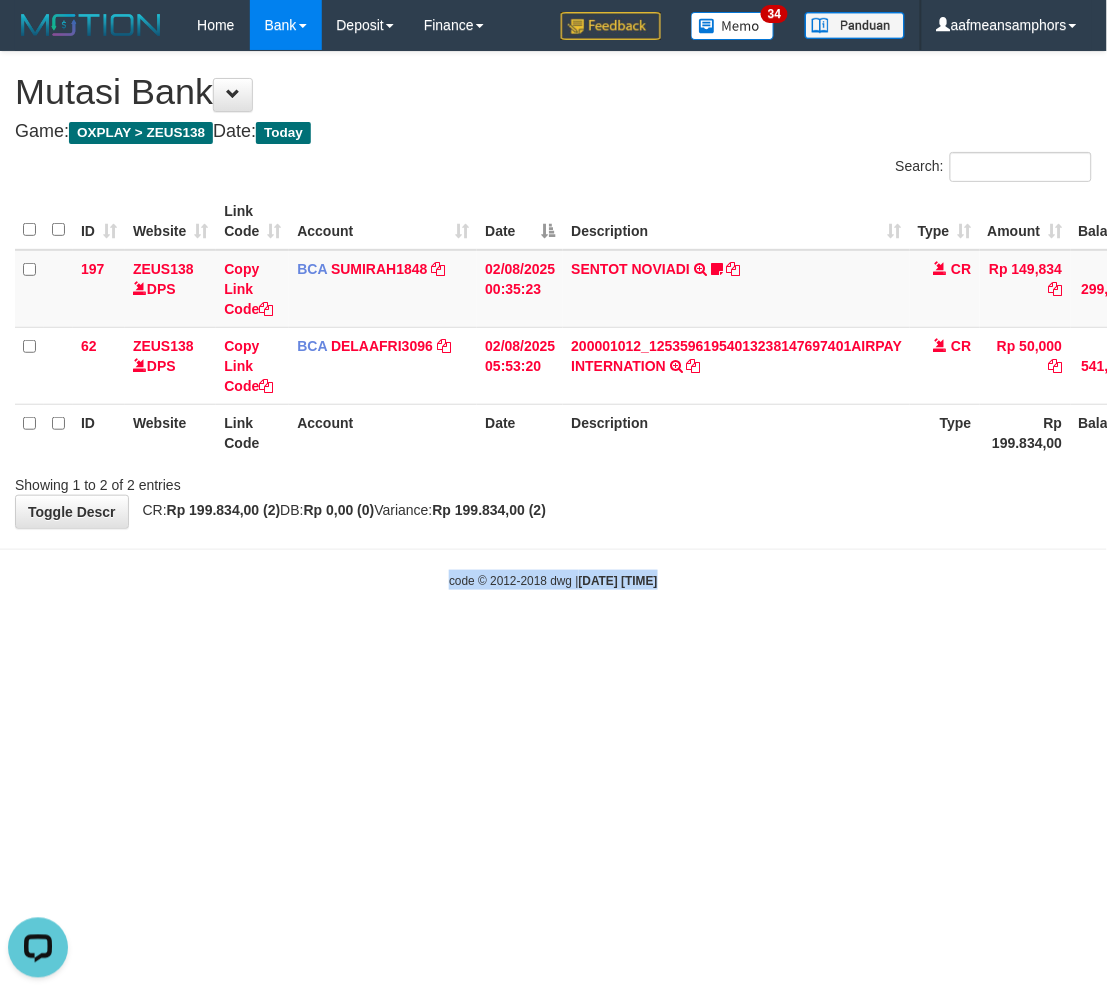 drag, startPoint x: 648, startPoint y: 690, endPoint x: 676, endPoint y: 675, distance: 31.764761 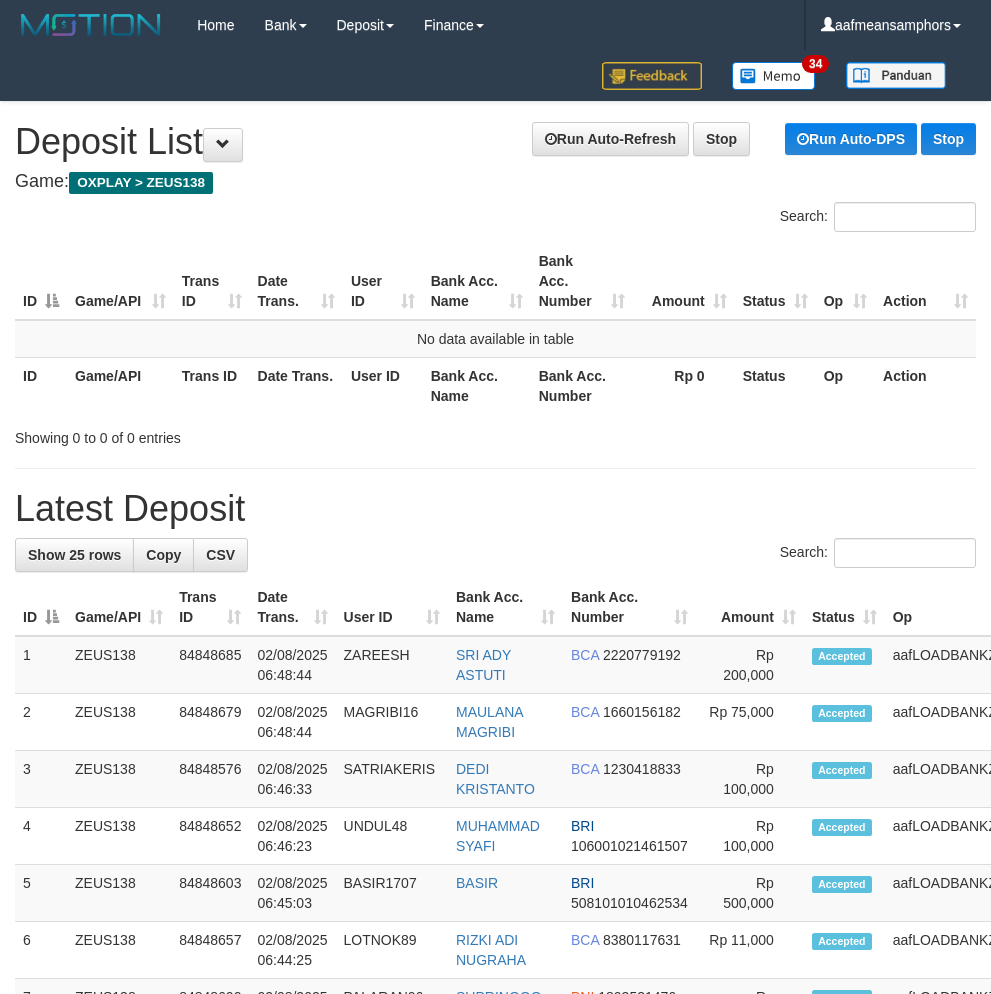 scroll, scrollTop: 112, scrollLeft: 4, axis: both 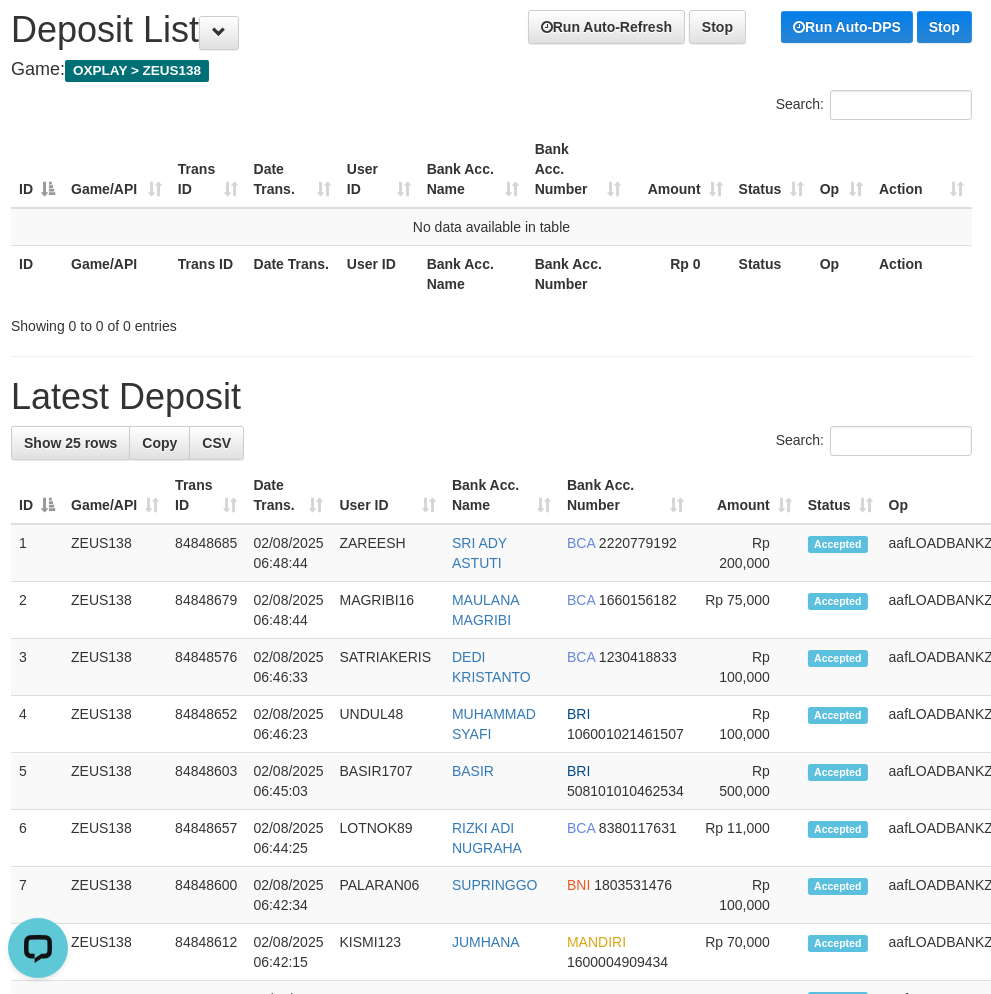 drag, startPoint x: 486, startPoint y: 417, endPoint x: 462, endPoint y: 425, distance: 25.298222 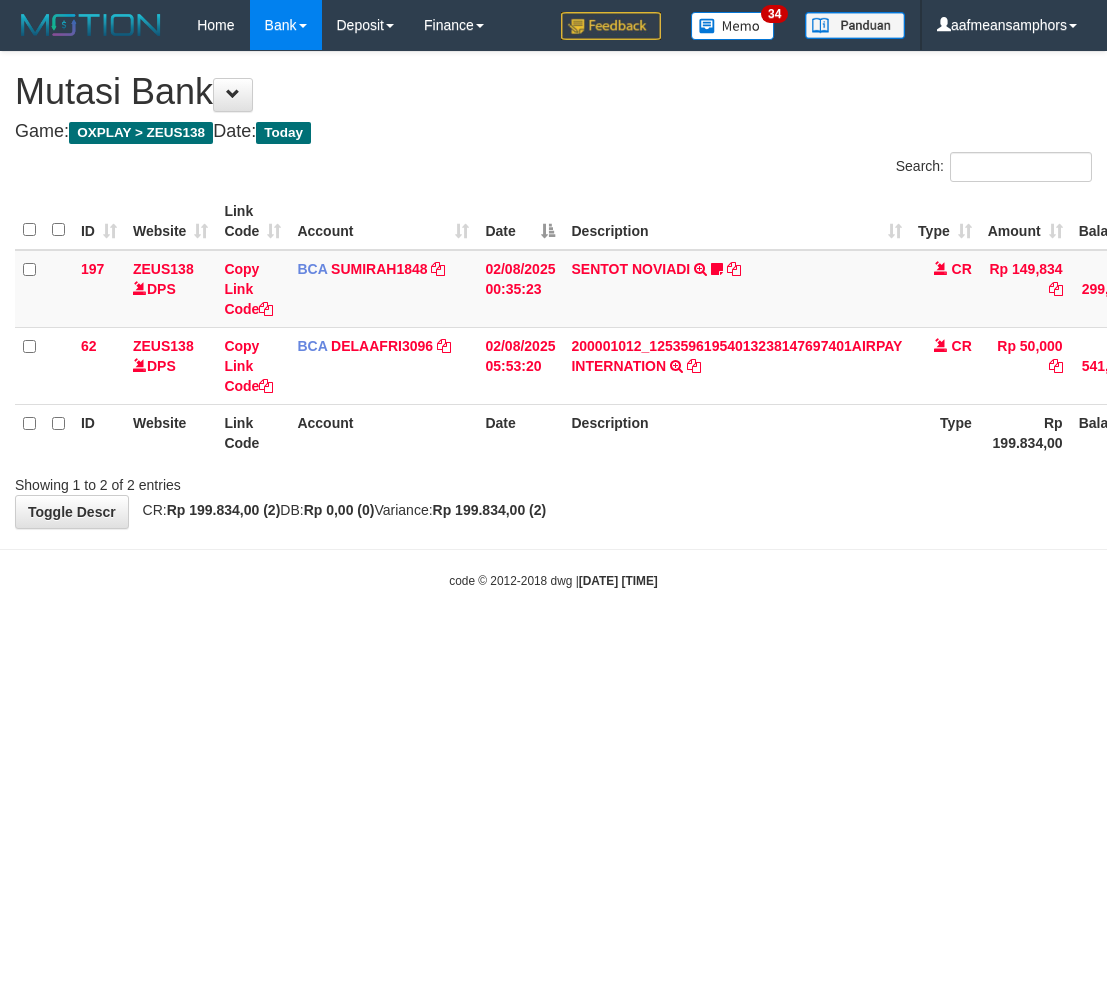 scroll, scrollTop: 0, scrollLeft: 0, axis: both 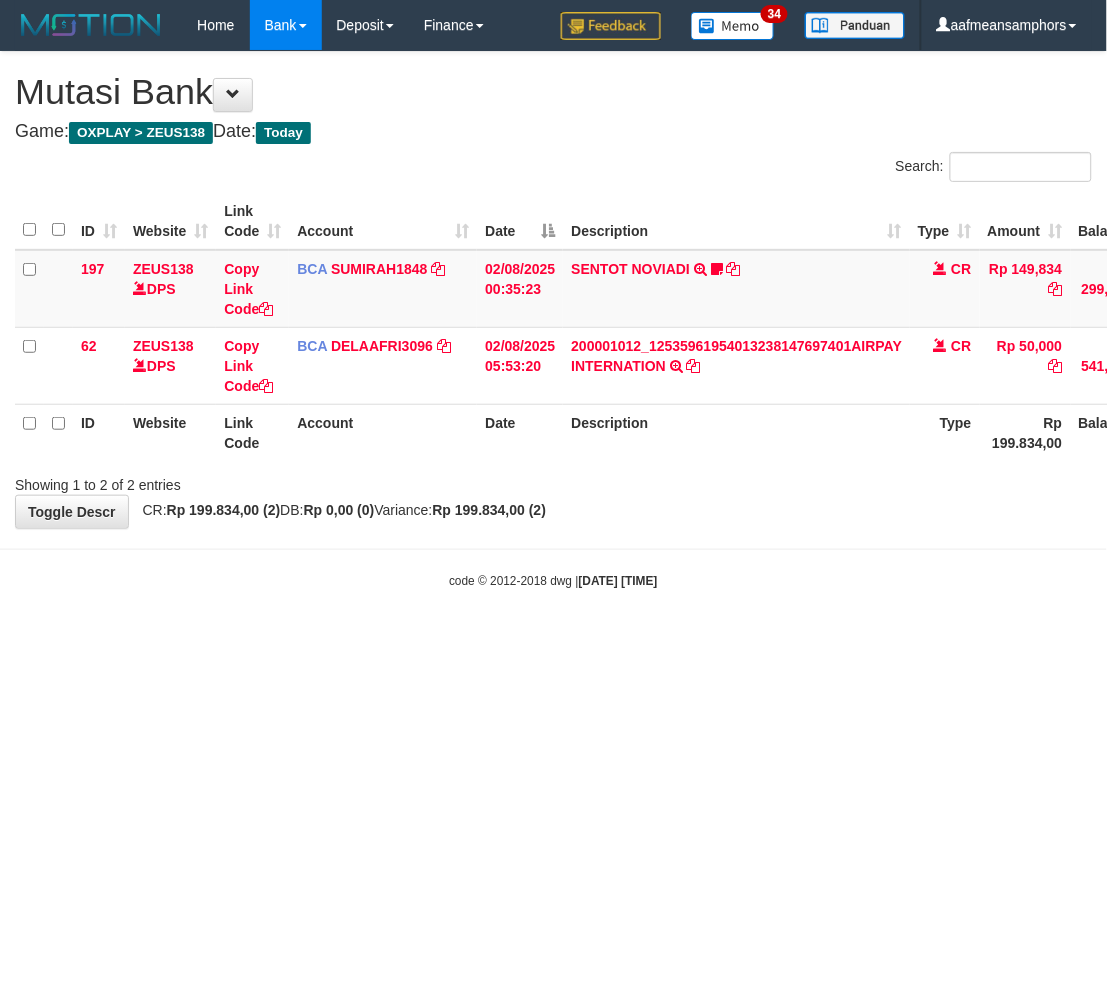 click on "Toggle navigation
Home
Bank
Account List
Load
By Website
Group
[OXPLAY]													ZEUS138
By Load Group (DPS)
Sync" at bounding box center (553, 320) 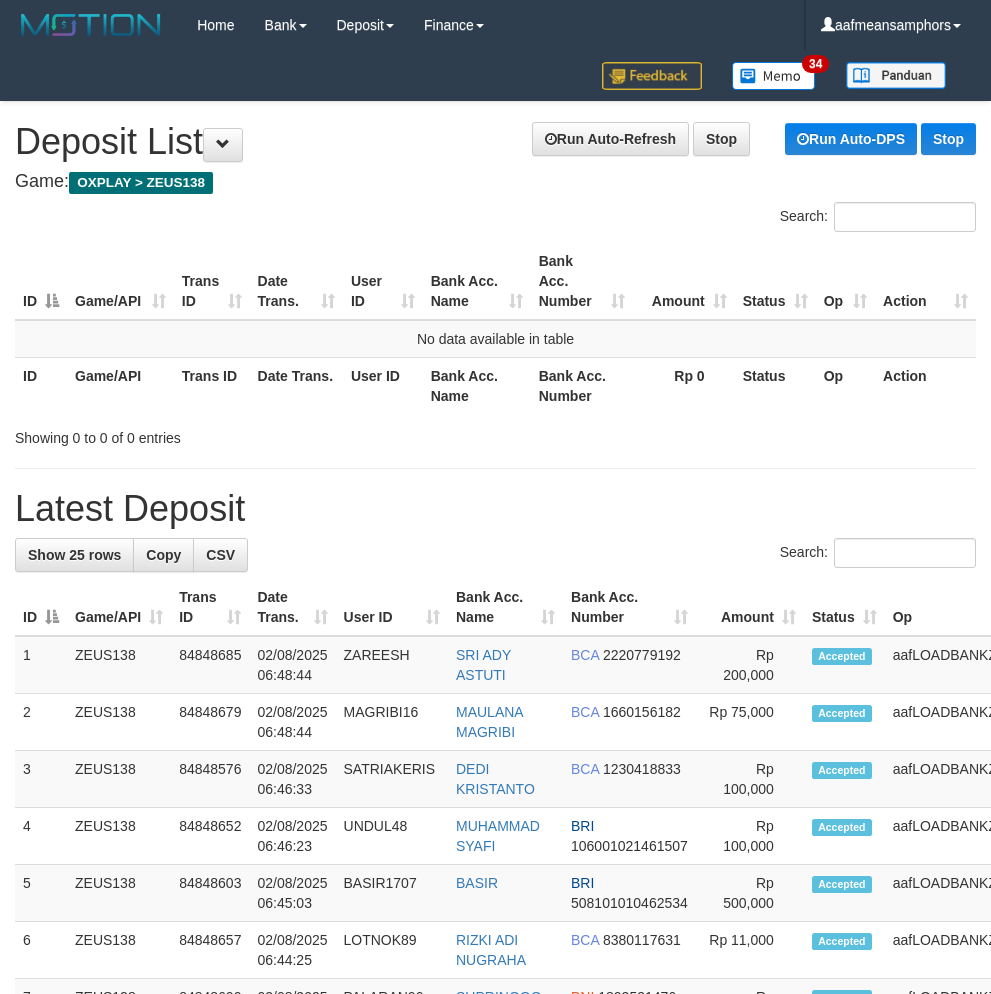 scroll, scrollTop: 112, scrollLeft: 4, axis: both 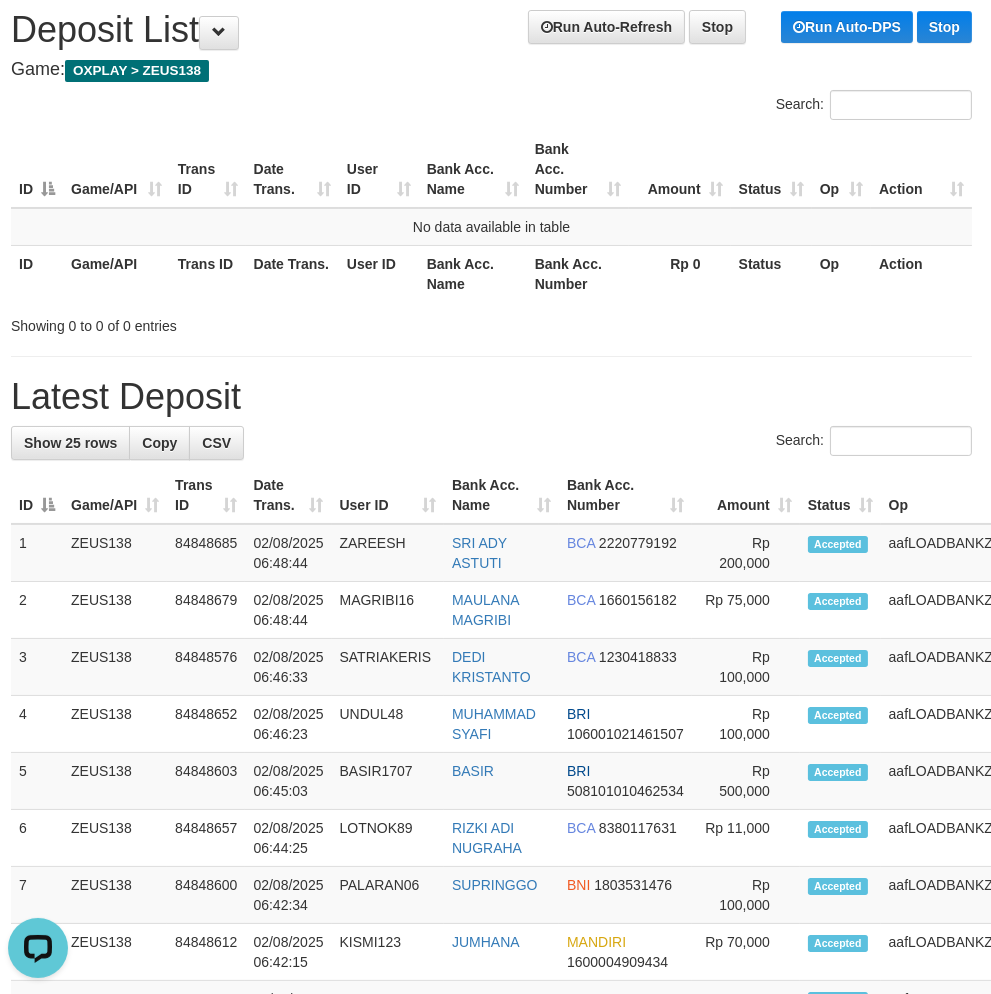 click on "Latest Deposit" at bounding box center [491, 397] 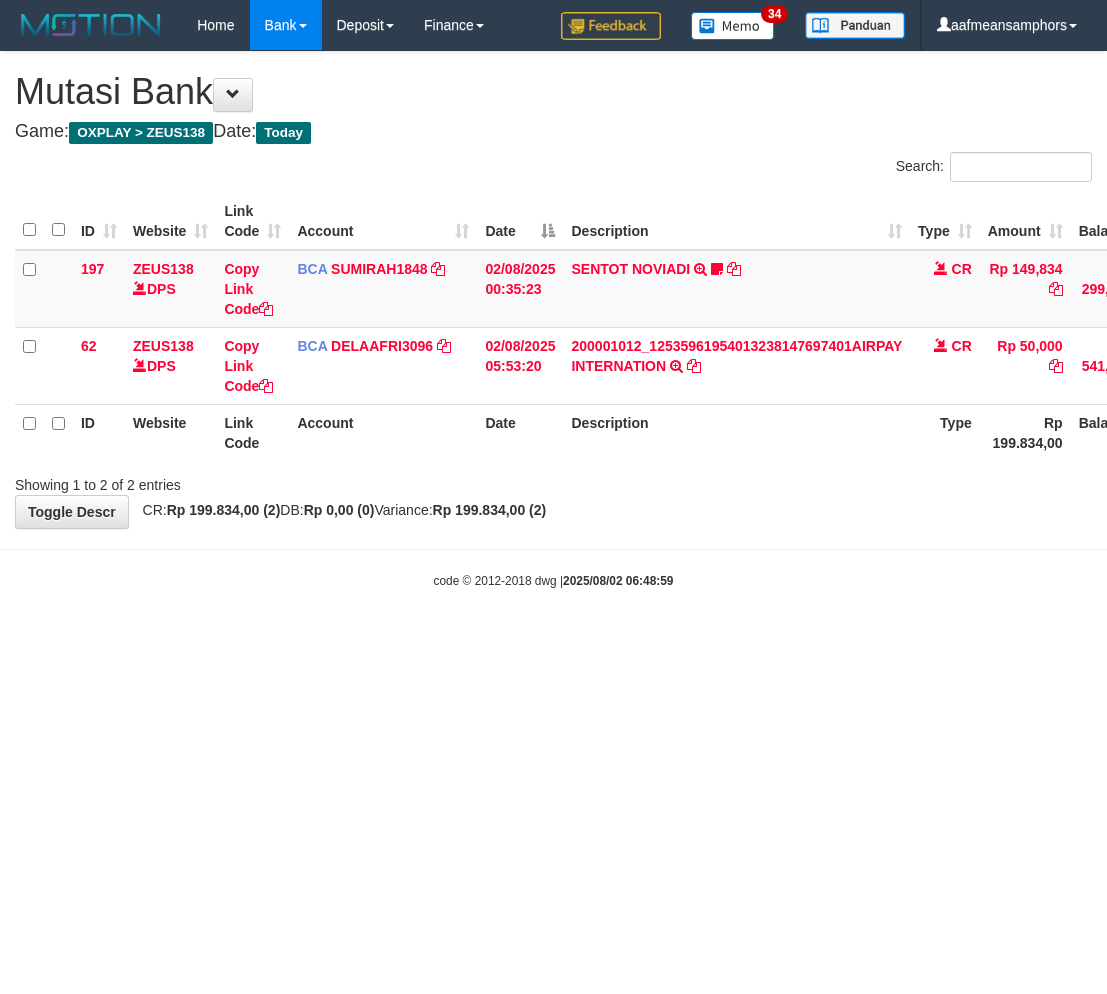 scroll, scrollTop: 0, scrollLeft: 0, axis: both 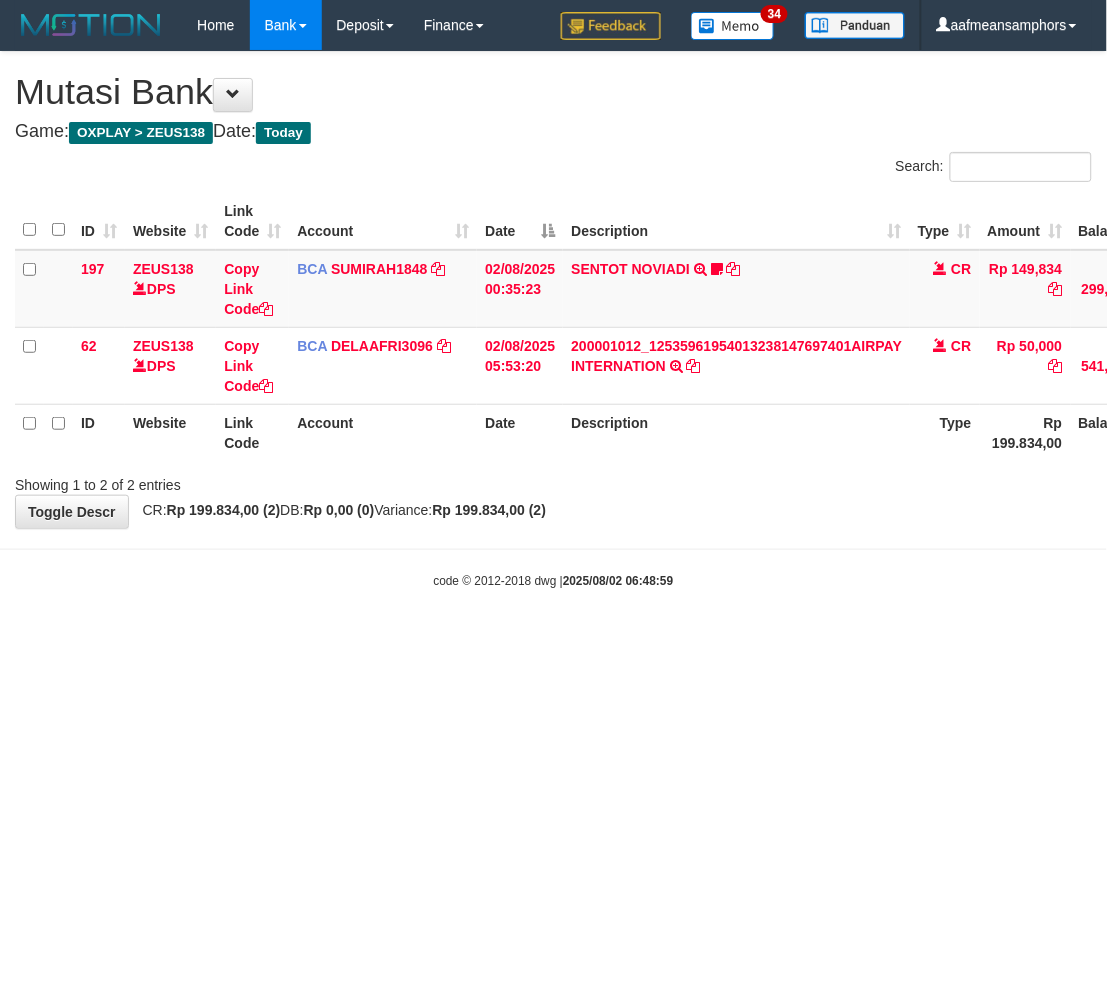 drag, startPoint x: 864, startPoint y: 691, endPoint x: 865, endPoint y: 710, distance: 19.026299 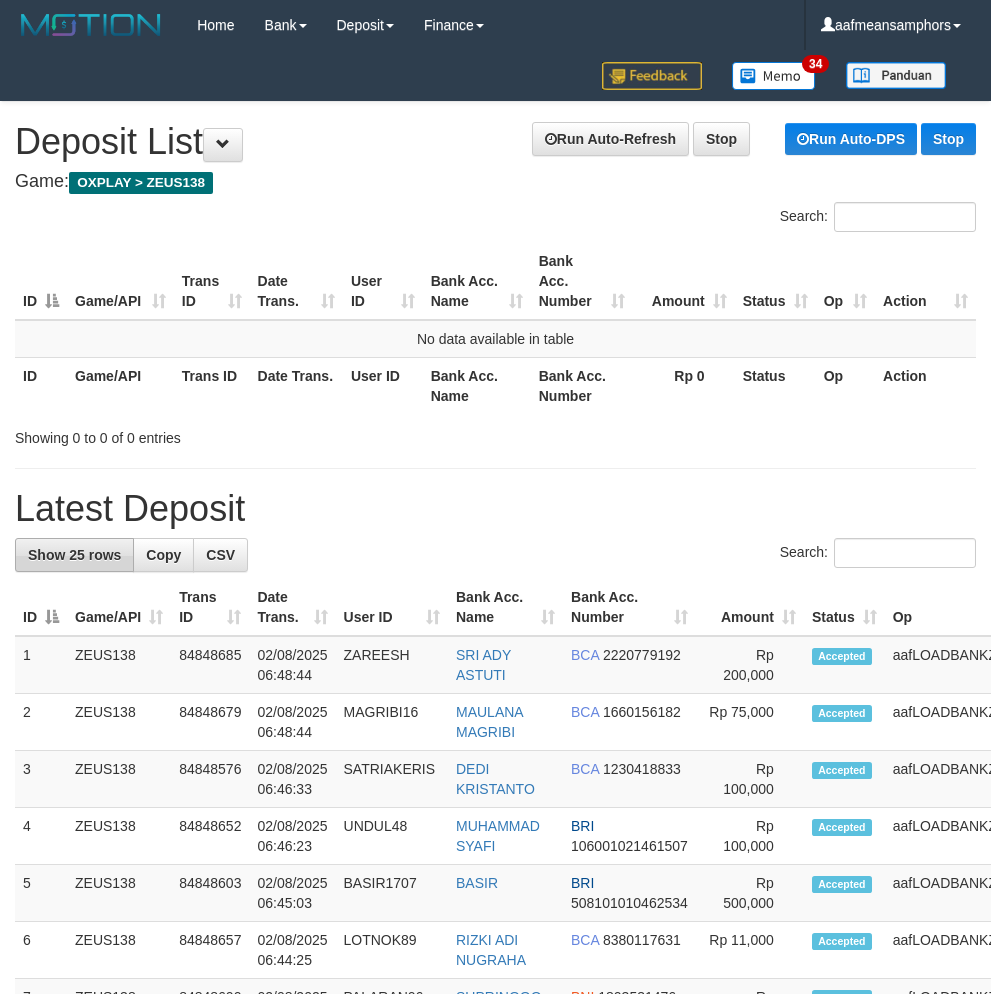 scroll, scrollTop: 112, scrollLeft: 4, axis: both 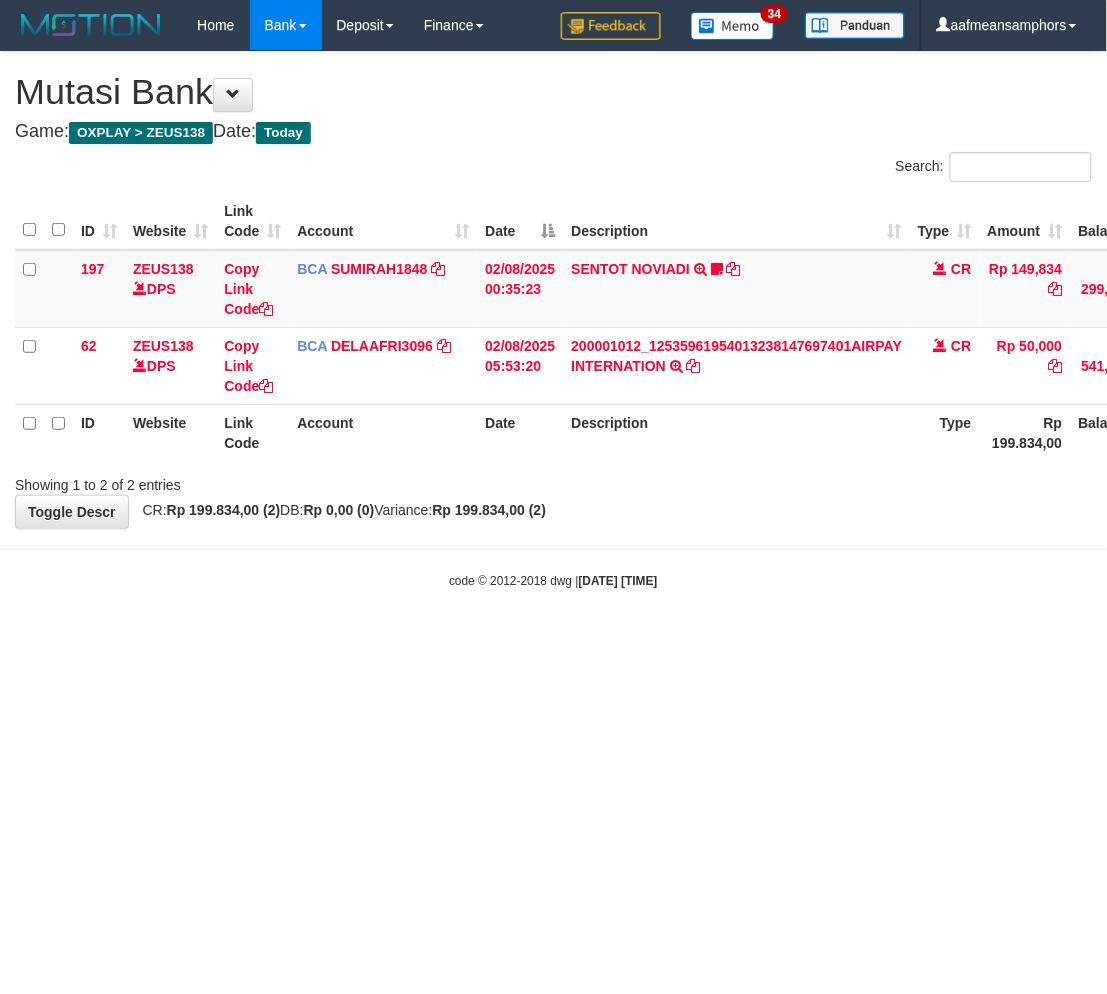 drag, startPoint x: 798, startPoint y: 657, endPoint x: 780, endPoint y: 668, distance: 21.095022 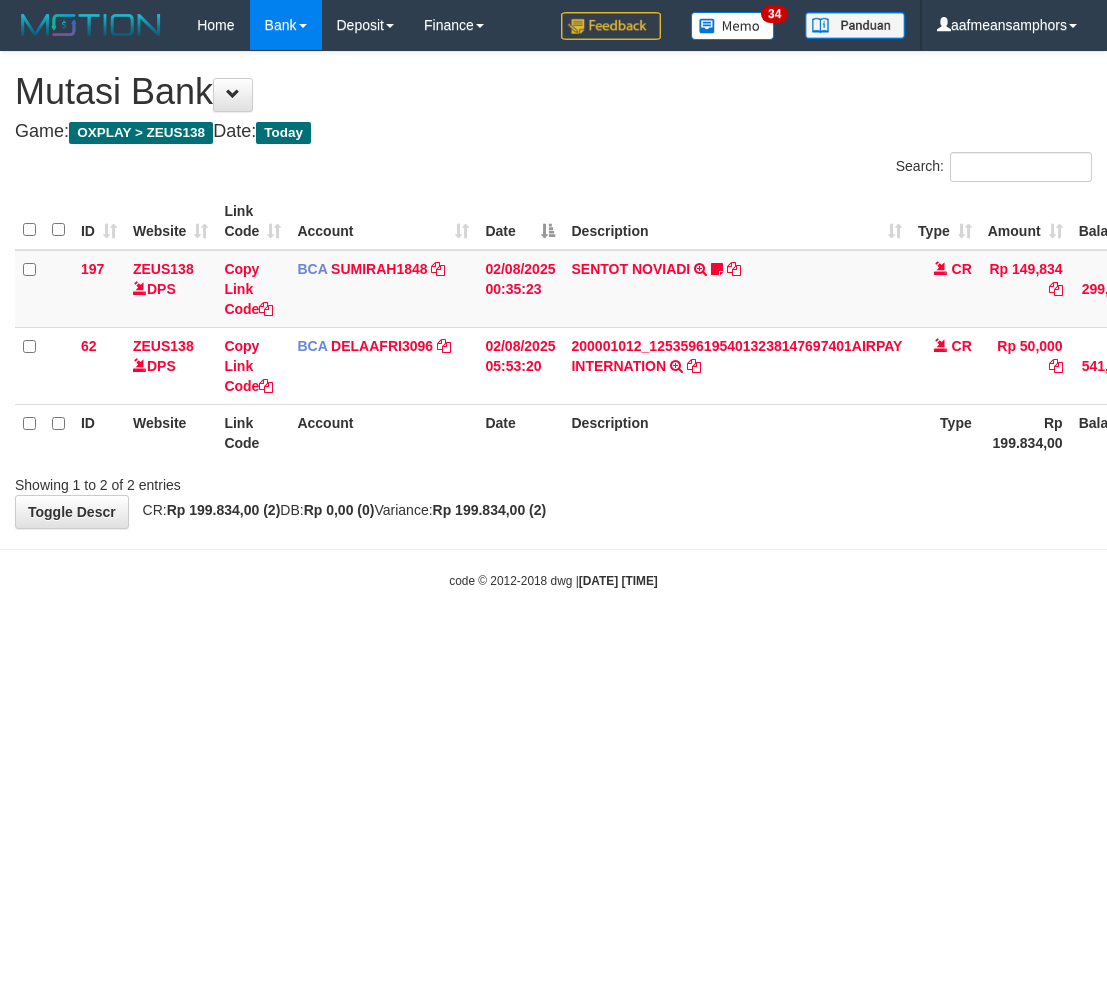 scroll, scrollTop: 0, scrollLeft: 0, axis: both 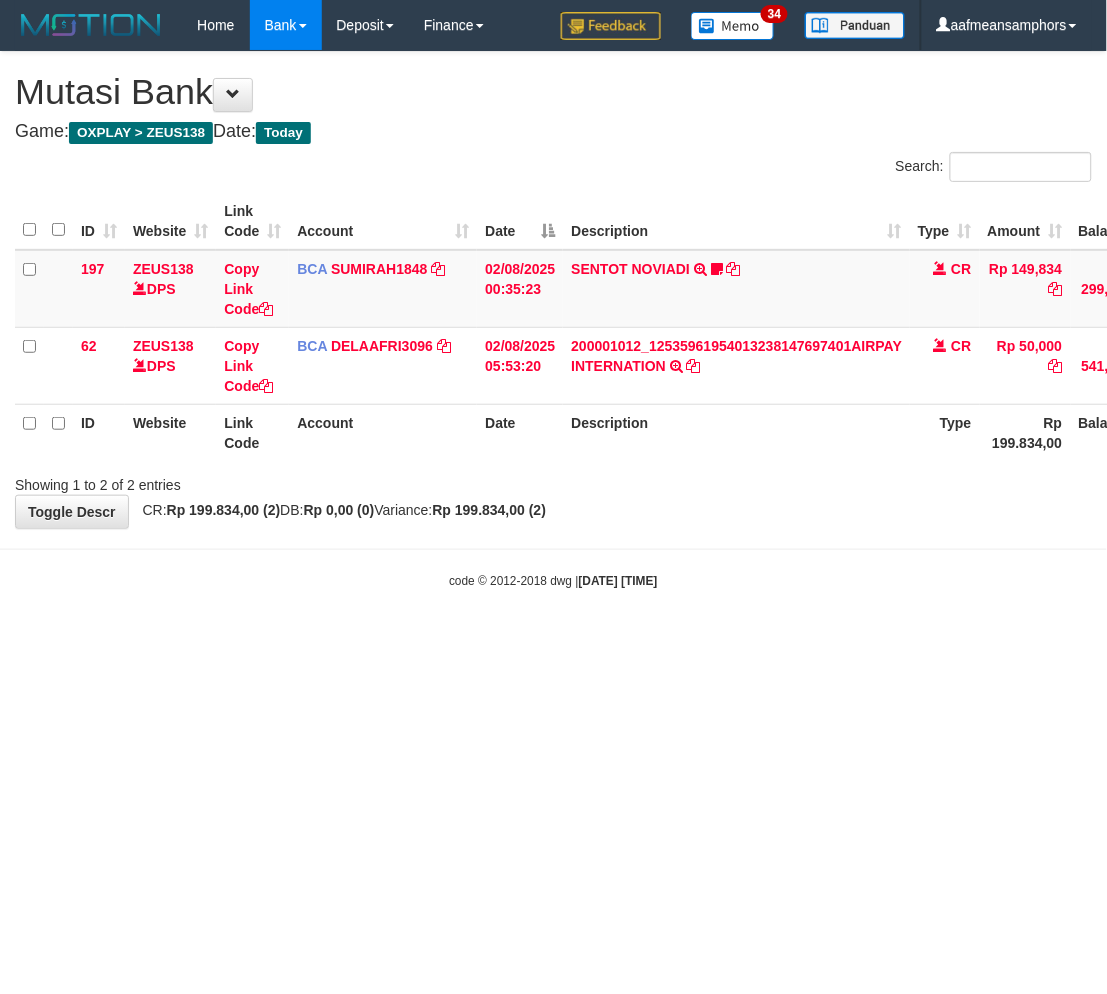 drag, startPoint x: 758, startPoint y: 722, endPoint x: 766, endPoint y: 715, distance: 10.630146 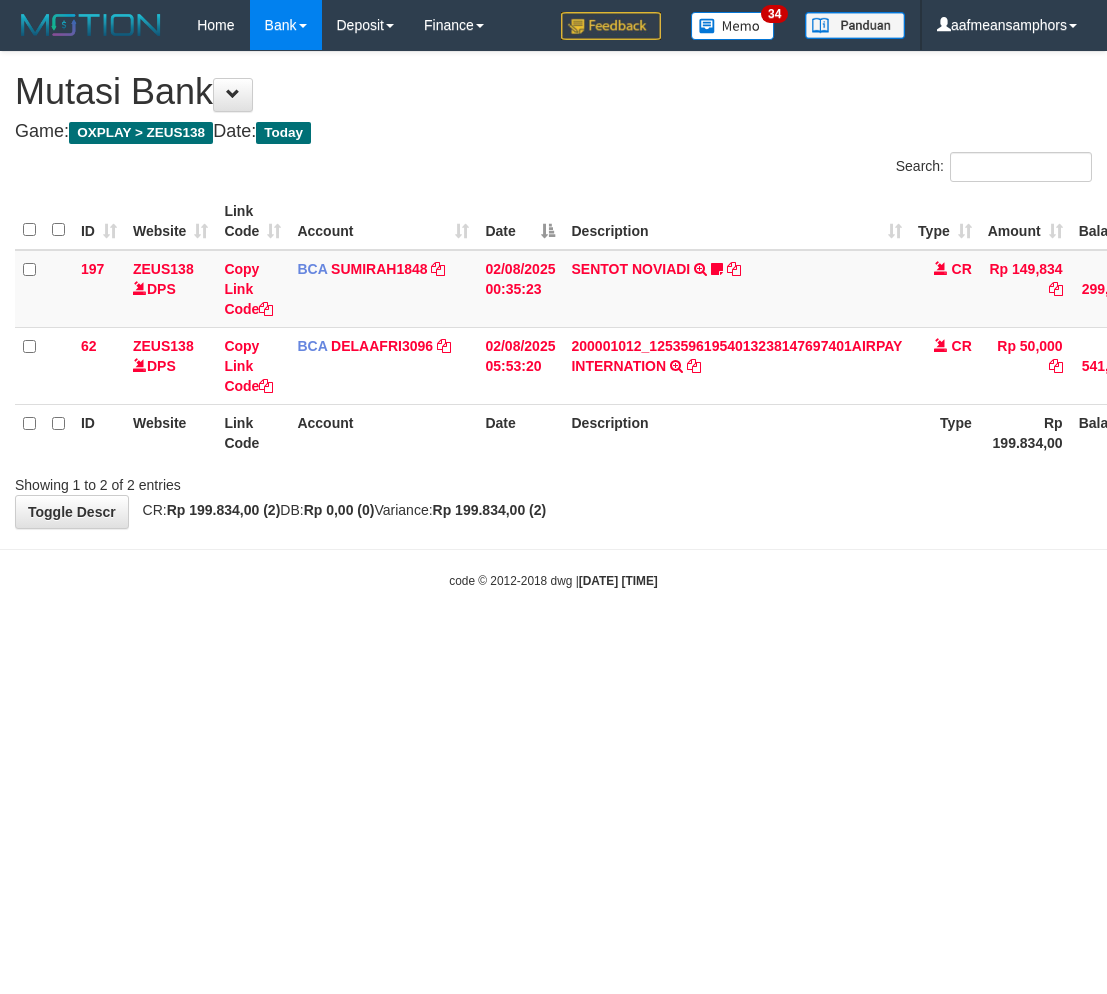 scroll, scrollTop: 0, scrollLeft: 0, axis: both 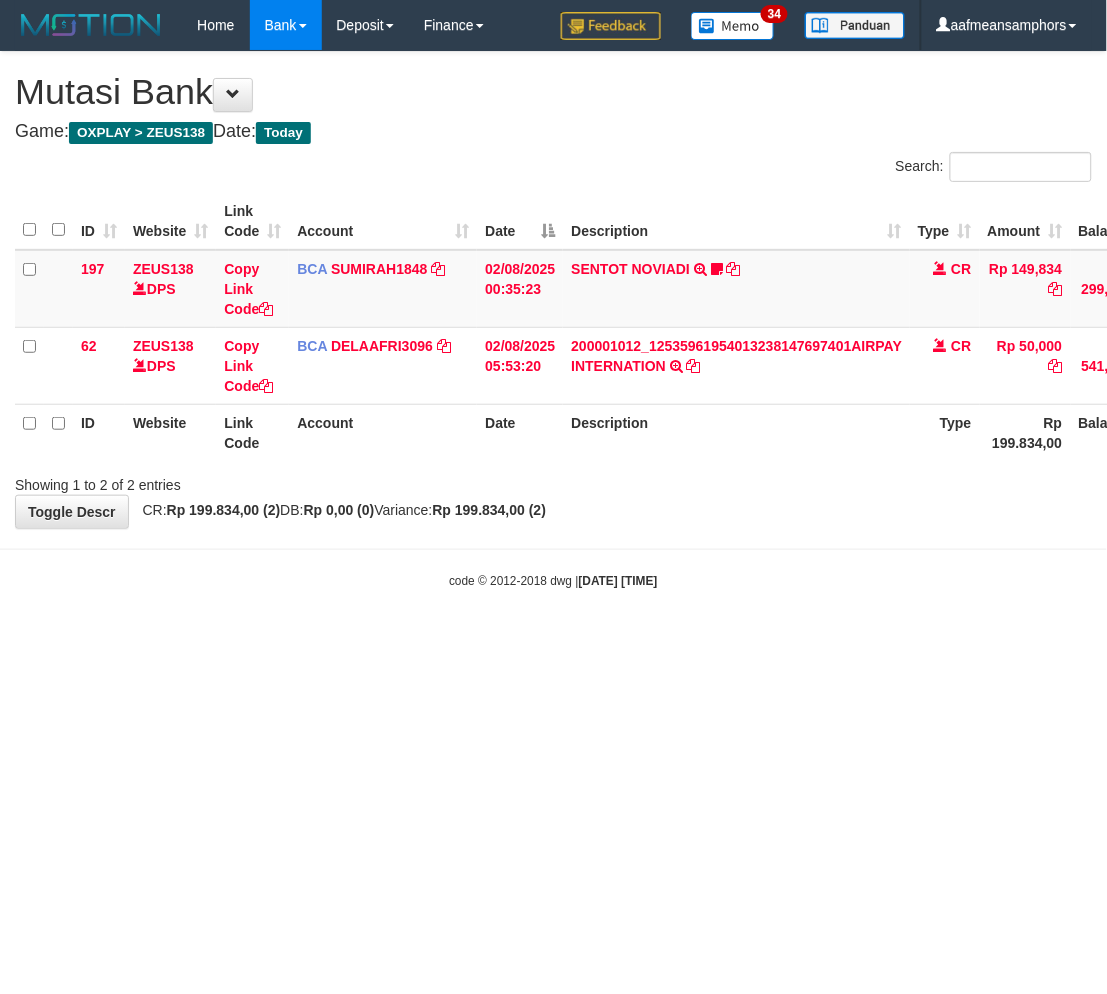 drag, startPoint x: 894, startPoint y: 645, endPoint x: 1101, endPoint y: 491, distance: 258.00195 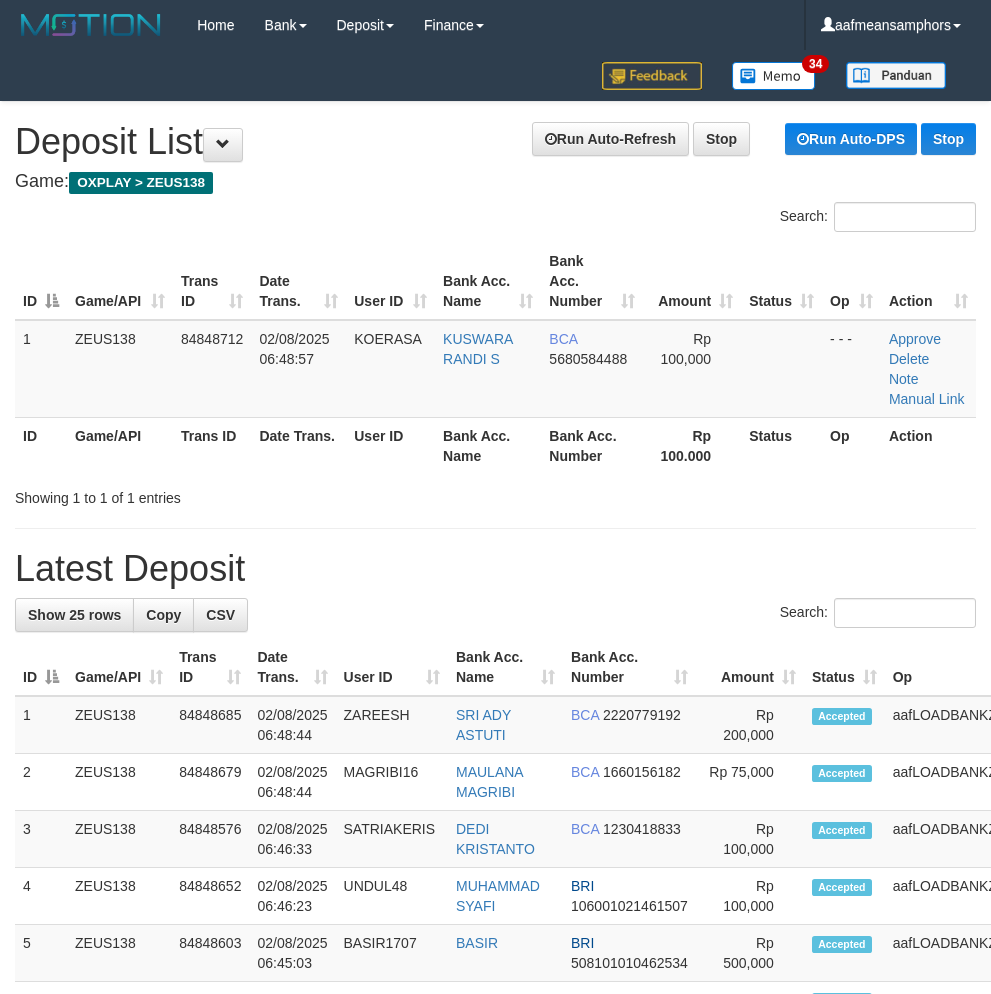 scroll, scrollTop: 112, scrollLeft: 4, axis: both 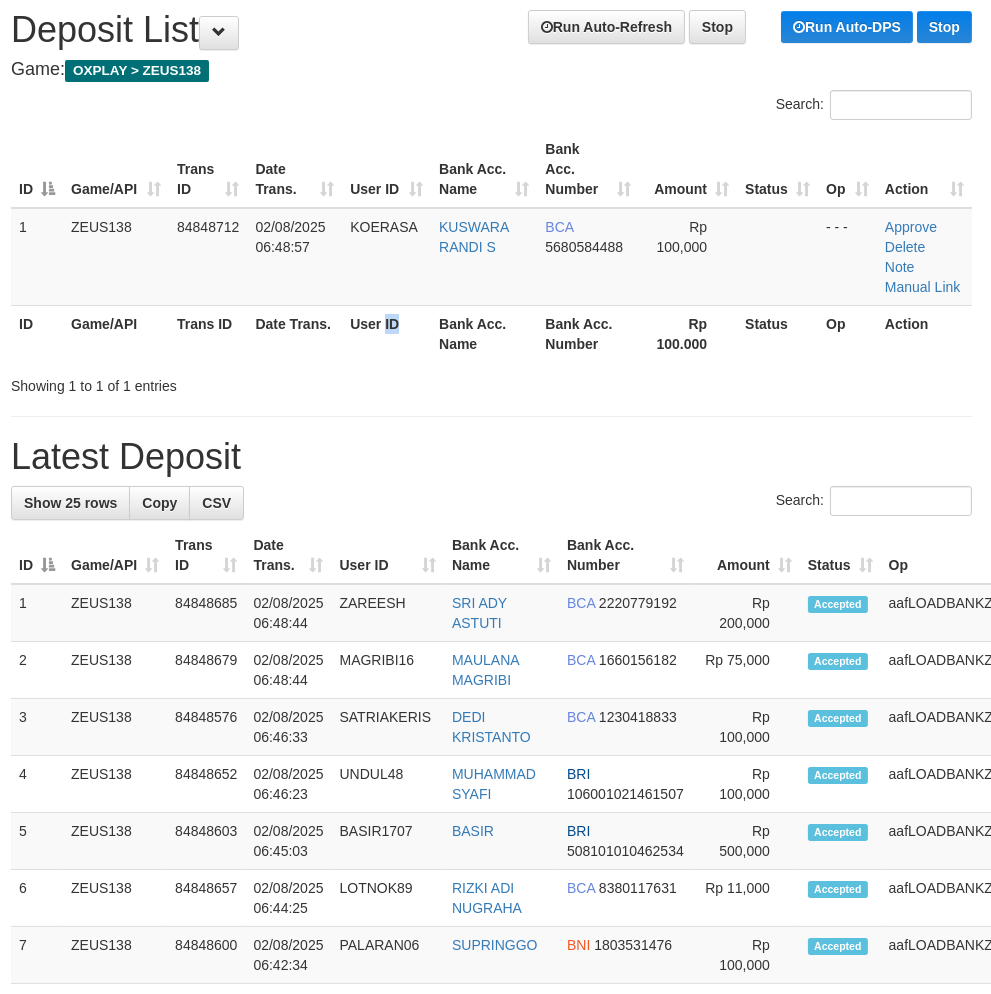 click on "User ID" at bounding box center (386, 333) 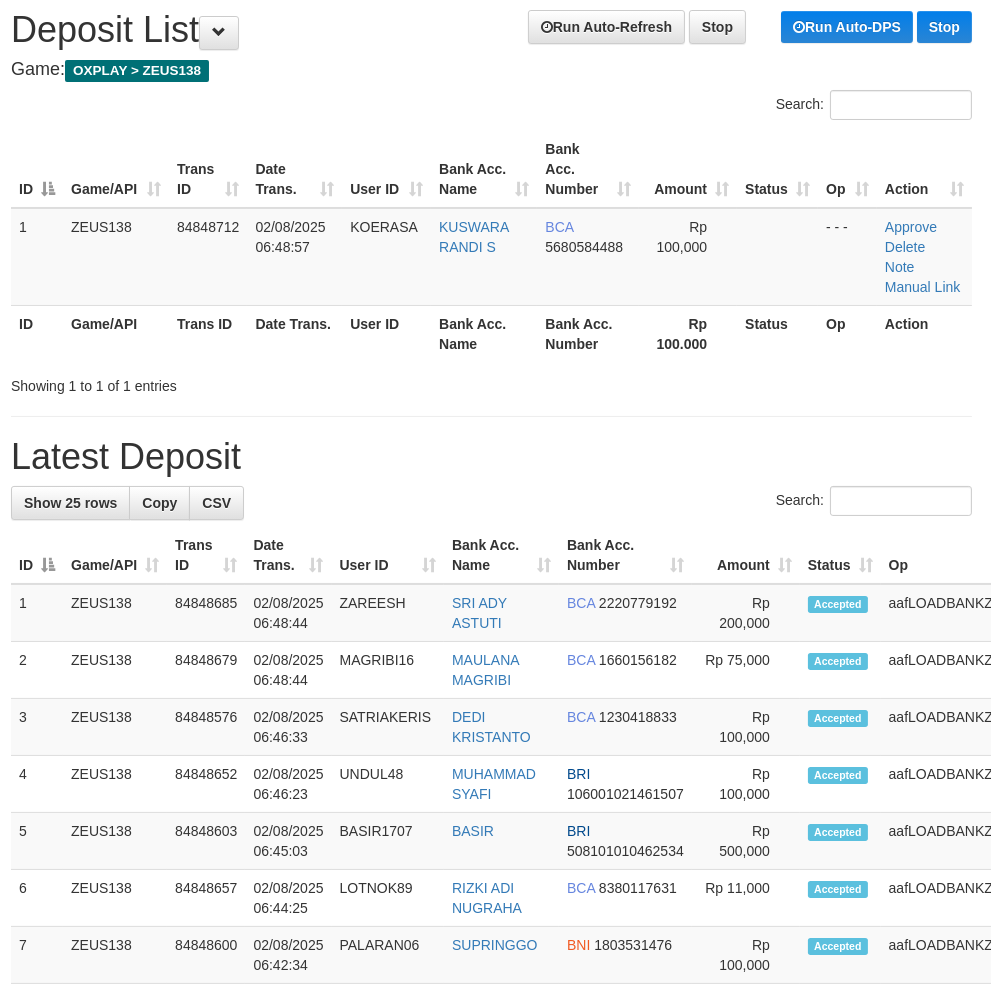 drag, startPoint x: 441, startPoint y: 378, endPoint x: 1, endPoint y: 447, distance: 445.37738 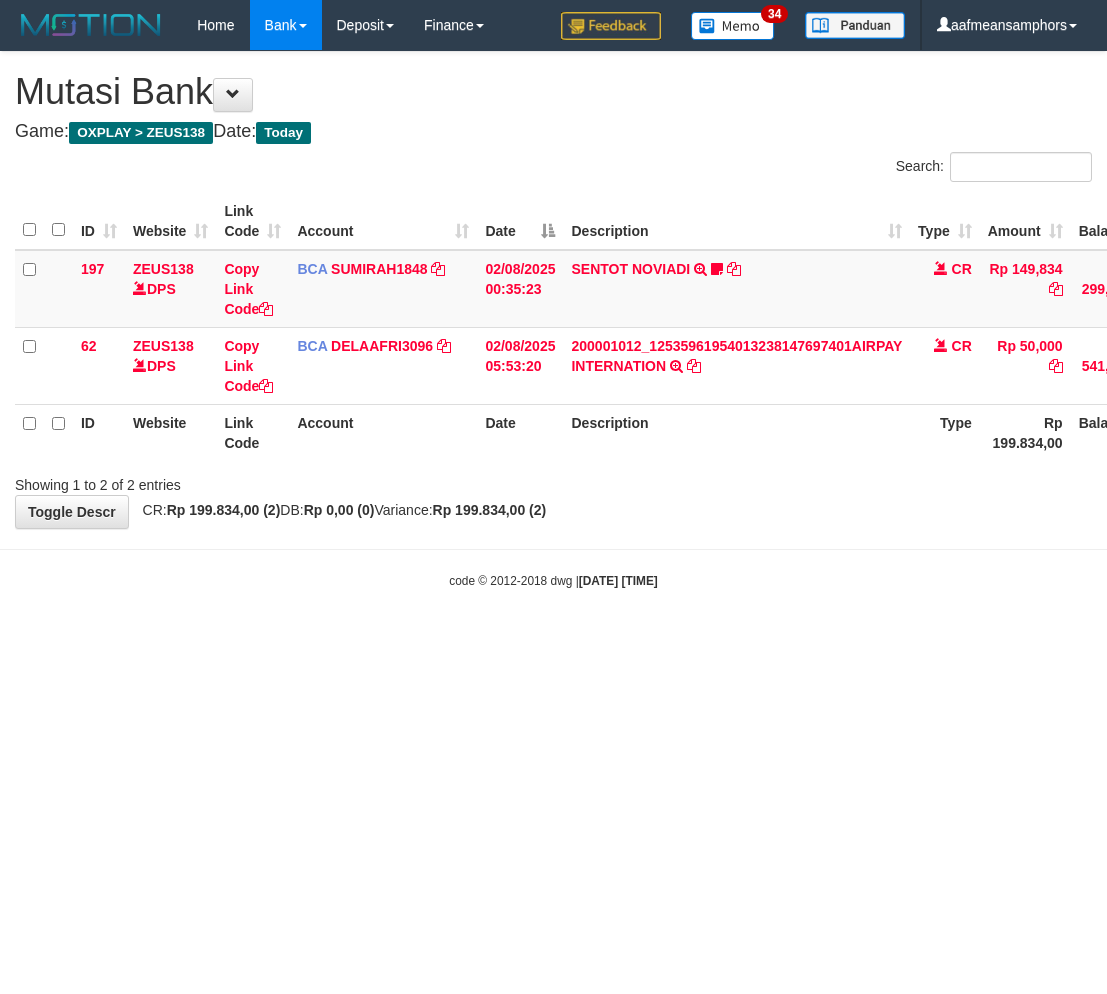 scroll, scrollTop: 0, scrollLeft: 0, axis: both 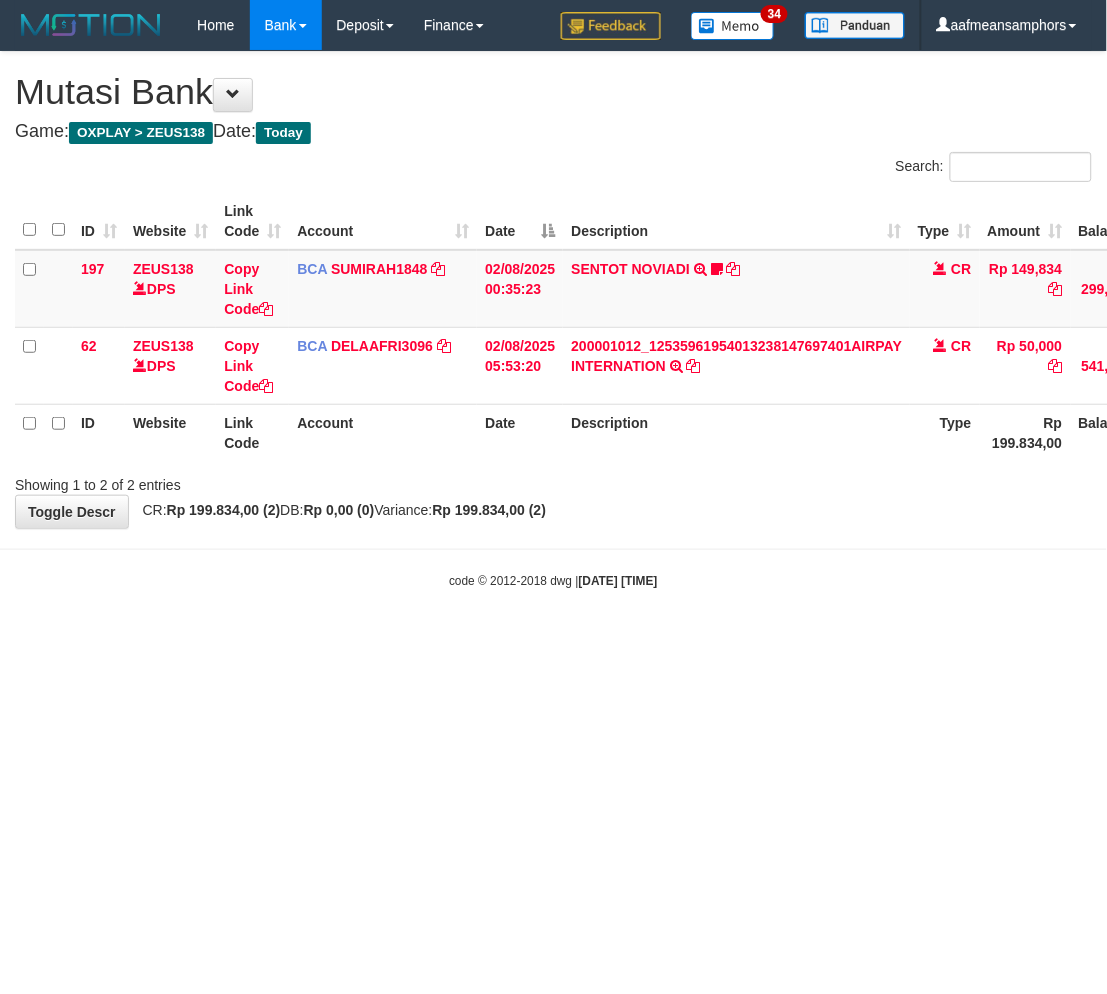 click on "Toggle navigation
Home
Bank
Account List
Load
By Website
Group
[OXPLAY]													ZEUS138
By Load Group (DPS)" at bounding box center (553, 320) 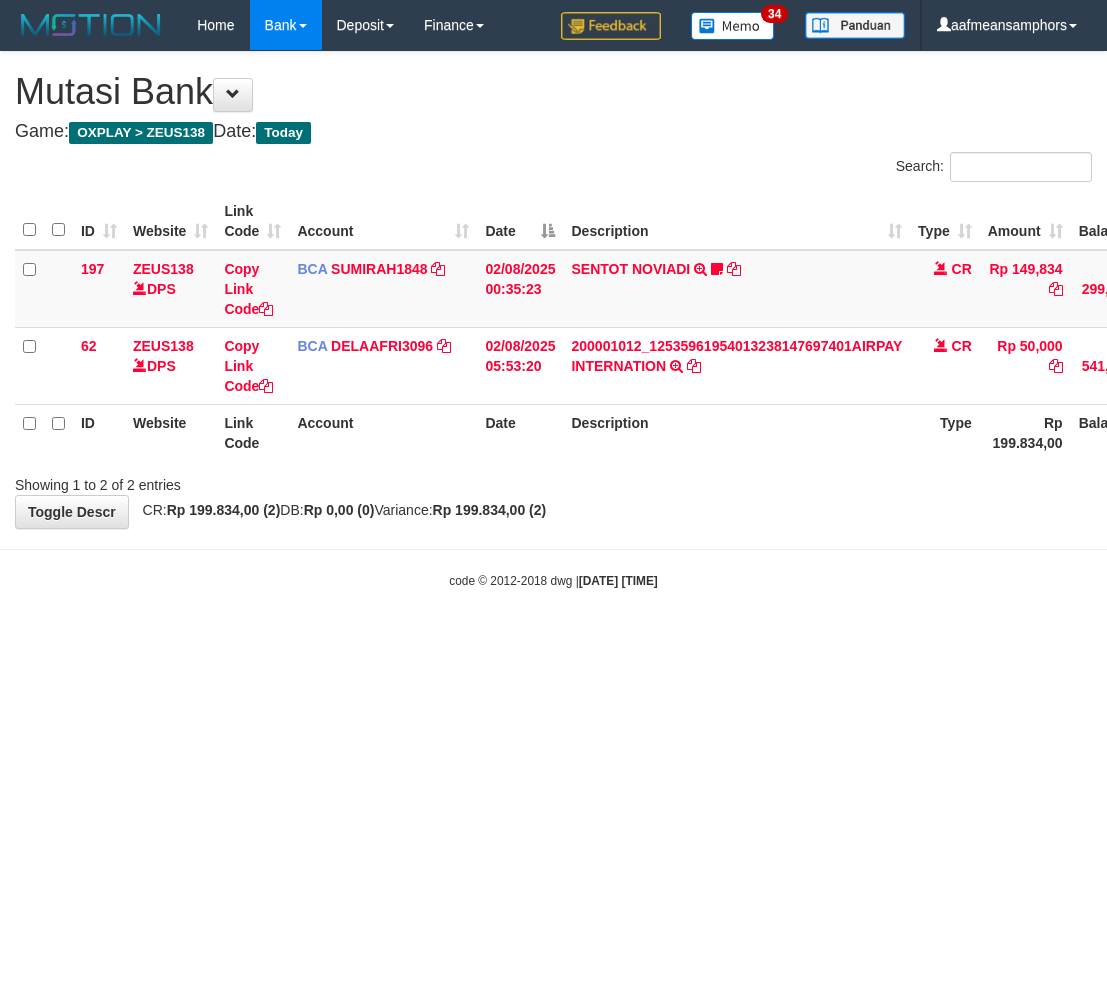 scroll, scrollTop: 0, scrollLeft: 0, axis: both 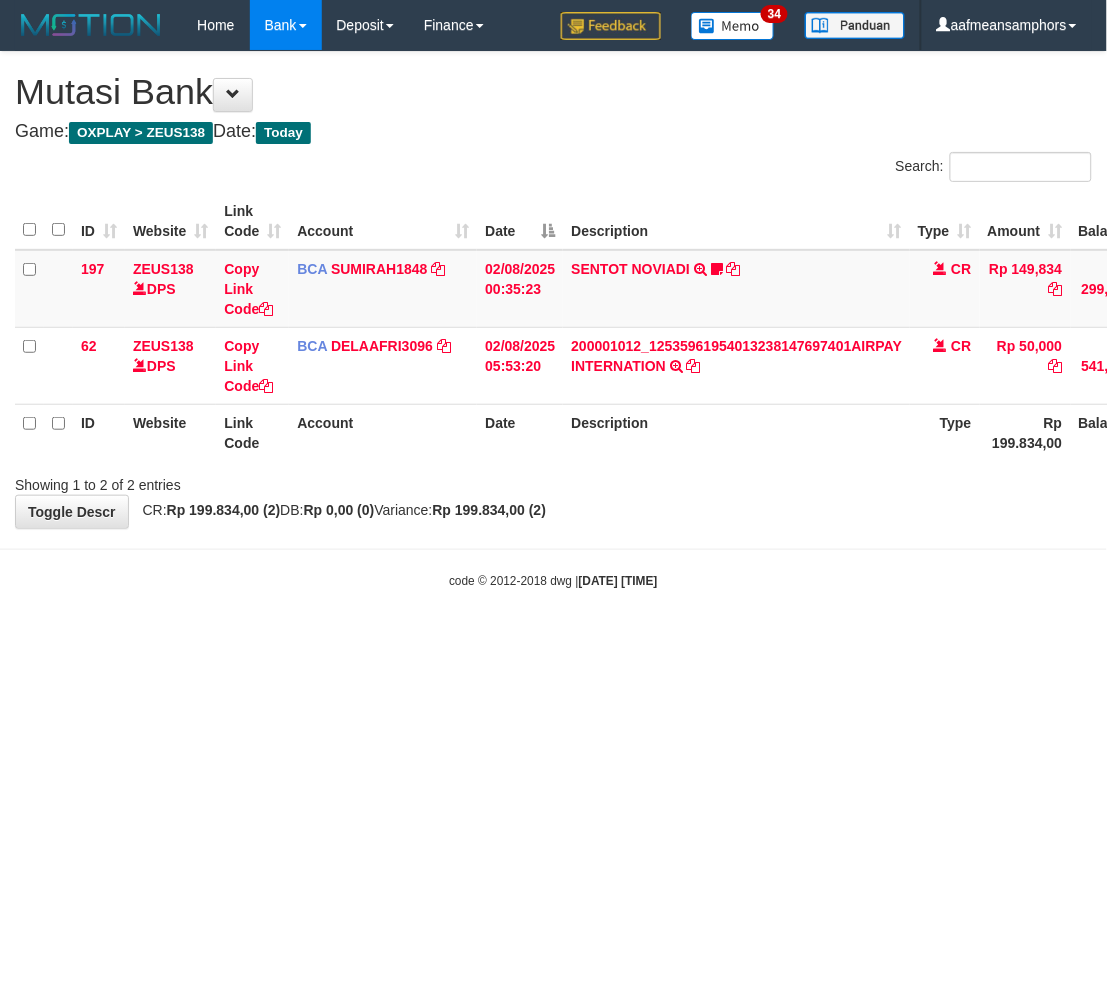 click on "Toggle navigation
Home
Bank
Account List
Load
By Website
Group
[OXPLAY]													ZEUS138
By Load Group (DPS)" at bounding box center [553, 320] 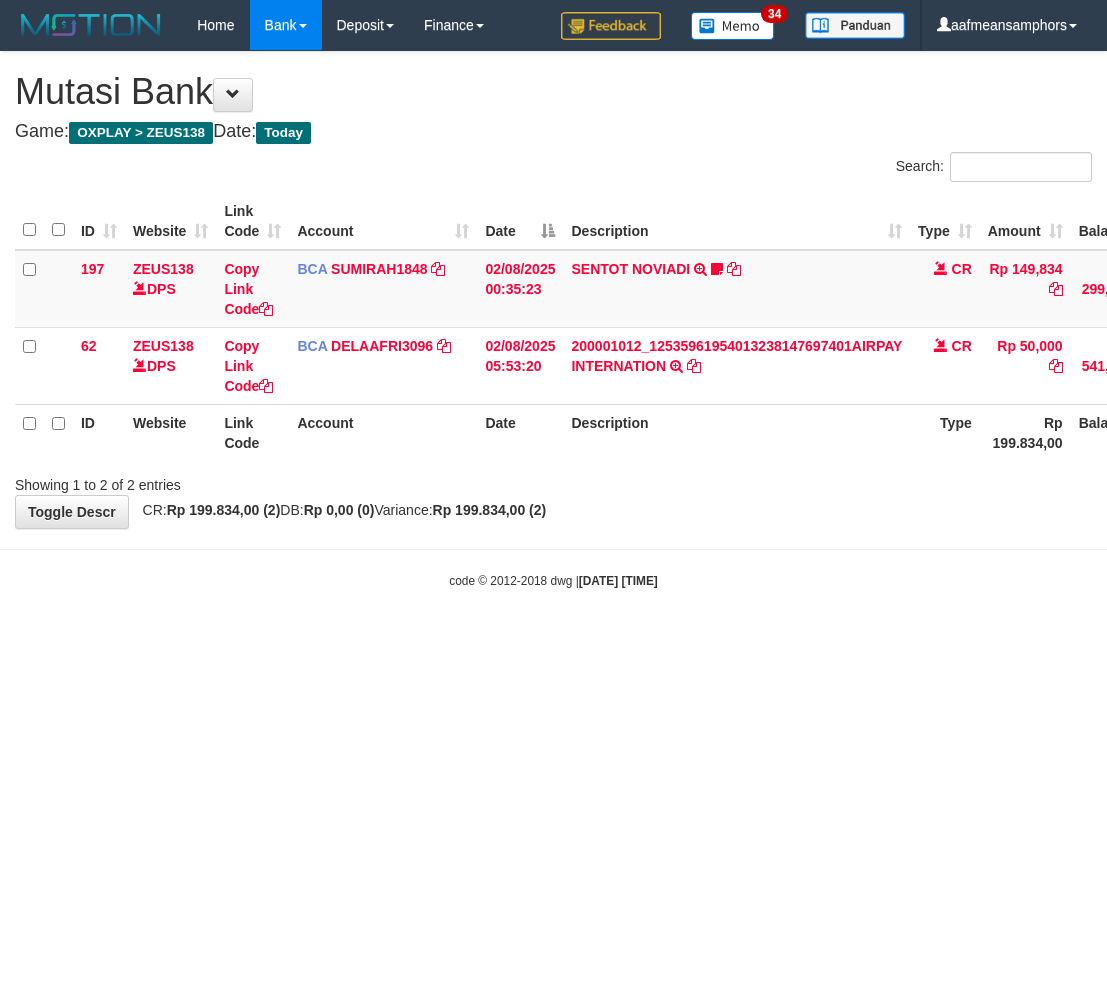 scroll, scrollTop: 0, scrollLeft: 0, axis: both 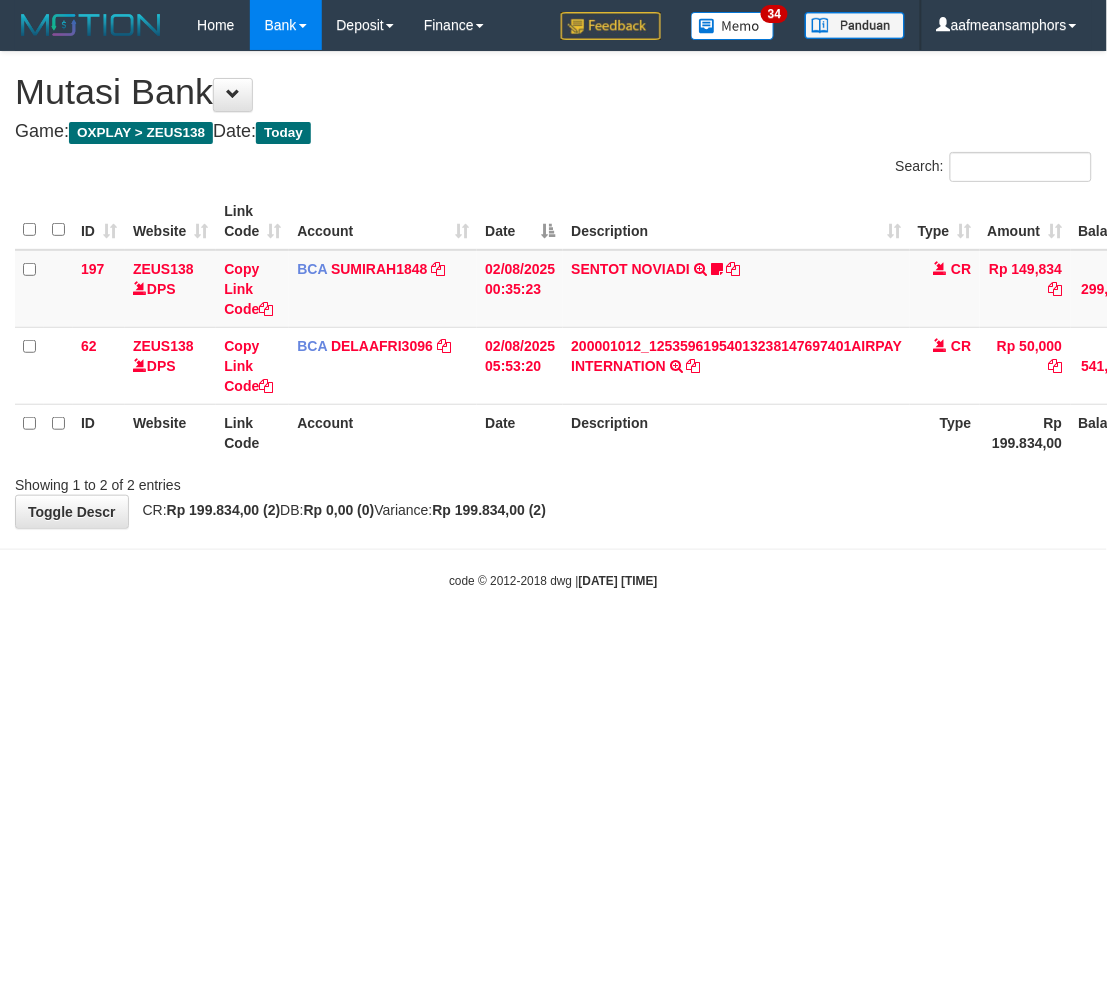 drag, startPoint x: 764, startPoint y: 603, endPoint x: 773, endPoint y: 596, distance: 11.401754 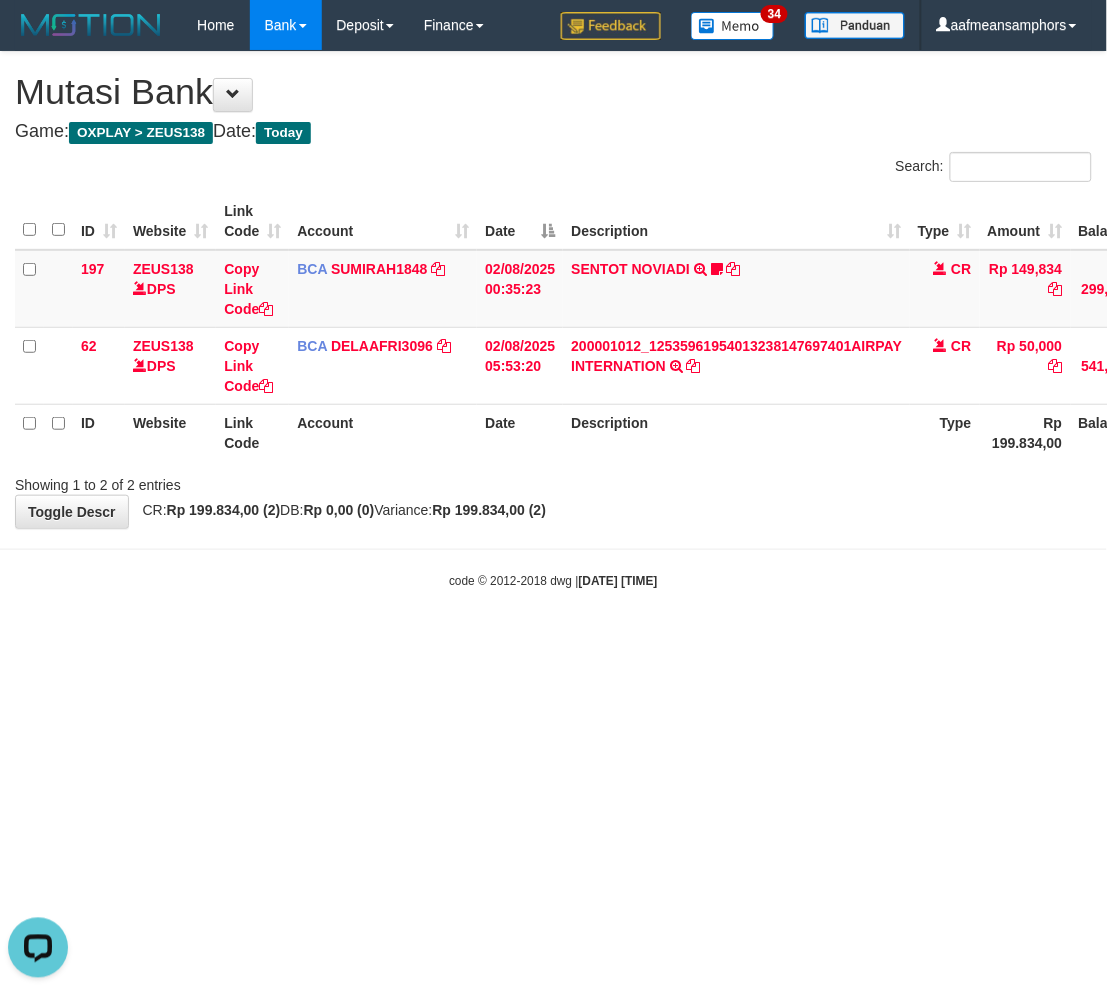 scroll, scrollTop: 0, scrollLeft: 0, axis: both 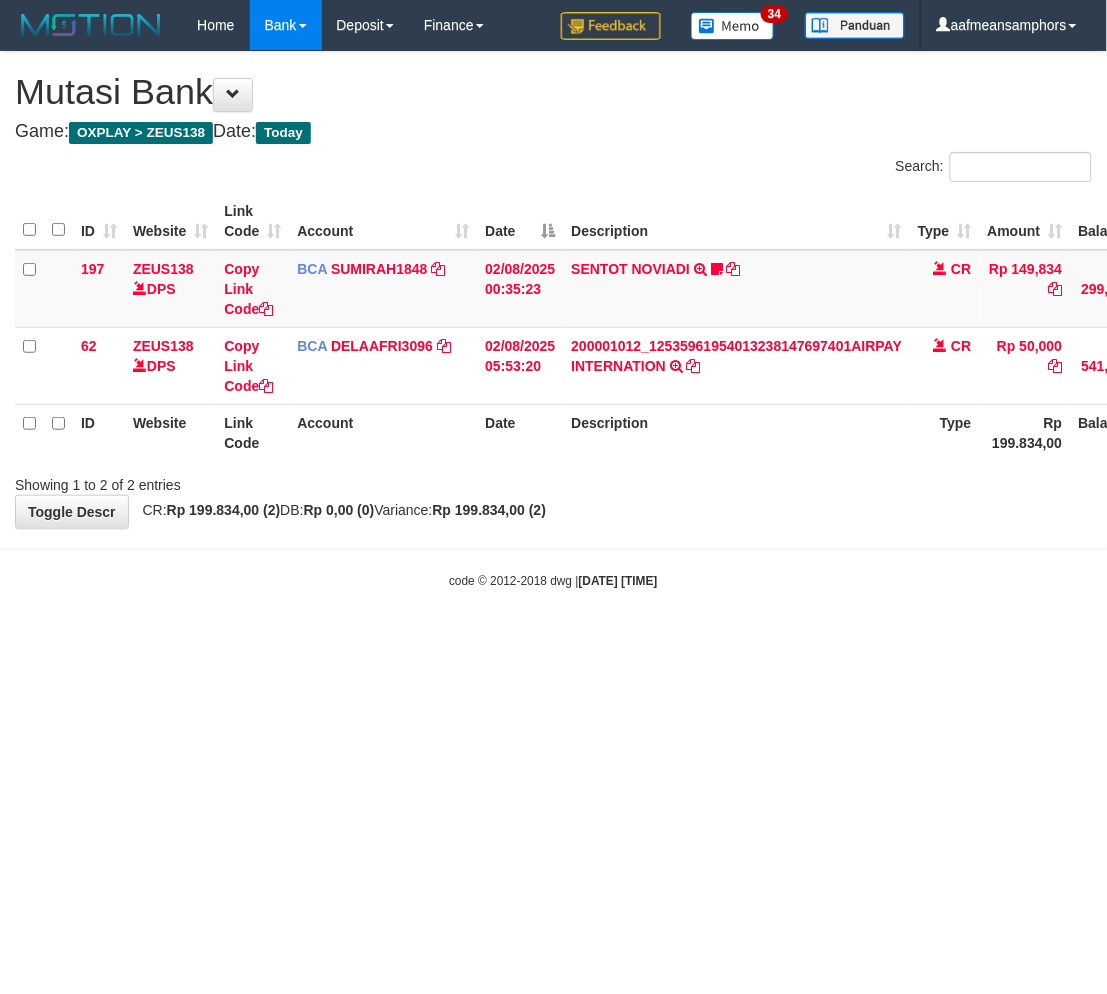 click on "code © 2012-2018 dwg |  2025/08/02 06:49:10" at bounding box center [553, 580] 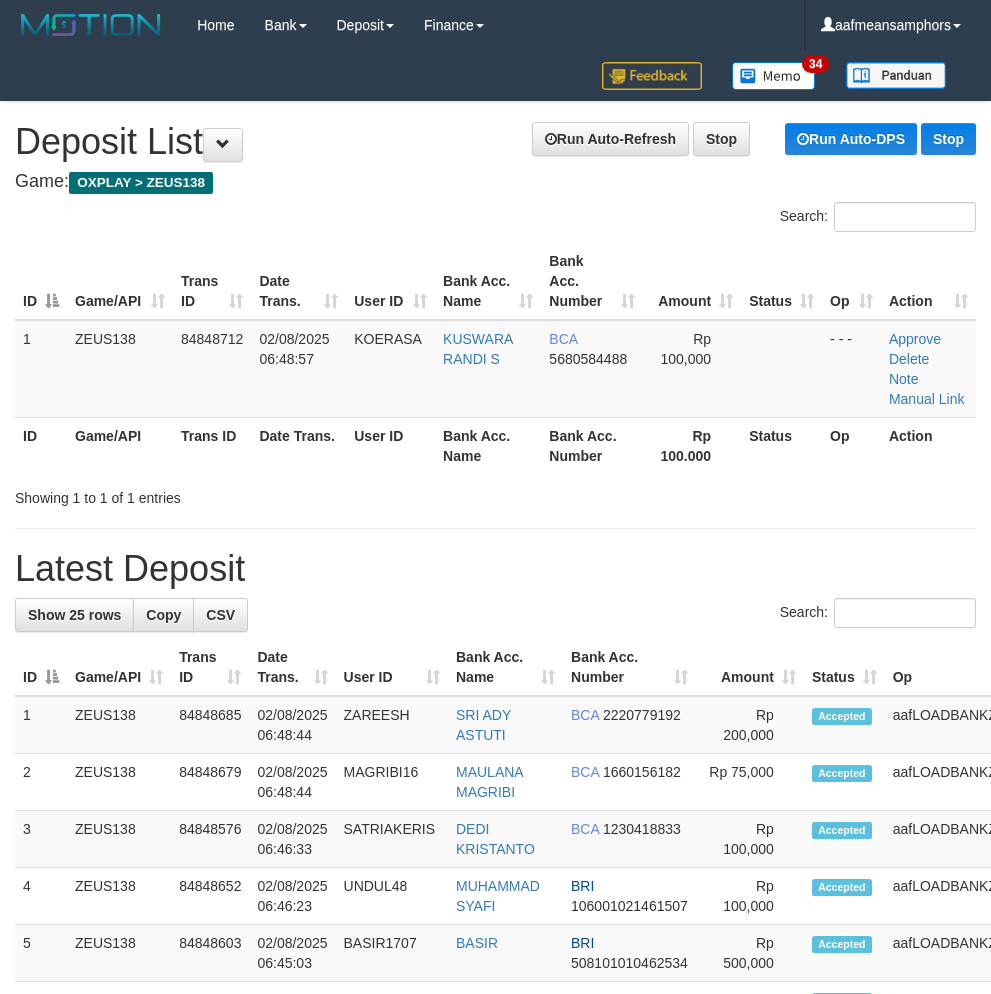 scroll, scrollTop: 112, scrollLeft: 4, axis: both 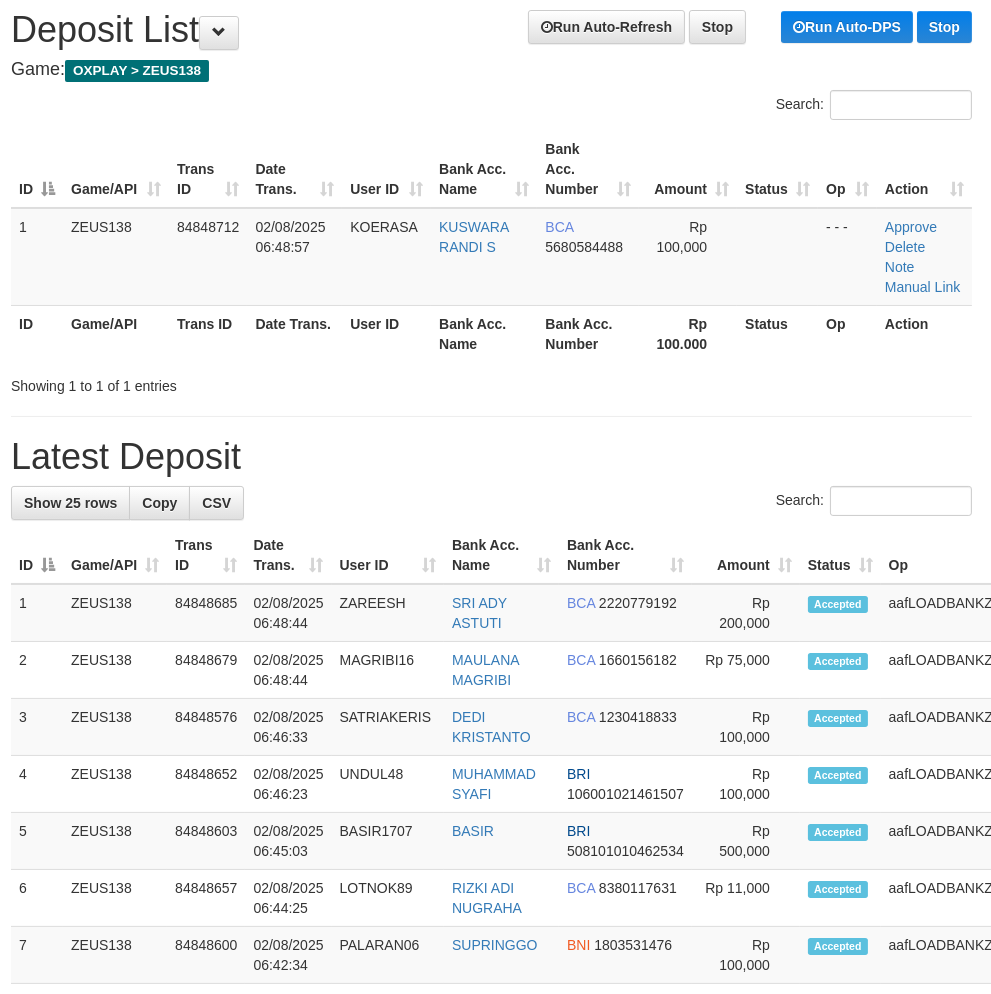 click on "Latest Deposit" at bounding box center [491, 457] 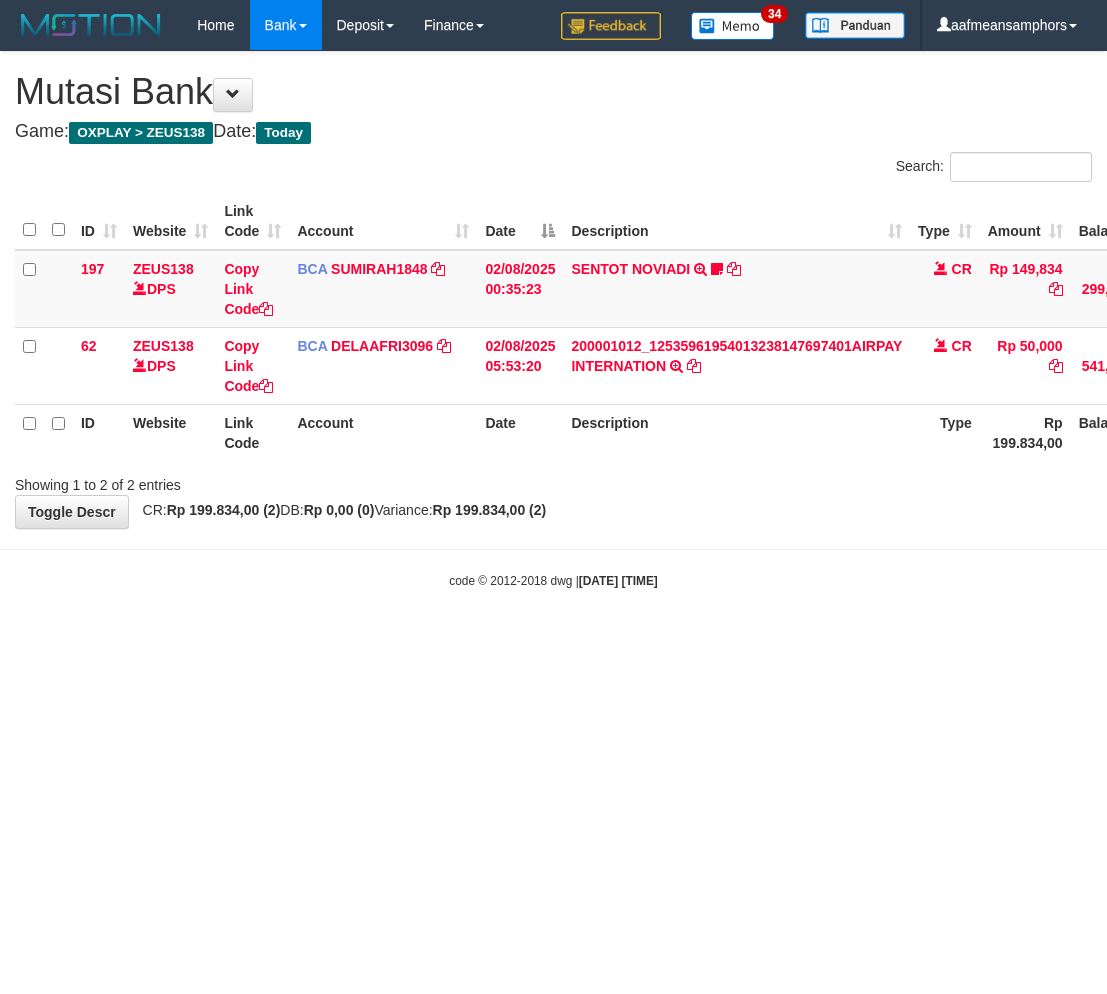 scroll, scrollTop: 0, scrollLeft: 0, axis: both 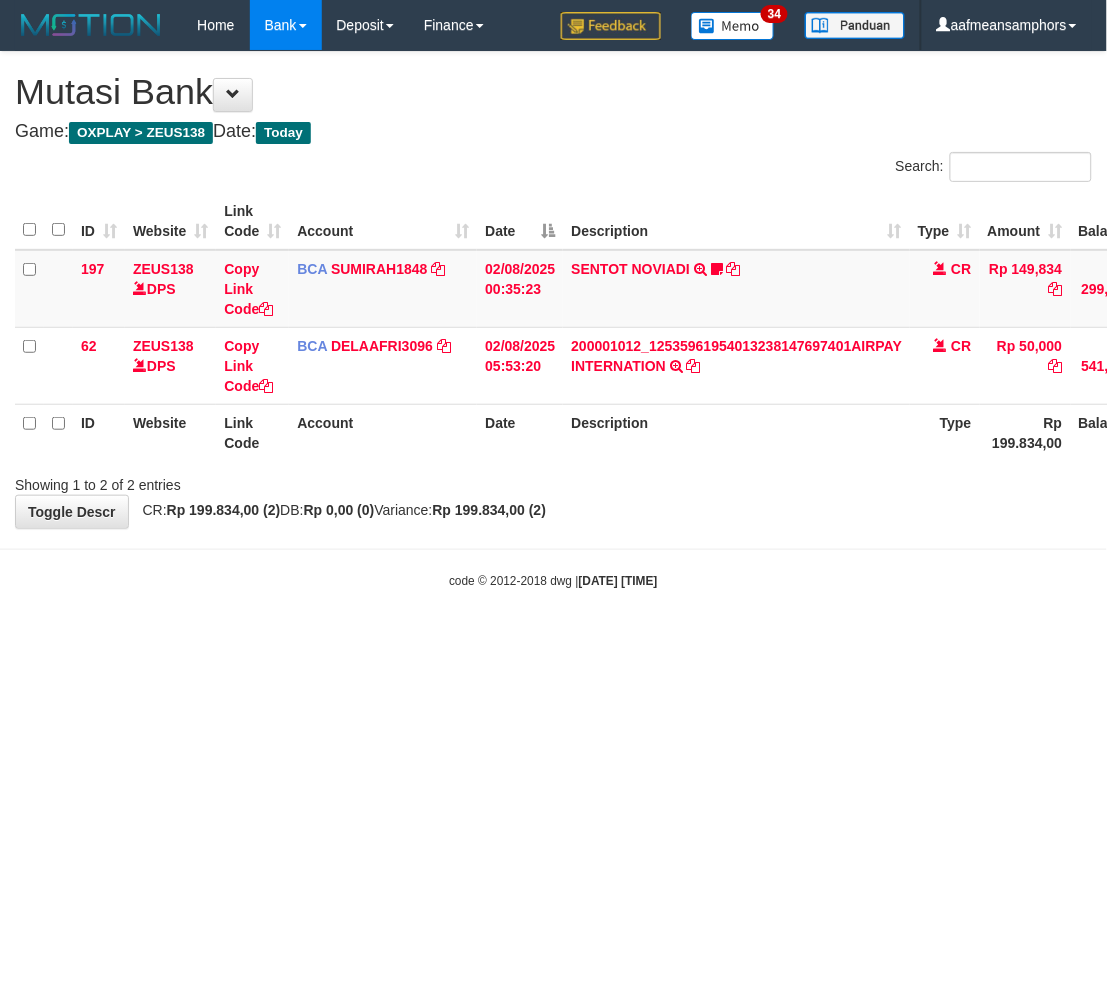 click on "Toggle navigation
Home
Bank
Account List
Load
By Website
Group
[OXPLAY]													ZEUS138
By Load Group (DPS)" at bounding box center (553, 320) 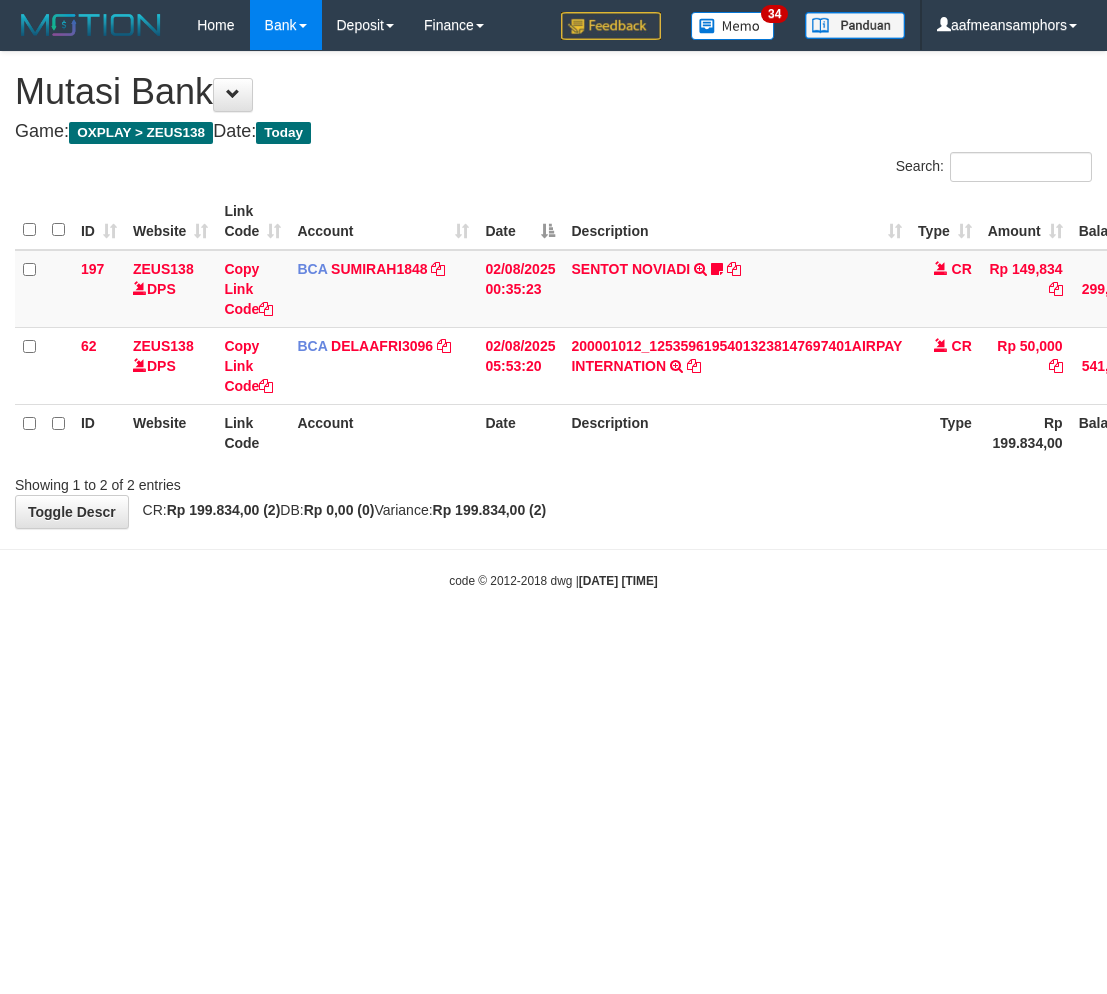 scroll, scrollTop: 0, scrollLeft: 0, axis: both 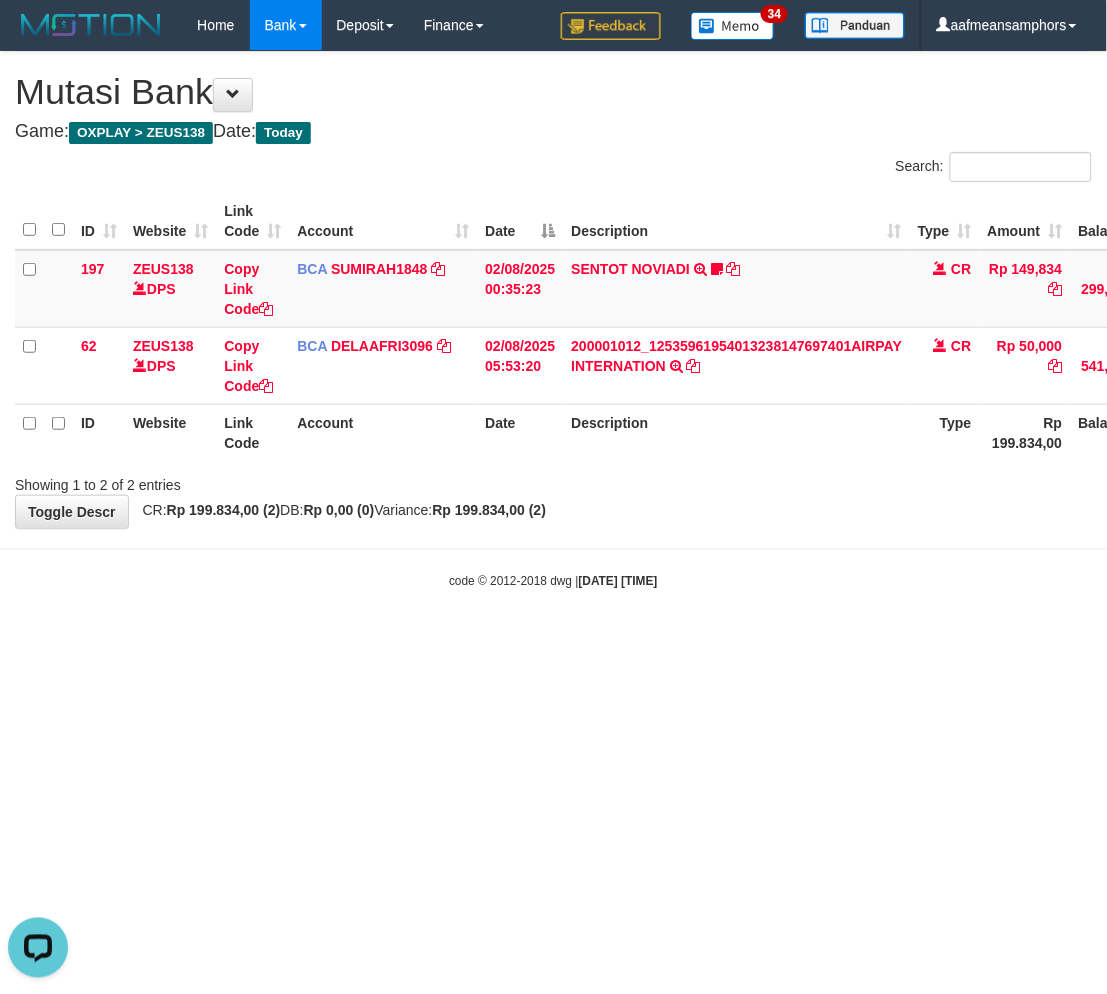 click on "Toggle navigation
Home
Bank
Account List
Load
By Website
Group
[OXPLAY]													ZEUS138
By Load Group (DPS)" at bounding box center (553, 320) 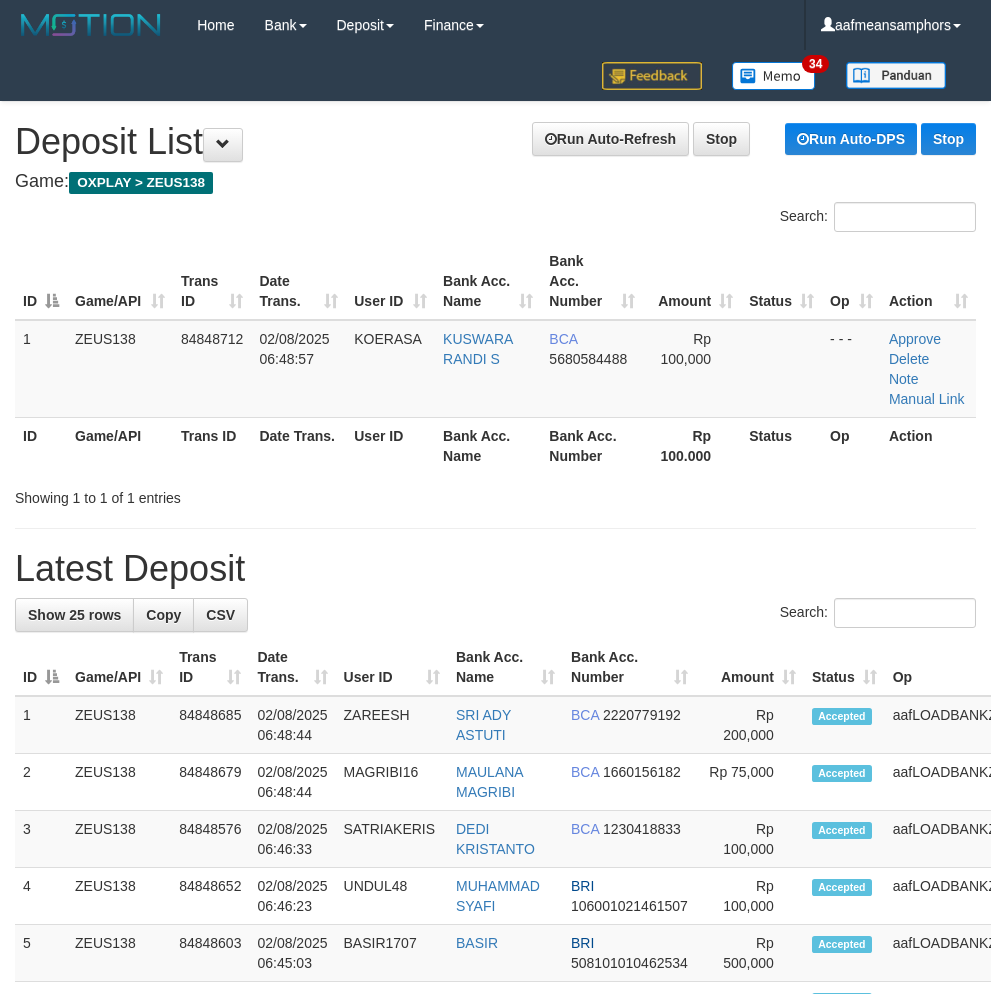 scroll, scrollTop: 112, scrollLeft: 4, axis: both 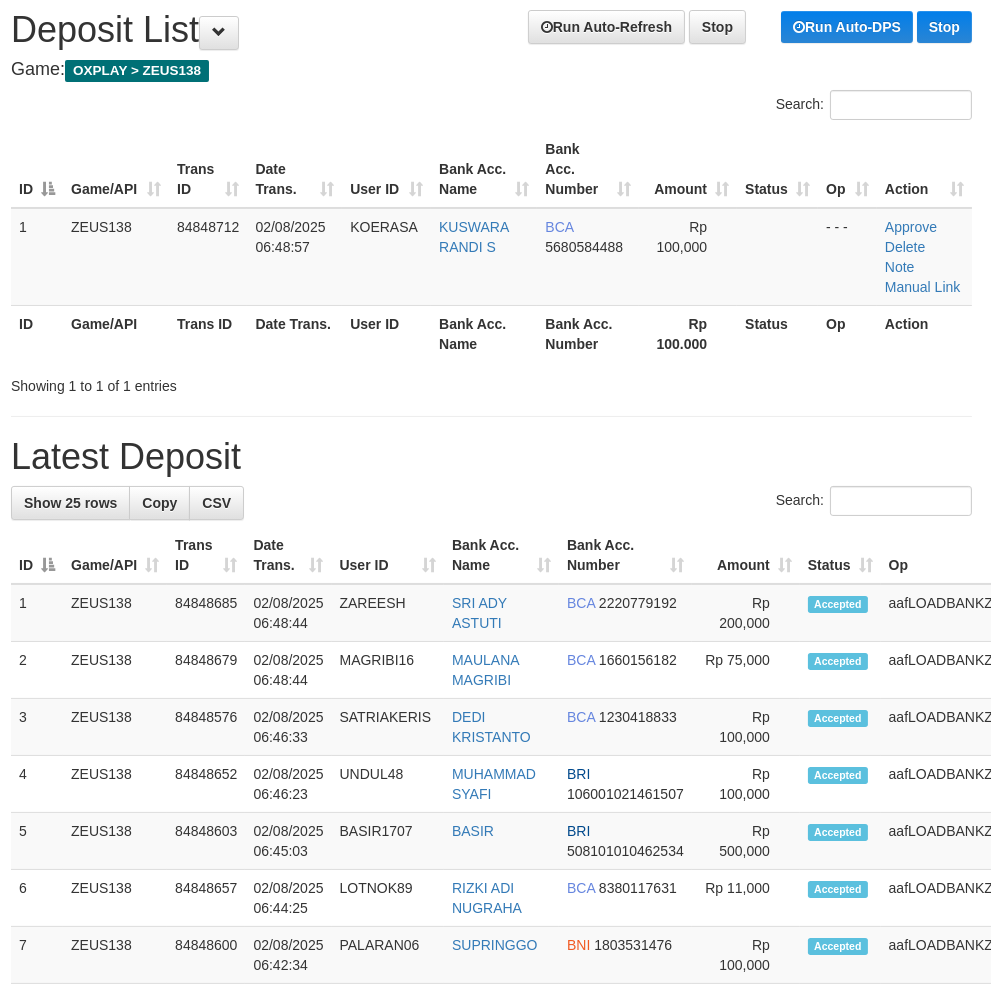 drag, startPoint x: 0, startPoint y: 0, endPoint x: 420, endPoint y: 436, distance: 605.38916 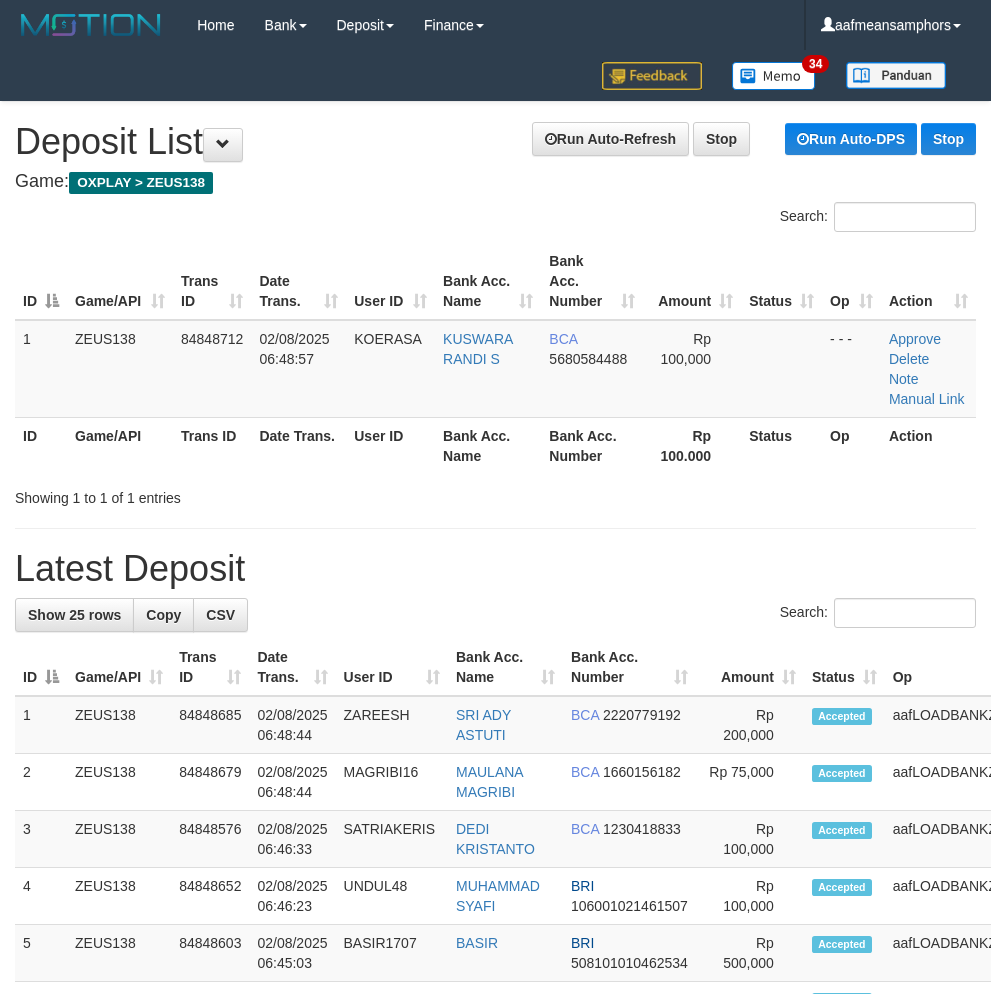 scroll, scrollTop: 112, scrollLeft: 4, axis: both 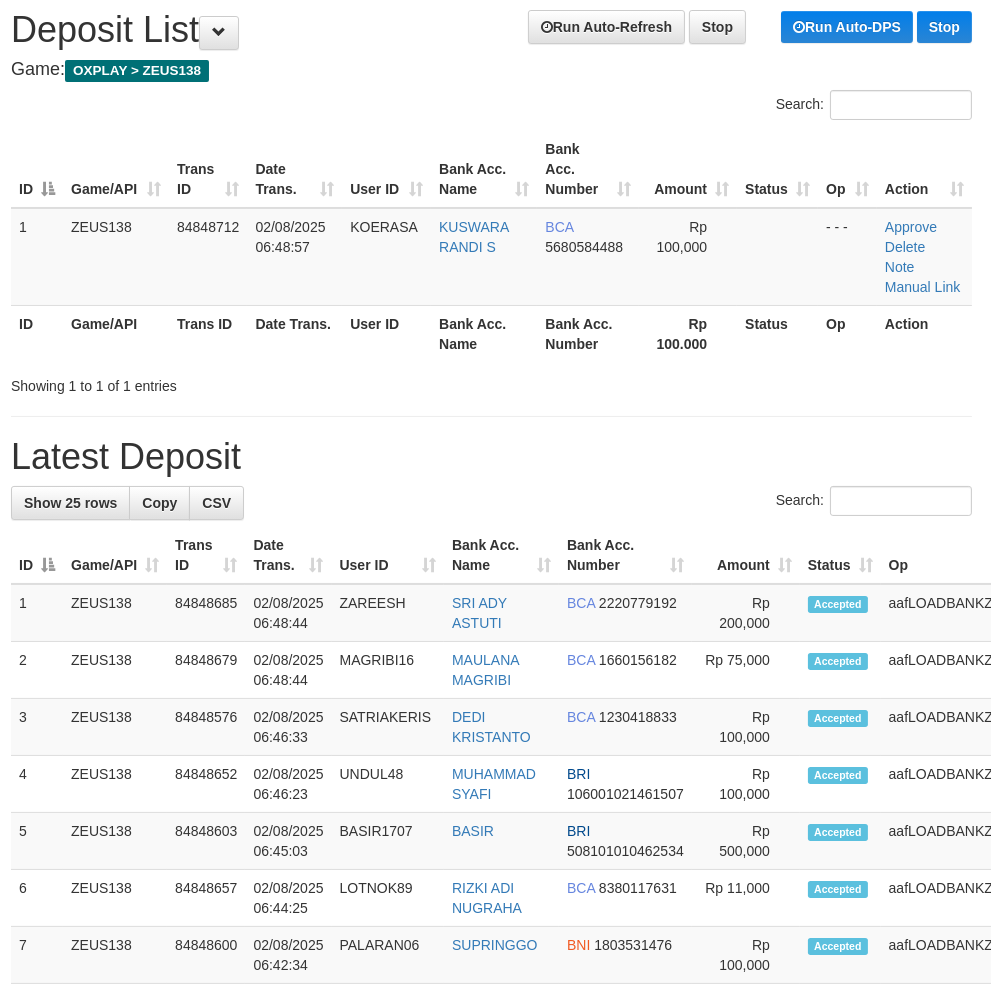 click on "Latest Deposit" at bounding box center [491, 457] 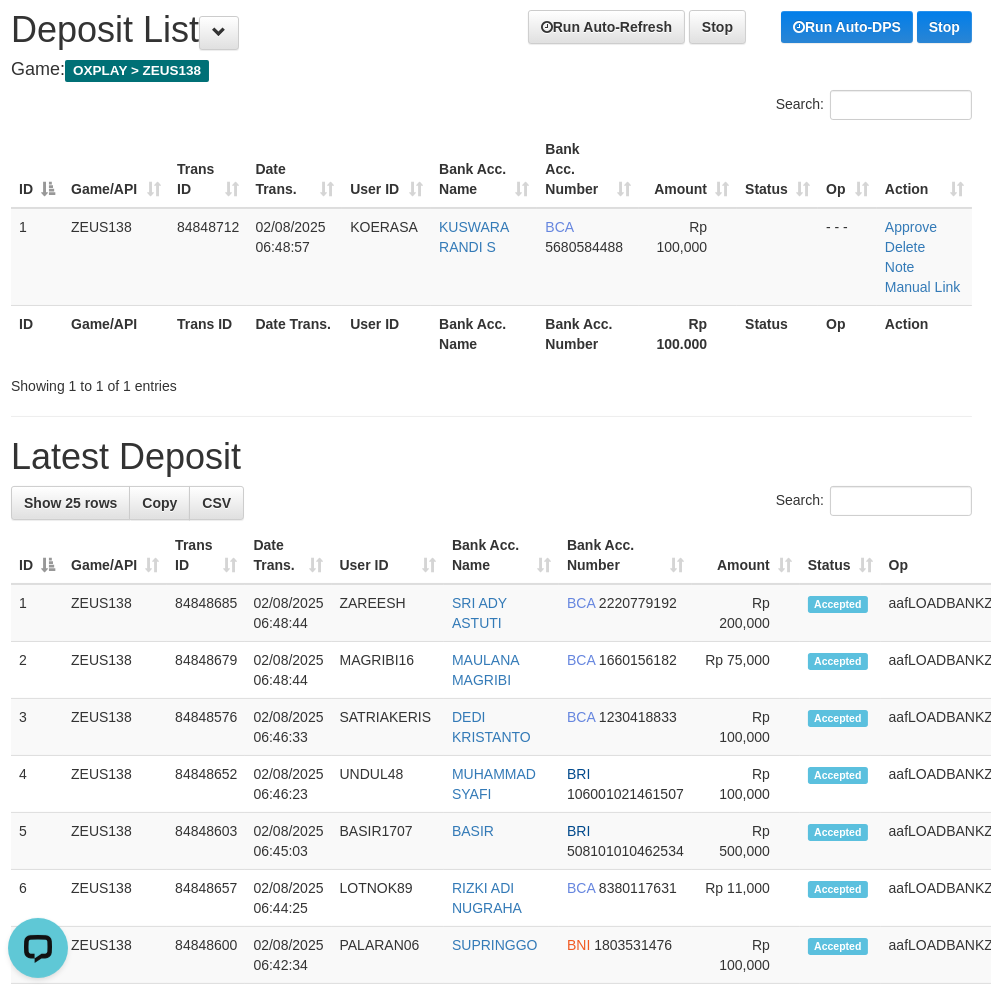 scroll, scrollTop: 0, scrollLeft: 0, axis: both 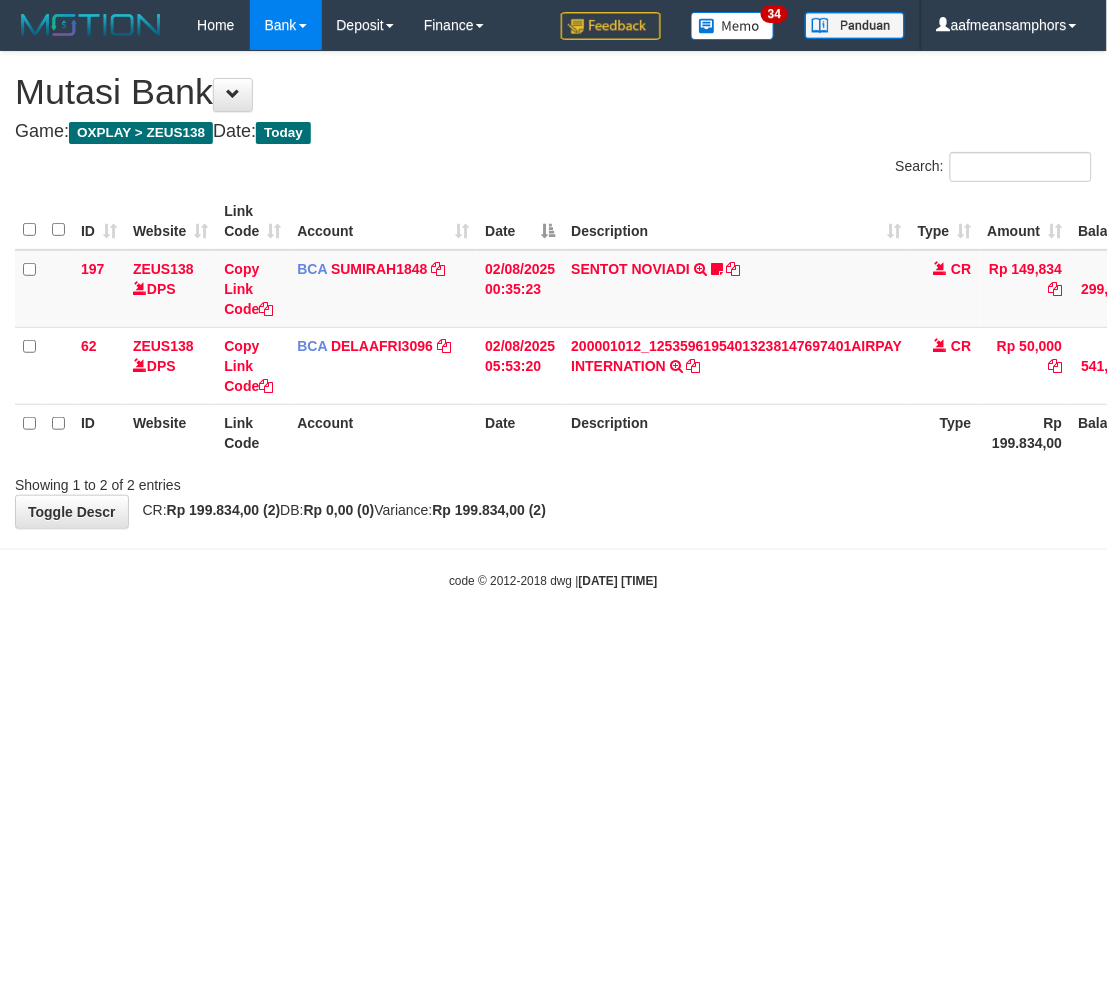 click on "code © 2012-2018 dwg |  [DATE] [TIME]" at bounding box center (553, 580) 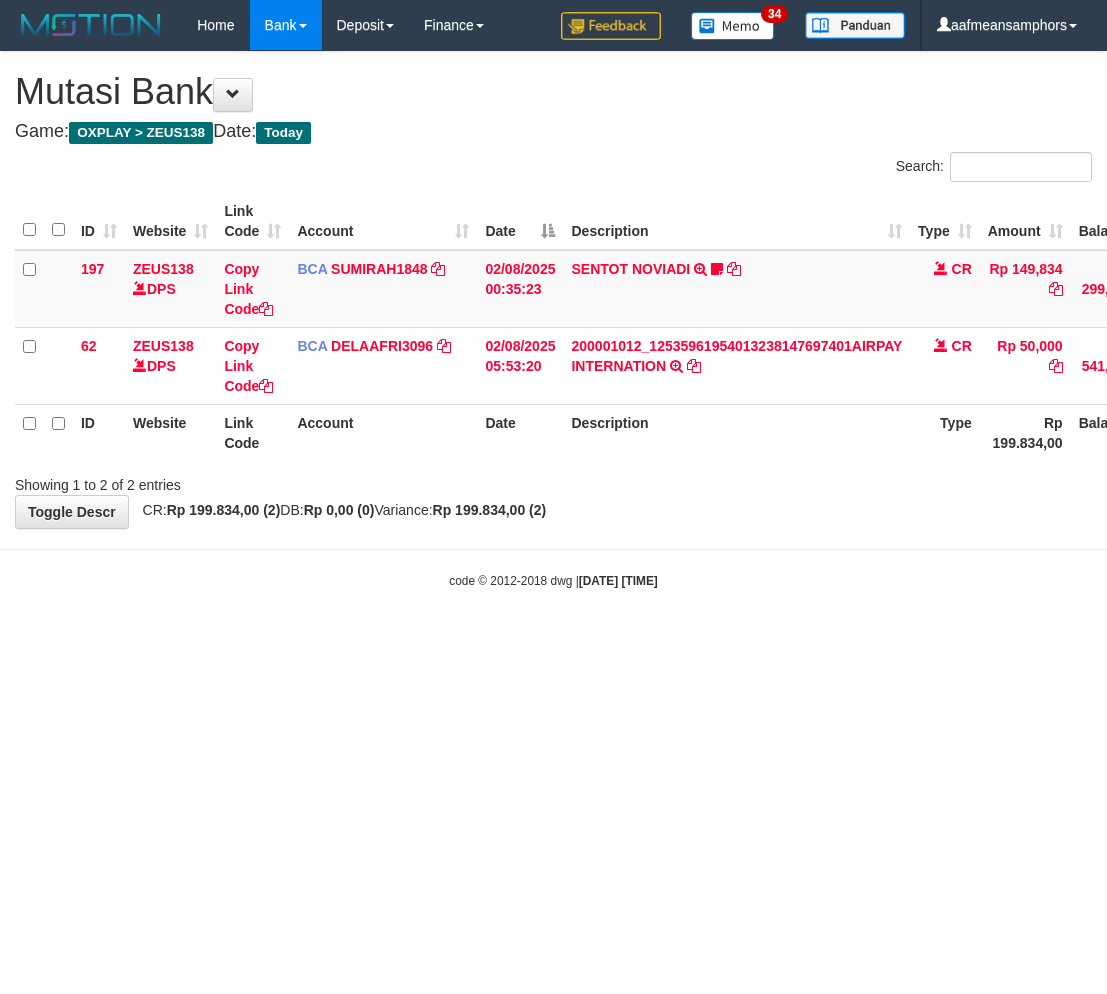 scroll, scrollTop: 0, scrollLeft: 0, axis: both 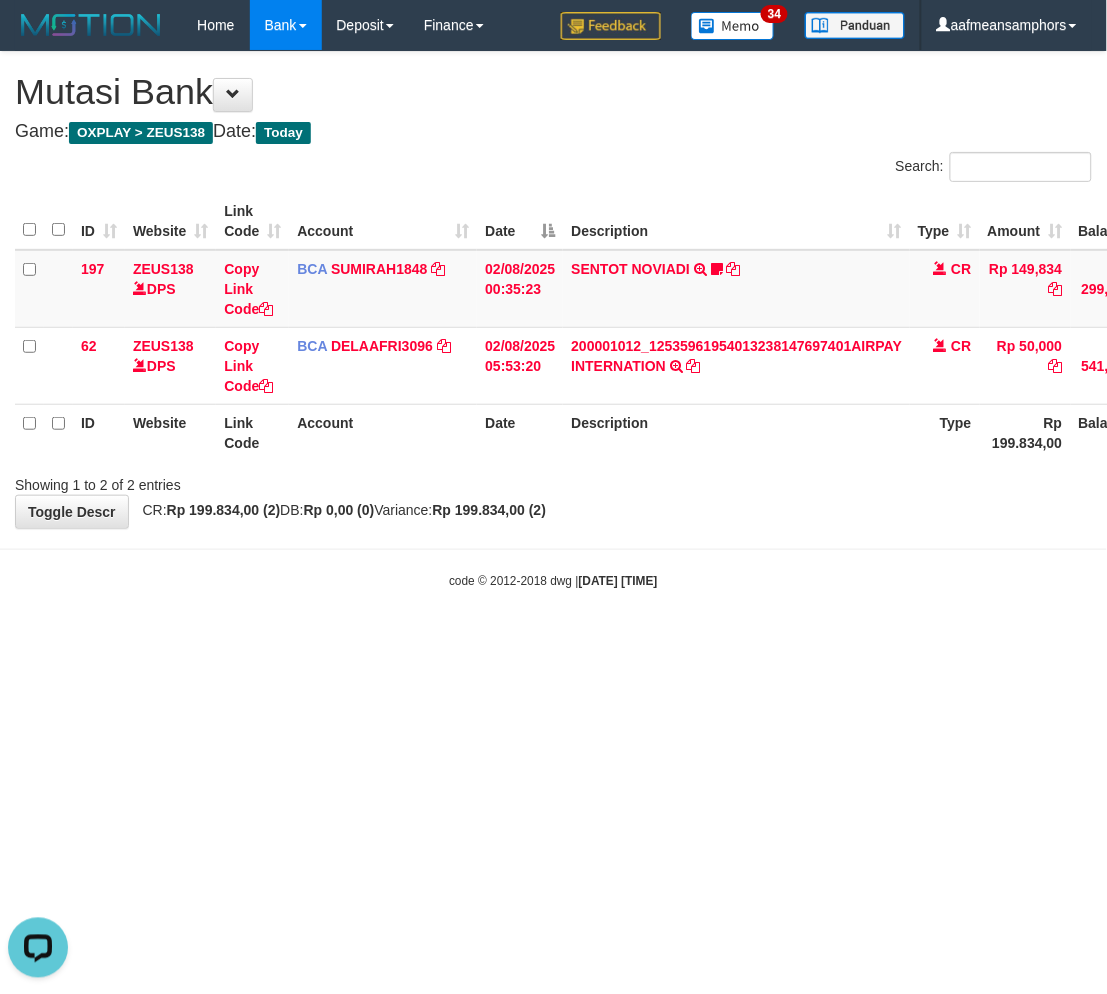 drag, startPoint x: 721, startPoint y: 602, endPoint x: 702, endPoint y: 607, distance: 19.646883 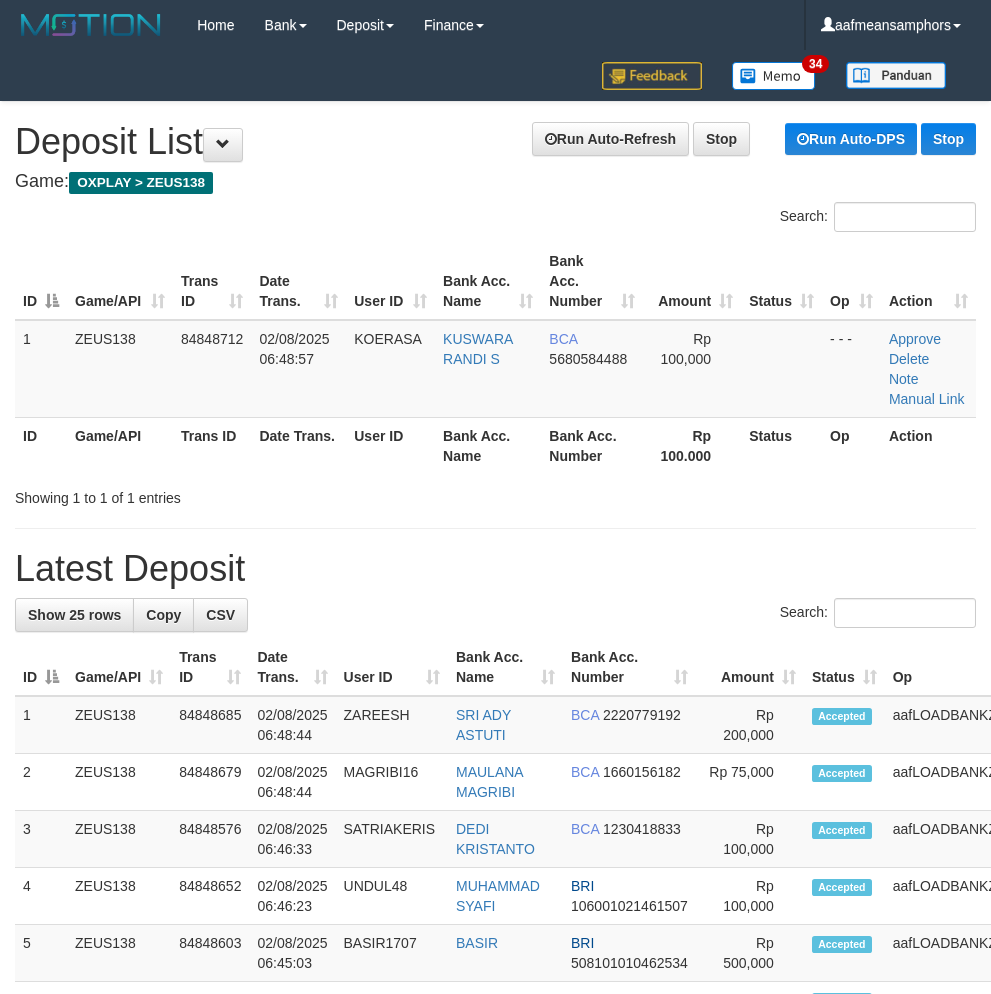 scroll, scrollTop: 112, scrollLeft: 4, axis: both 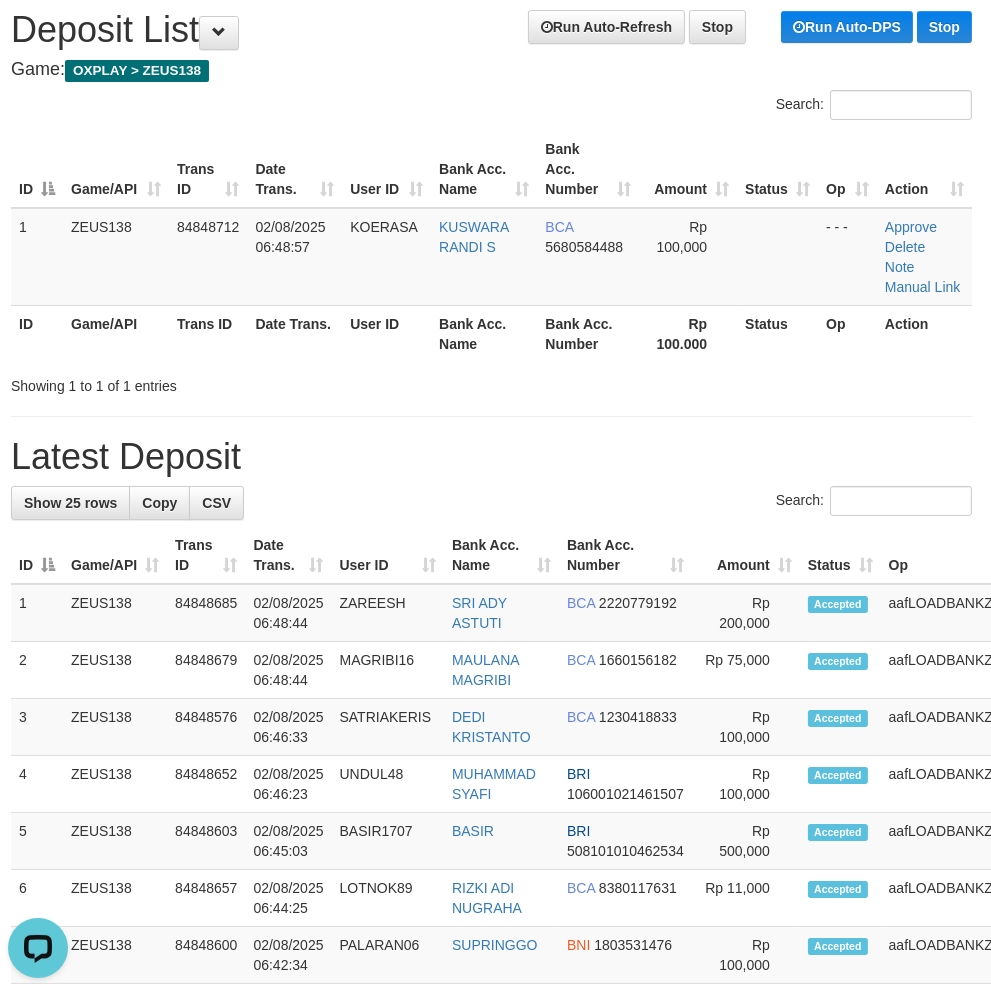 click on "Latest Deposit" at bounding box center (491, 457) 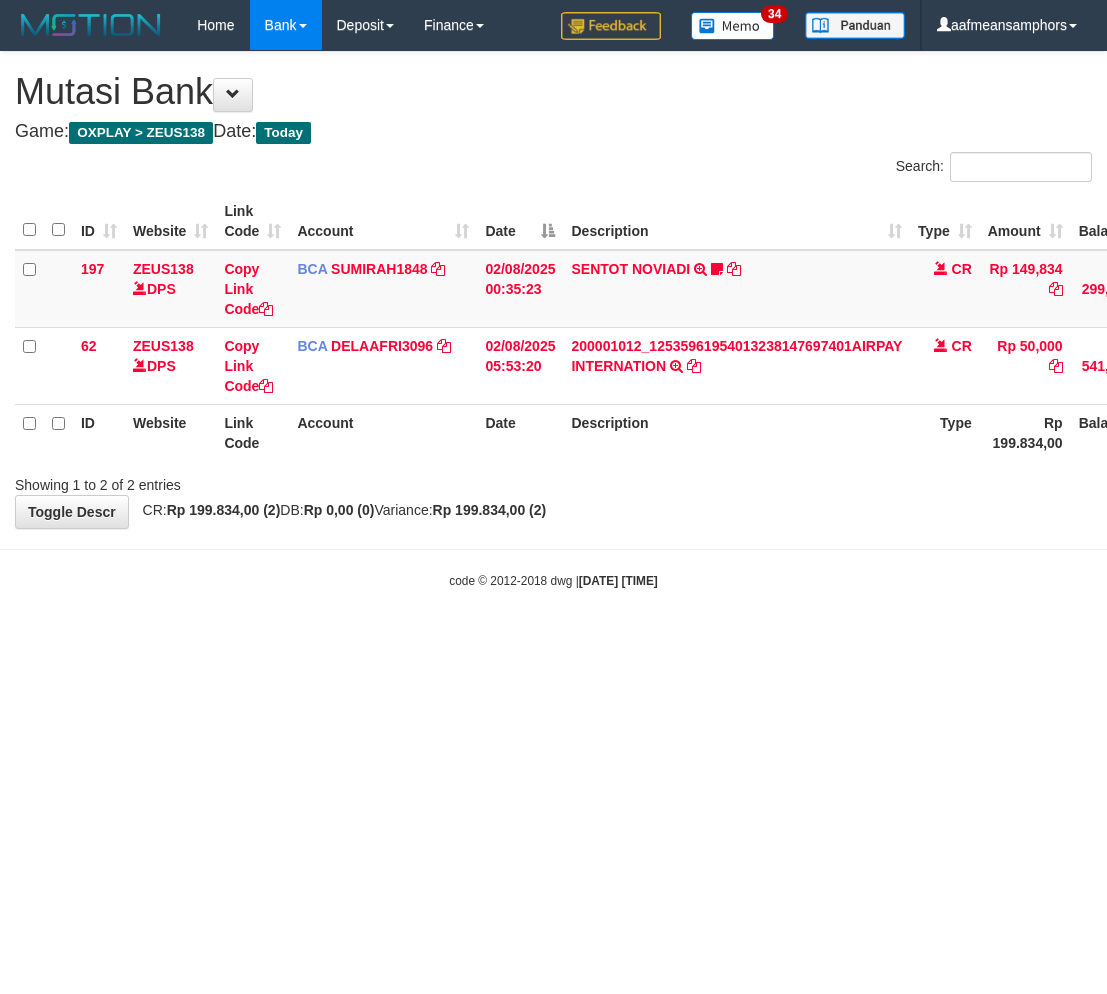 scroll, scrollTop: 0, scrollLeft: 0, axis: both 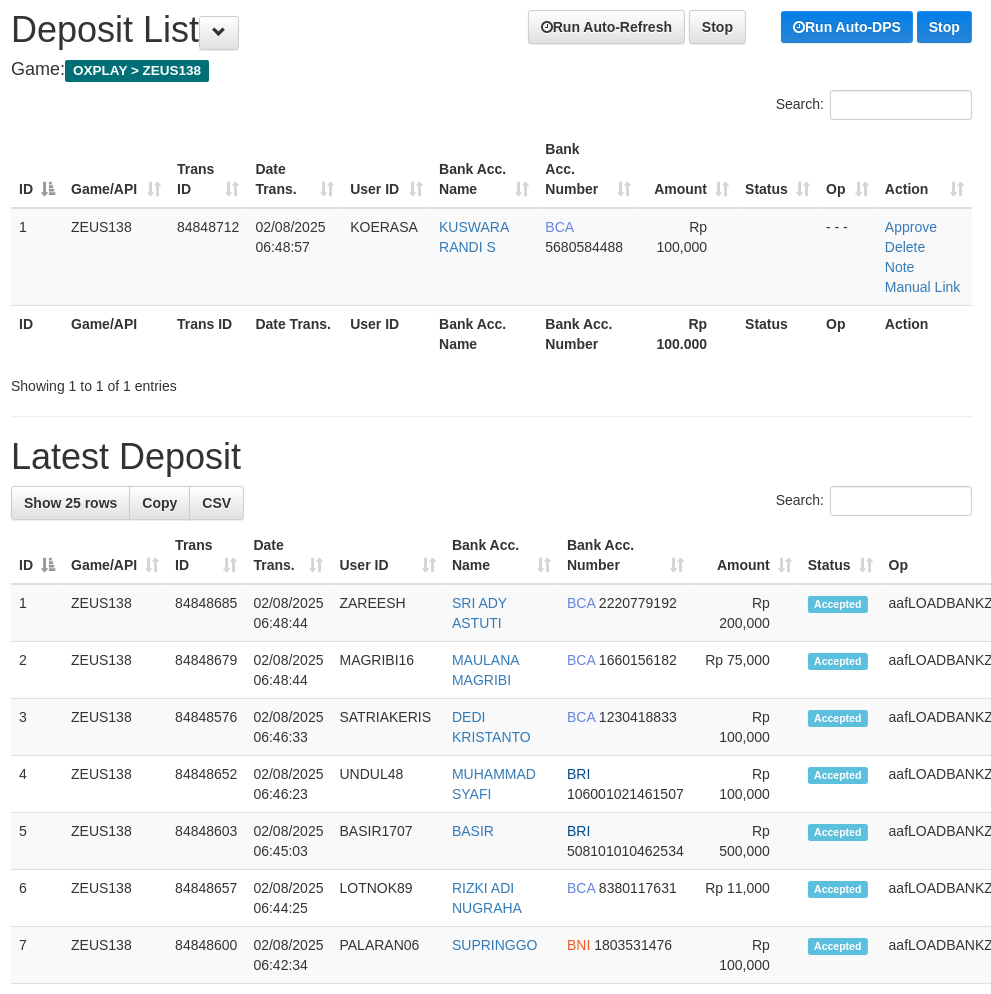 drag, startPoint x: 0, startPoint y: 0, endPoint x: 396, endPoint y: 460, distance: 606.97284 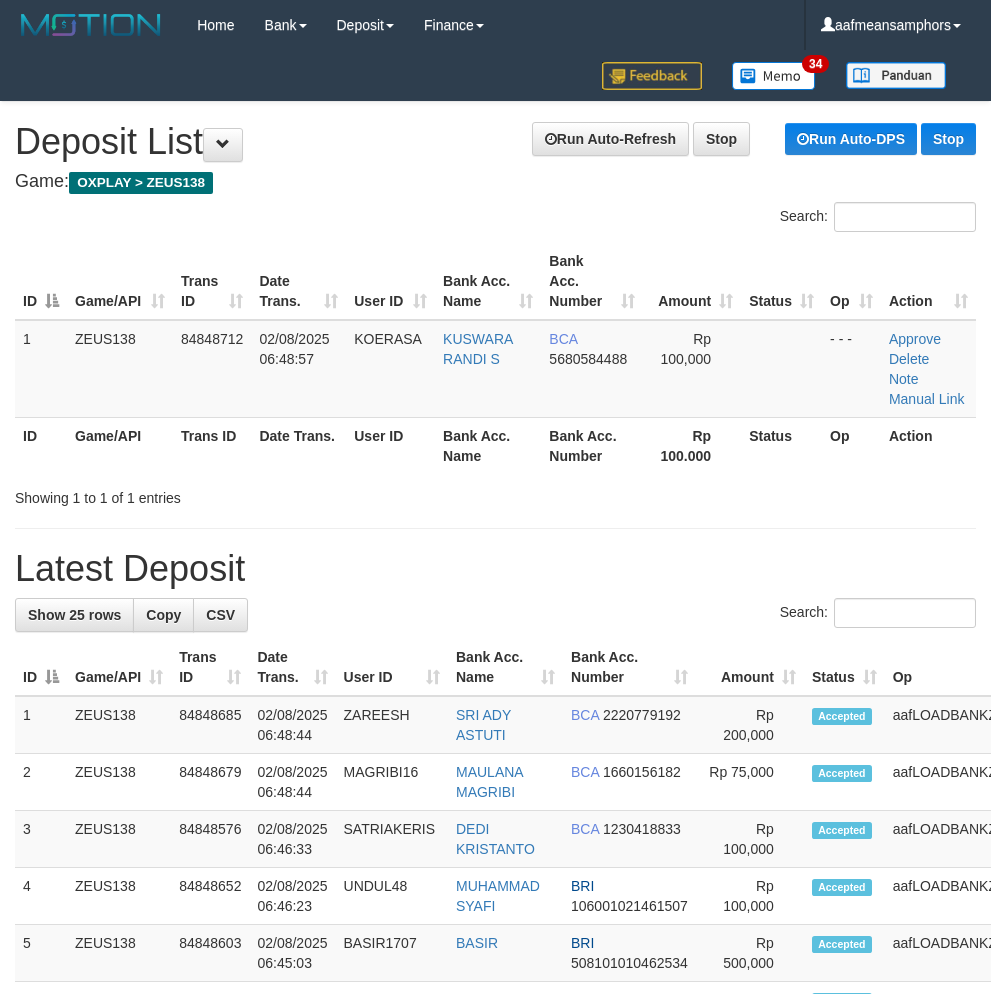 scroll, scrollTop: 112, scrollLeft: 4, axis: both 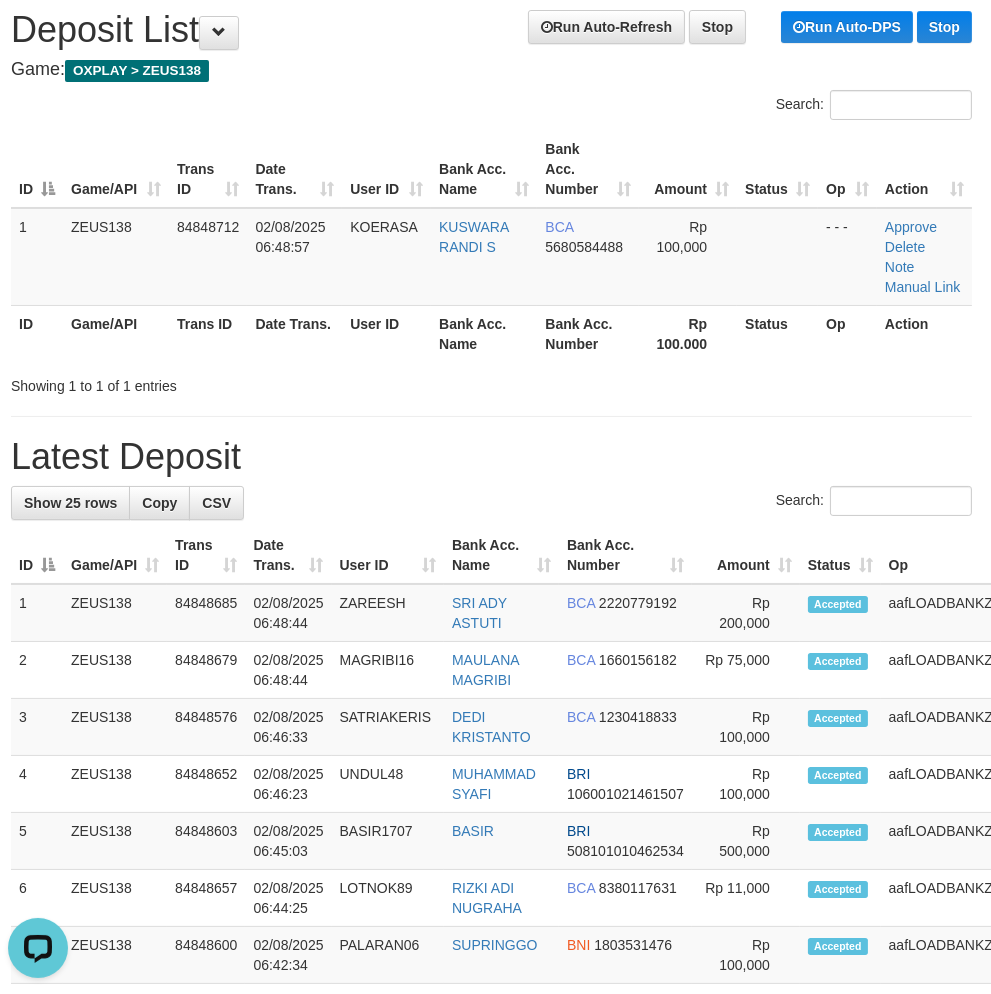 drag, startPoint x: 496, startPoint y: 424, endPoint x: 436, endPoint y: 443, distance: 62.936478 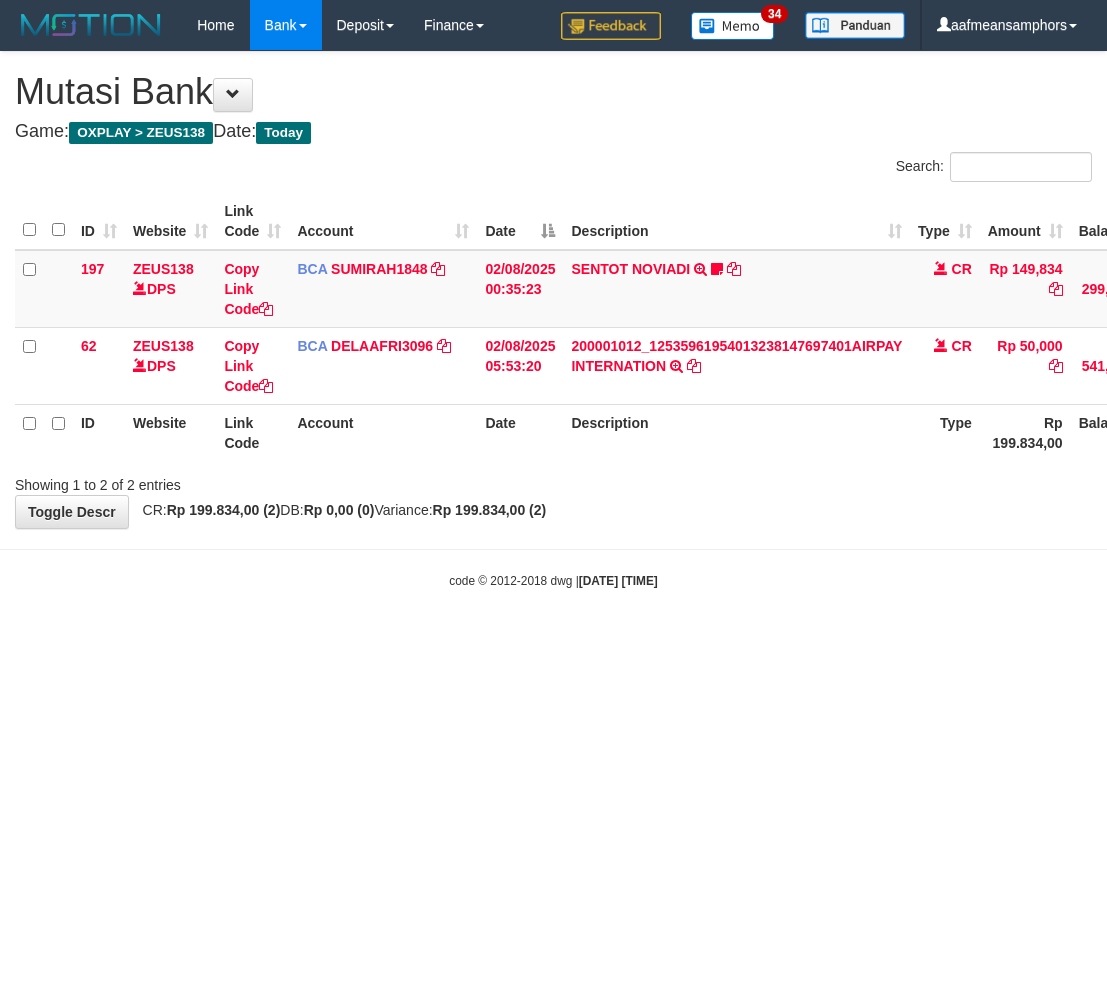scroll, scrollTop: 0, scrollLeft: 0, axis: both 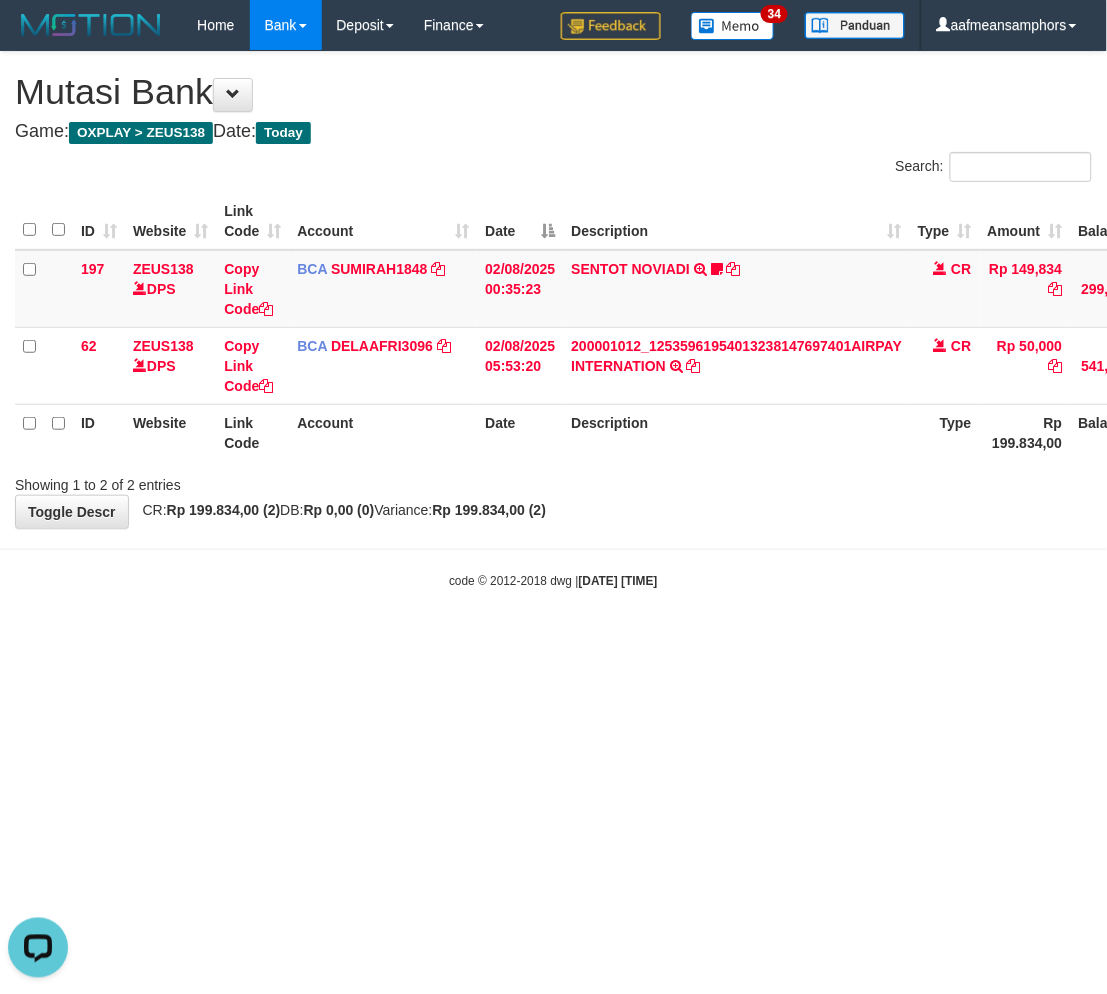click on "Toggle navigation
Home
Bank
Account List
Load
By Website
Group
[OXPLAY]													ZEUS138
By Load Group (DPS)" at bounding box center [553, 320] 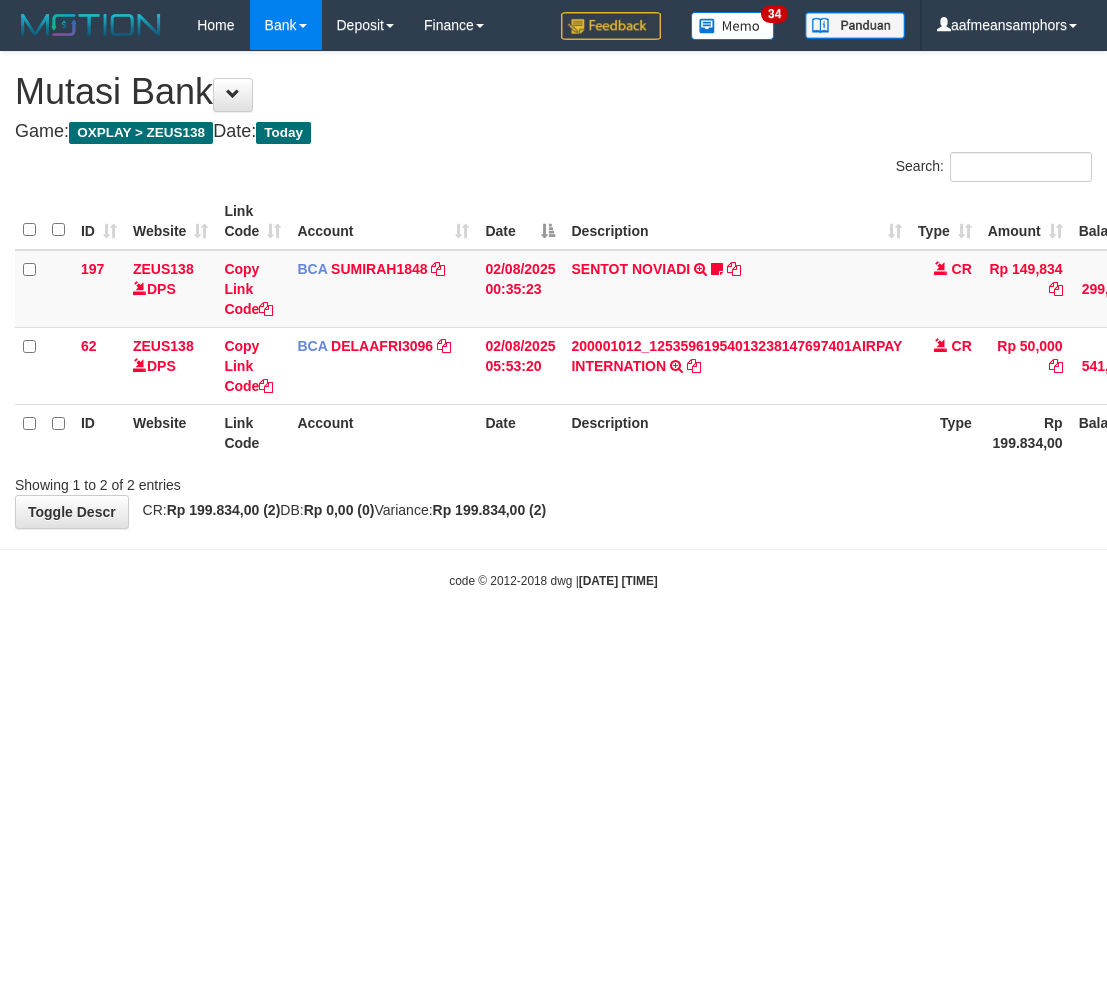 scroll, scrollTop: 0, scrollLeft: 0, axis: both 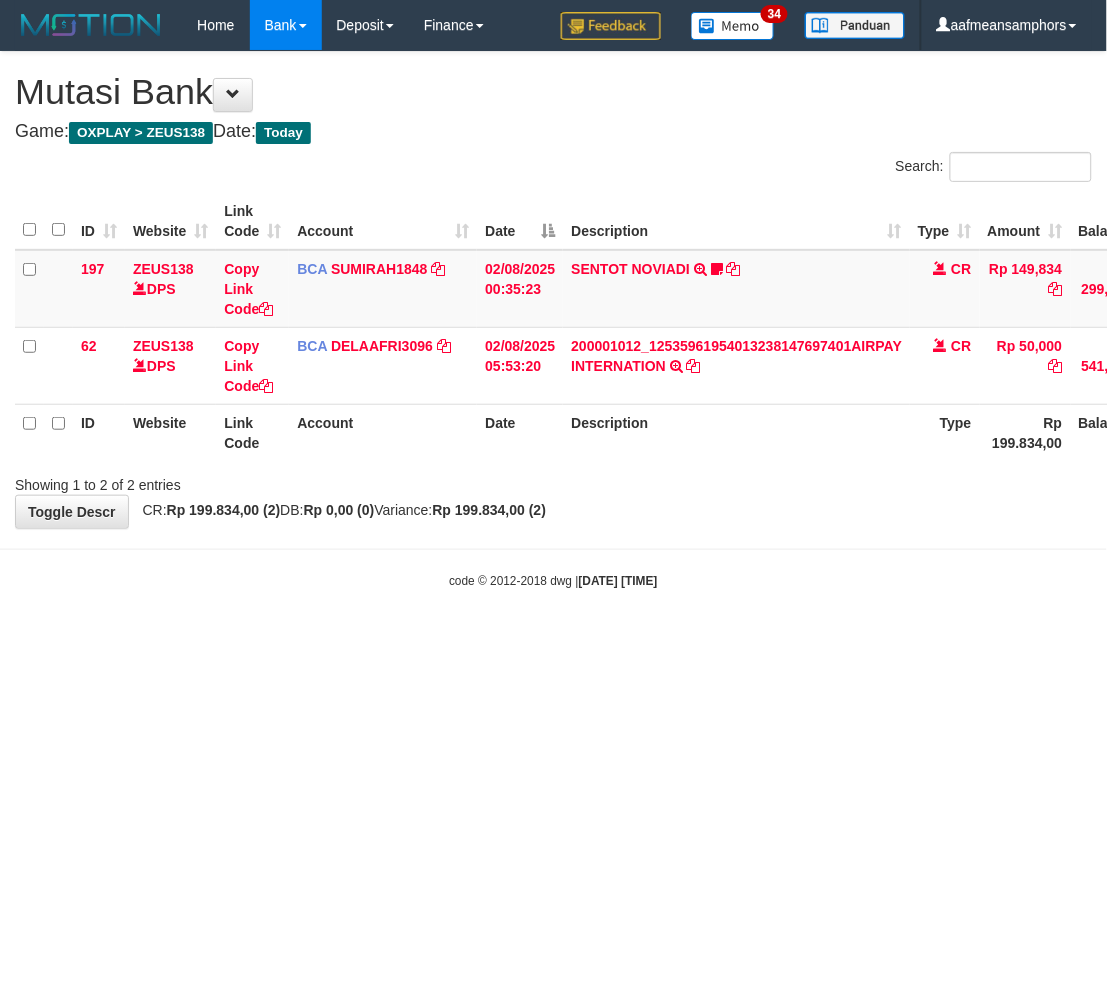 drag, startPoint x: 901, startPoint y: 551, endPoint x: 886, endPoint y: 551, distance: 15 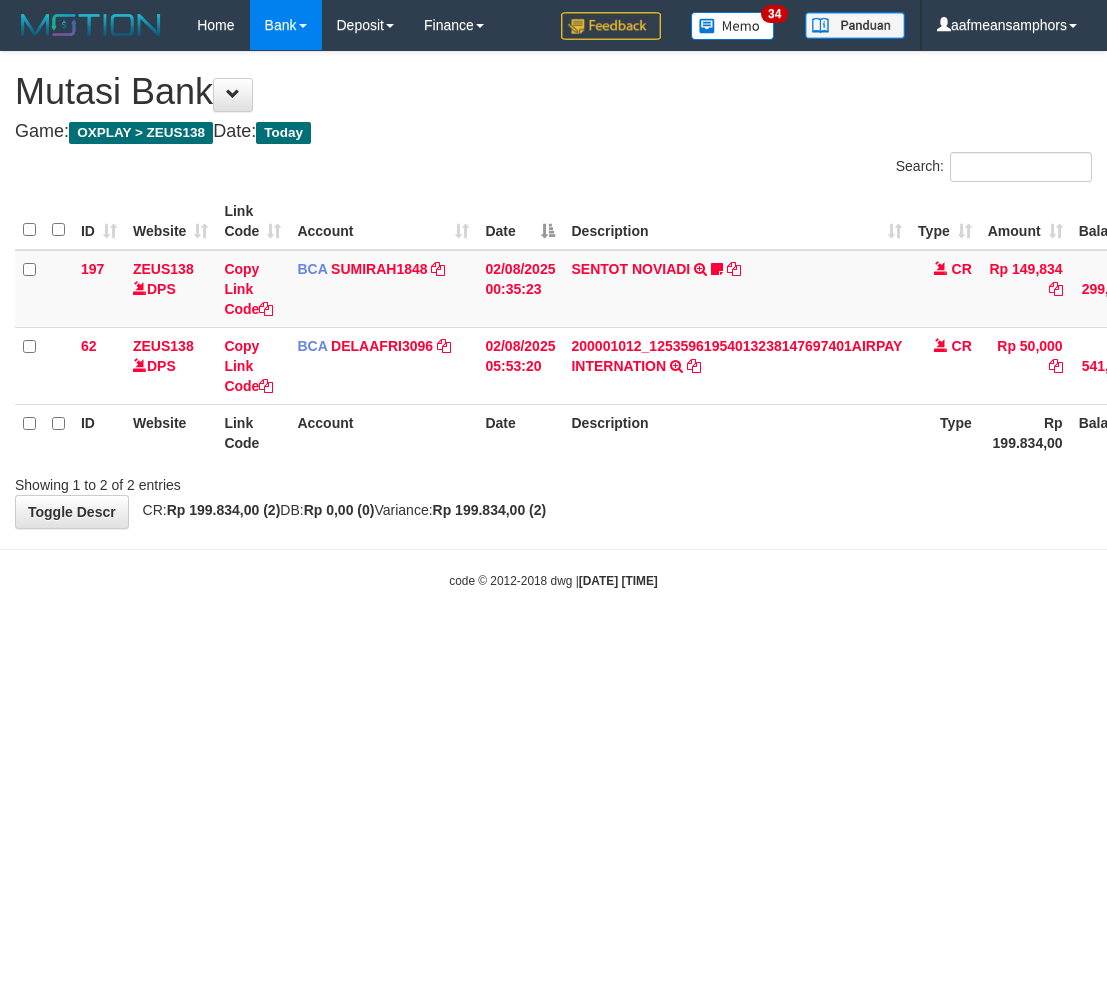 scroll, scrollTop: 0, scrollLeft: 0, axis: both 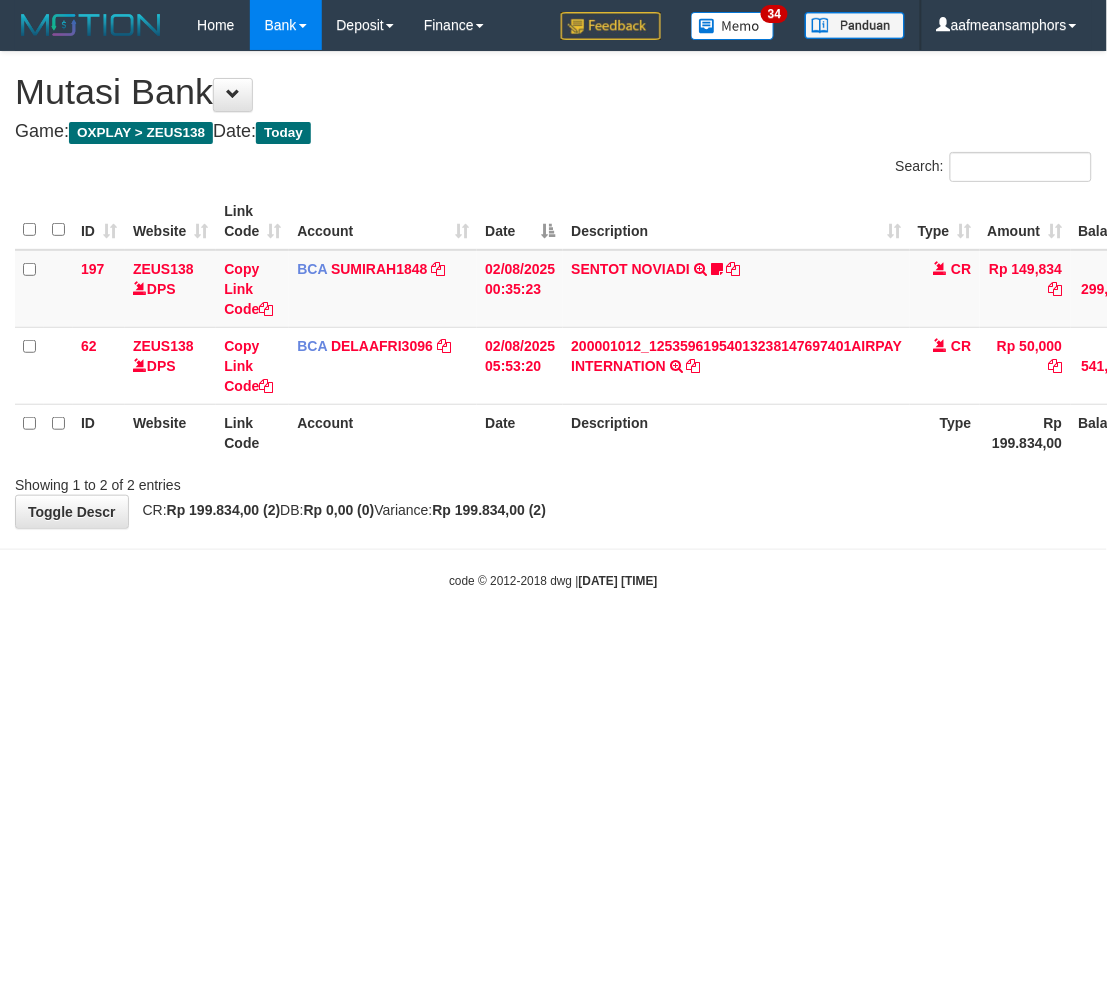drag, startPoint x: 860, startPoint y: 541, endPoint x: 965, endPoint y: 512, distance: 108.93117 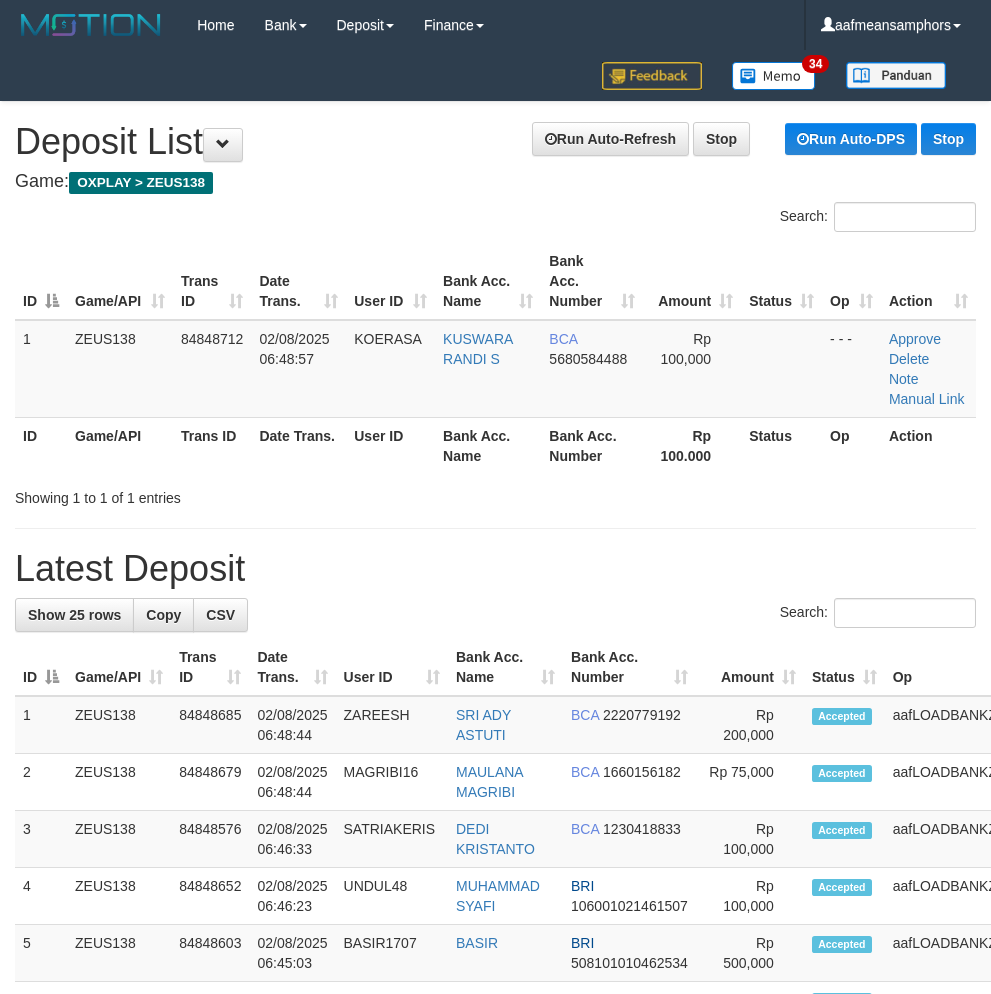 scroll, scrollTop: 112, scrollLeft: 4, axis: both 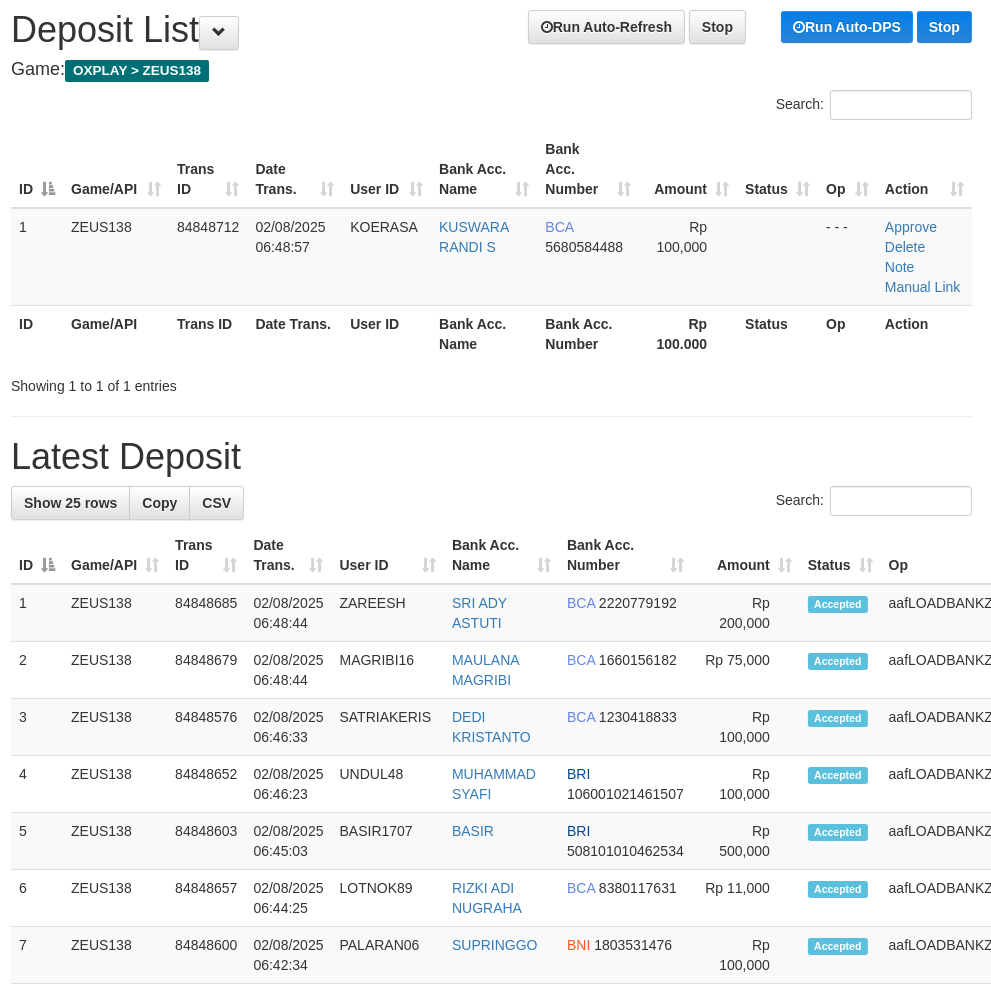 drag, startPoint x: 527, startPoint y: 438, endPoint x: 214, endPoint y: 482, distance: 316.0775 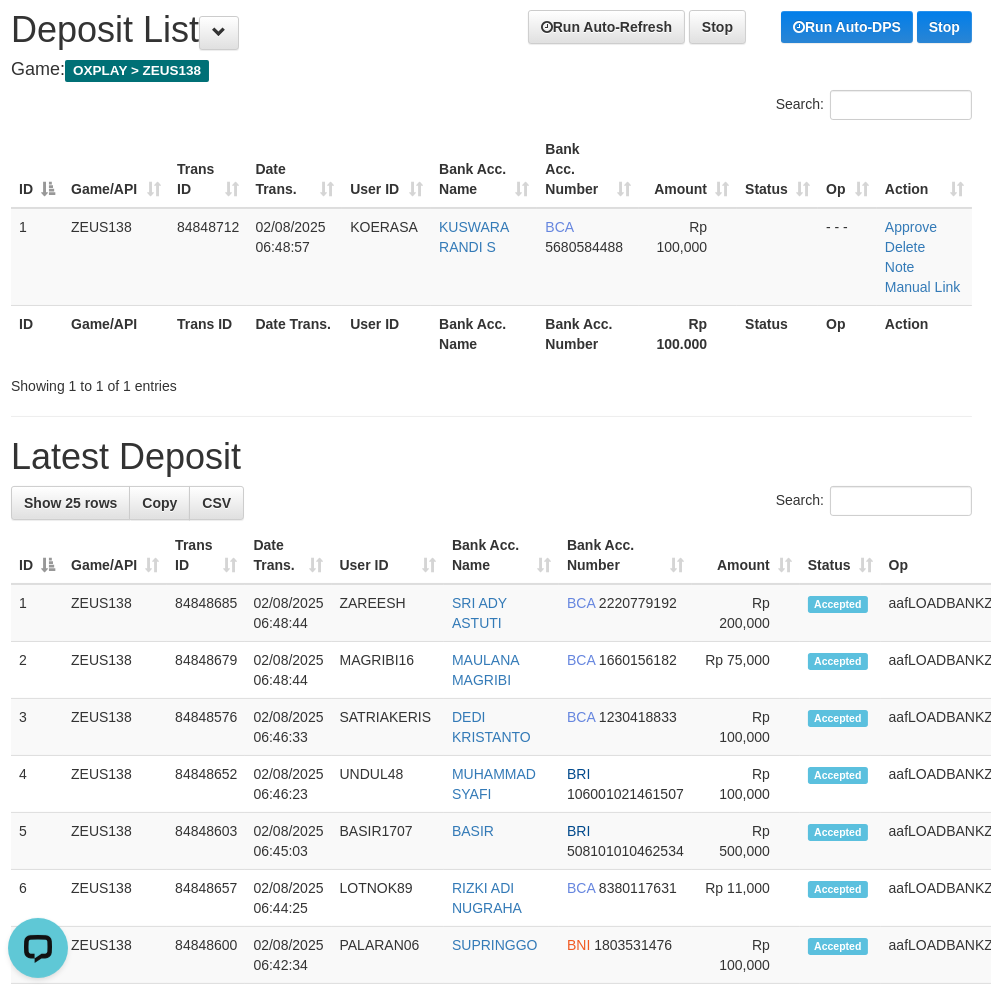scroll, scrollTop: 0, scrollLeft: 0, axis: both 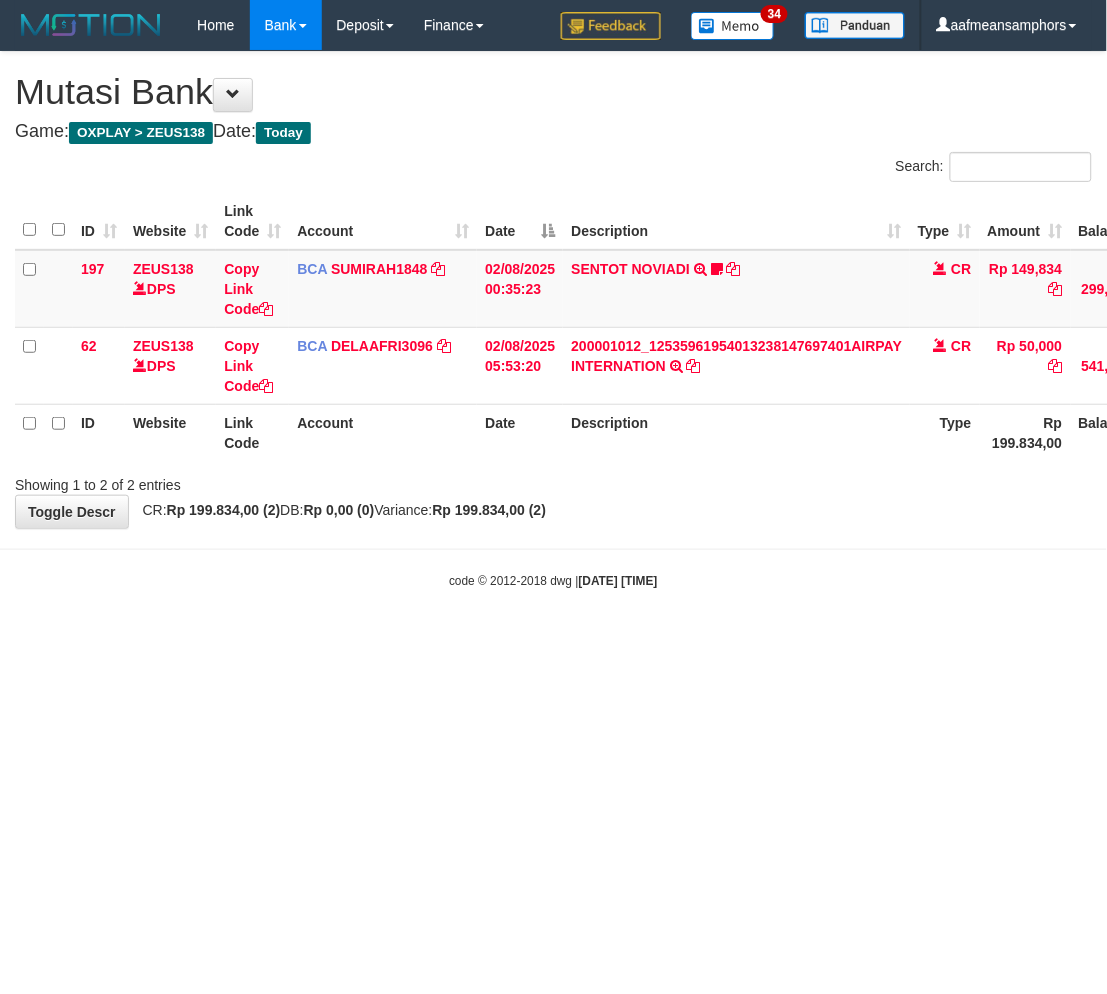 click on "Toggle navigation
Home
Bank
Account List
Load
By Website
Group
[OXPLAY]													ZEUS138
By Load Group (DPS)" at bounding box center (553, 320) 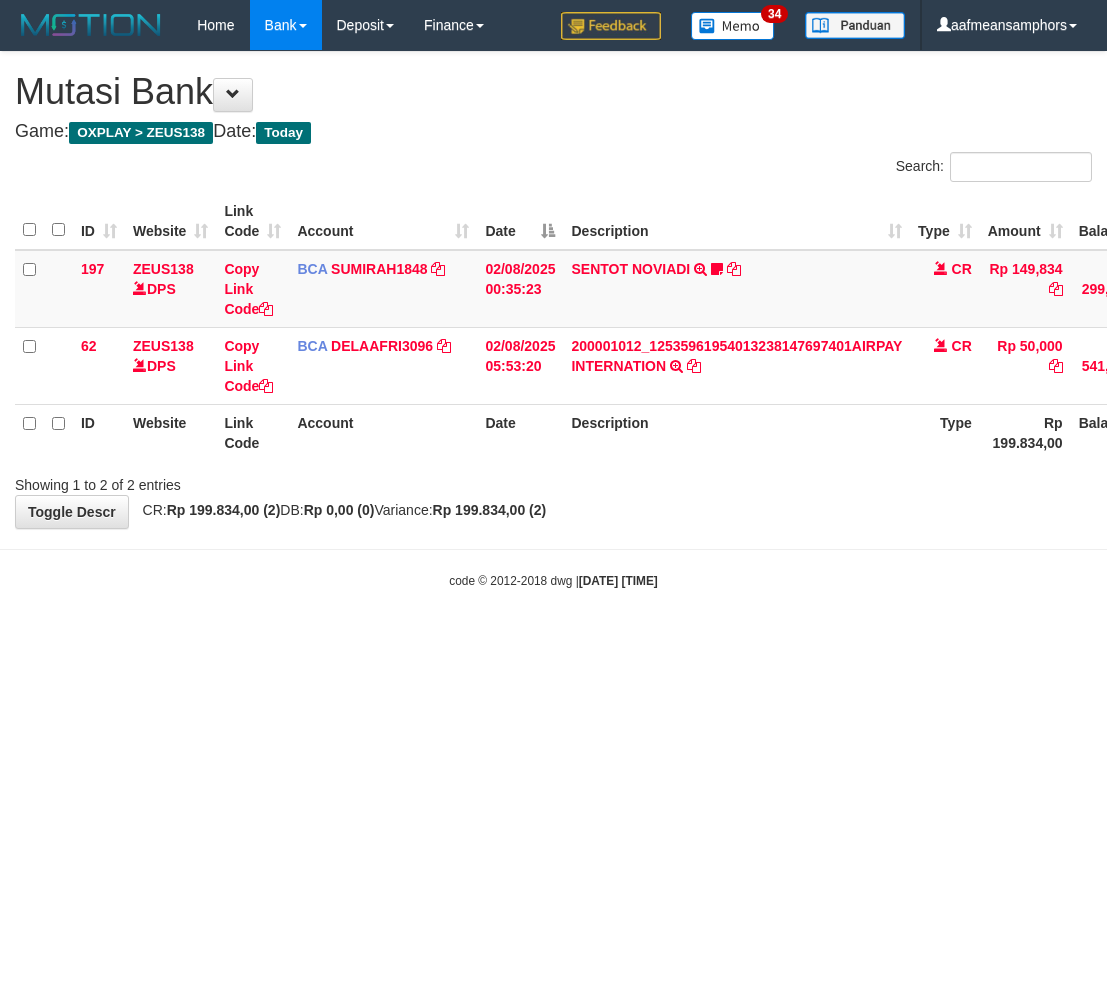 scroll, scrollTop: 0, scrollLeft: 0, axis: both 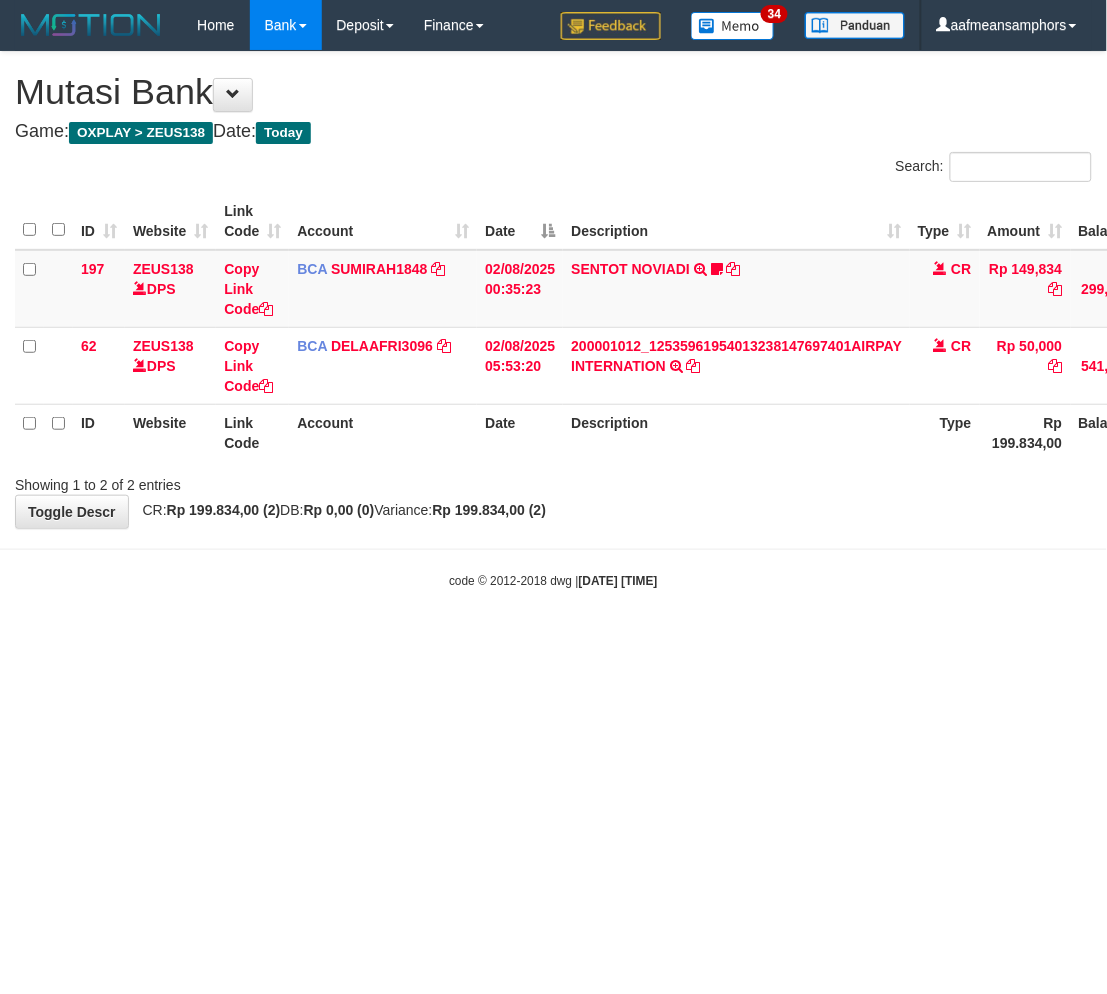 click on "Toggle navigation
Home
Bank
Account List
Load
By Website
Group
[OXPLAY]													ZEUS138
By Load Group (DPS)" at bounding box center [553, 320] 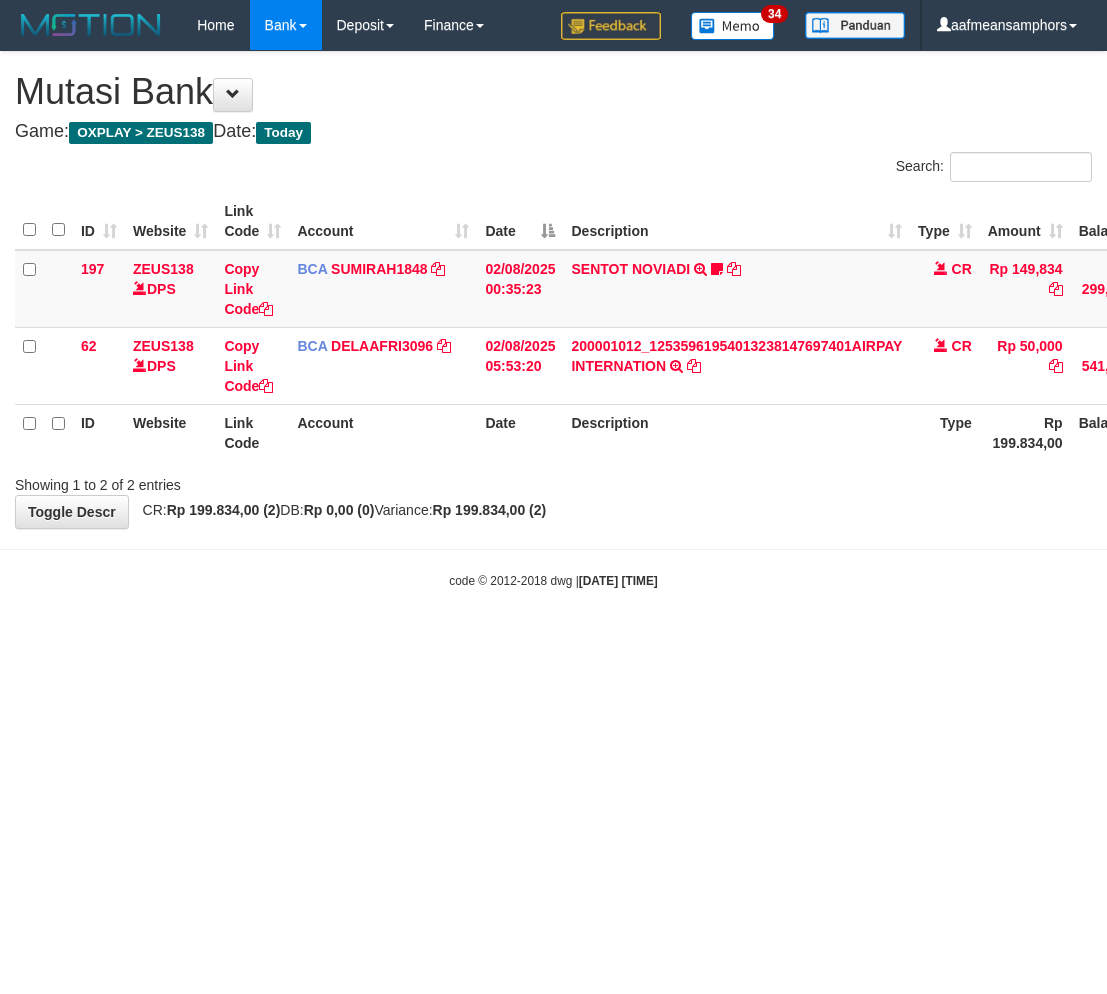 scroll, scrollTop: 0, scrollLeft: 0, axis: both 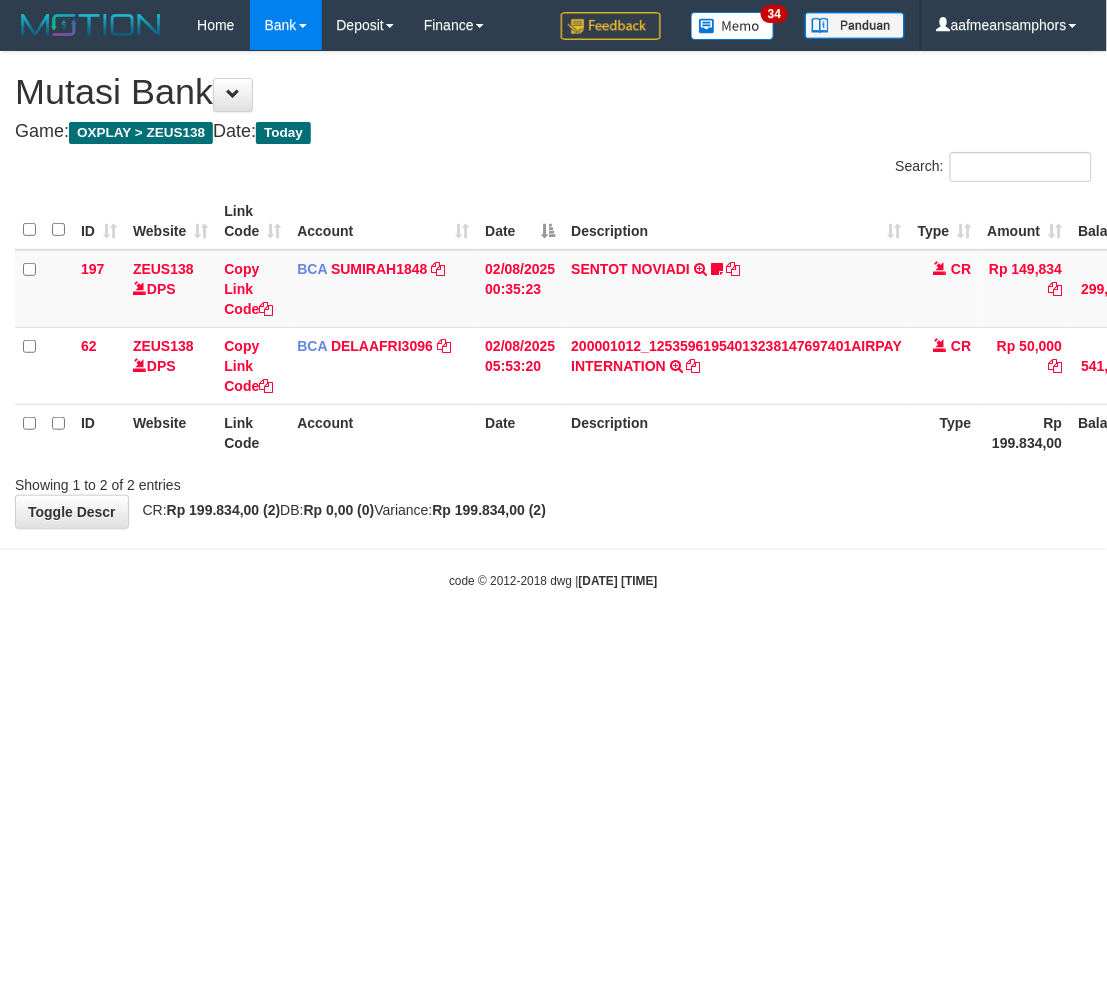 click on "Toggle navigation
Home
Bank
Account List
Load
By Website
Group
[OXPLAY]													ZEUS138
By Load Group (DPS)" at bounding box center (553, 320) 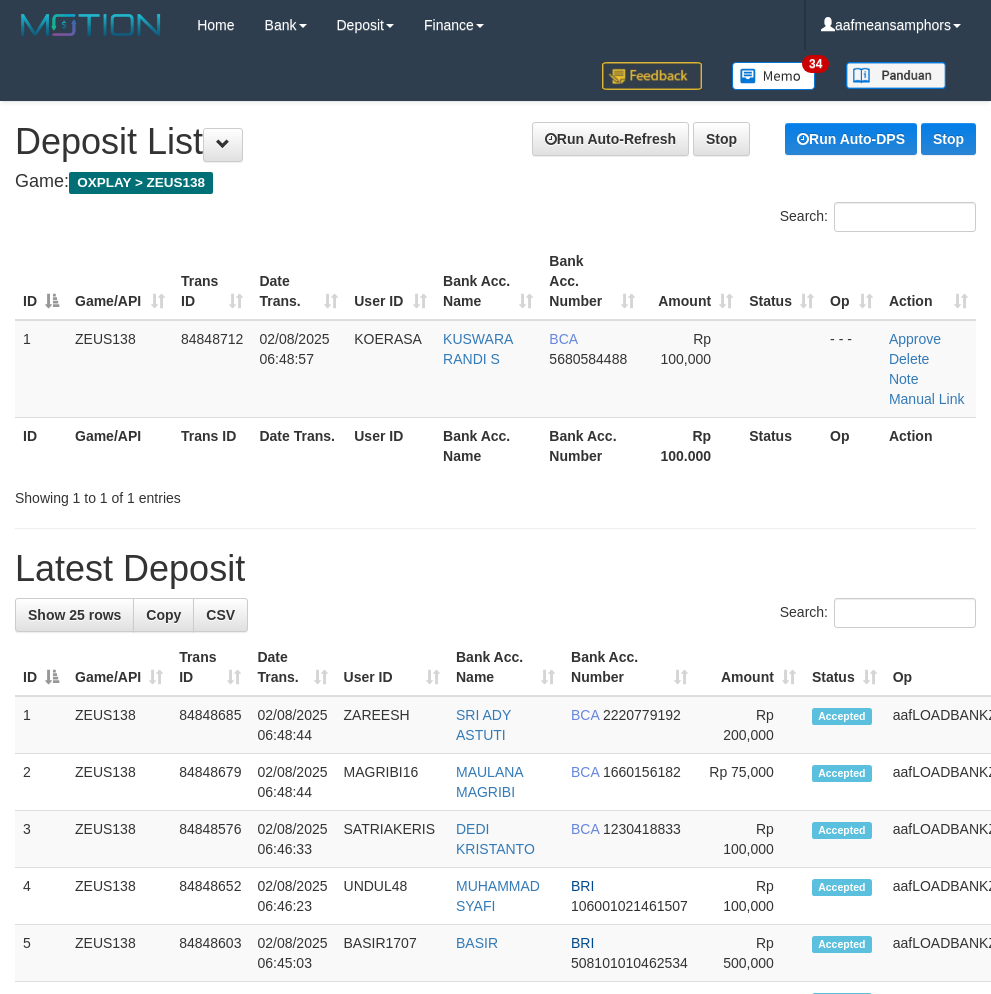 scroll, scrollTop: 112, scrollLeft: 4, axis: both 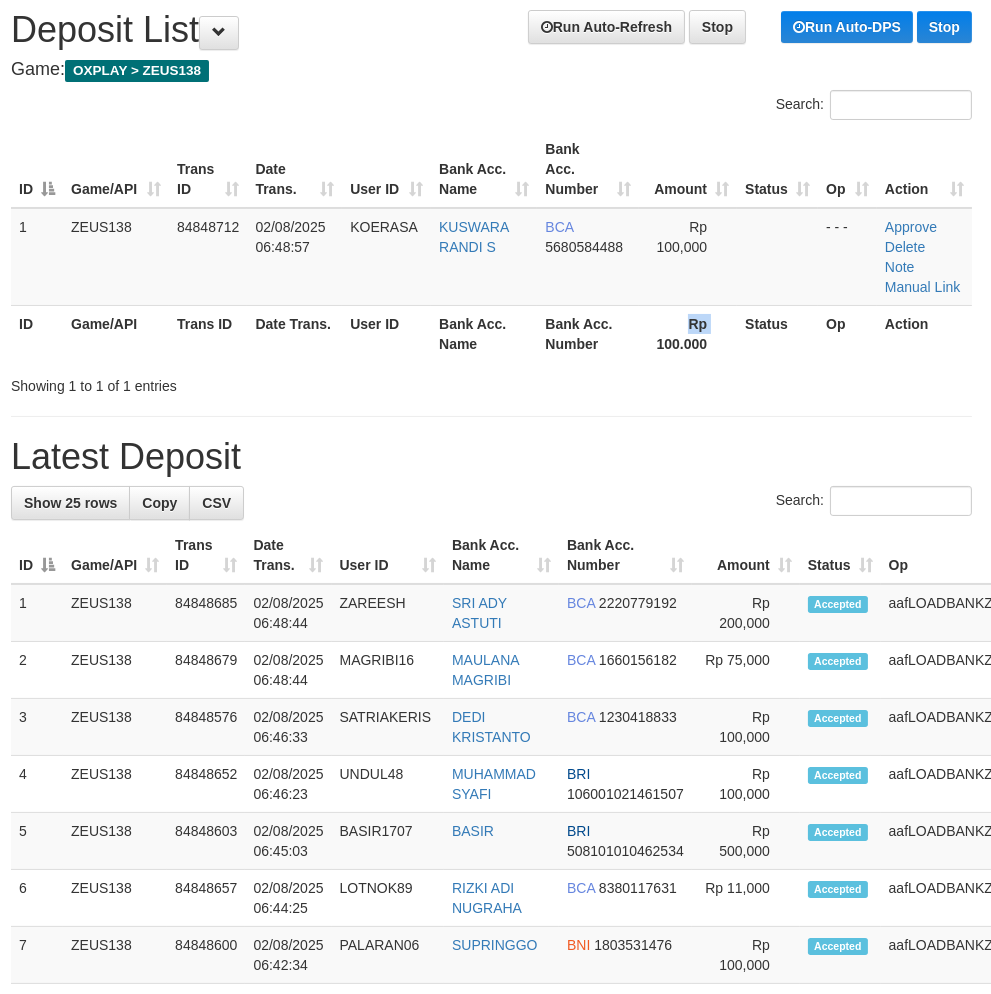 drag, startPoint x: 658, startPoint y: 347, endPoint x: 86, endPoint y: 425, distance: 577.2937 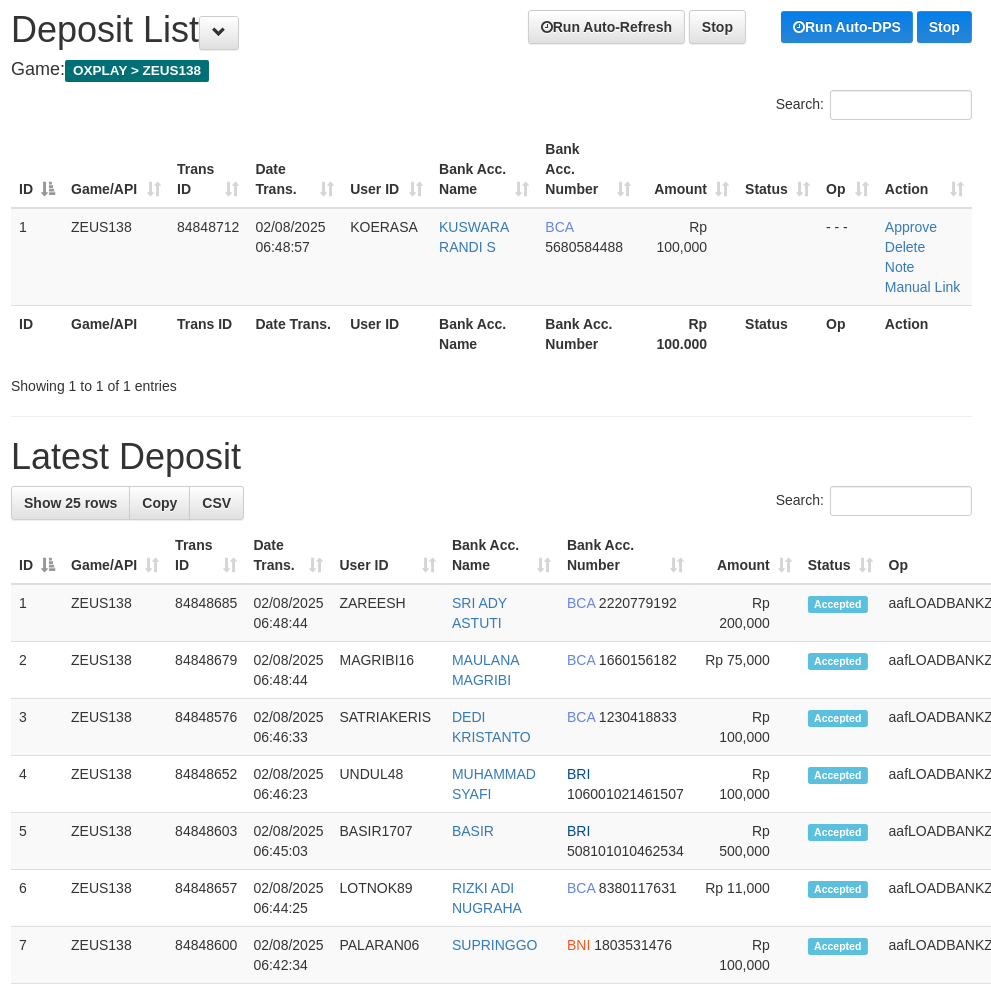click on "**********" at bounding box center (491, 1076) 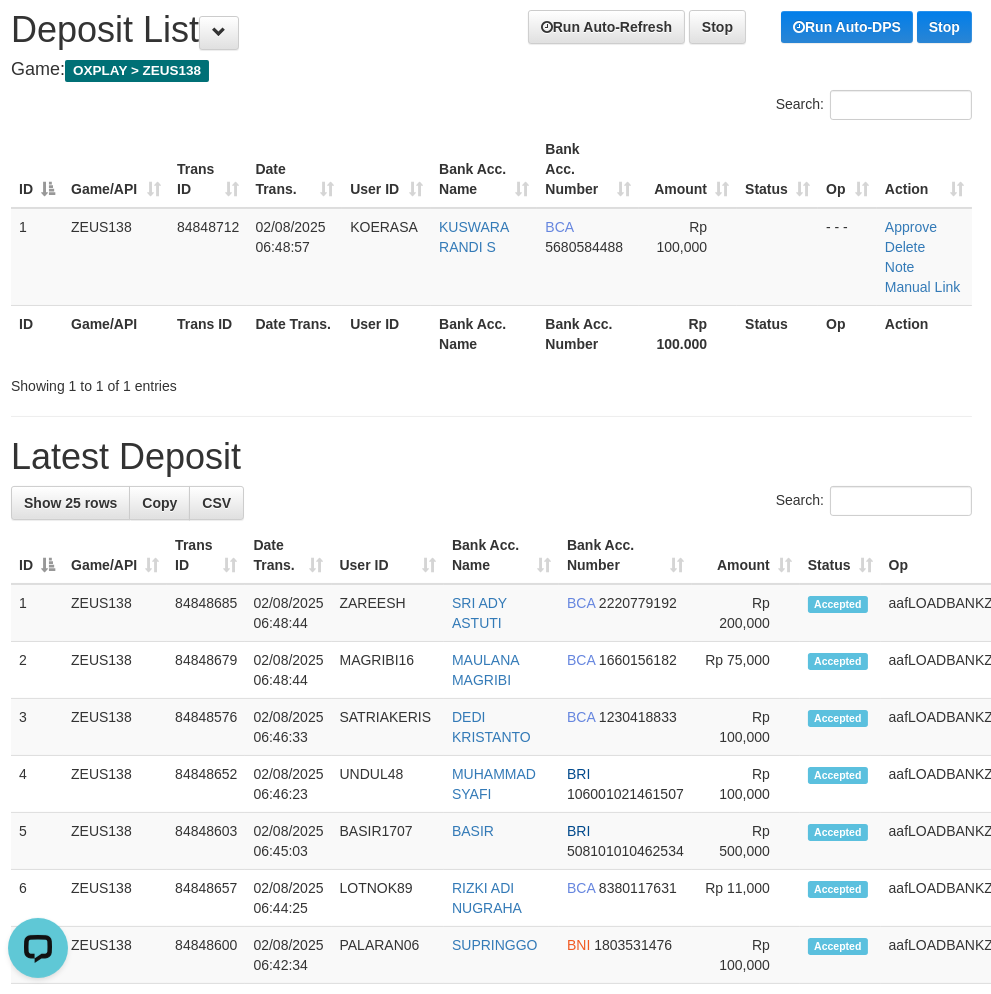 scroll, scrollTop: 0, scrollLeft: 0, axis: both 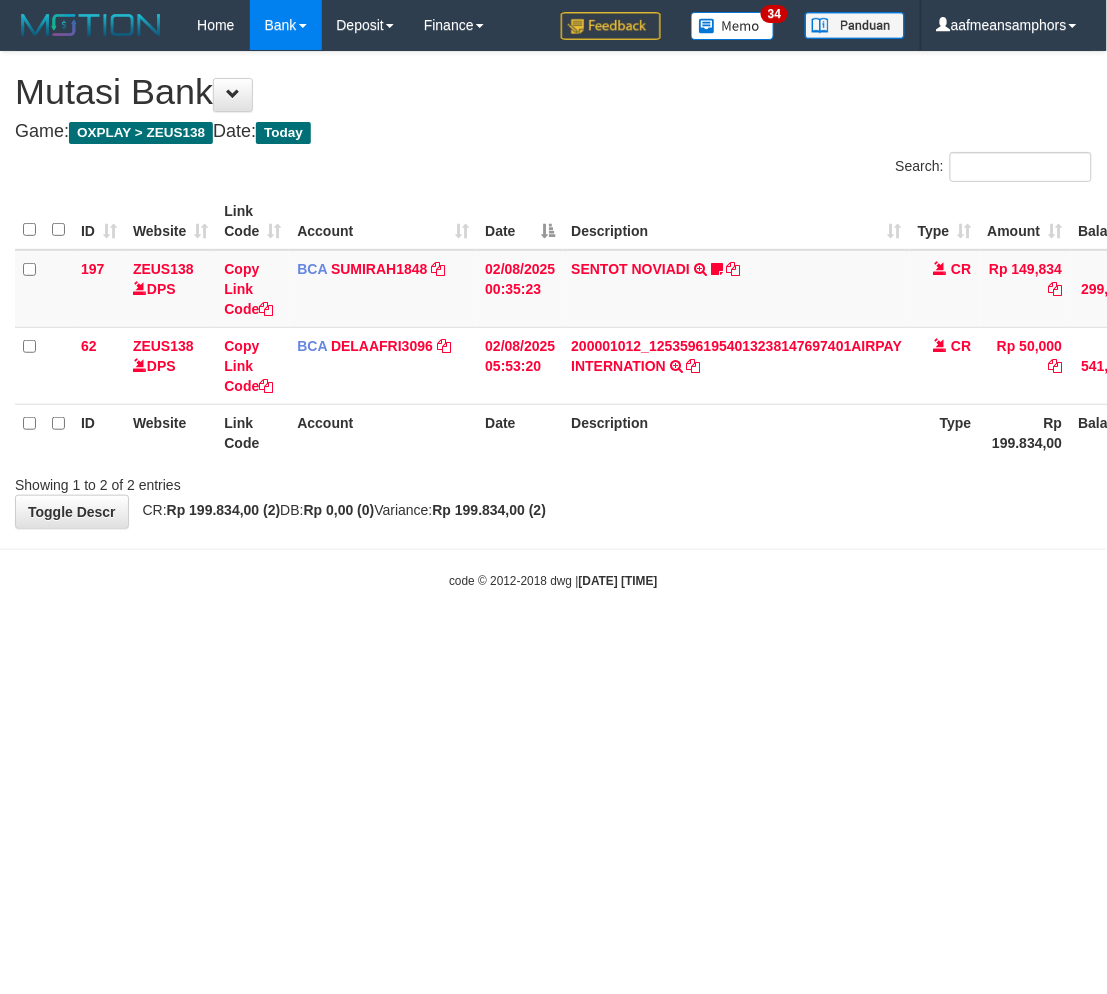 click on "**********" at bounding box center [553, 290] 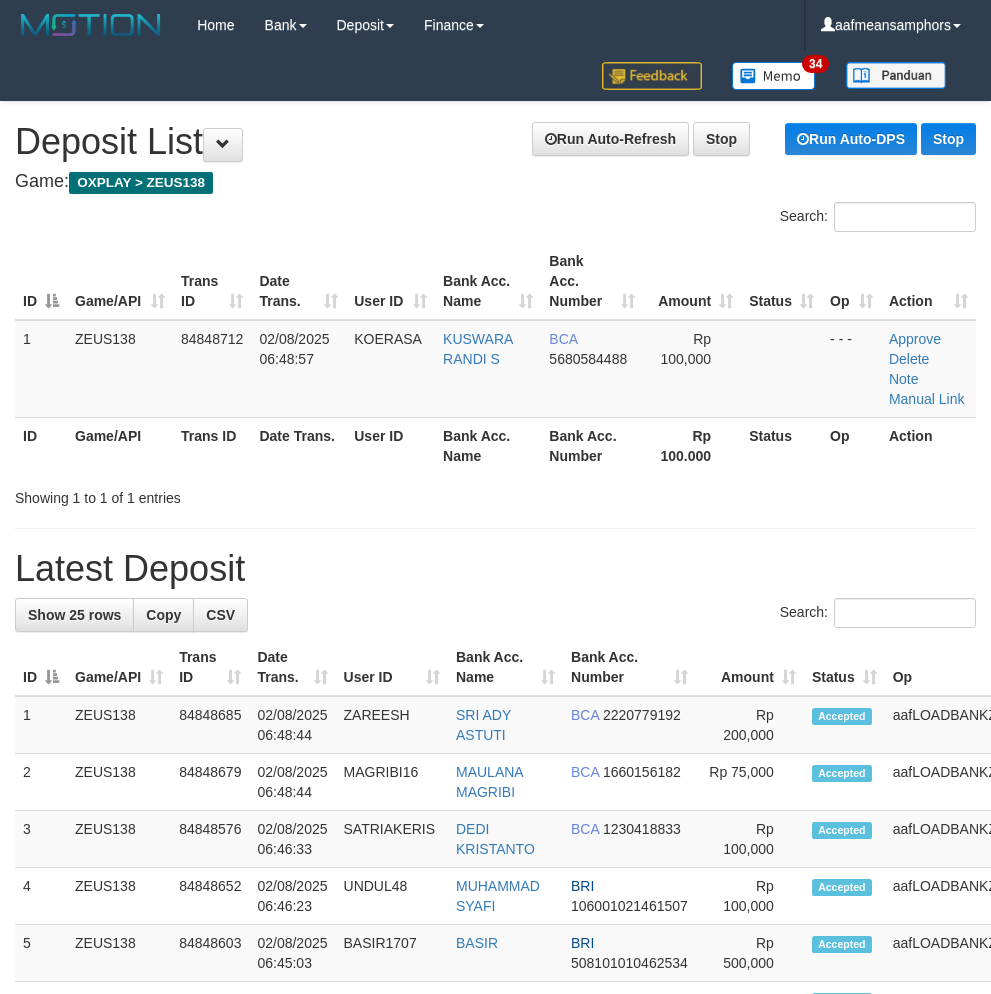 scroll, scrollTop: 112, scrollLeft: 4, axis: both 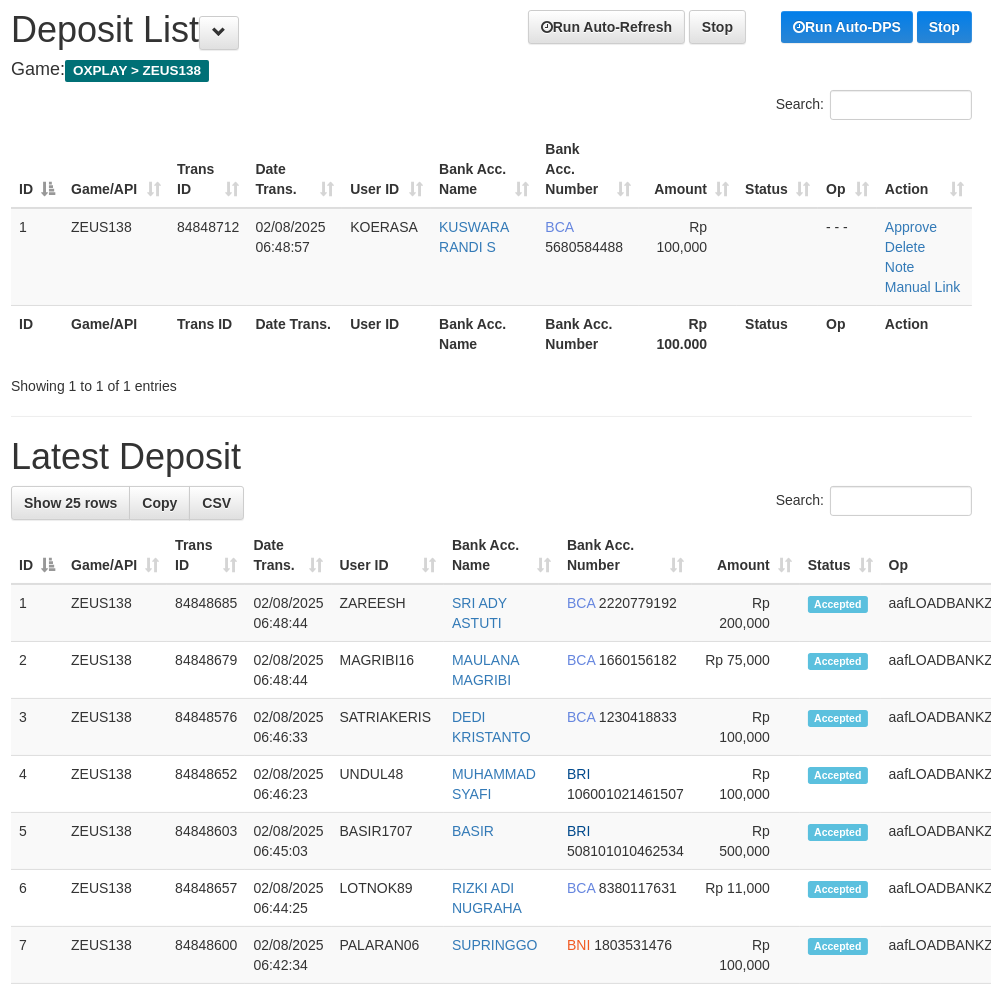 click on "**********" at bounding box center (491, 1076) 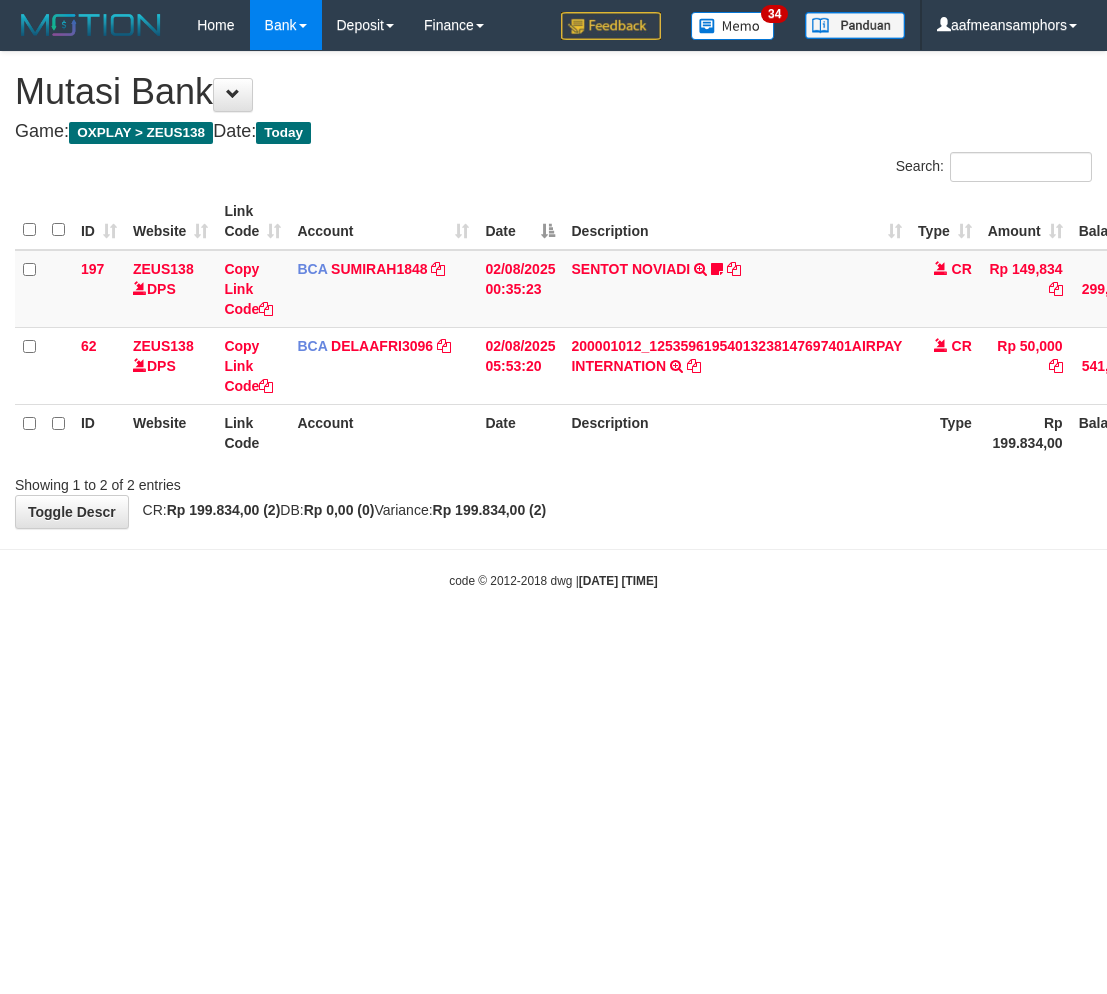 scroll, scrollTop: 0, scrollLeft: 0, axis: both 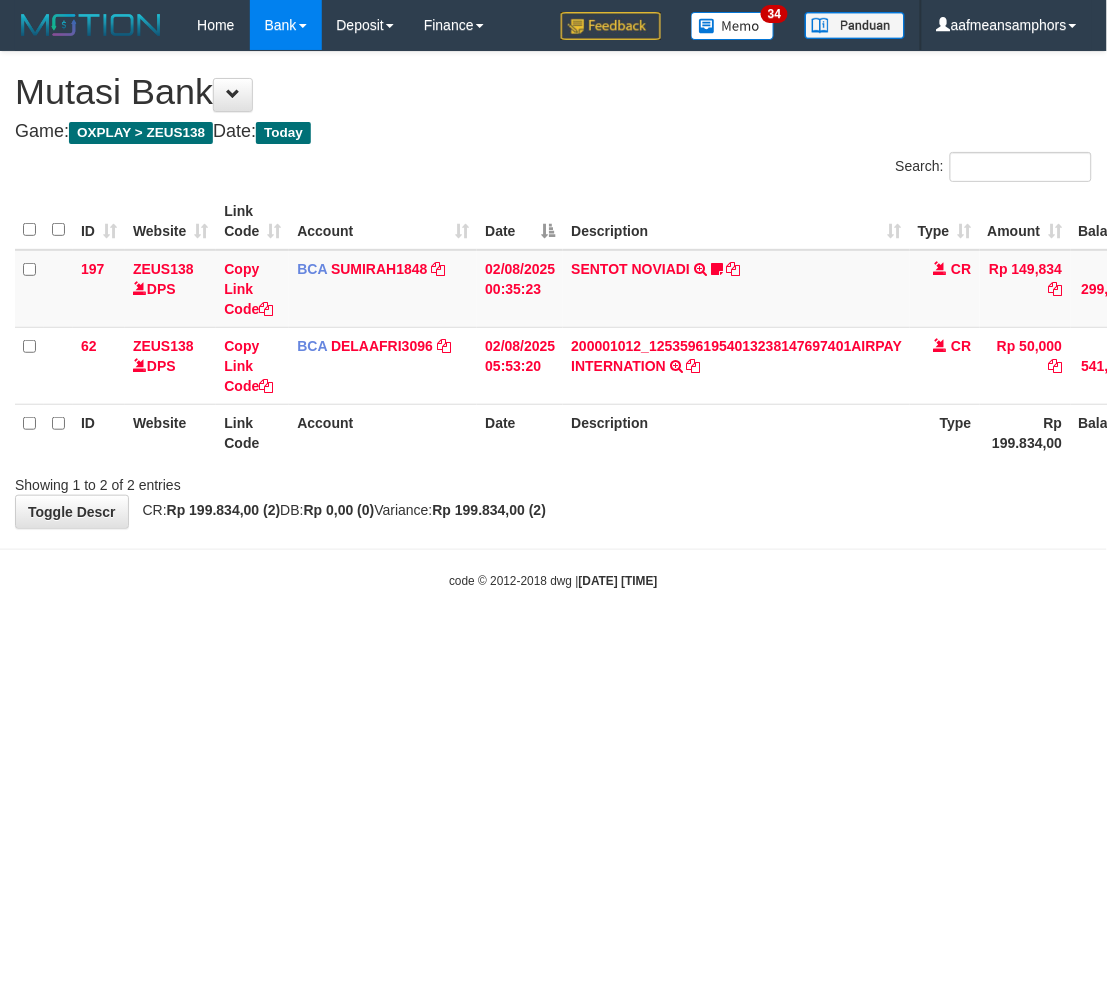 click on "**********" at bounding box center (553, 290) 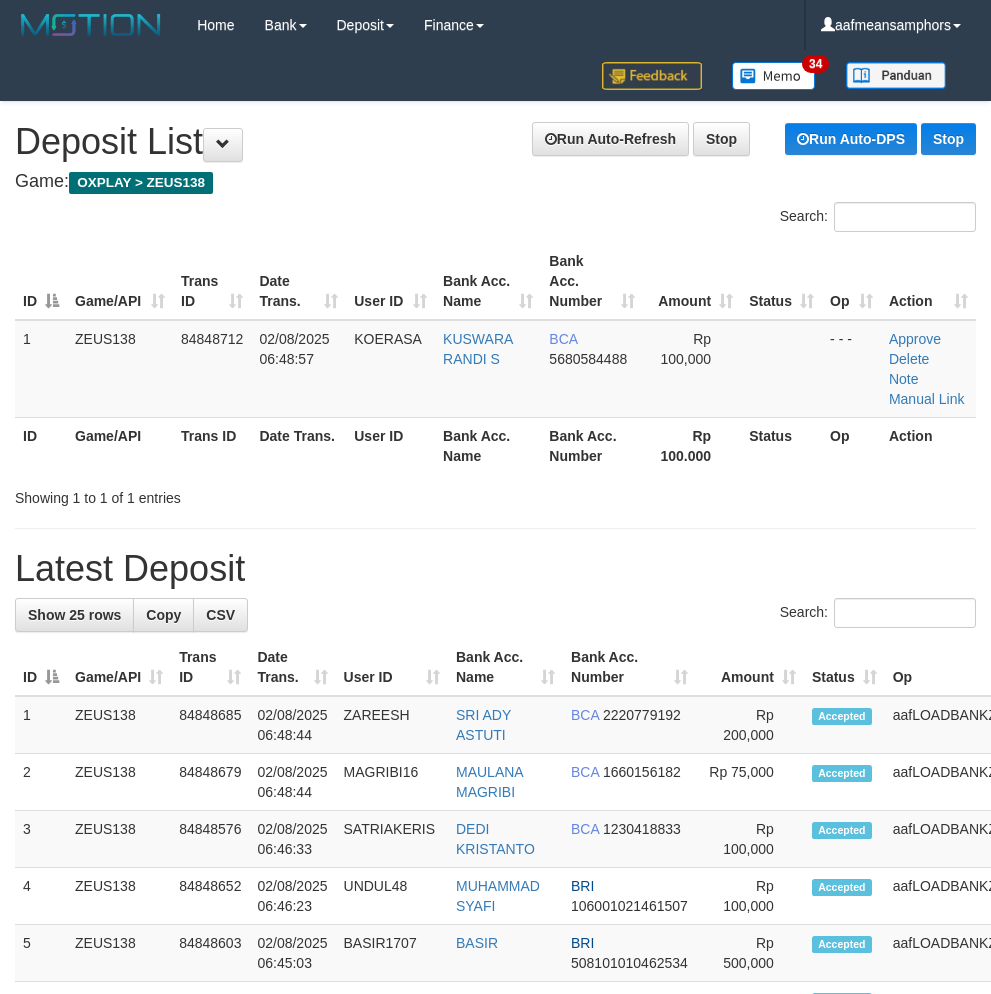 scroll, scrollTop: 112, scrollLeft: 4, axis: both 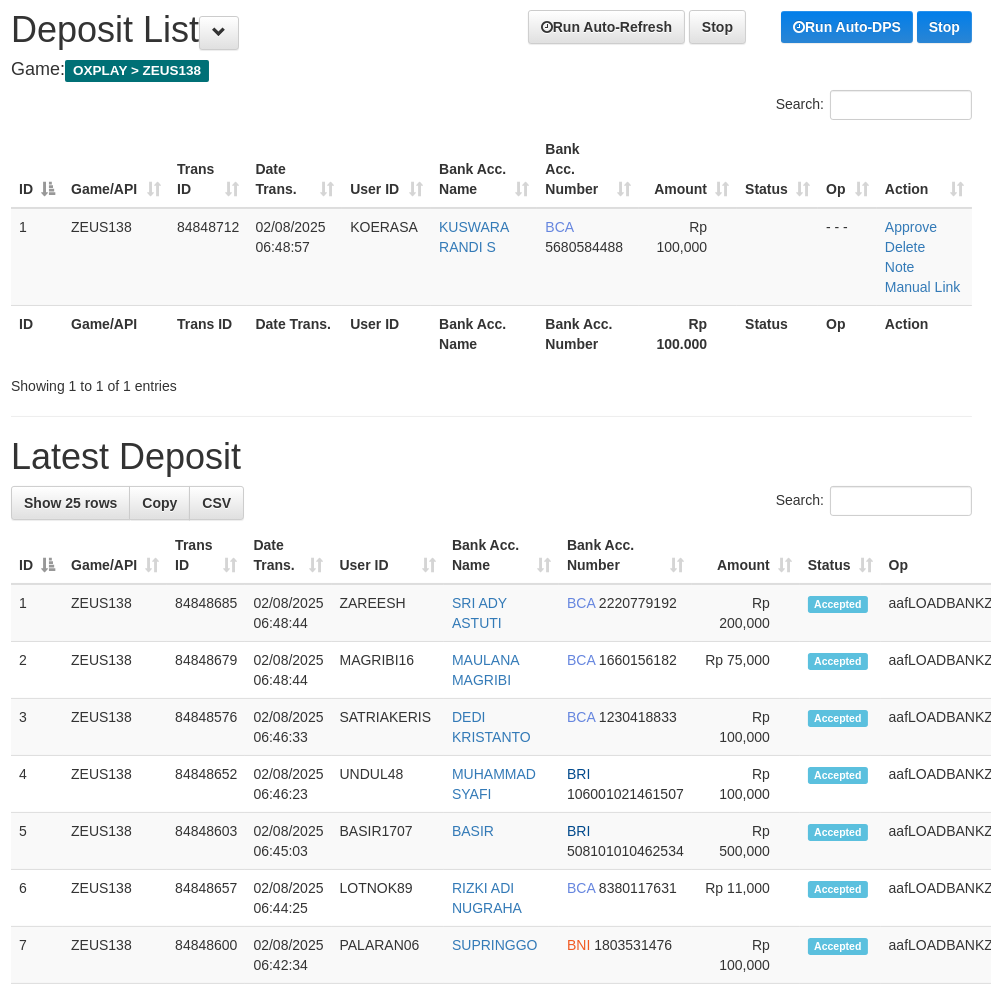 click on "**********" at bounding box center [491, 1076] 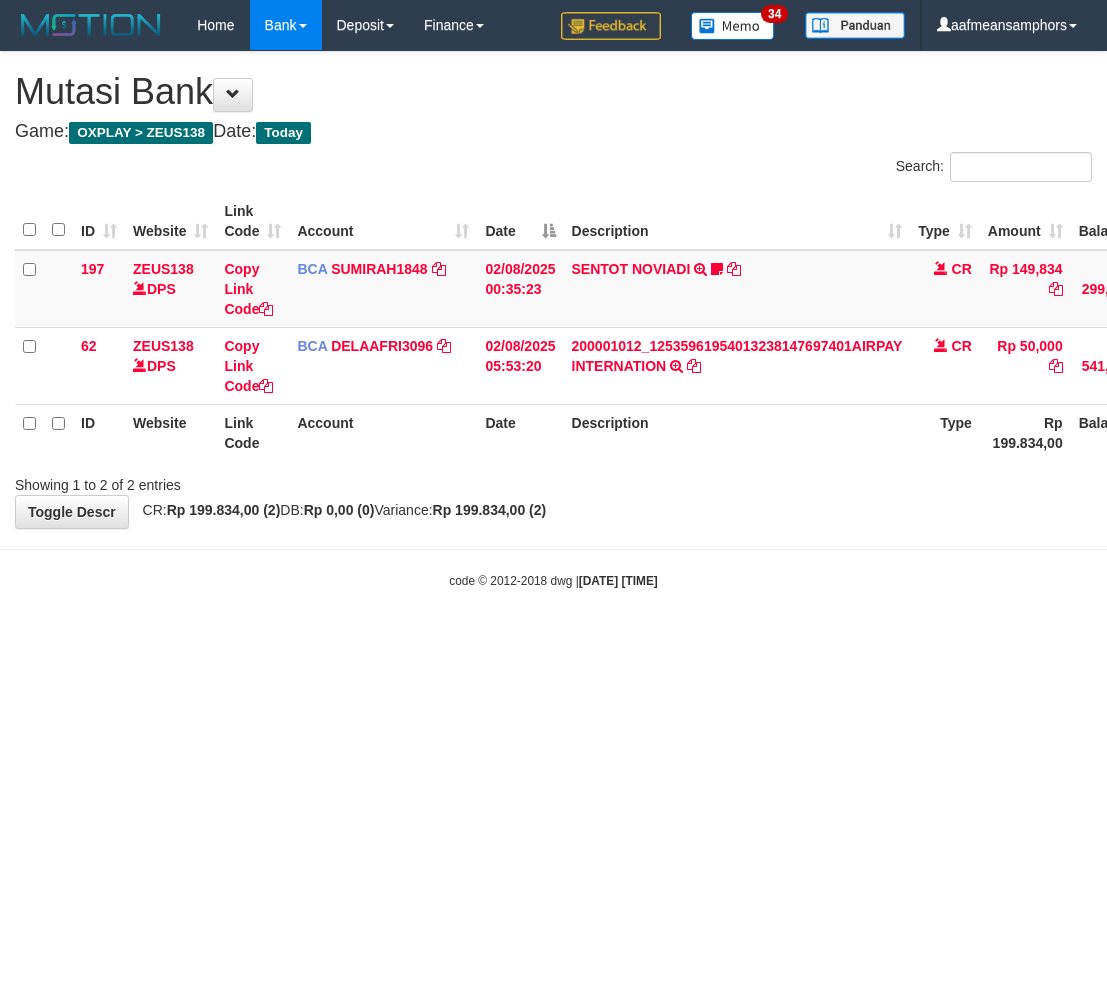 scroll, scrollTop: 0, scrollLeft: 0, axis: both 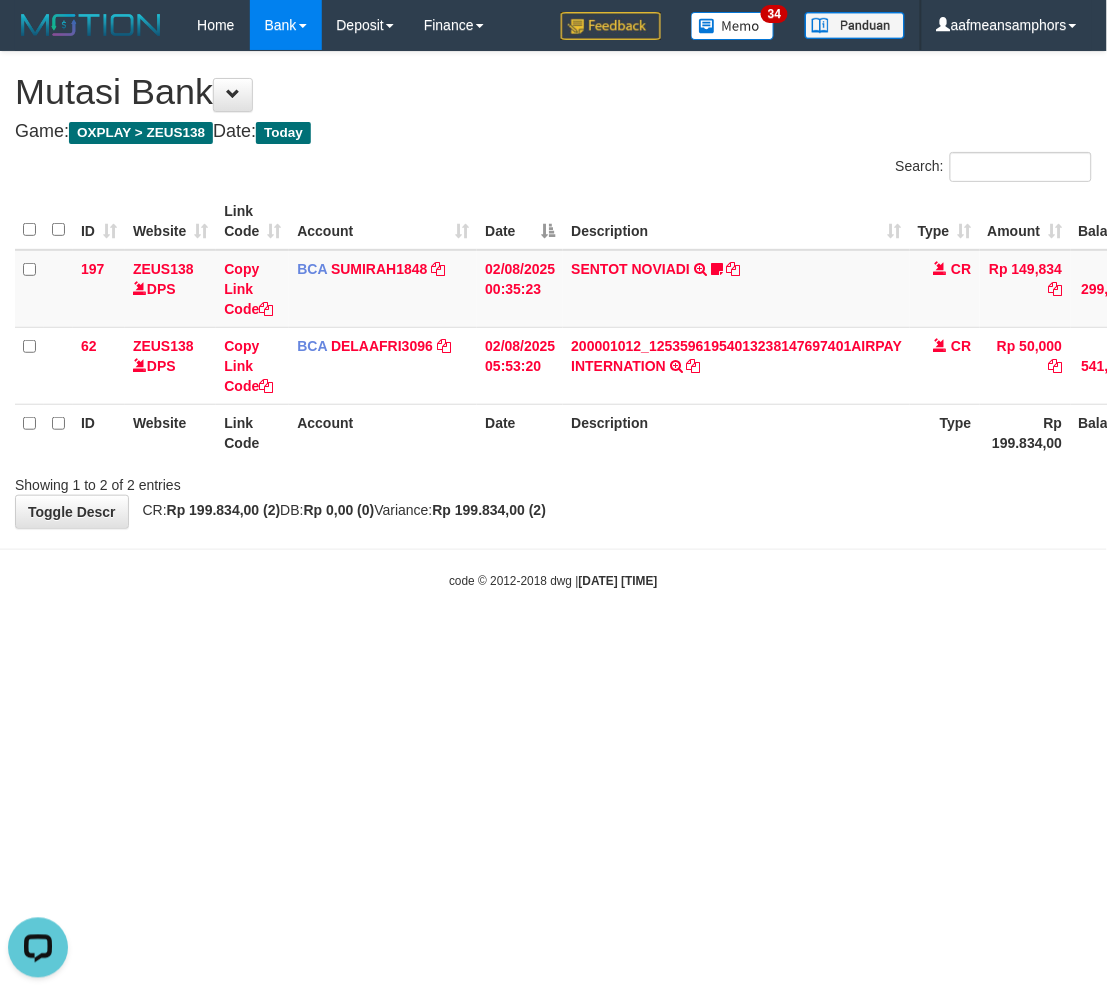 click on "**********" at bounding box center (553, 290) 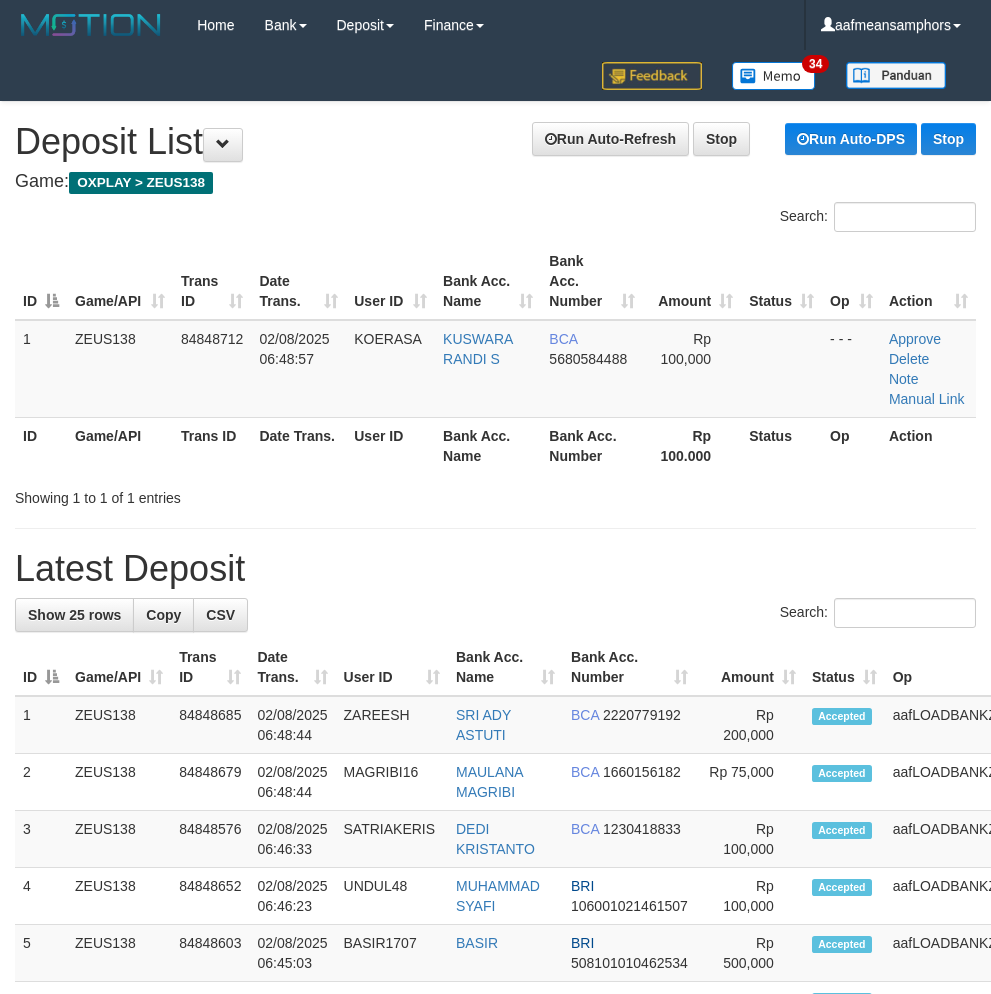 scroll, scrollTop: 112, scrollLeft: 4, axis: both 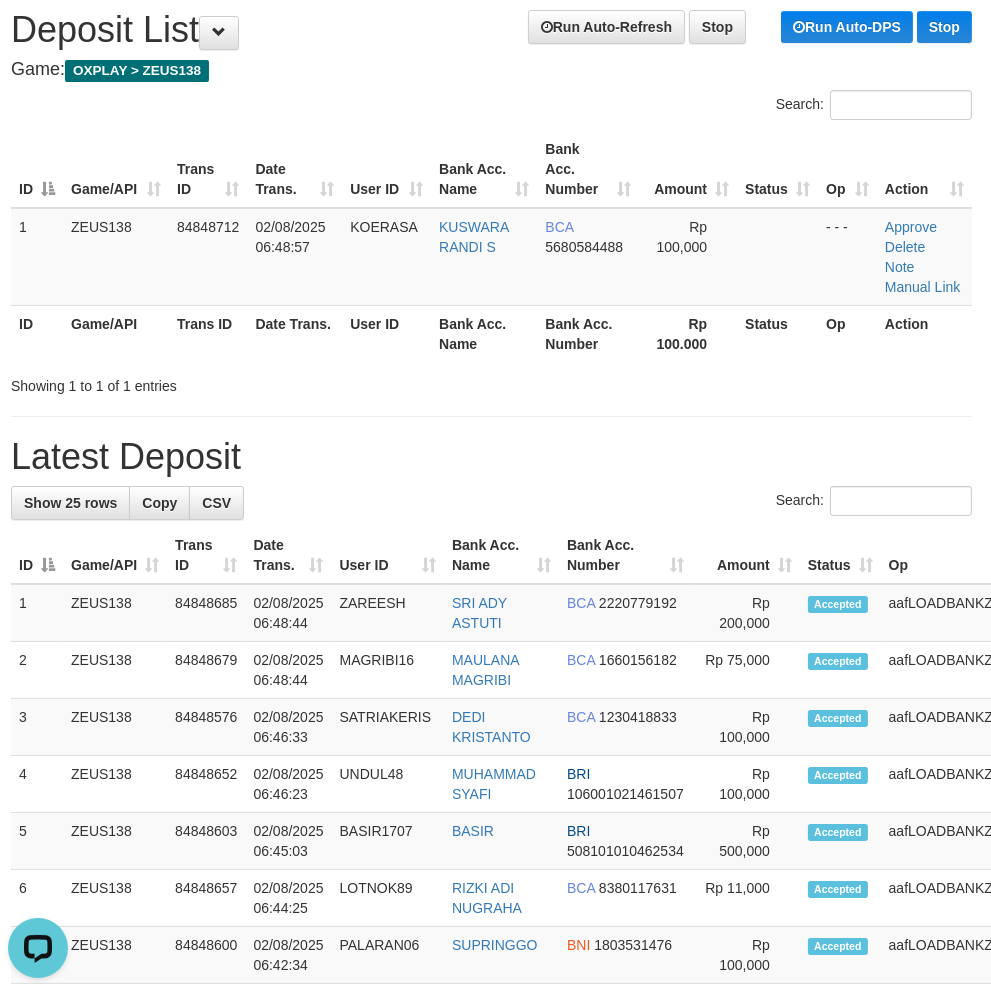 drag, startPoint x: 393, startPoint y: 422, endPoint x: 135, endPoint y: 462, distance: 261.08237 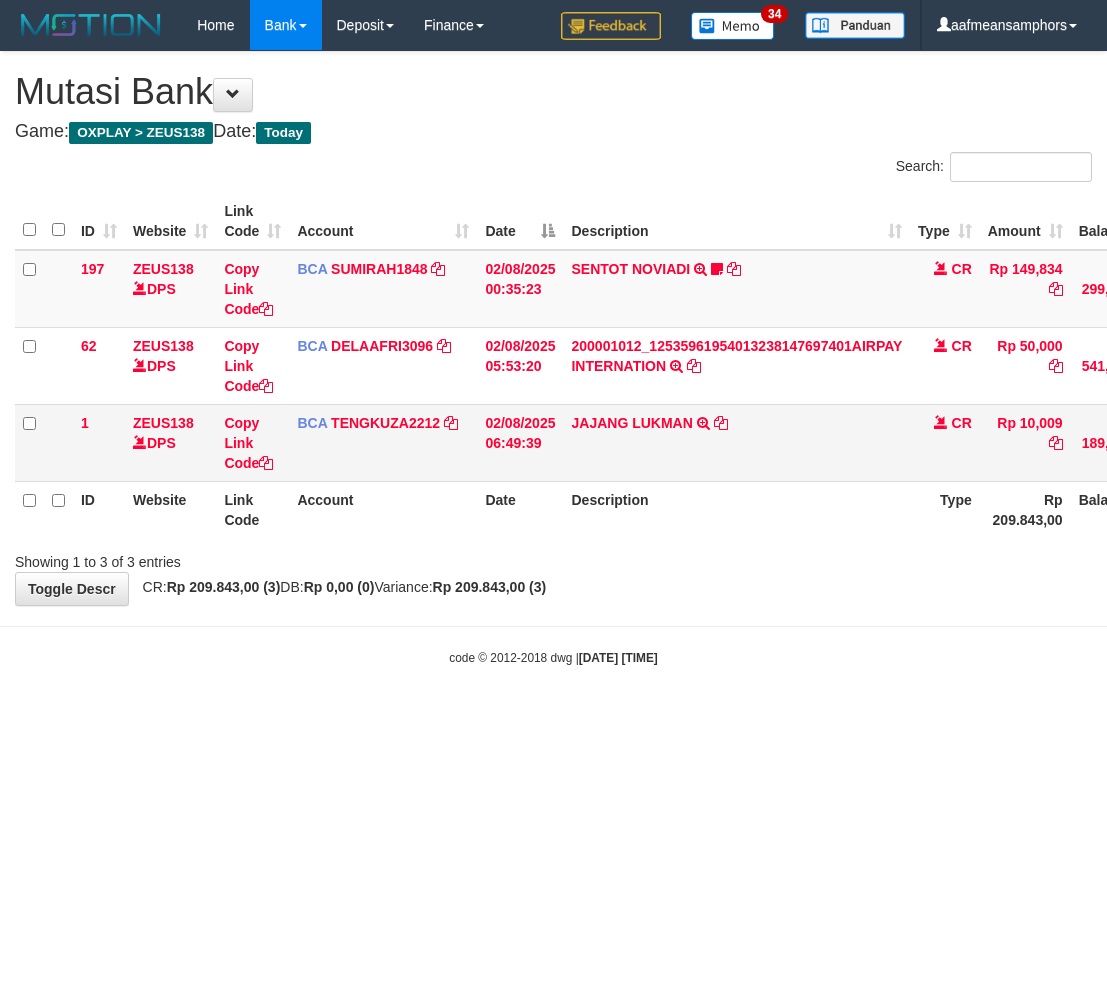 scroll, scrollTop: 0, scrollLeft: 0, axis: both 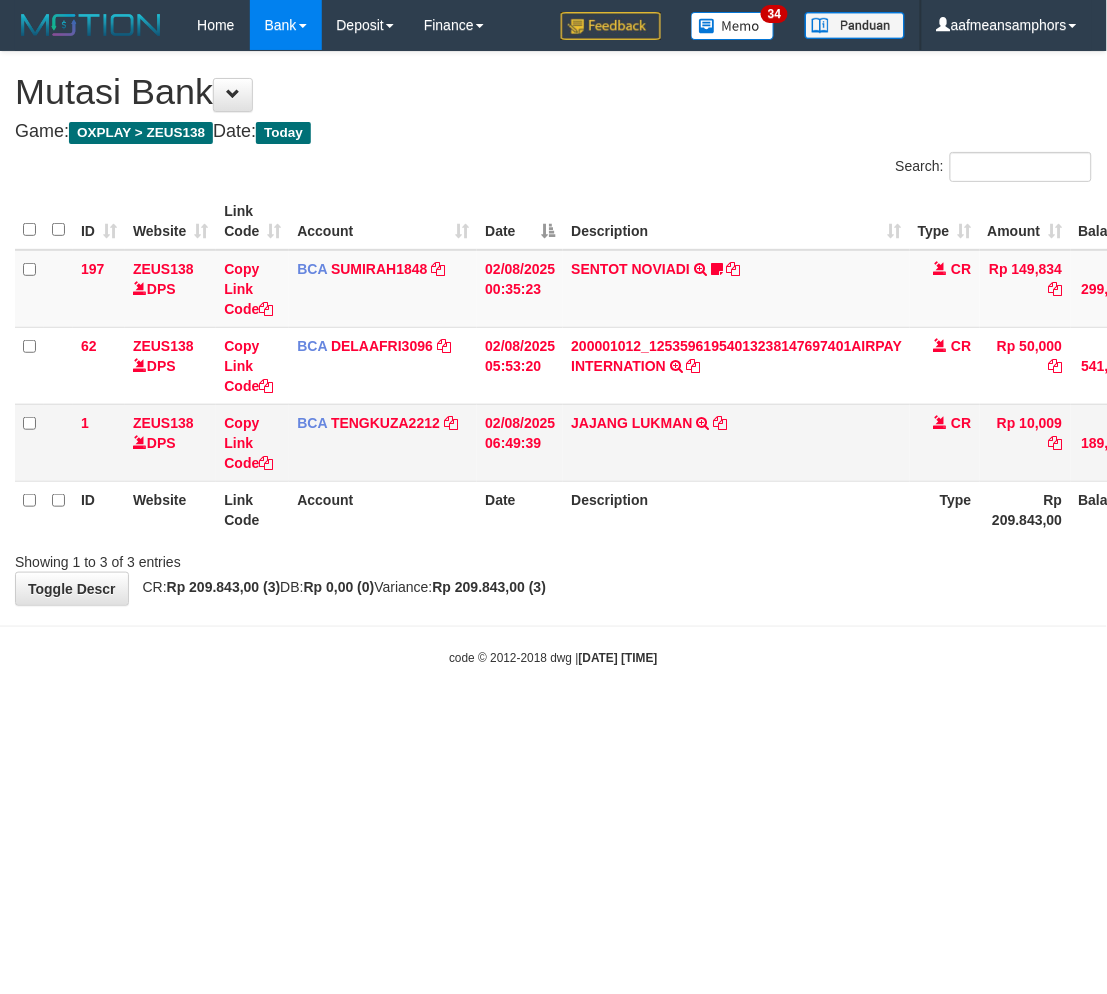 click on "Type" at bounding box center (945, 509) 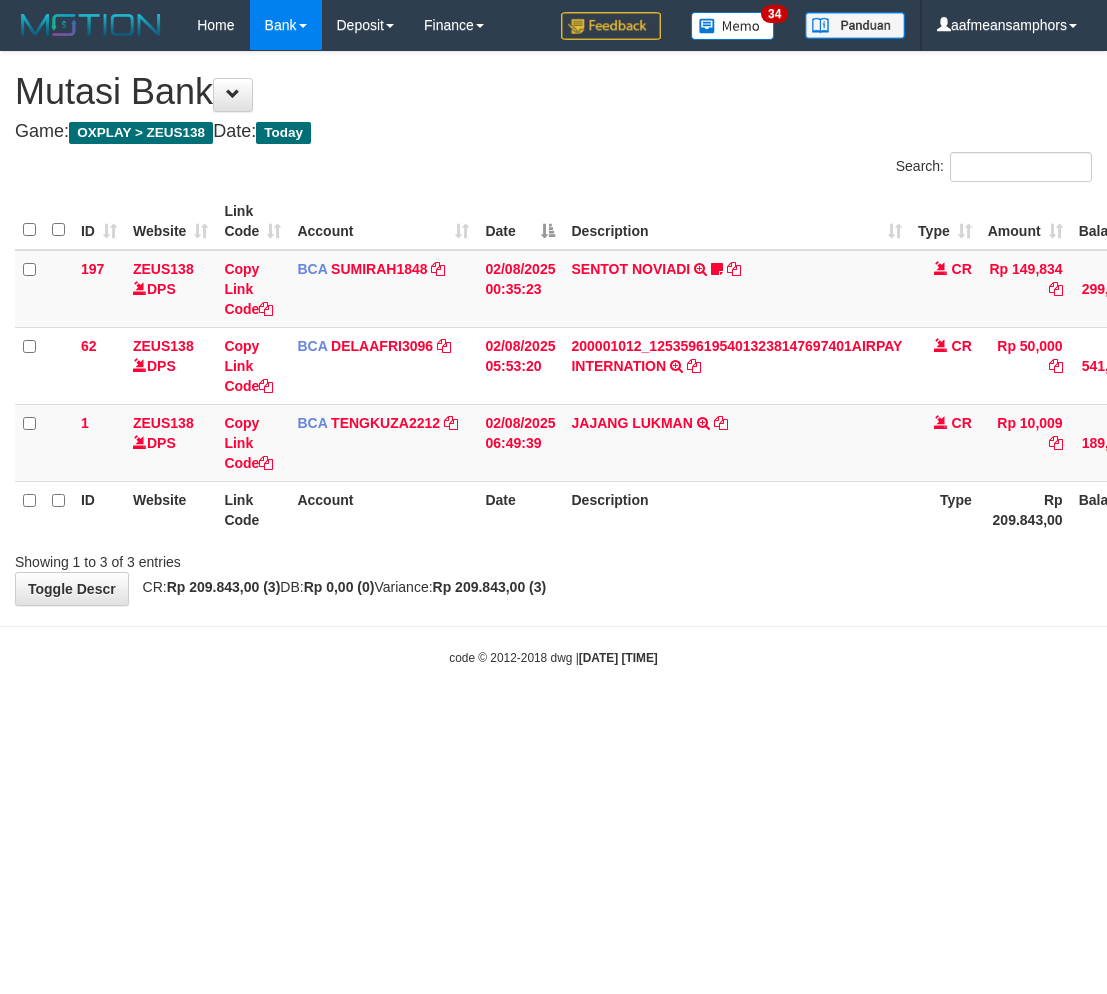 scroll, scrollTop: 0, scrollLeft: 0, axis: both 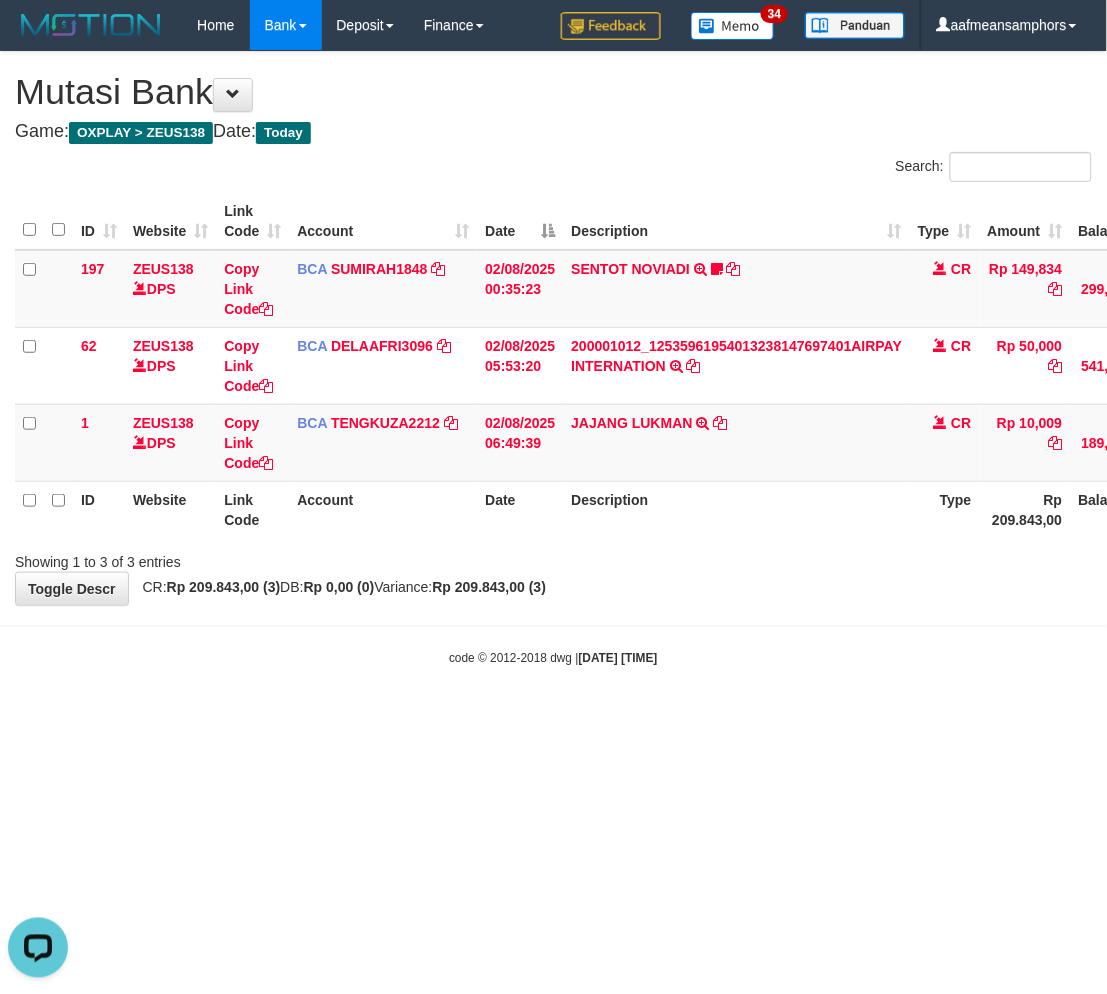 drag, startPoint x: 662, startPoint y: 735, endPoint x: 652, endPoint y: 741, distance: 11.661903 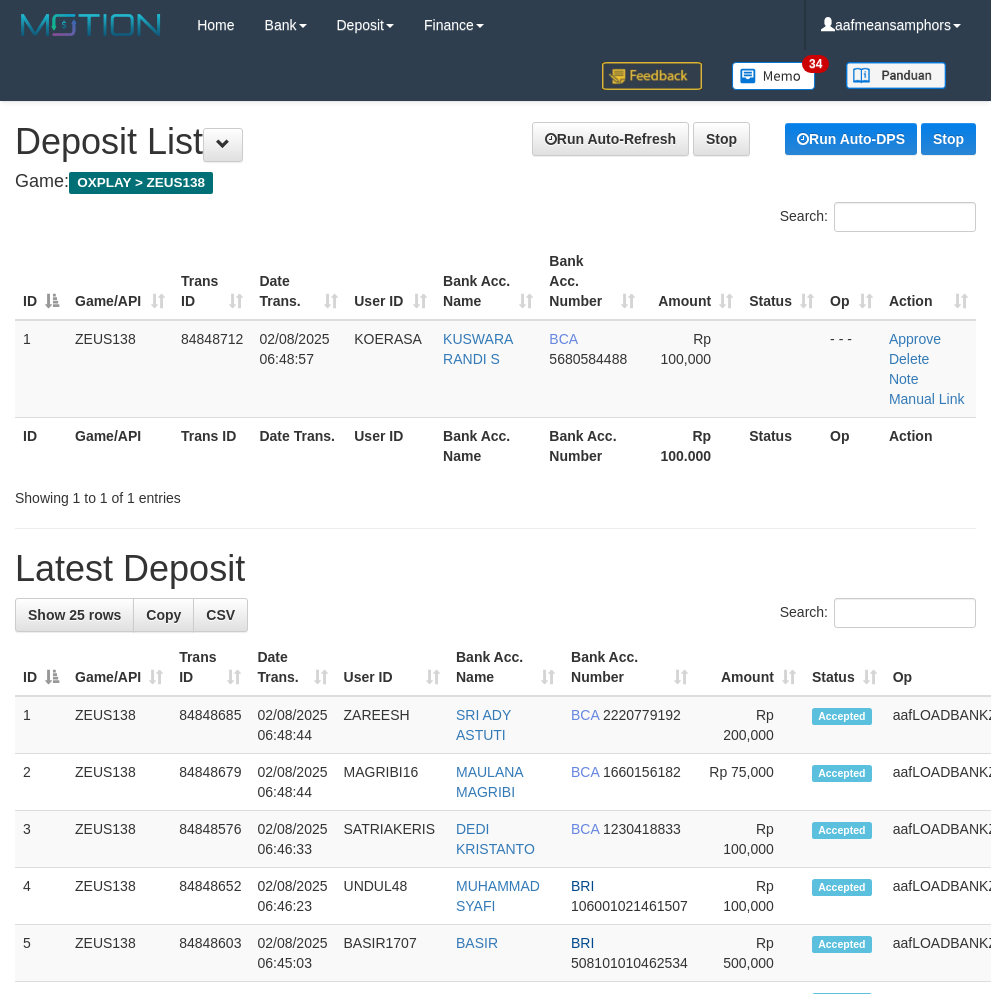 scroll, scrollTop: 112, scrollLeft: 4, axis: both 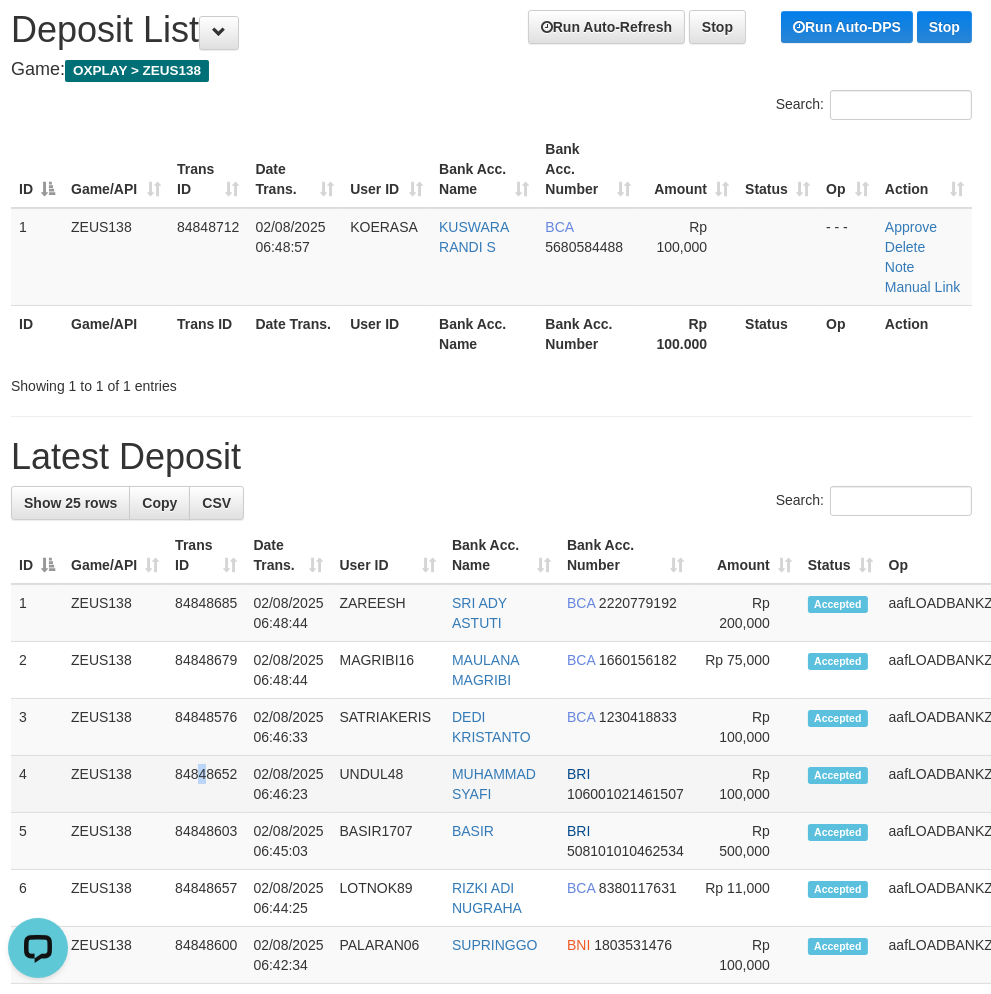 drag, startPoint x: 206, startPoint y: 786, endPoint x: 191, endPoint y: 783, distance: 15.297058 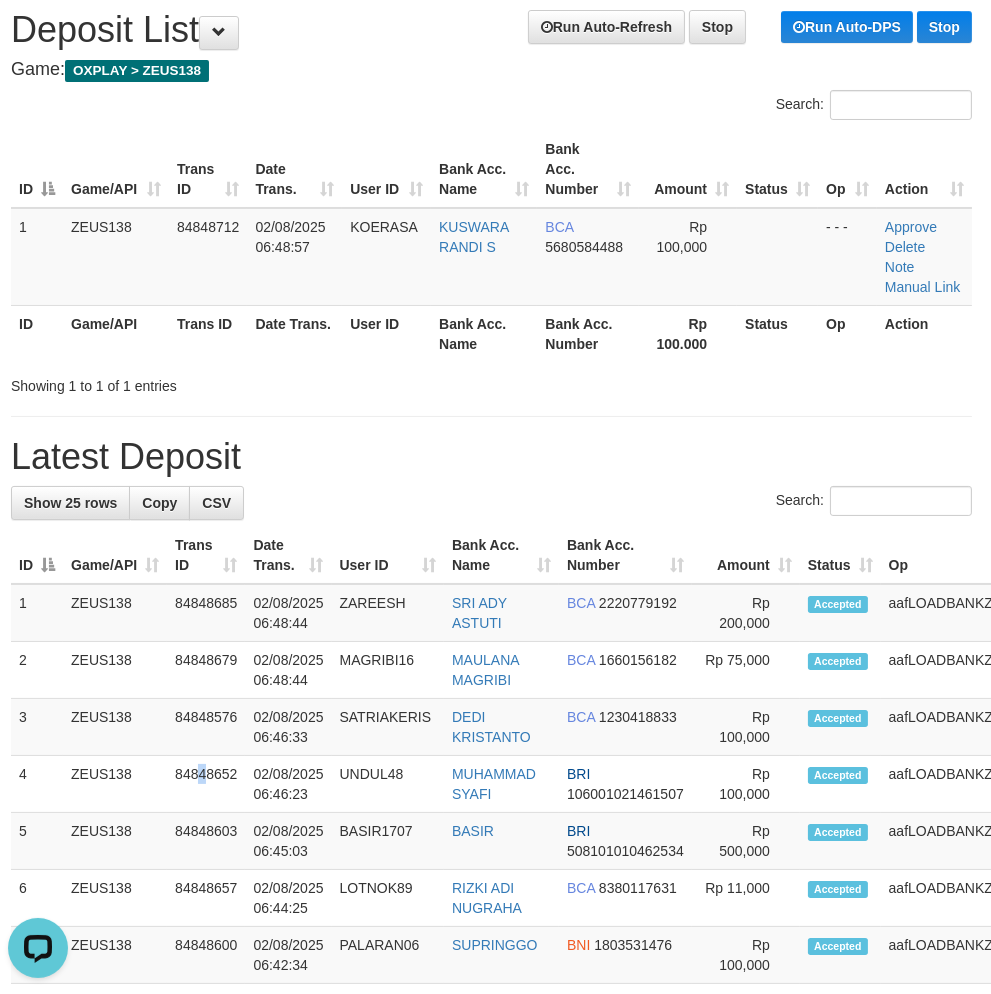 scroll, scrollTop: 945, scrollLeft: 4, axis: both 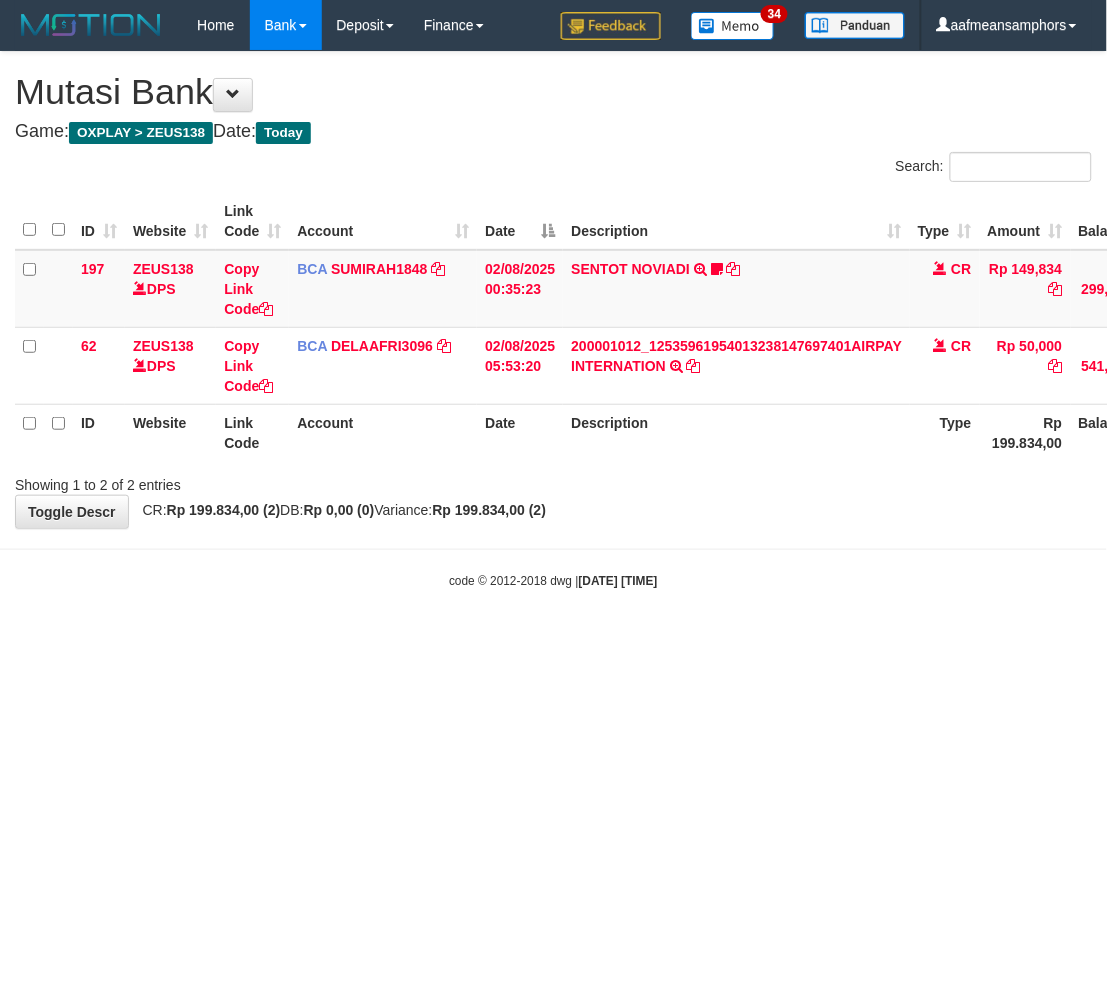 click on "Toggle navigation
Home
Bank
Account List
Load
By Website
Group
[OXPLAY]													ZEUS138
By Load Group (DPS)
Sync" at bounding box center [553, 320] 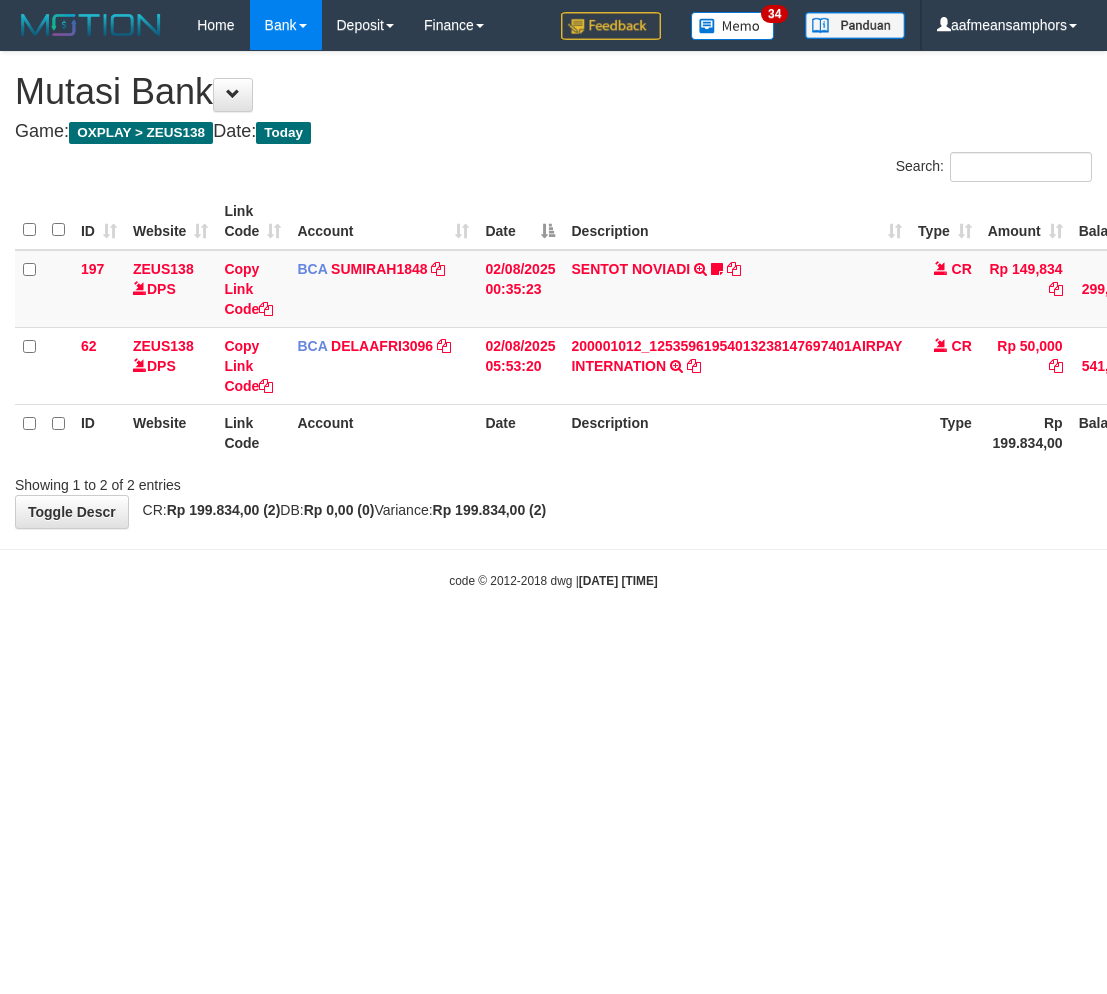 scroll, scrollTop: 0, scrollLeft: 0, axis: both 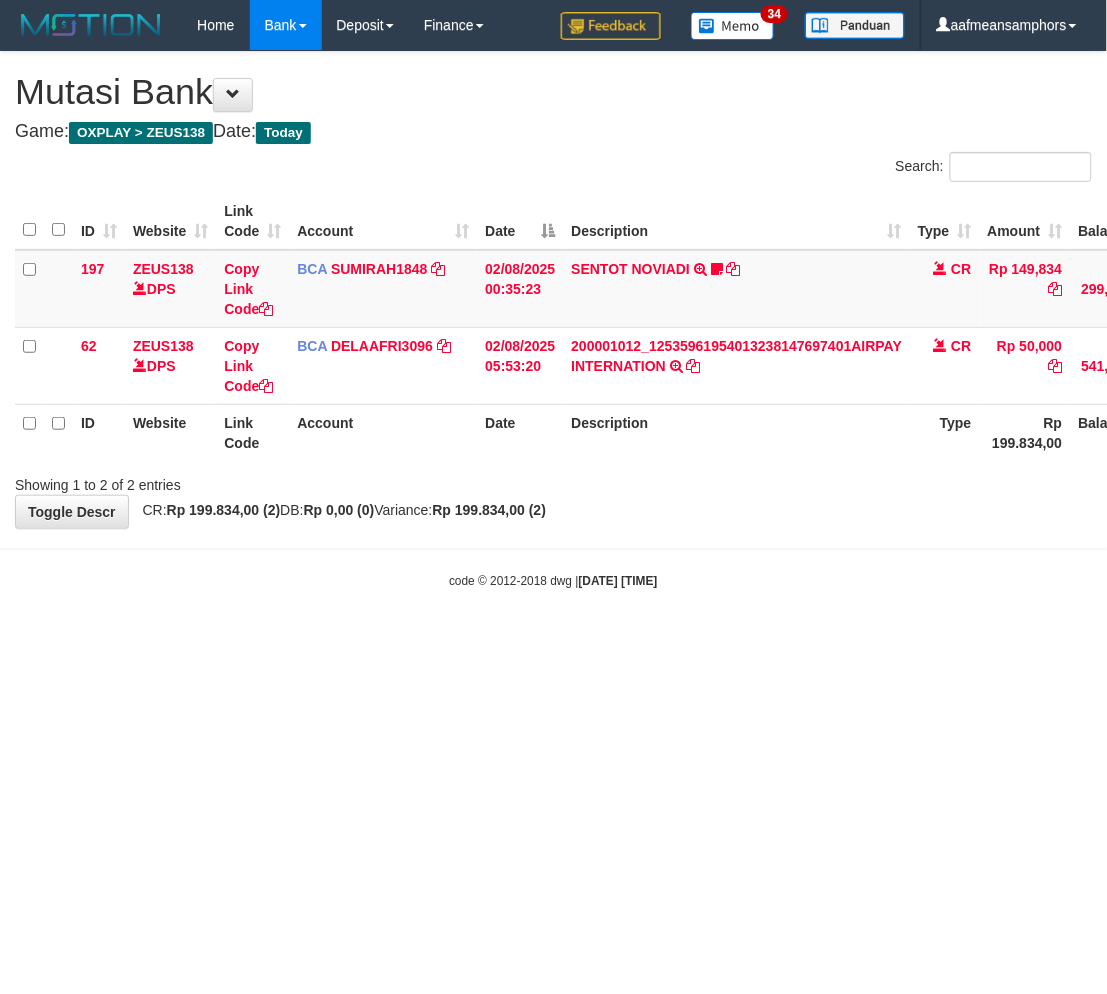 drag, startPoint x: 778, startPoint y: 701, endPoint x: 787, endPoint y: 693, distance: 12.0415945 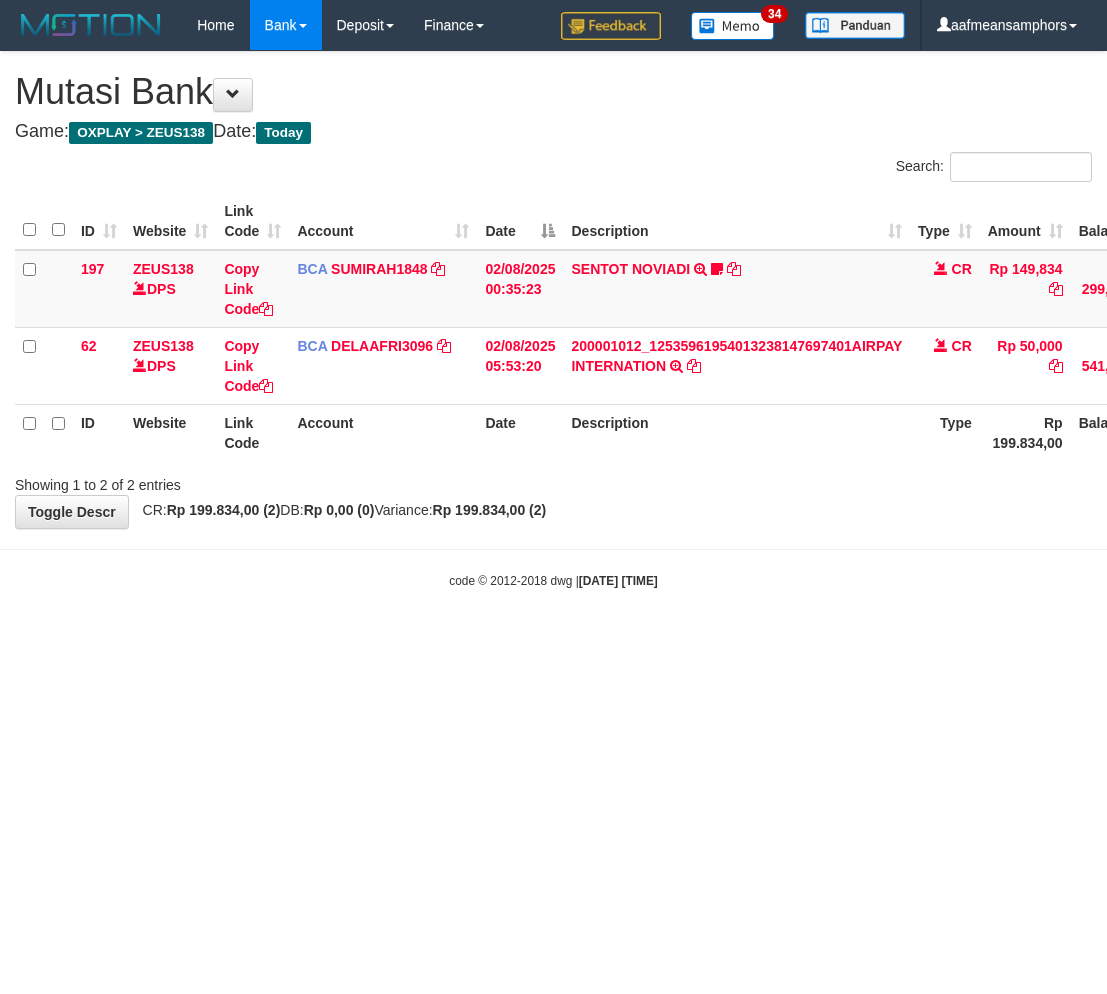 scroll, scrollTop: 0, scrollLeft: 0, axis: both 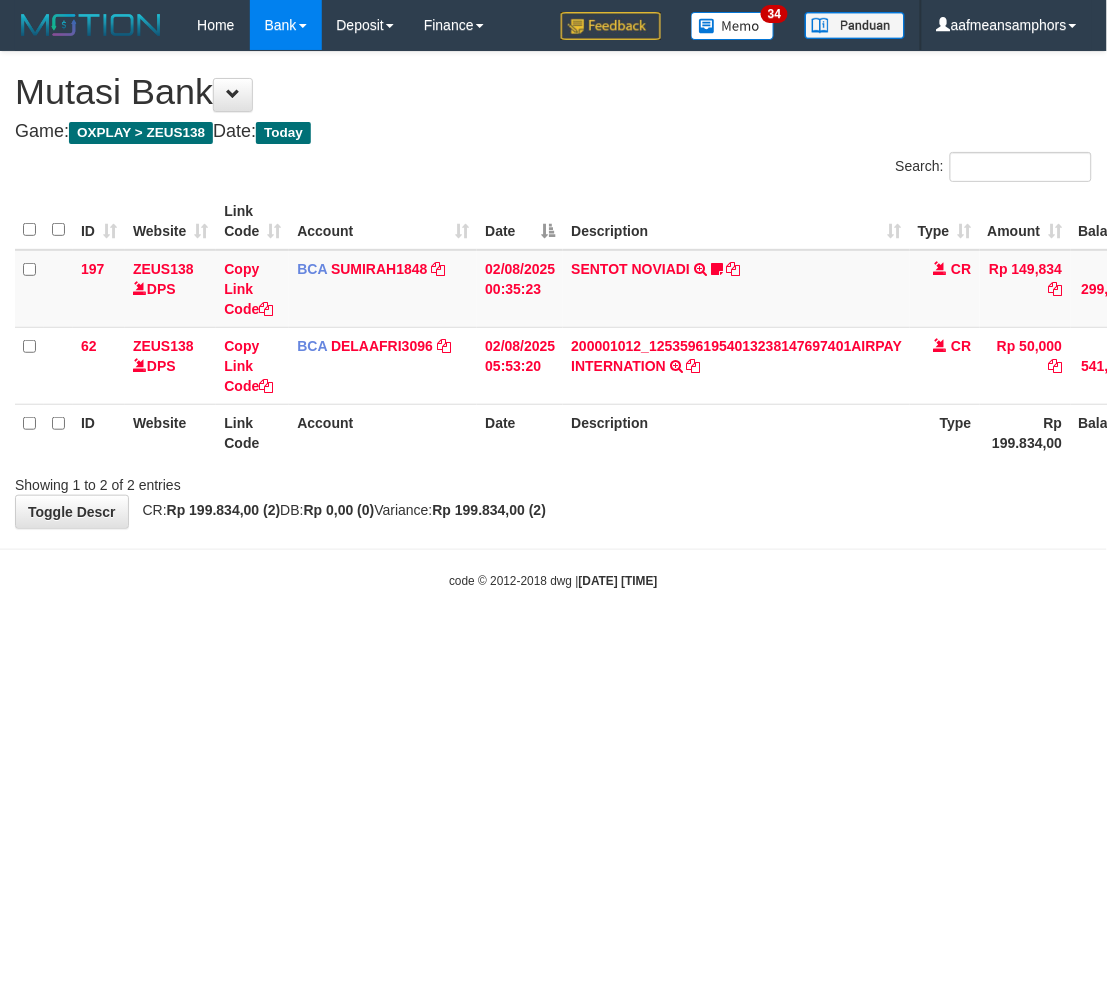 click on "Toggle navigation
Home
Bank
Account List
Load
By Website
Group
[OXPLAY]													ZEUS138
By Load Group (DPS)
Sync" at bounding box center (553, 320) 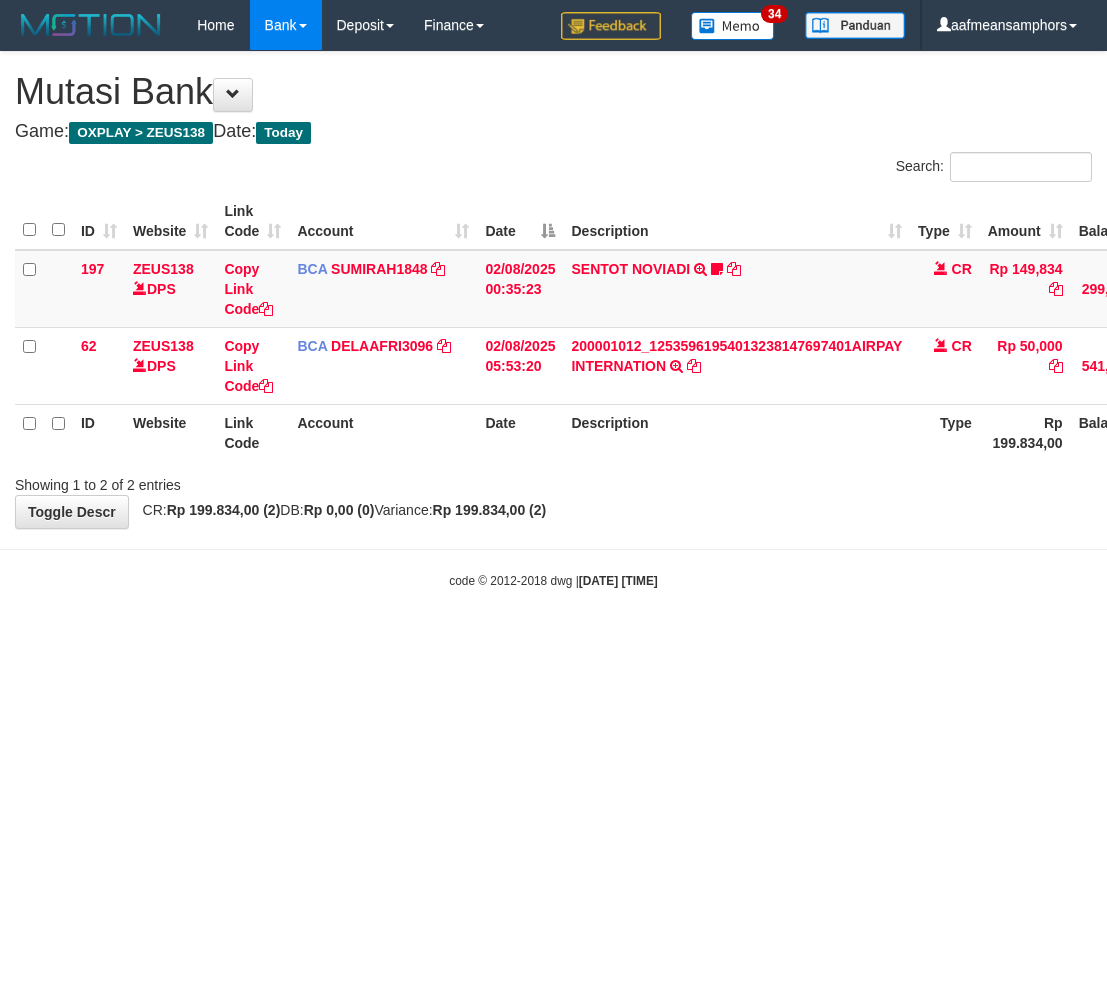 scroll, scrollTop: 0, scrollLeft: 0, axis: both 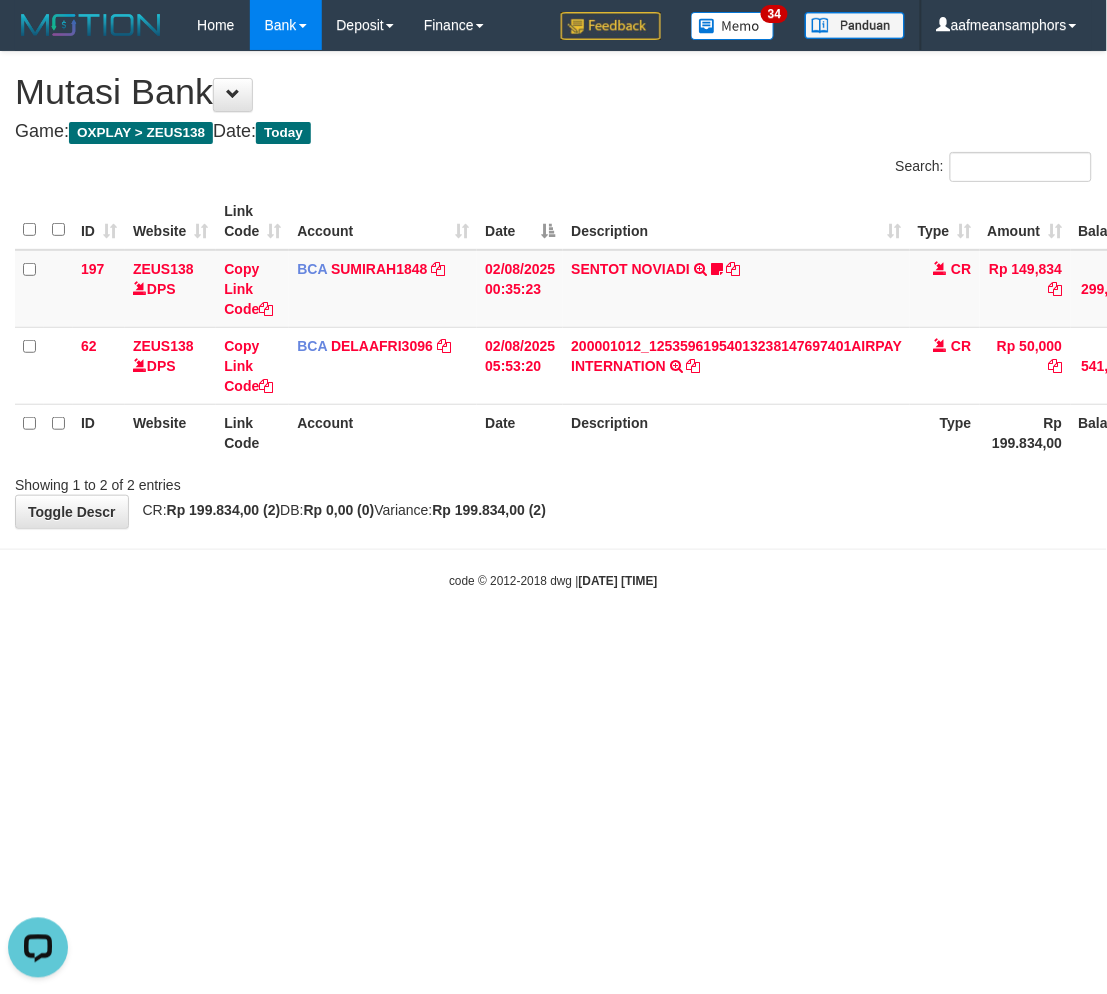 click on "Toggle navigation
Home
Bank
Account List
Load
By Website
Group
[OXPLAY]													ZEUS138
By Load Group (DPS)
Sync" at bounding box center (553, 320) 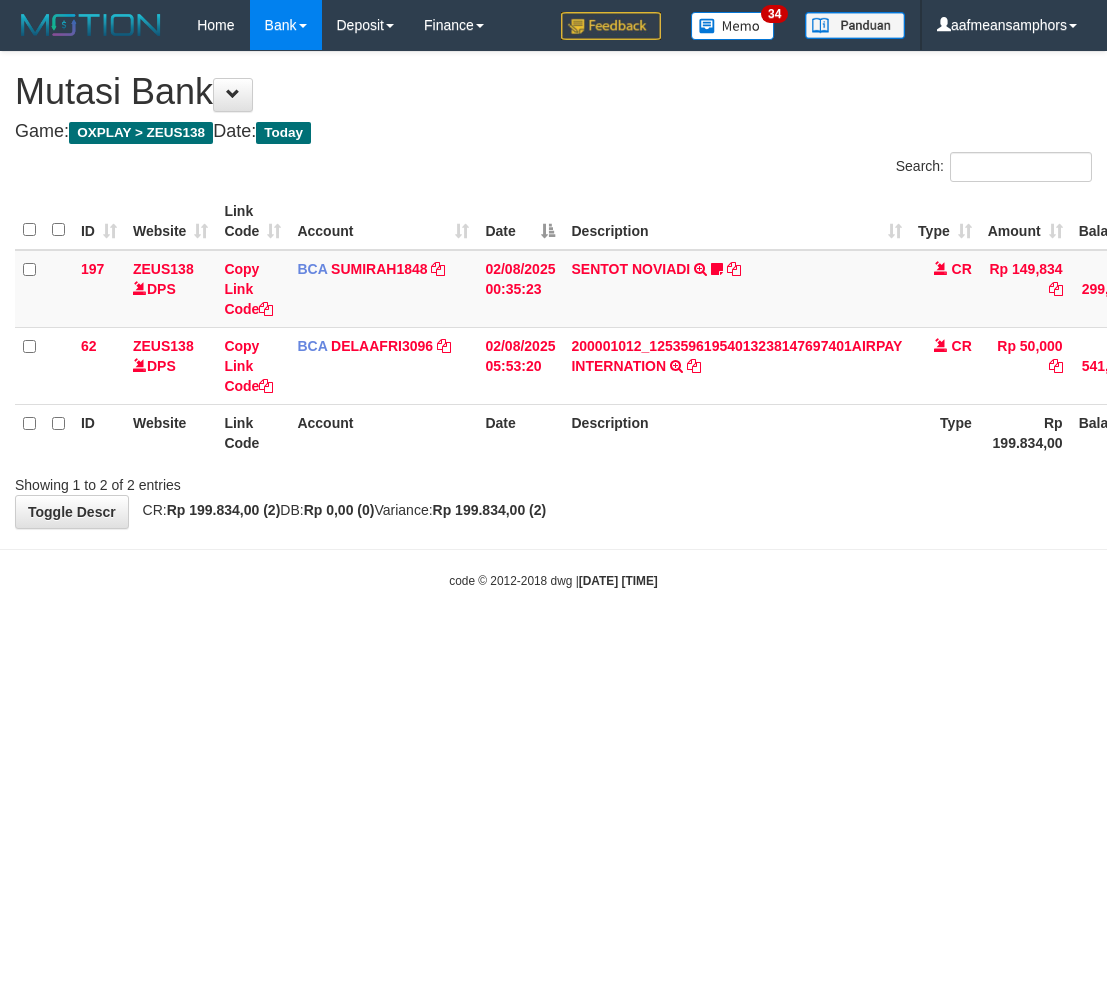 scroll, scrollTop: 0, scrollLeft: 0, axis: both 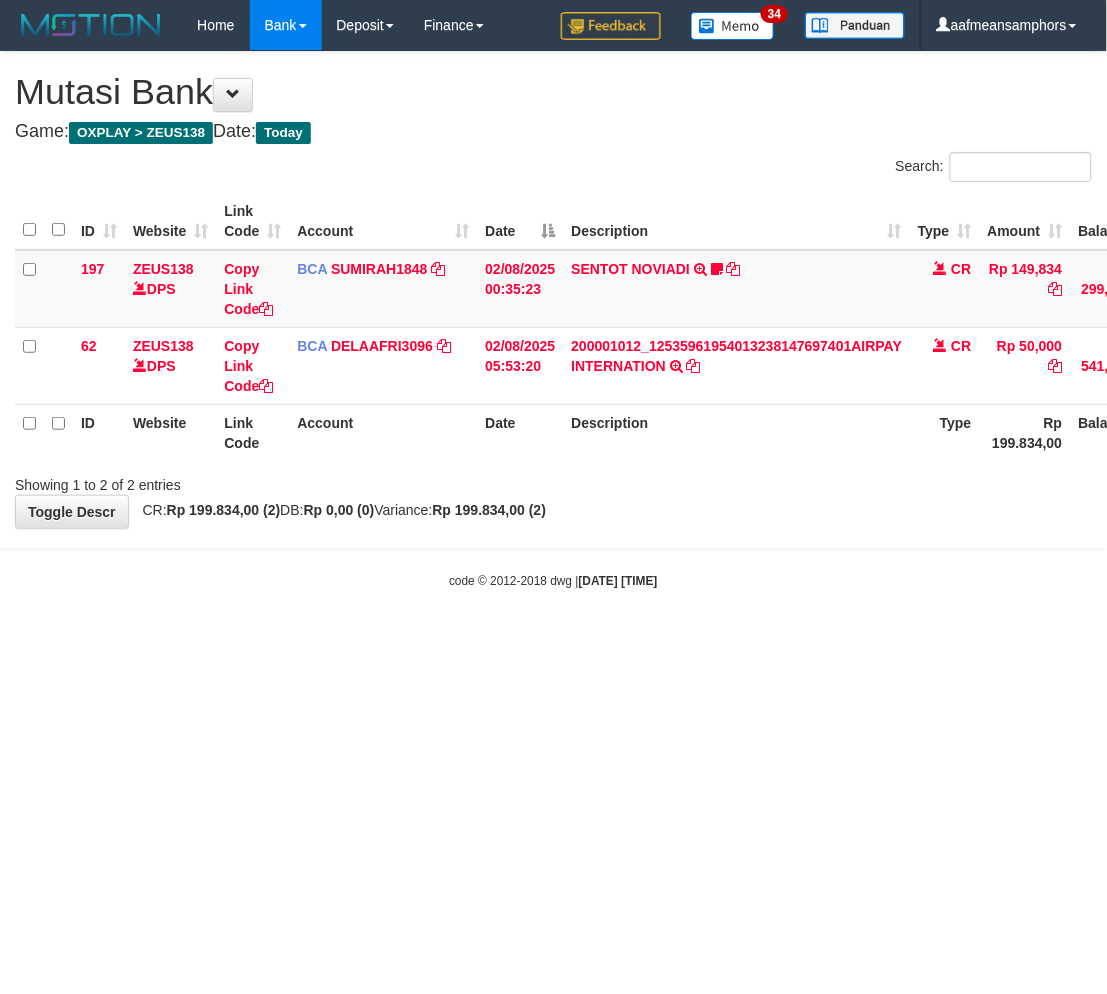 drag, startPoint x: 0, startPoint y: 0, endPoint x: 845, endPoint y: 767, distance: 1141.1897 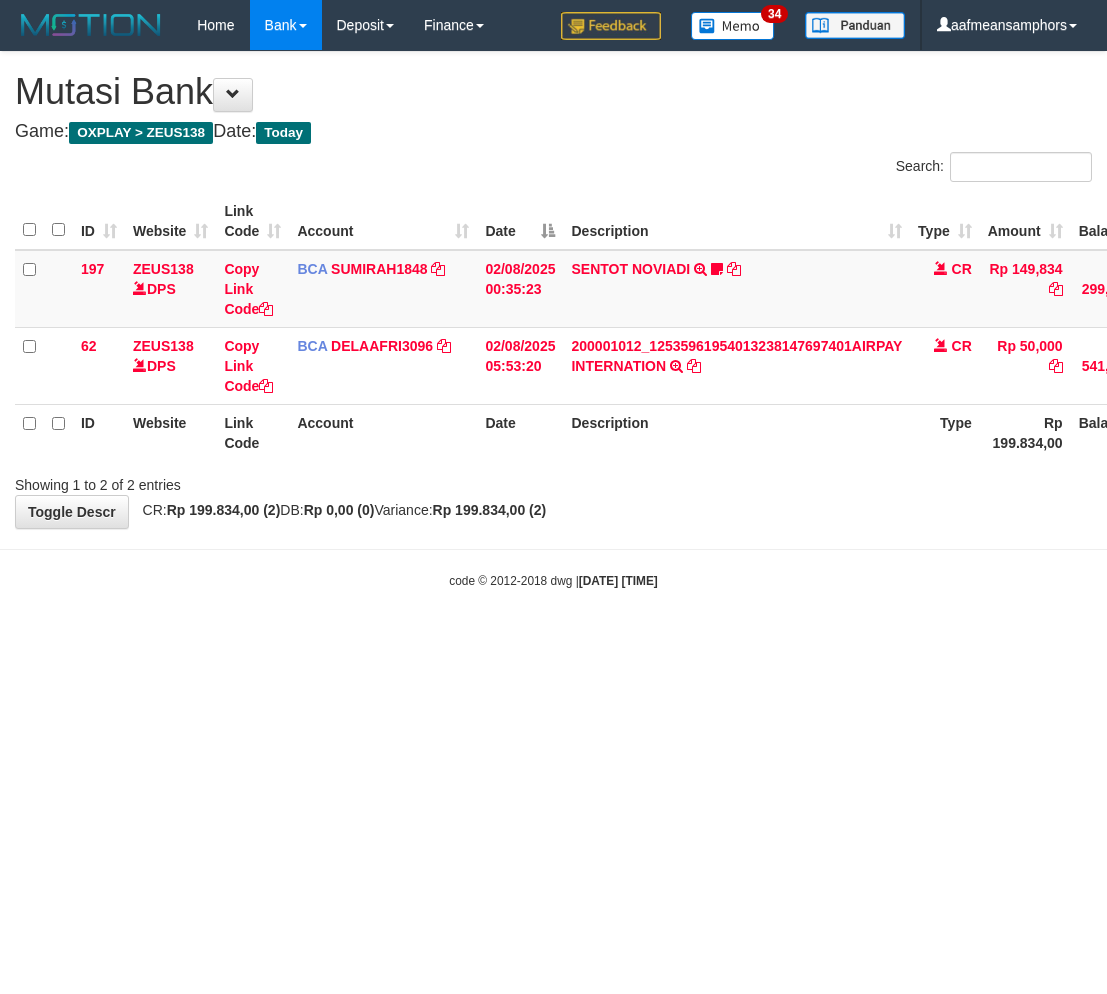 scroll, scrollTop: 0, scrollLeft: 0, axis: both 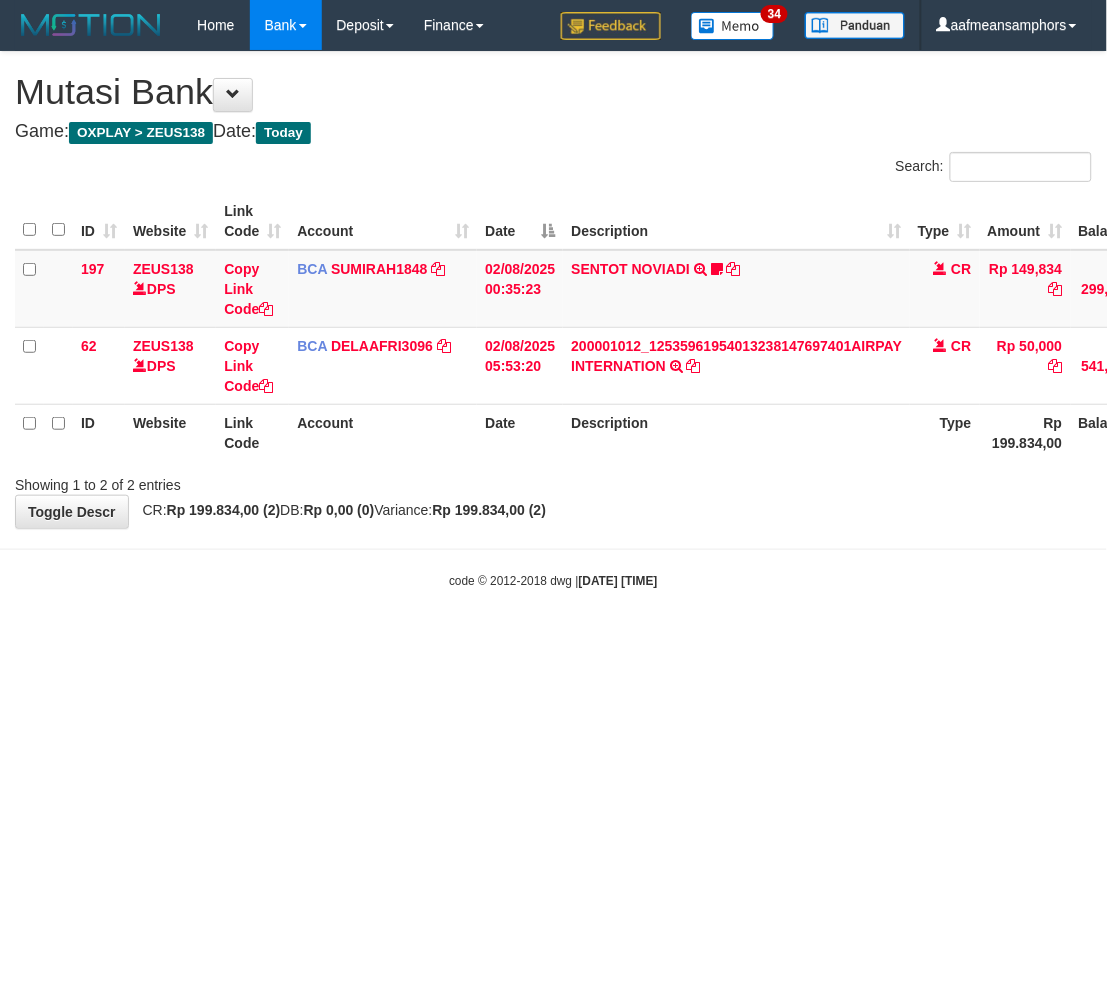 click on "Toggle navigation
Home
Bank
Account List
Load
By Website
Group
[OXPLAY]													ZEUS138
By Load Group (DPS)
Sync" at bounding box center (553, 320) 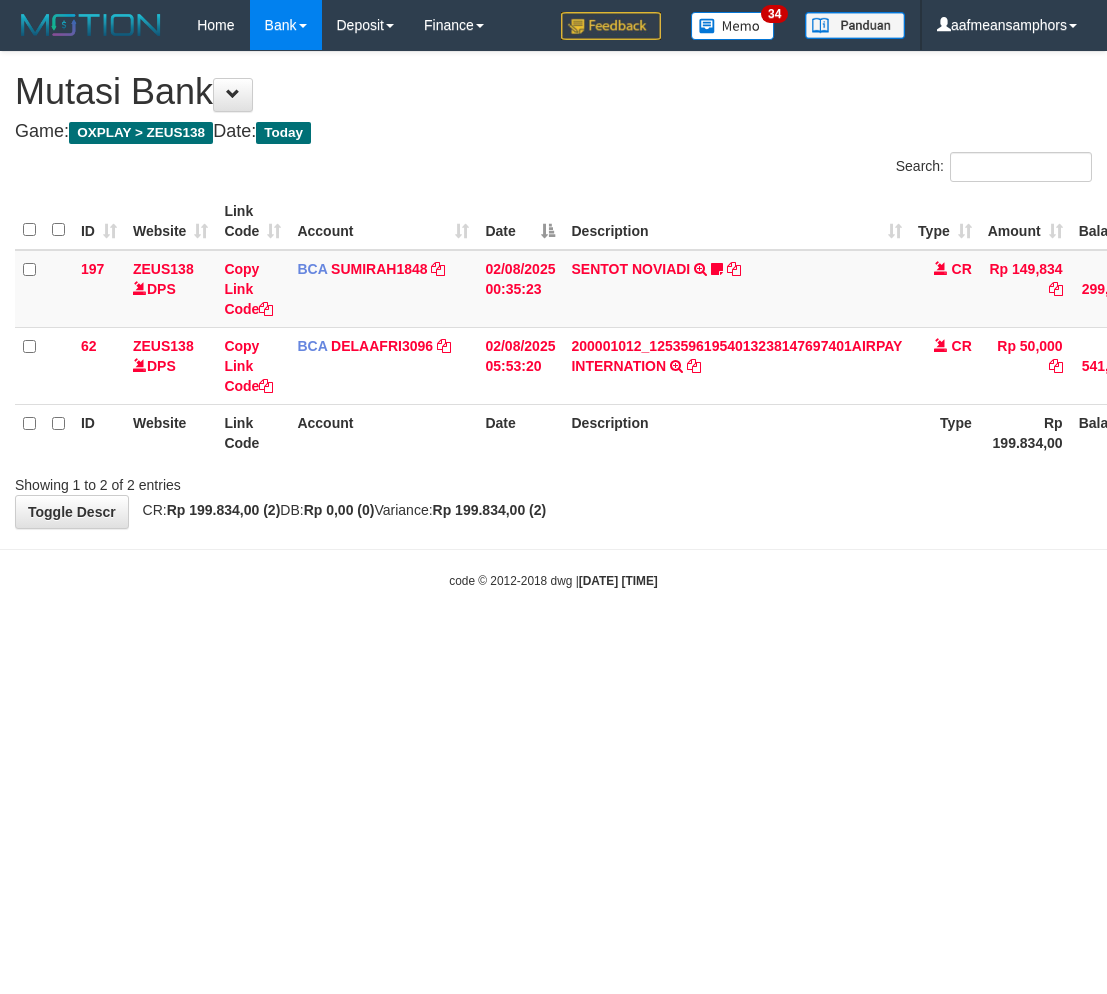 scroll, scrollTop: 0, scrollLeft: 0, axis: both 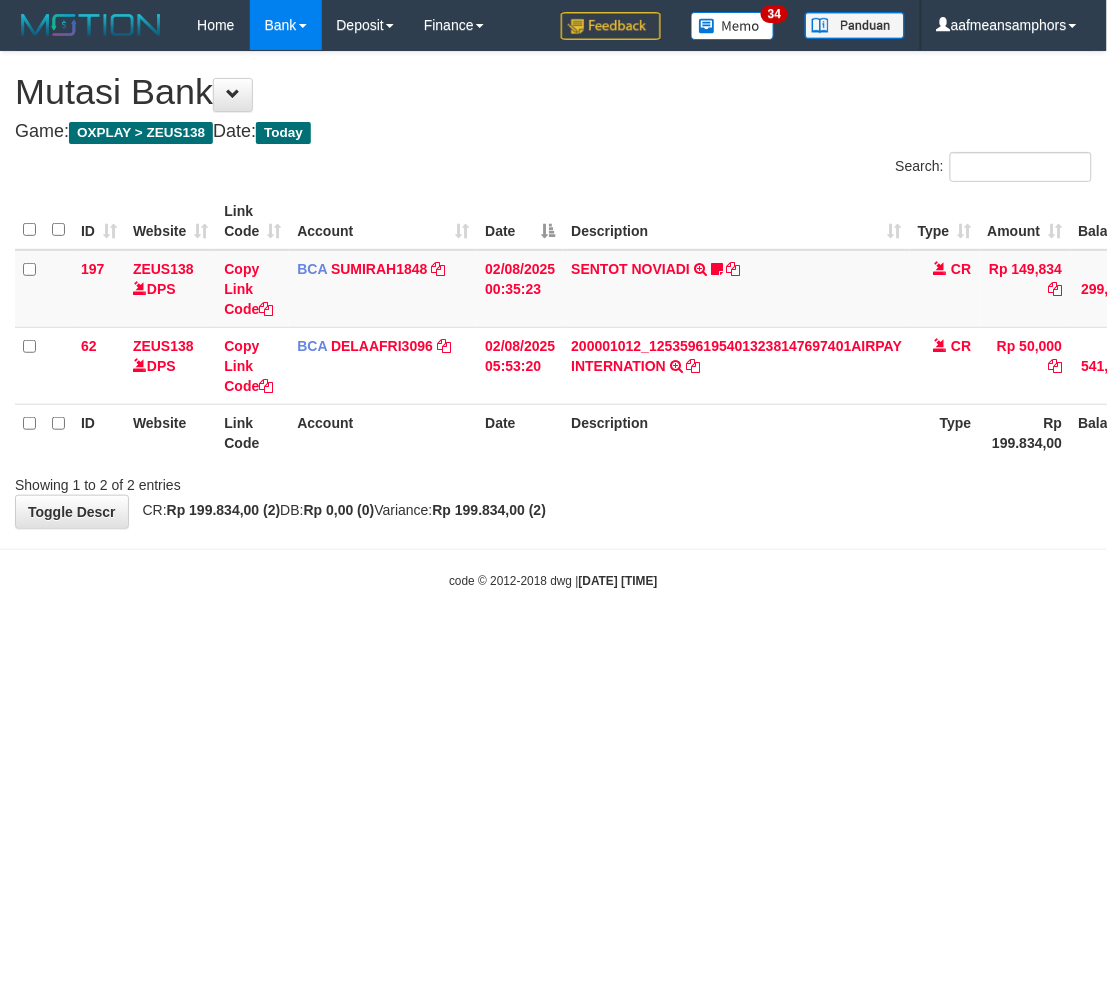 click on "Toggle navigation
Home
Bank
Account List
Load
By Website
Group
[OXPLAY]													ZEUS138
By Load Group (DPS)
Sync" at bounding box center [553, 320] 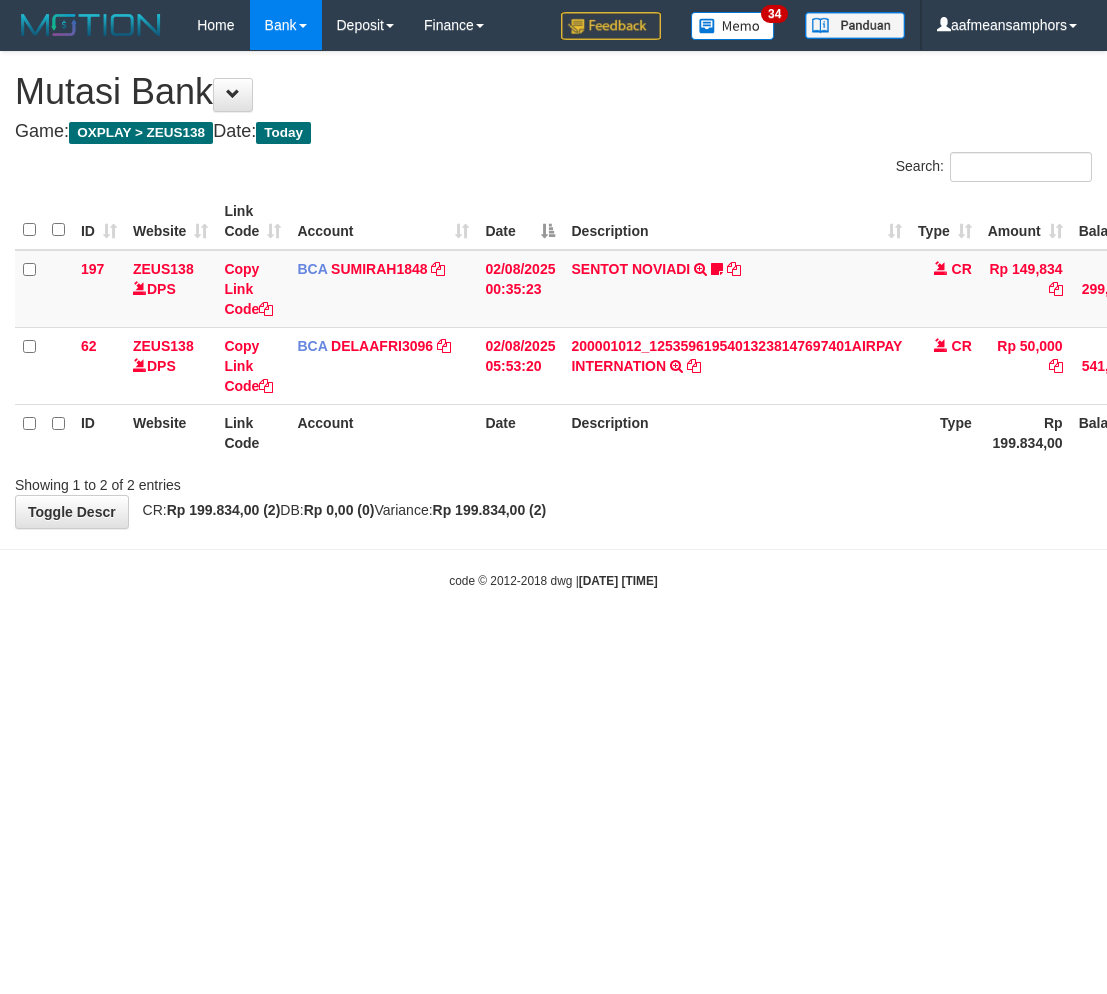scroll, scrollTop: 0, scrollLeft: 0, axis: both 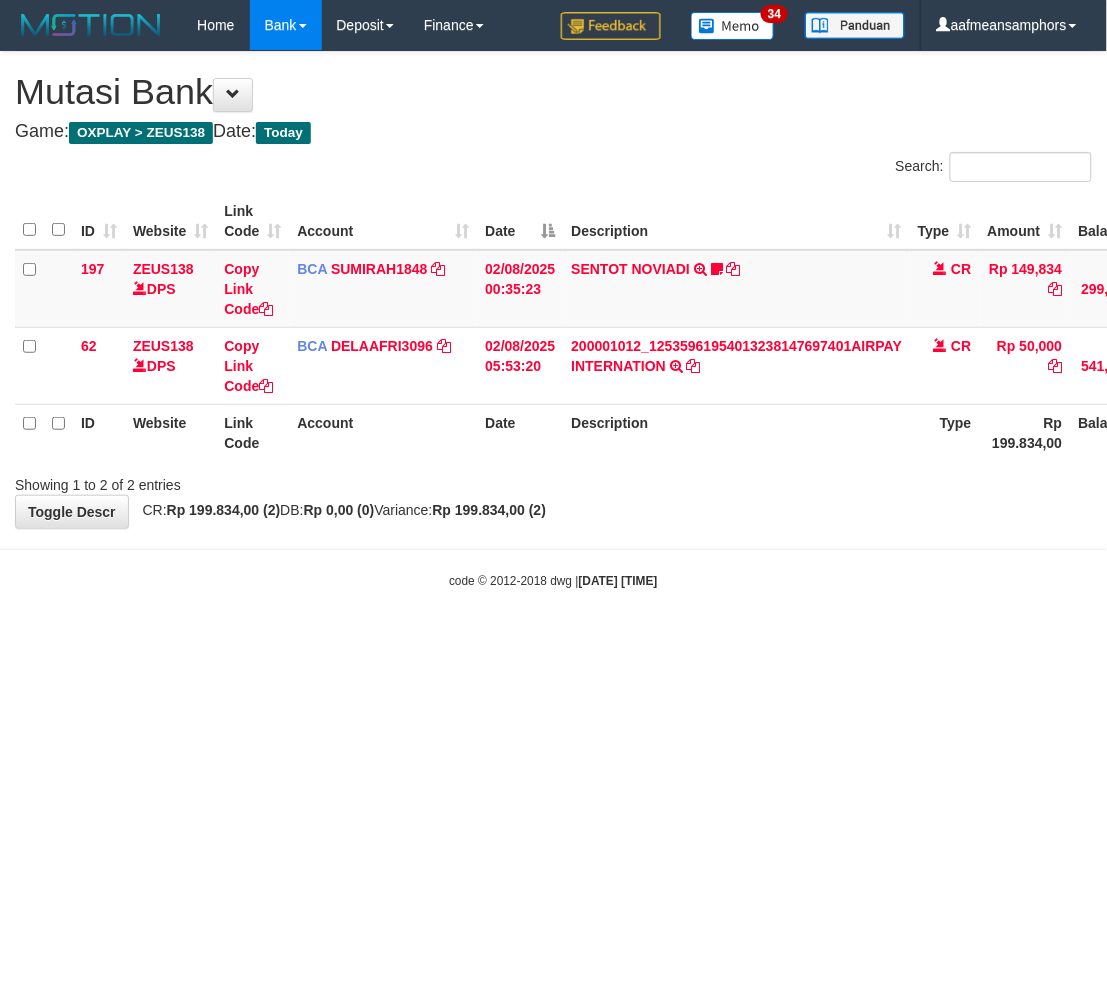 click on "Toggle navigation
Home
Bank
Account List
Load
By Website
Group
[OXPLAY]													ZEUS138
By Load Group (DPS)
Sync" at bounding box center (553, 320) 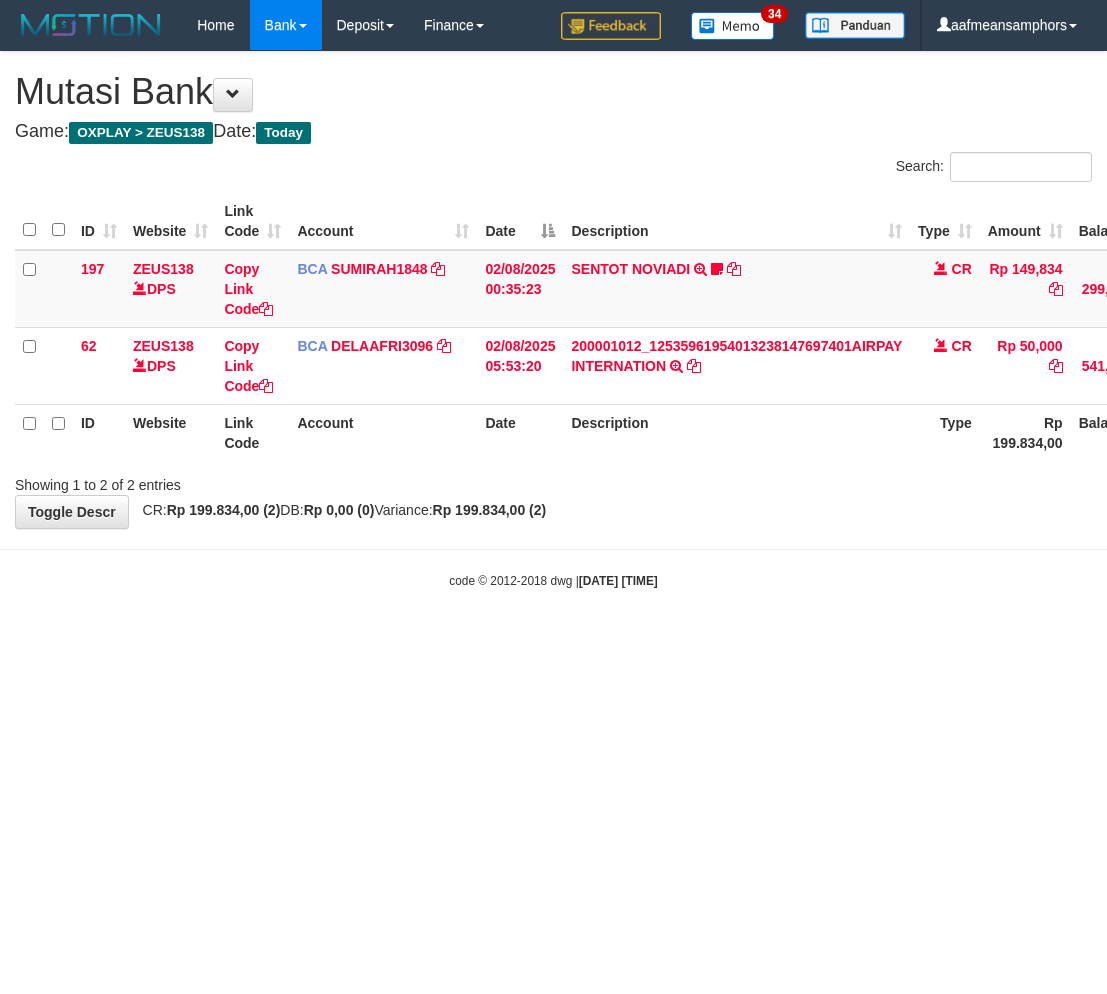 scroll, scrollTop: 0, scrollLeft: 0, axis: both 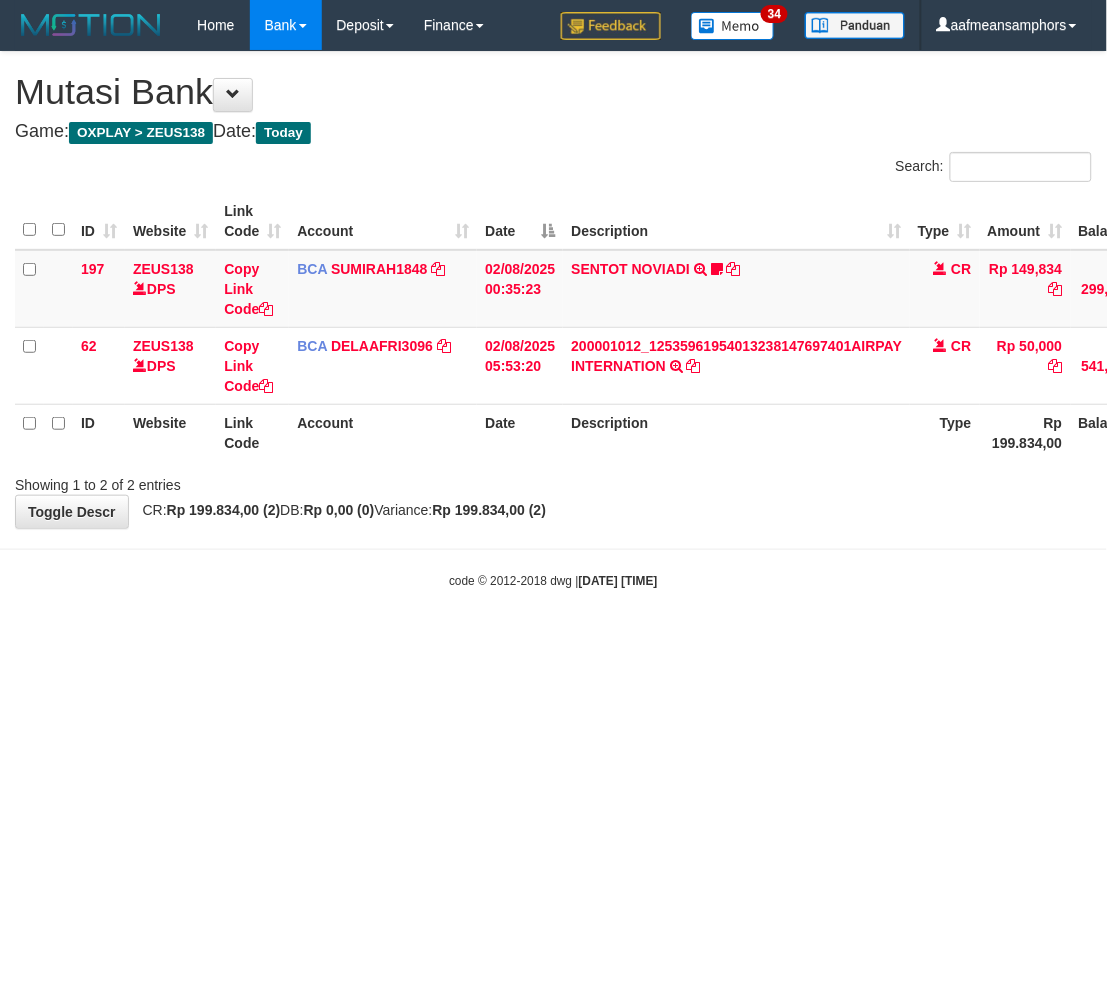 click on "Toggle navigation
Home
Bank
Account List
Load
By Website
Group
[OXPLAY]													ZEUS138
By Load Group (DPS)
Sync" at bounding box center (553, 320) 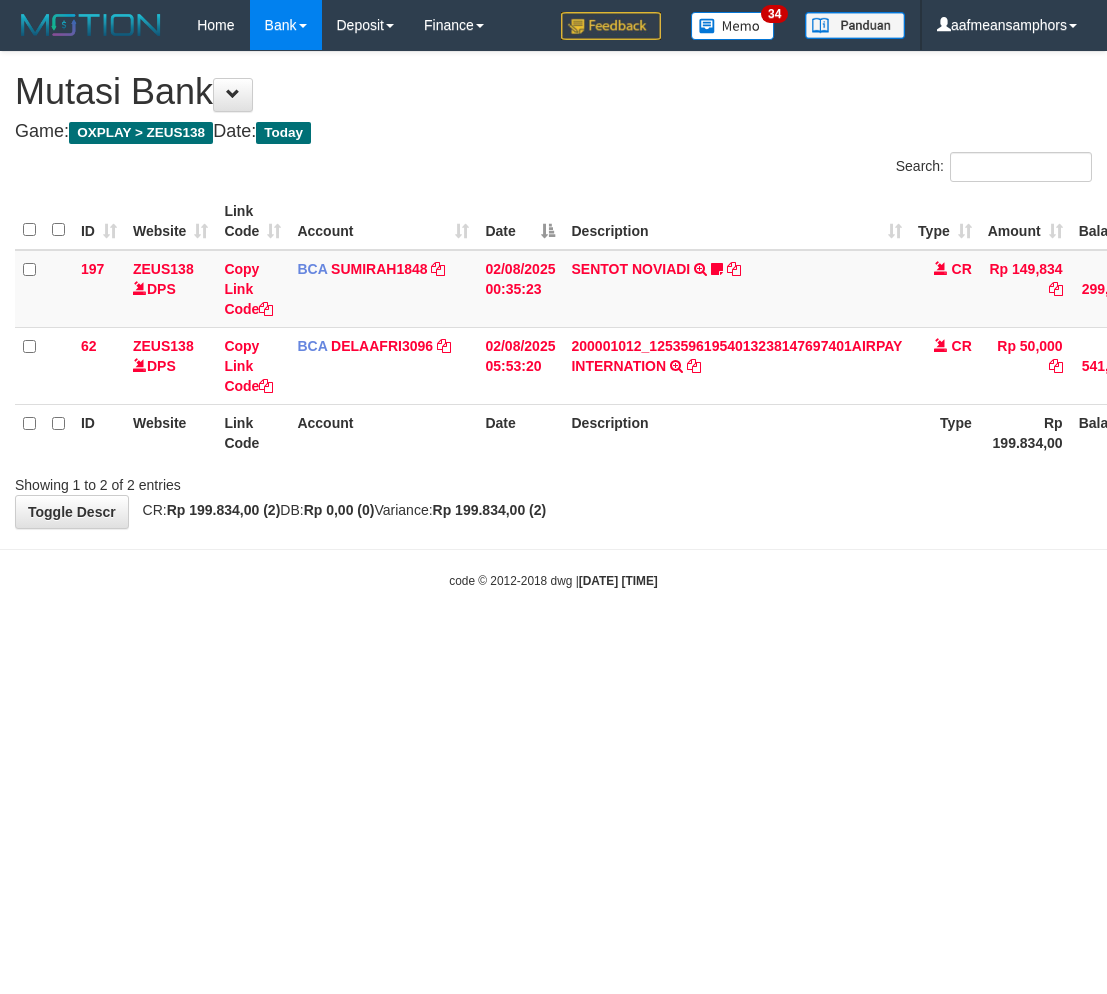 scroll, scrollTop: 0, scrollLeft: 0, axis: both 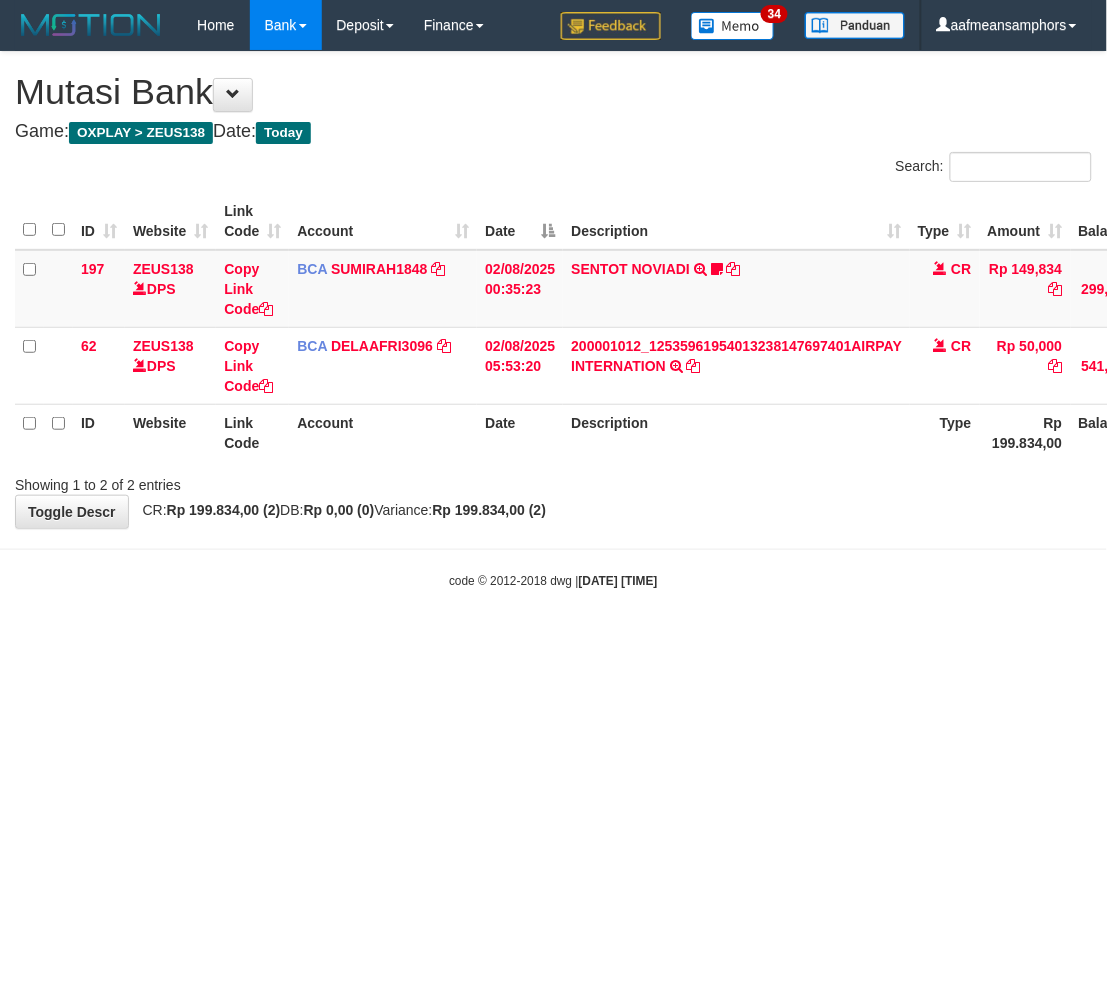 click on "Toggle navigation
Home
Bank
Account List
Load
By Website
Group
[OXPLAY]													ZEUS138
By Load Group (DPS)
Sync" at bounding box center [553, 320] 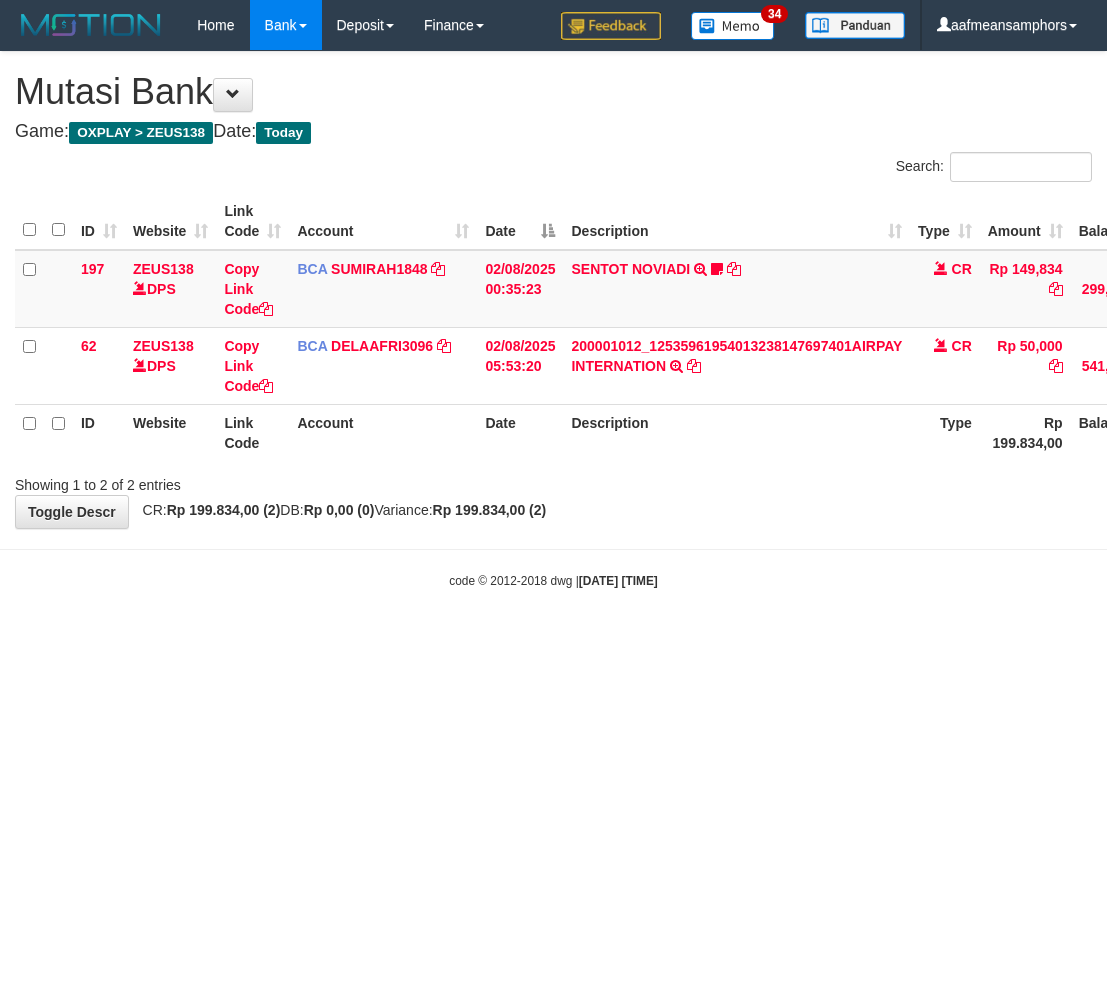 scroll, scrollTop: 0, scrollLeft: 0, axis: both 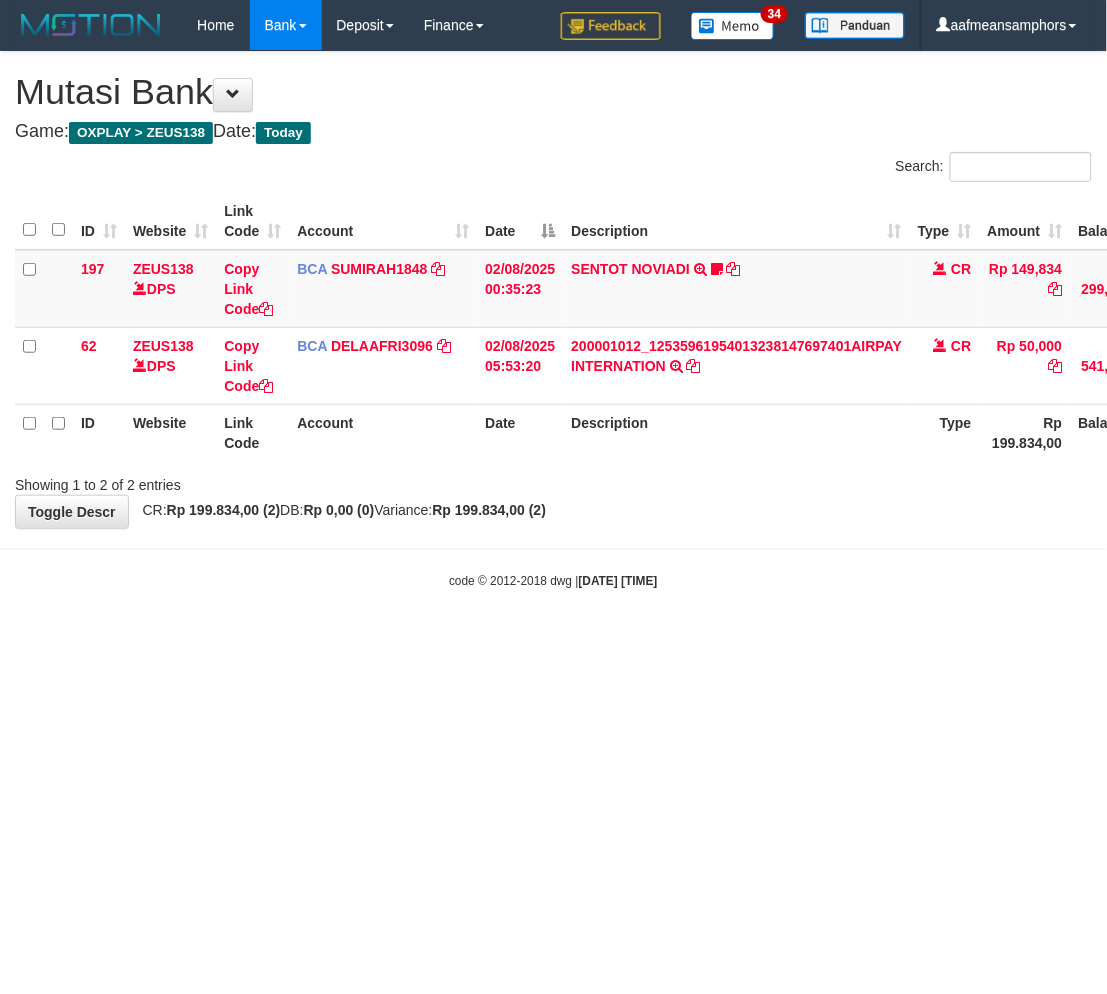 click on "Toggle navigation
Home
Bank
Account List
Load
By Website
Group
[OXPLAY]													ZEUS138
By Load Group (DPS)
Sync" at bounding box center (553, 320) 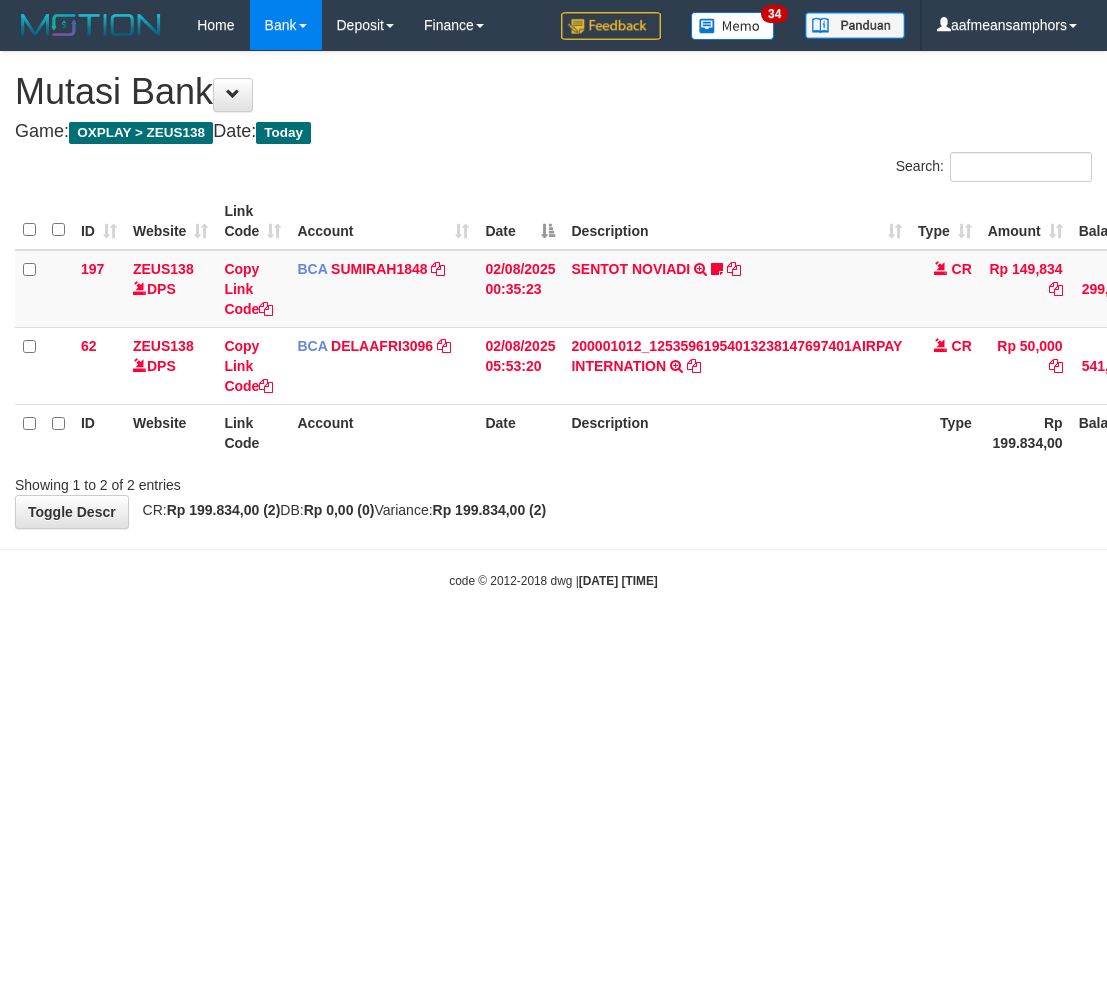 scroll, scrollTop: 0, scrollLeft: 0, axis: both 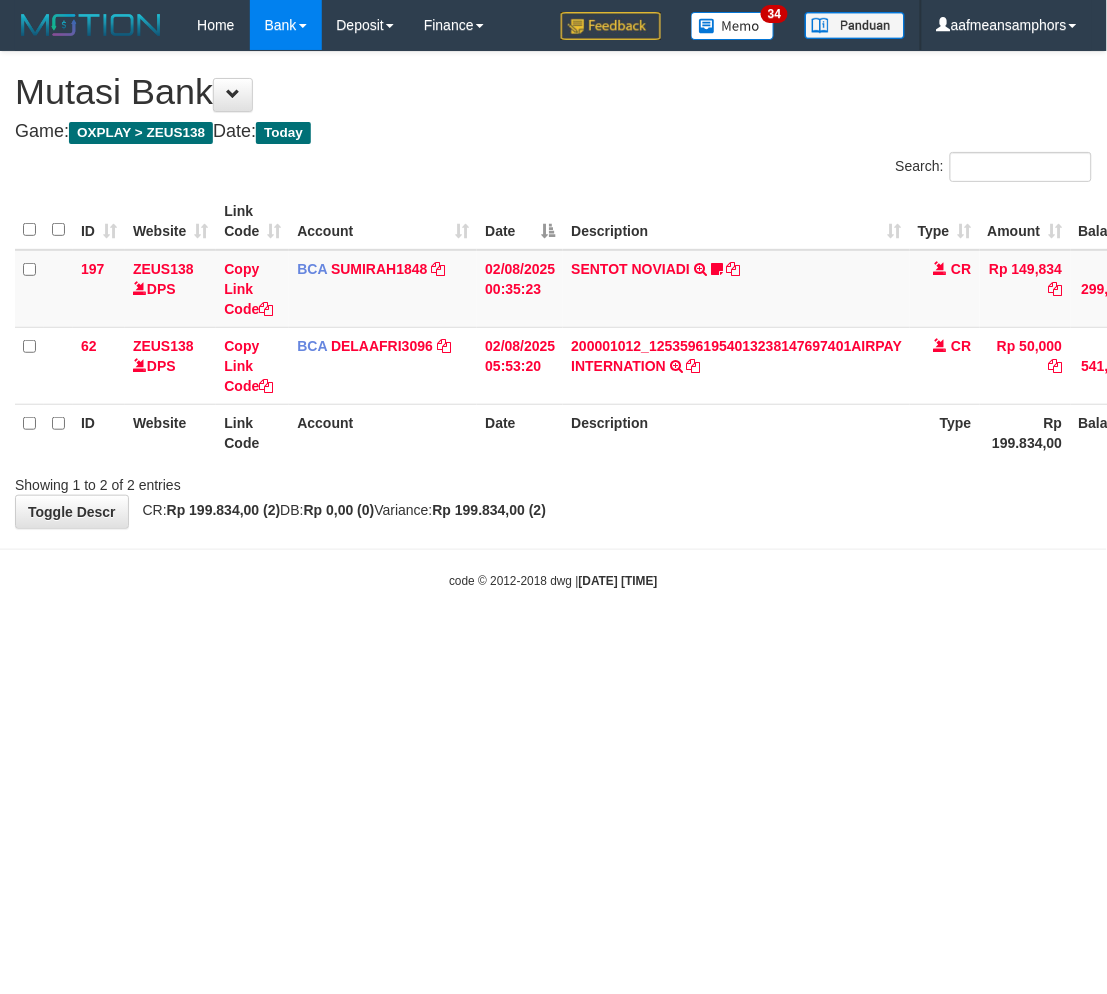 click on "Toggle navigation
Home
Bank
Account List
Load
By Website
Group
[OXPLAY]													ZEUS138
By Load Group (DPS)
Sync" at bounding box center (553, 320) 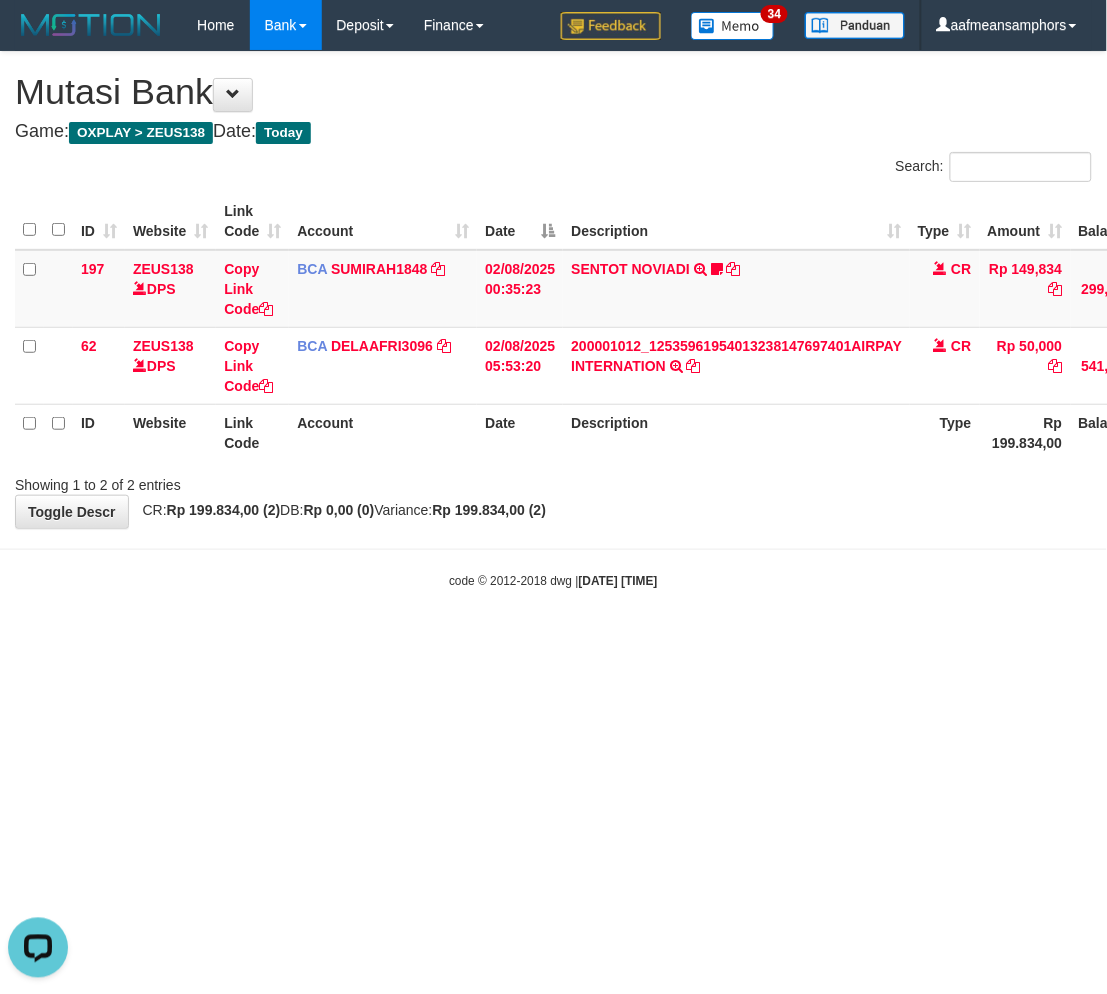 click on "Toggle navigation
Home
Bank
Account List
Load
By Website
Group
[OXPLAY]													ZEUS138
By Load Group (DPS)
Sync" at bounding box center [553, 320] 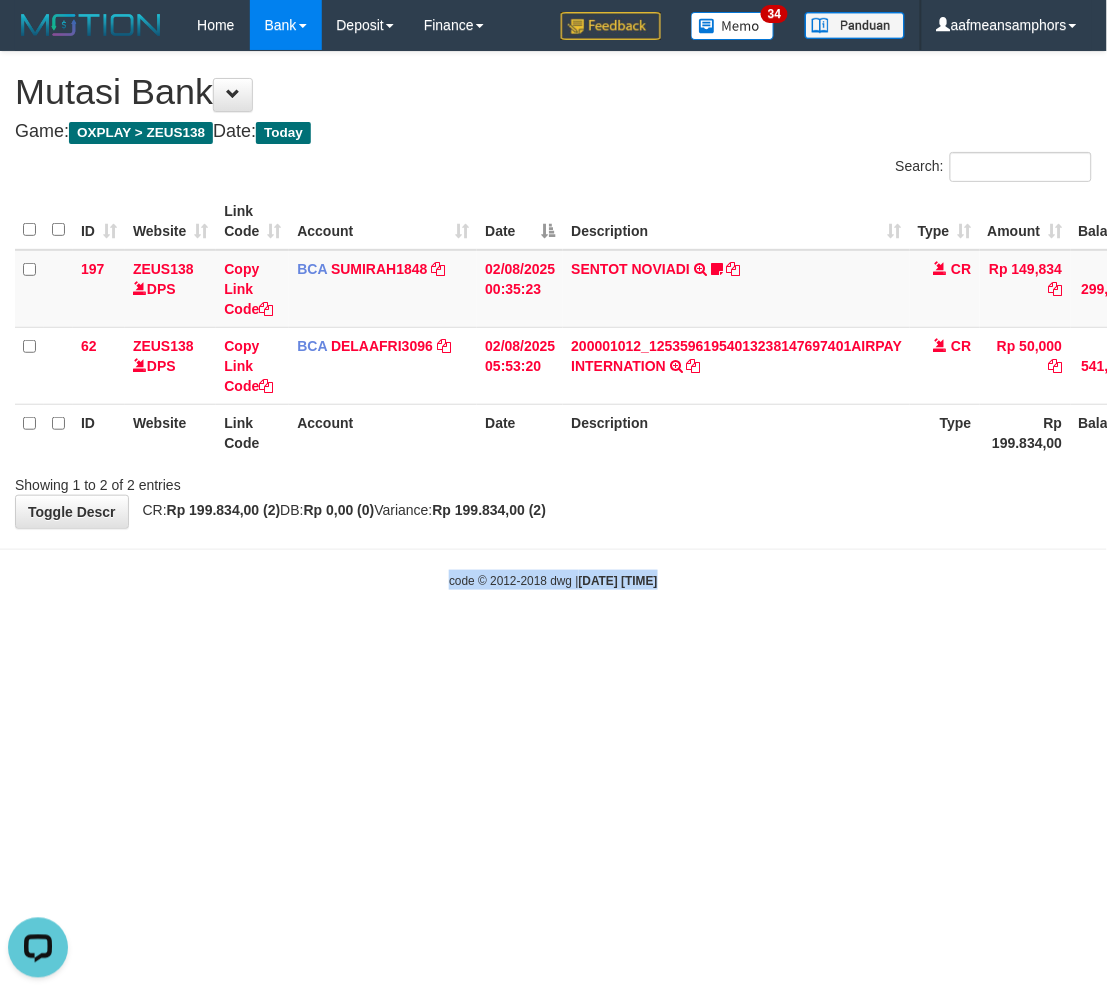 click on "Toggle navigation
Home
Bank
Account List
Load
By Website
Group
[OXPLAY]													ZEUS138
By Load Group (DPS)
Sync" at bounding box center (553, 320) 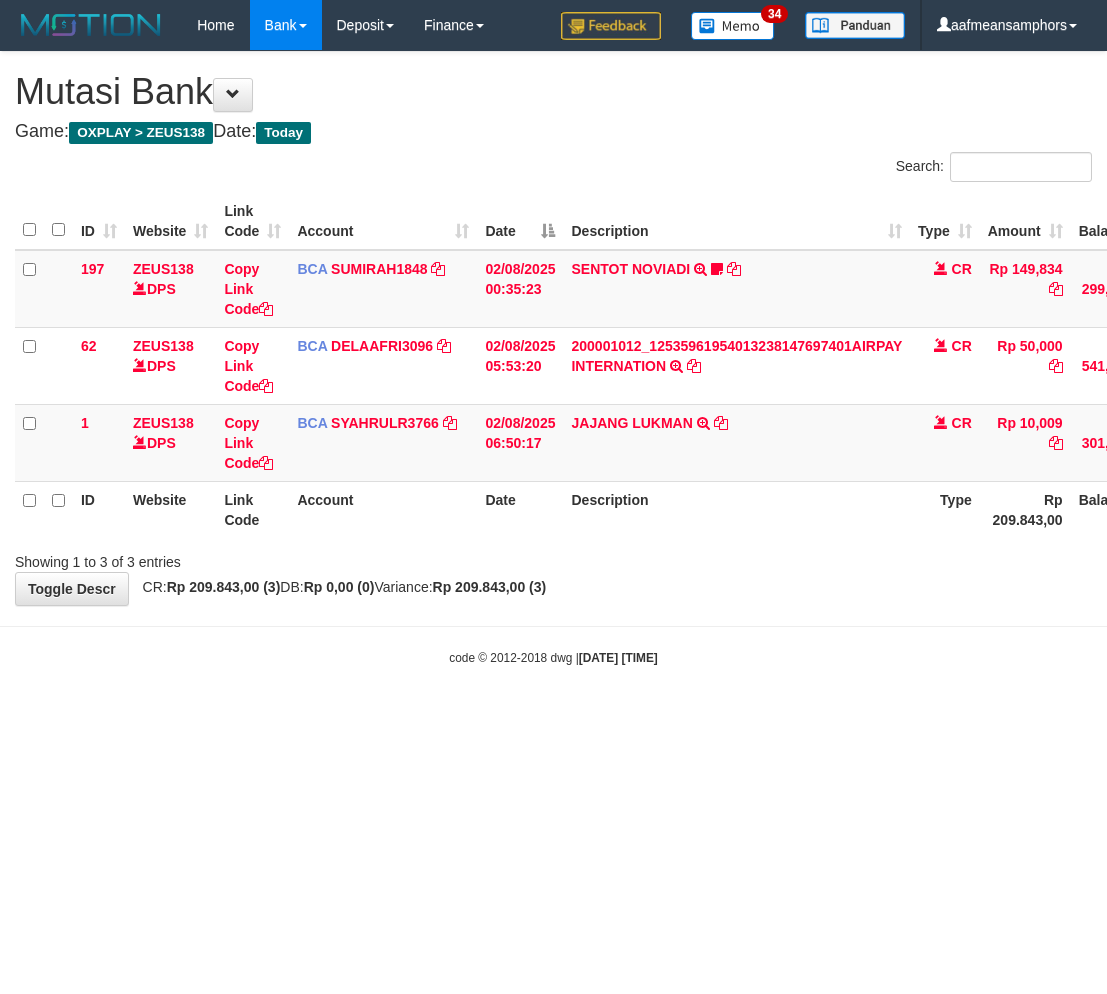 scroll, scrollTop: 0, scrollLeft: 0, axis: both 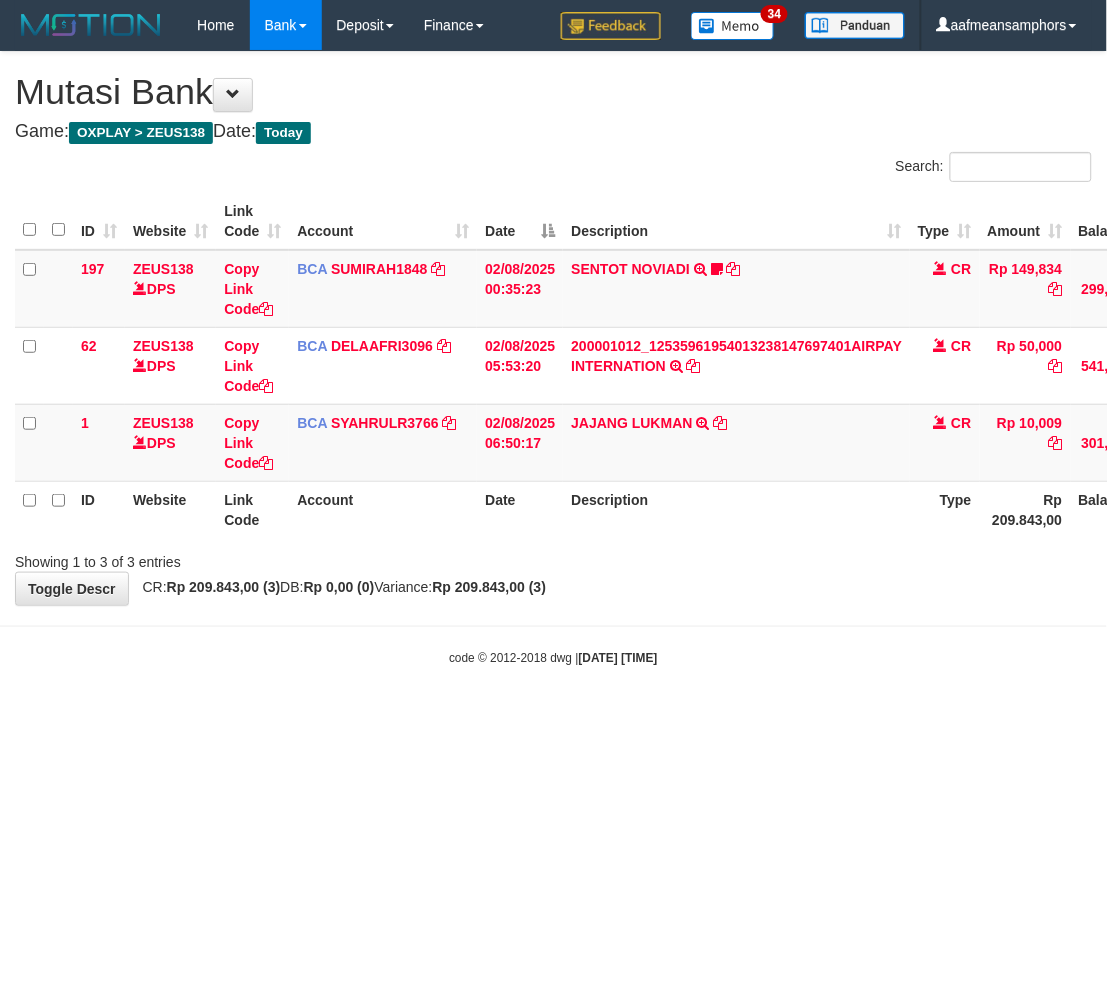 click on "Toggle navigation
Home
Bank
Account List
Load
By Website
Group
[OXPLAY]													ZEUS138
By Load Group (DPS)" at bounding box center [553, 358] 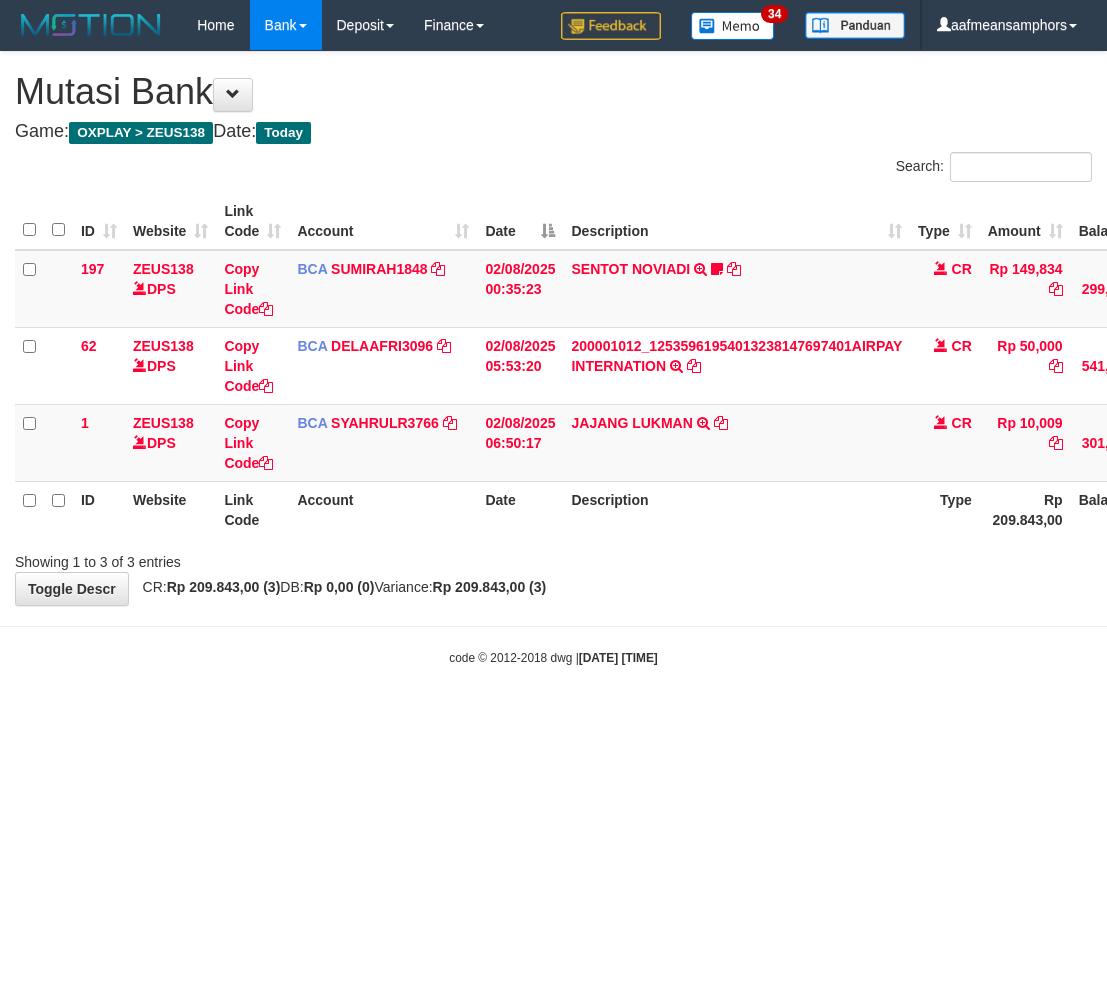 scroll, scrollTop: 0, scrollLeft: 0, axis: both 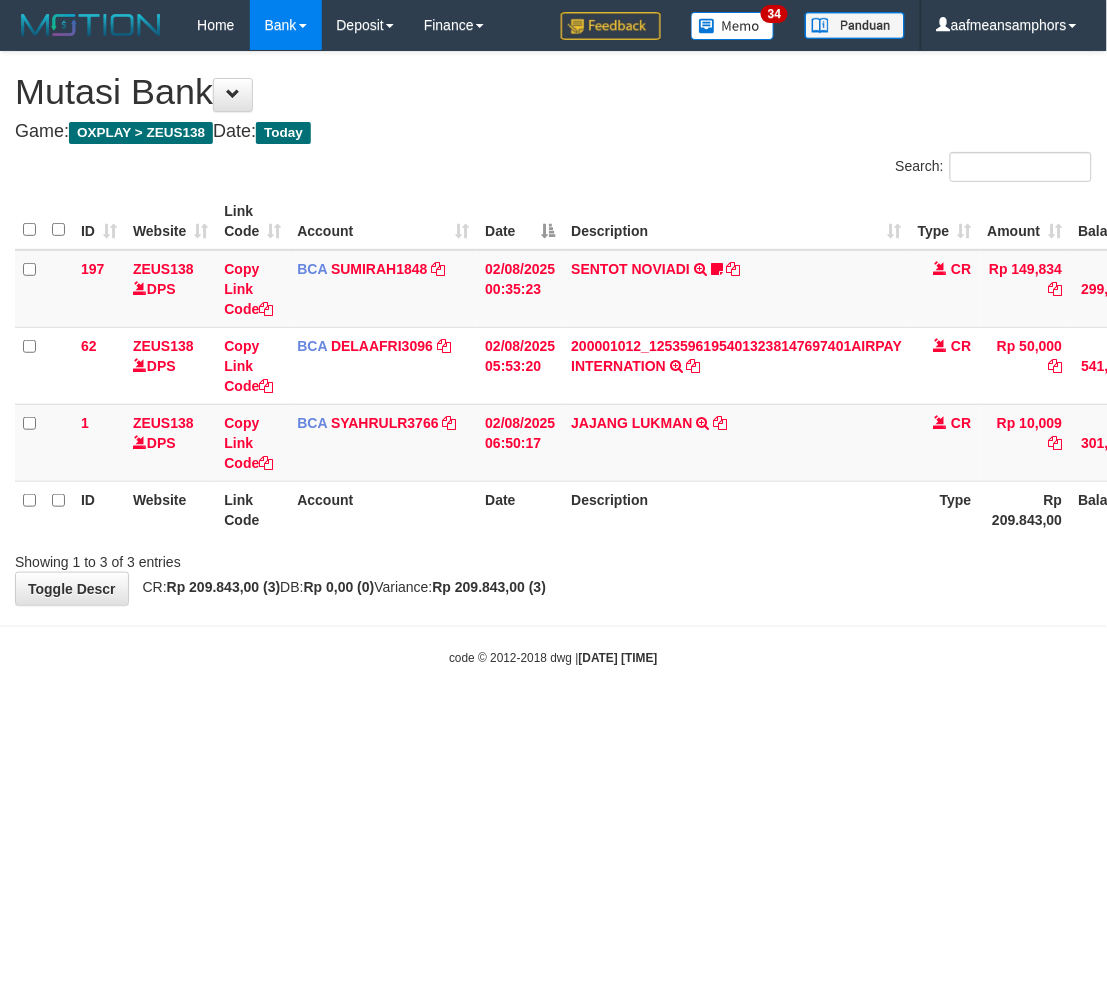 click on "Toggle navigation
Home
Bank
Account List
Load
By Website
Group
[OXPLAY]													ZEUS138
By Load Group (DPS)
Sync" at bounding box center (553, 358) 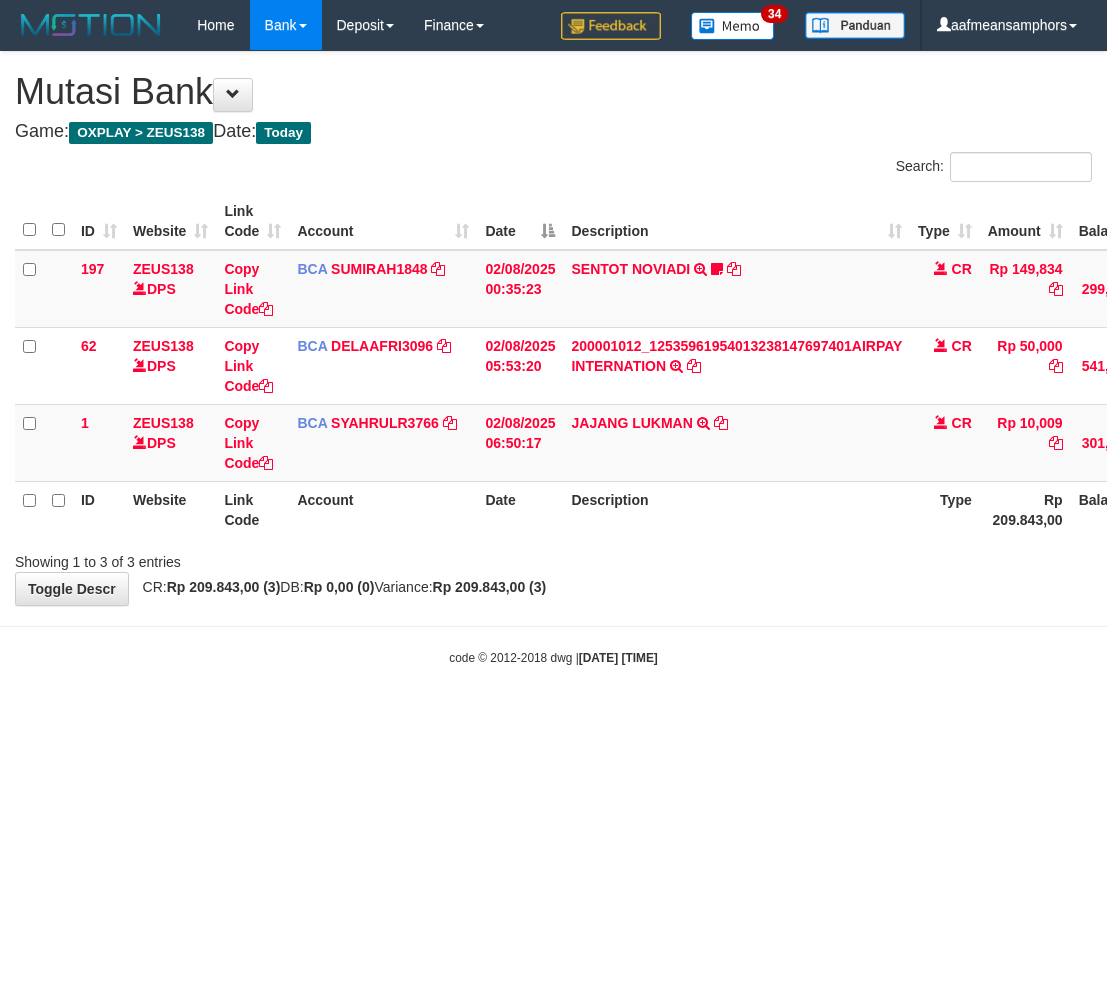 scroll, scrollTop: 0, scrollLeft: 0, axis: both 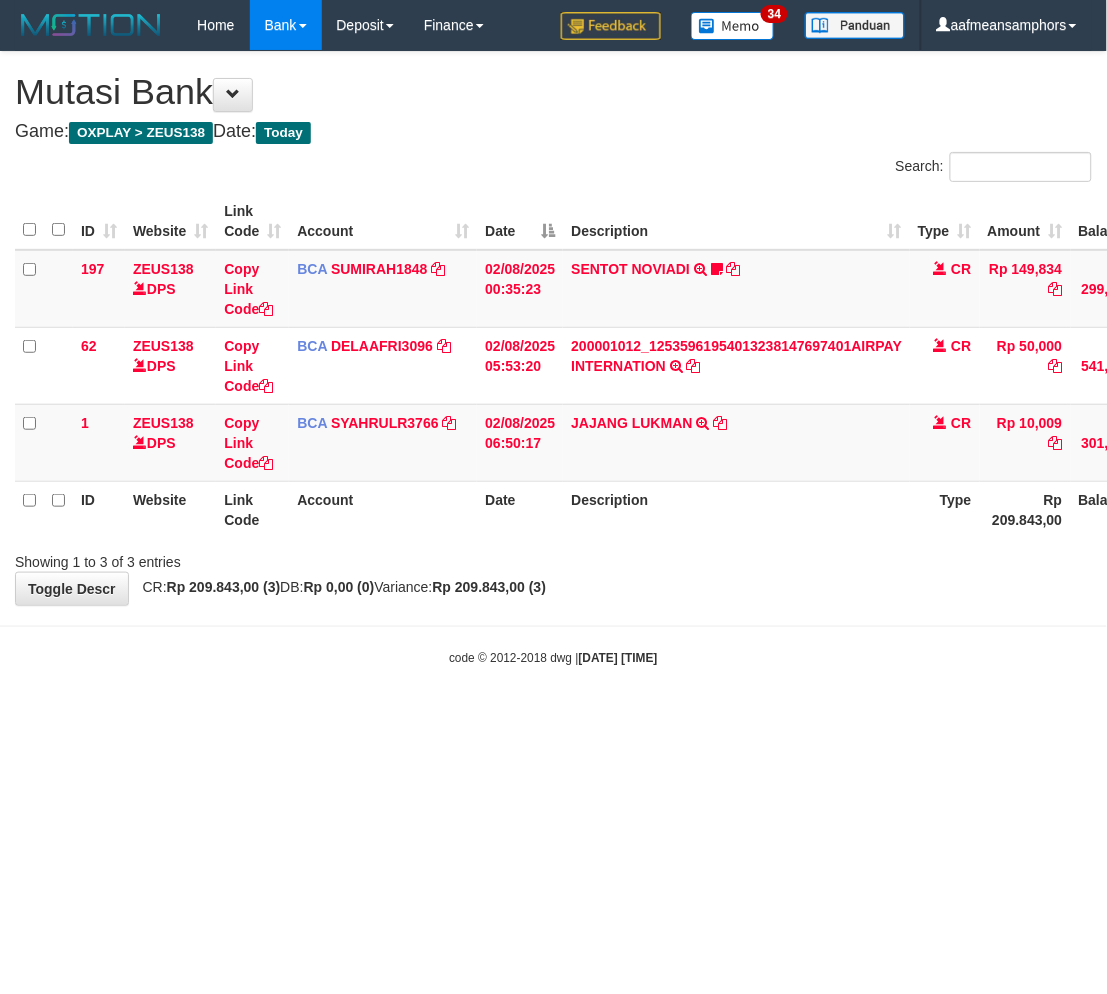 click on "Toggle navigation
Home
Bank
Account List
Load
By Website
Group
[OXPLAY]													ZEUS138
By Load Group (DPS)
Sync" at bounding box center [553, 358] 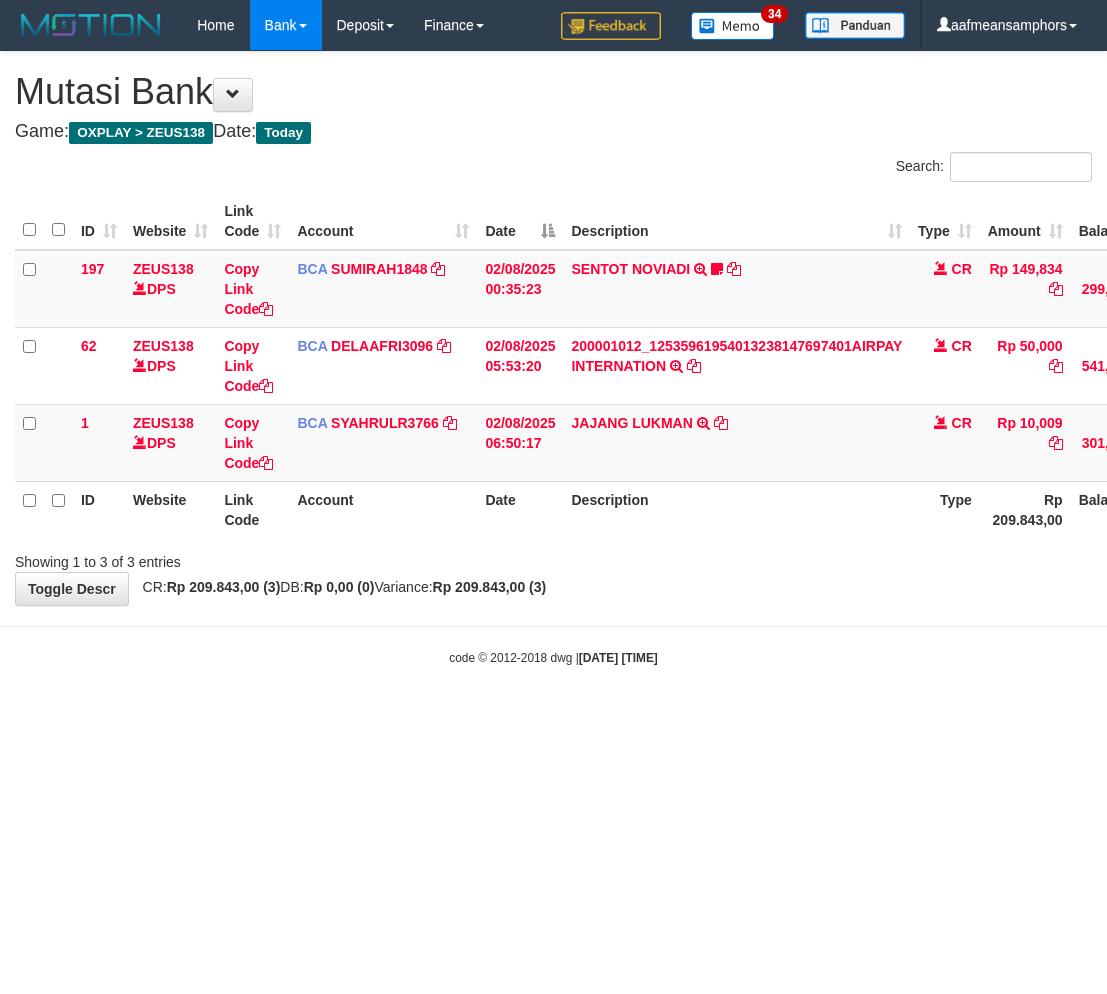 scroll, scrollTop: 0, scrollLeft: 0, axis: both 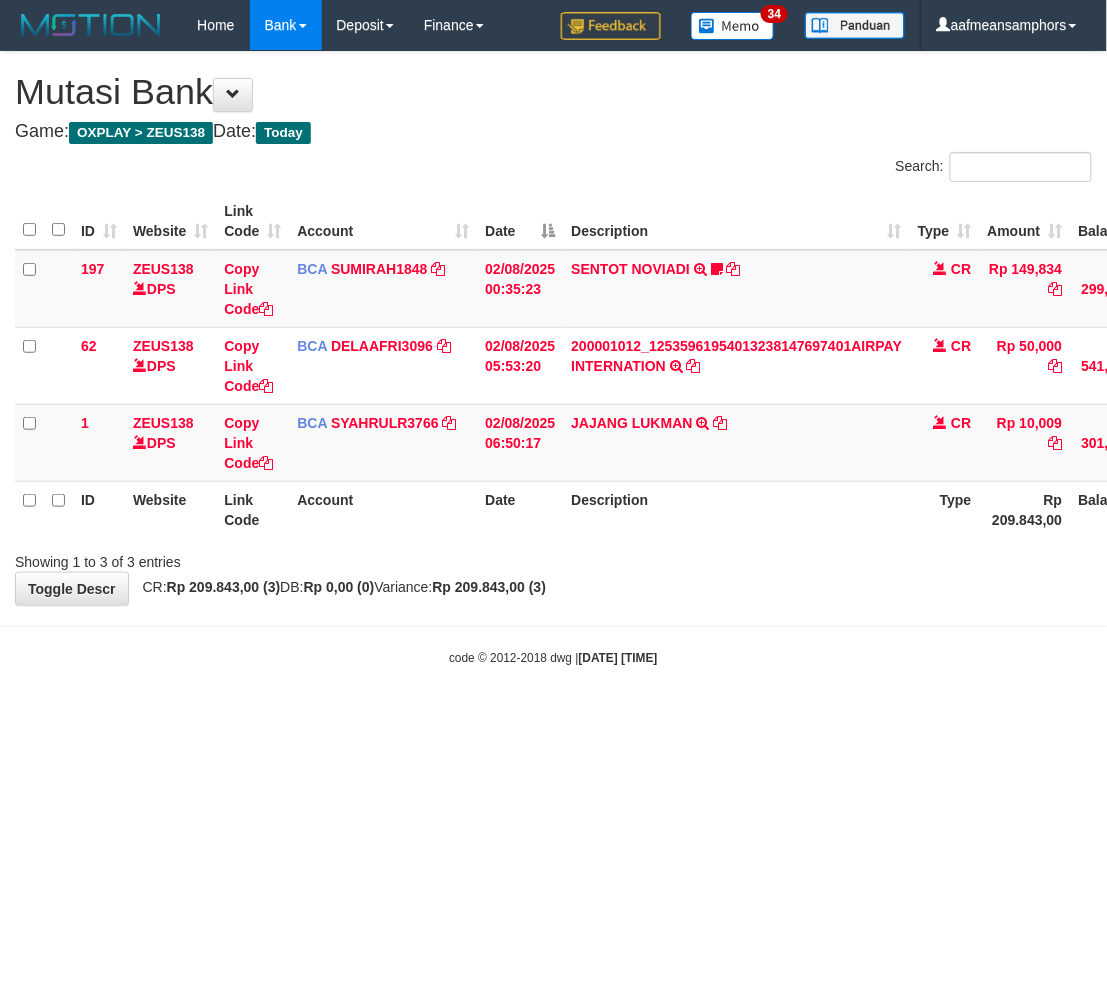 click on "code © 2012-2018 dwg |  [DATE] [TIME]" at bounding box center [553, 658] 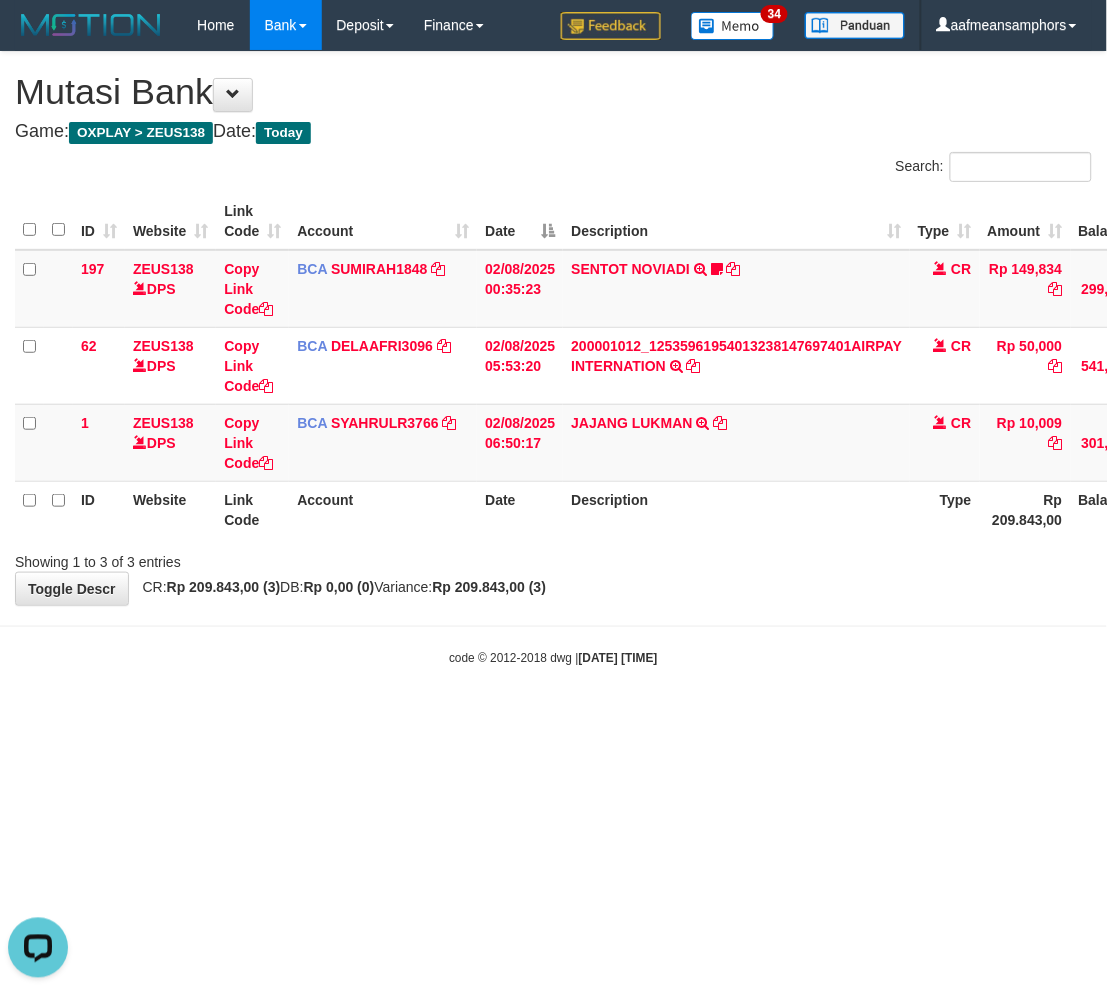 scroll, scrollTop: 0, scrollLeft: 0, axis: both 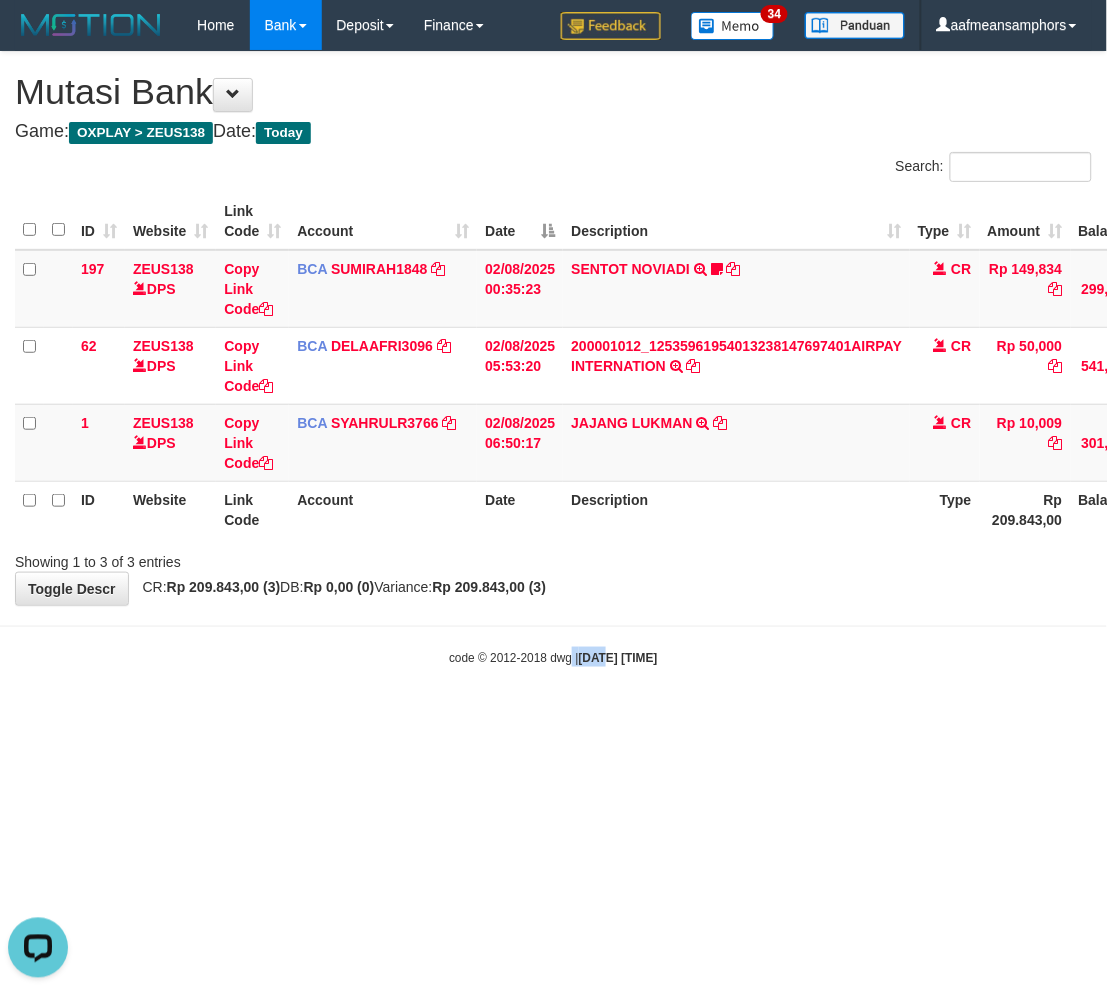 drag, startPoint x: 554, startPoint y: 653, endPoint x: 566, endPoint y: 647, distance: 13.416408 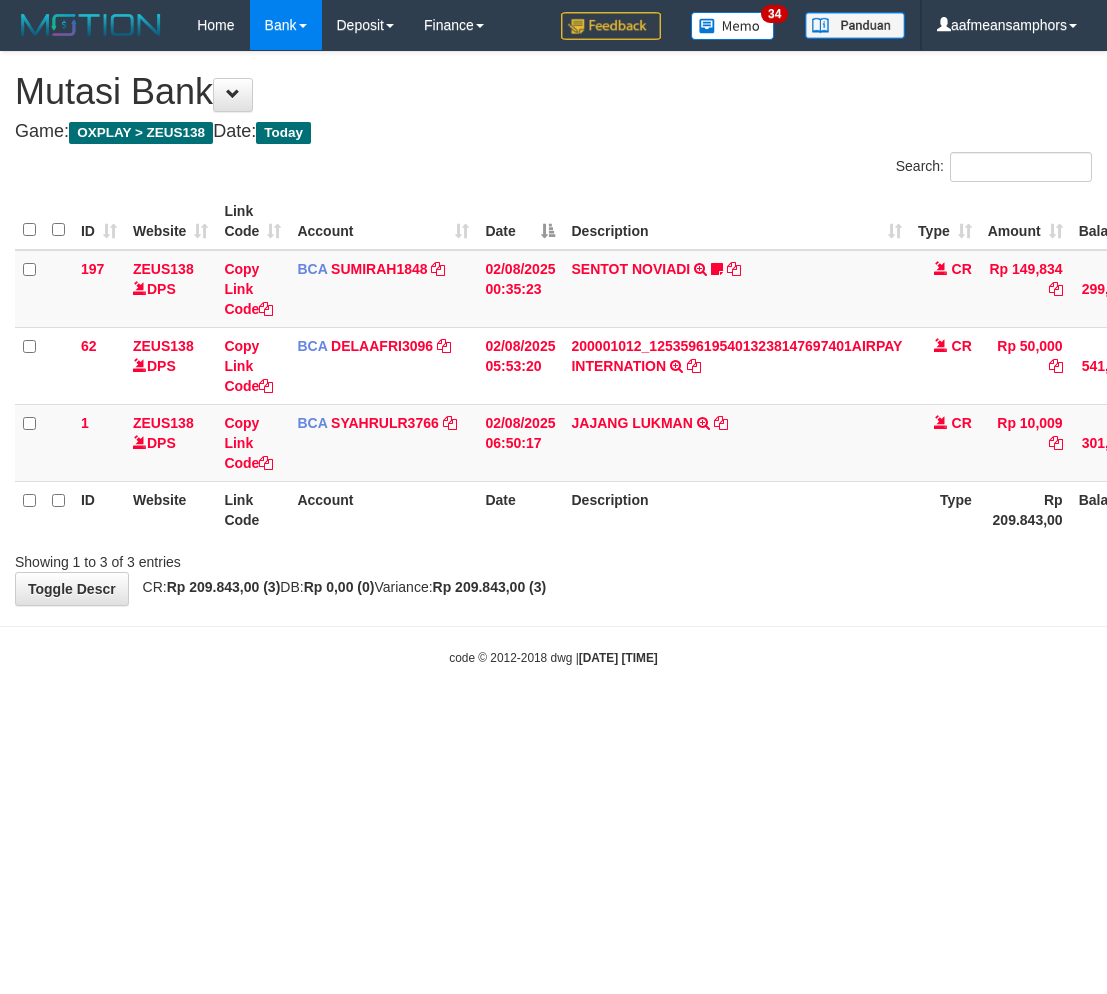 scroll, scrollTop: 0, scrollLeft: 0, axis: both 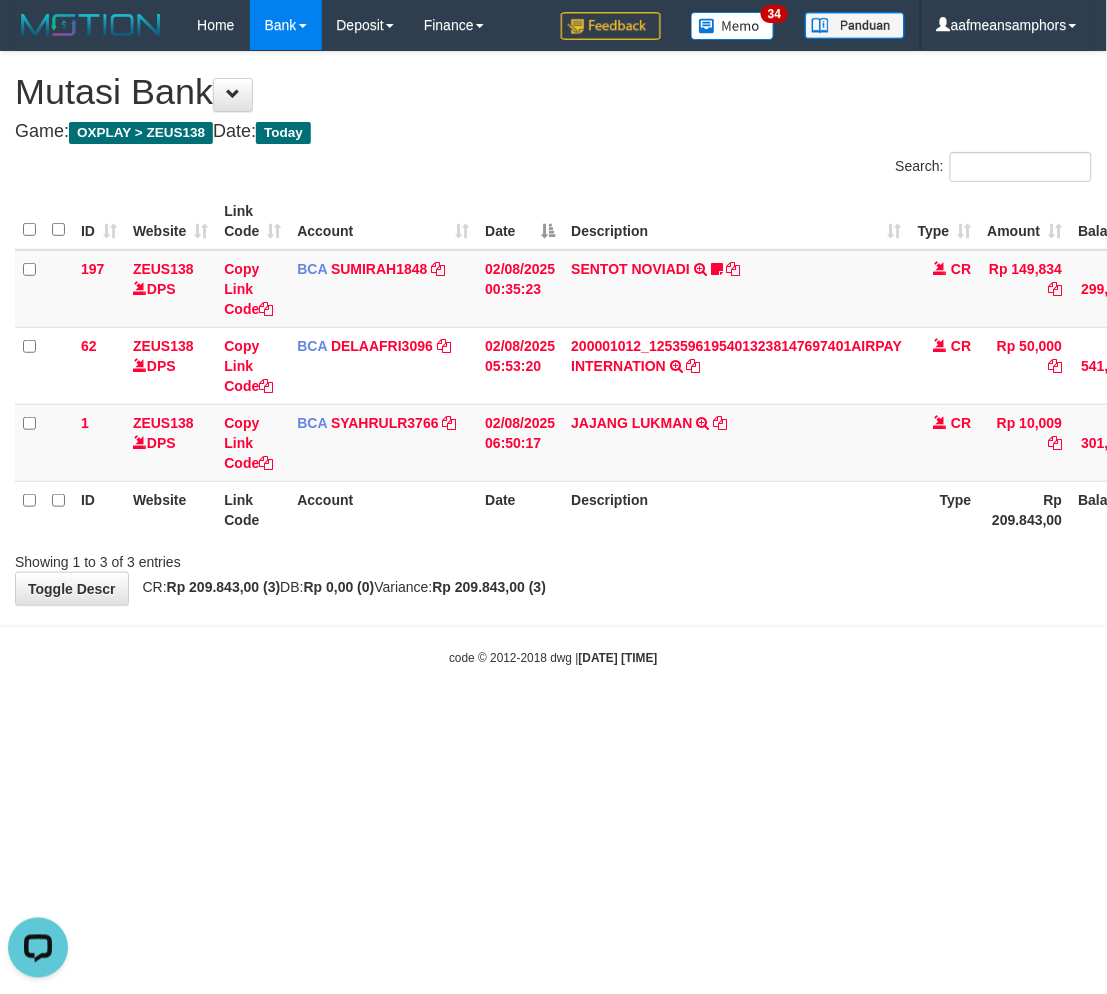 click on "Toggle navigation
Home
Bank
Account List
Load
By Website
Group
[OXPLAY]													ZEUS138
By Load Group (DPS)" at bounding box center (553, 358) 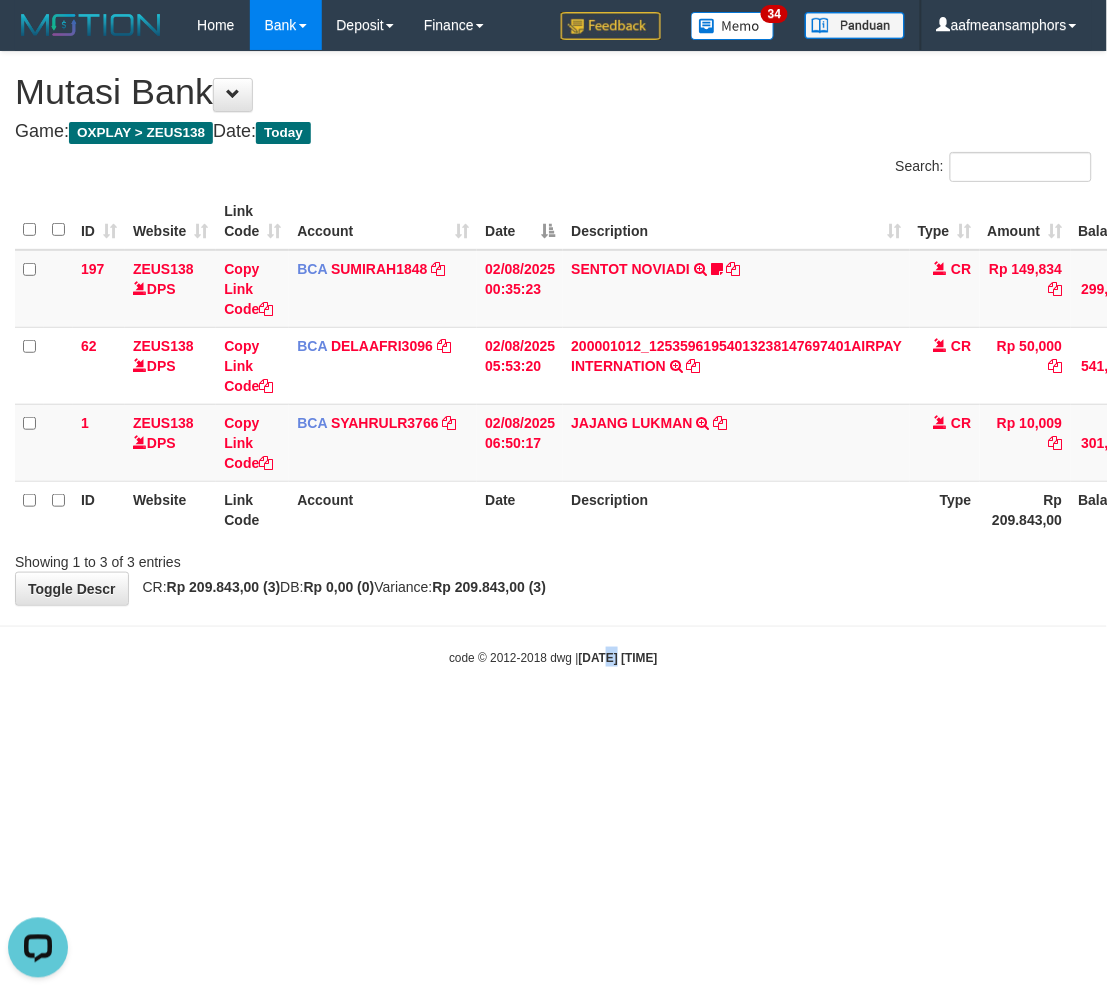 click on "Toggle navigation
Home
Bank
Account List
Load
By Website
Group
[OXPLAY]													ZEUS138
By Load Group (DPS)" at bounding box center [553, 358] 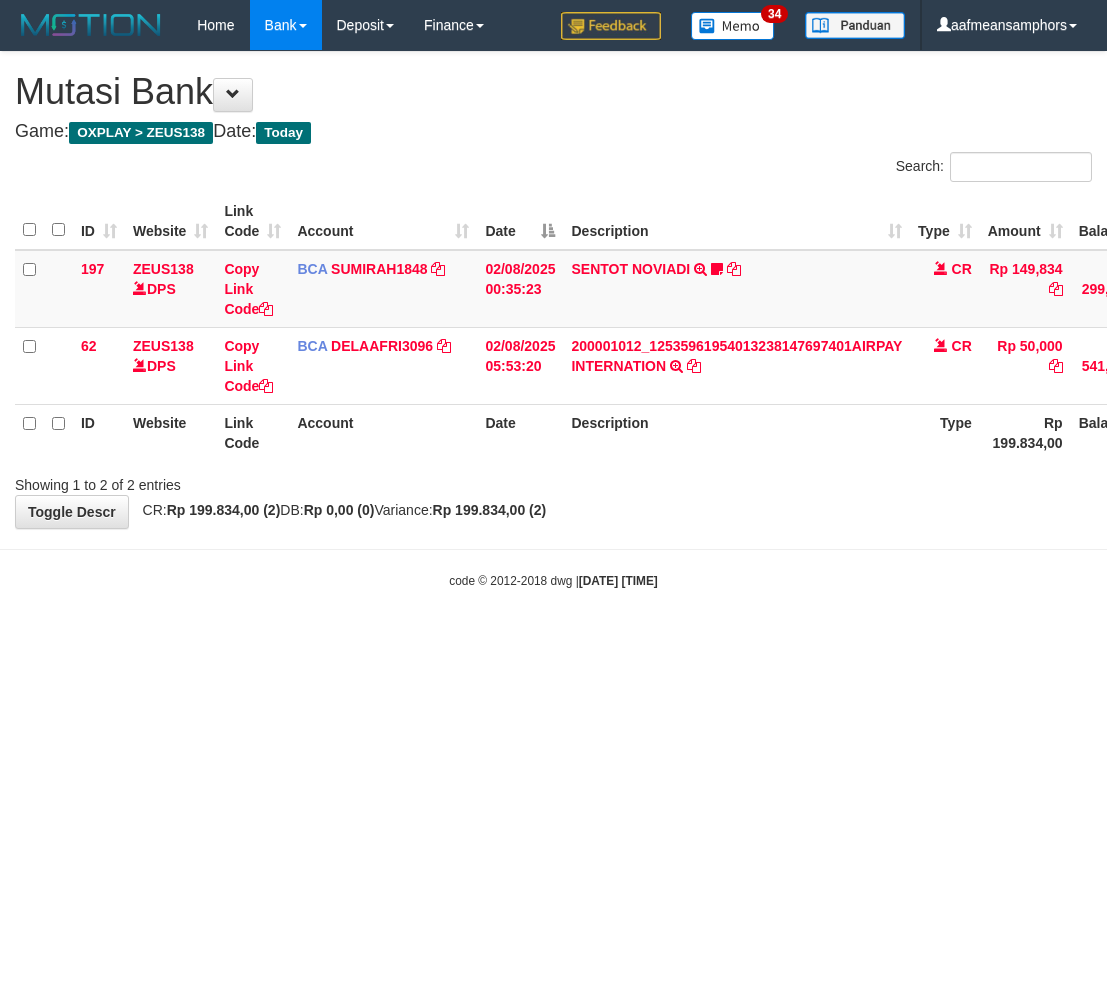 scroll, scrollTop: 0, scrollLeft: 0, axis: both 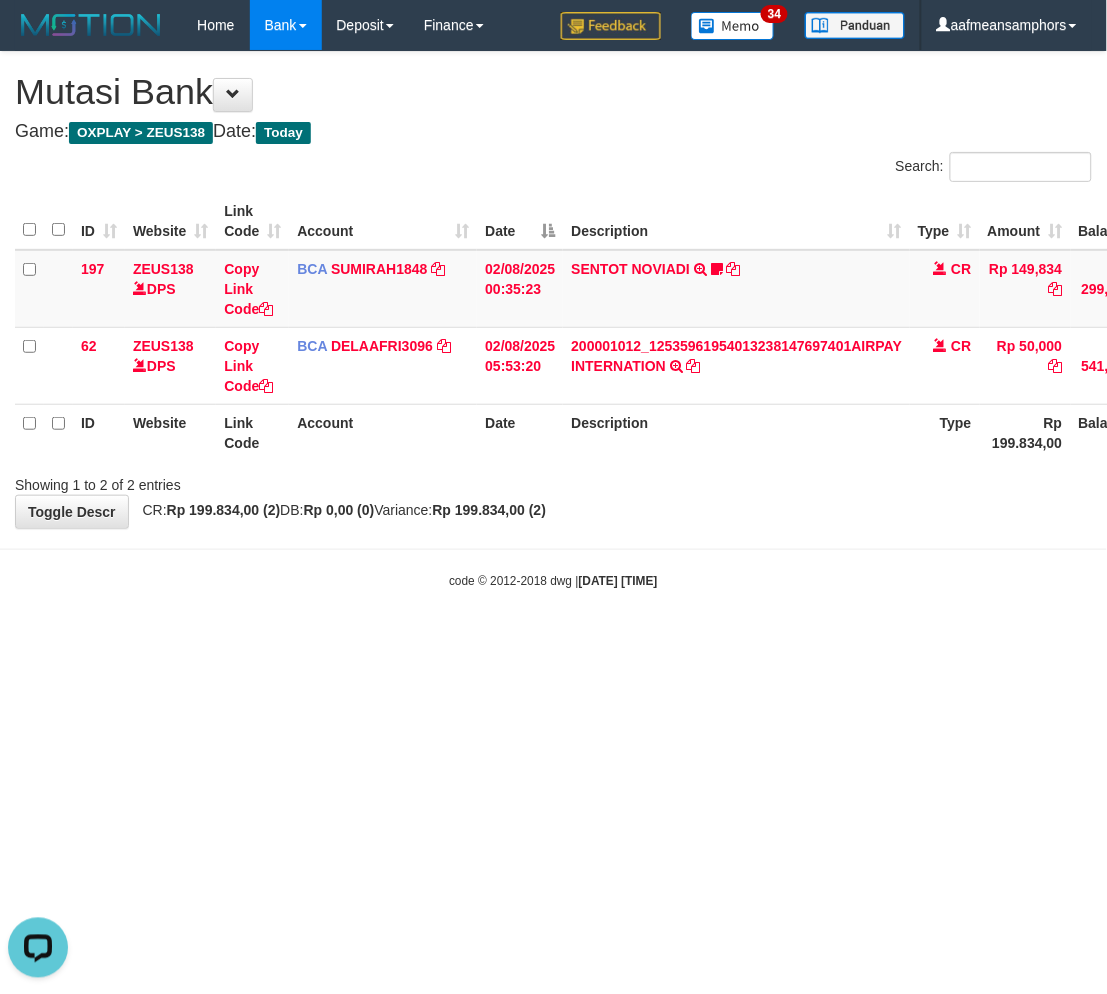 click on "Description" at bounding box center (736, 432) 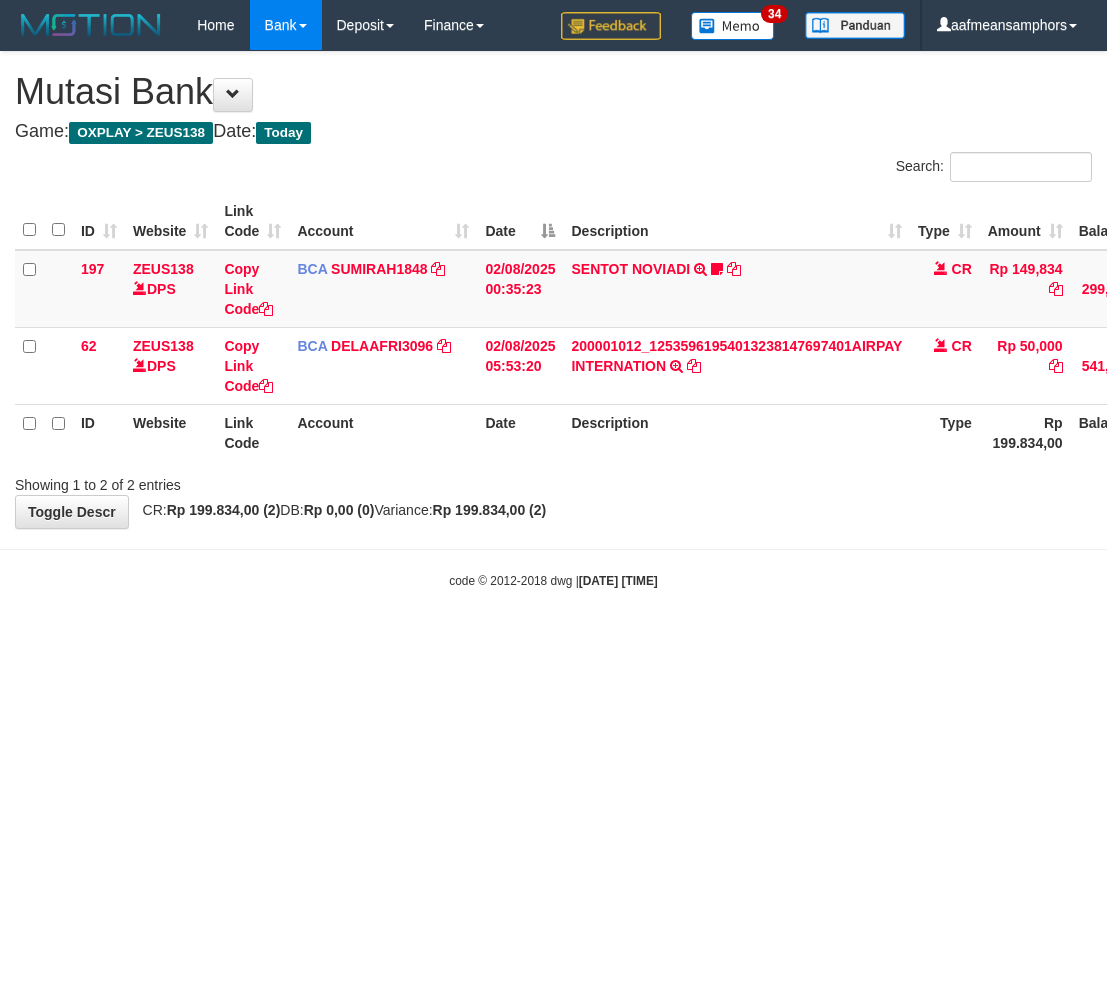 scroll, scrollTop: 0, scrollLeft: 0, axis: both 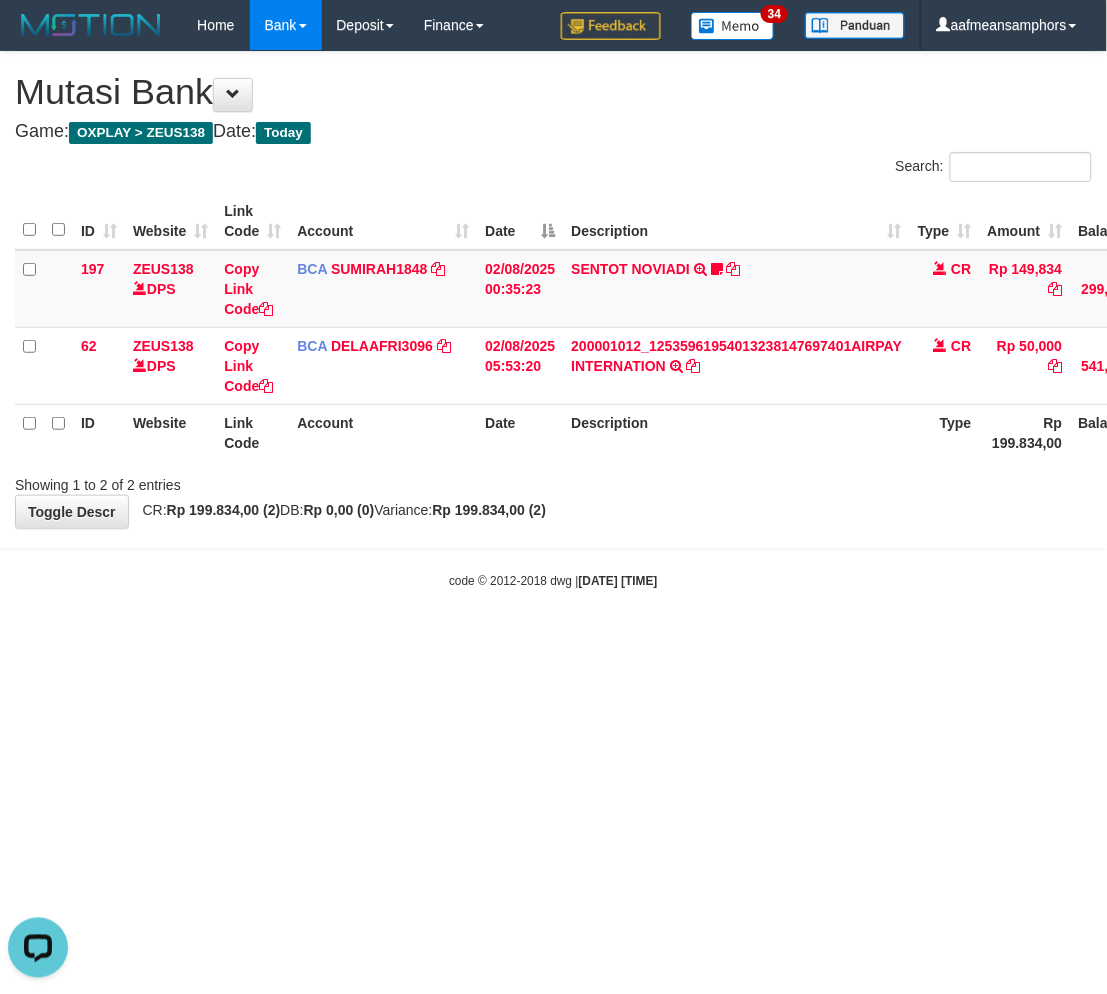 click on "Toggle navigation
Home
Bank
Account List
Load
By Website
Group
[OXPLAY]													ZEUS138
By Load Group (DPS)" at bounding box center (553, 320) 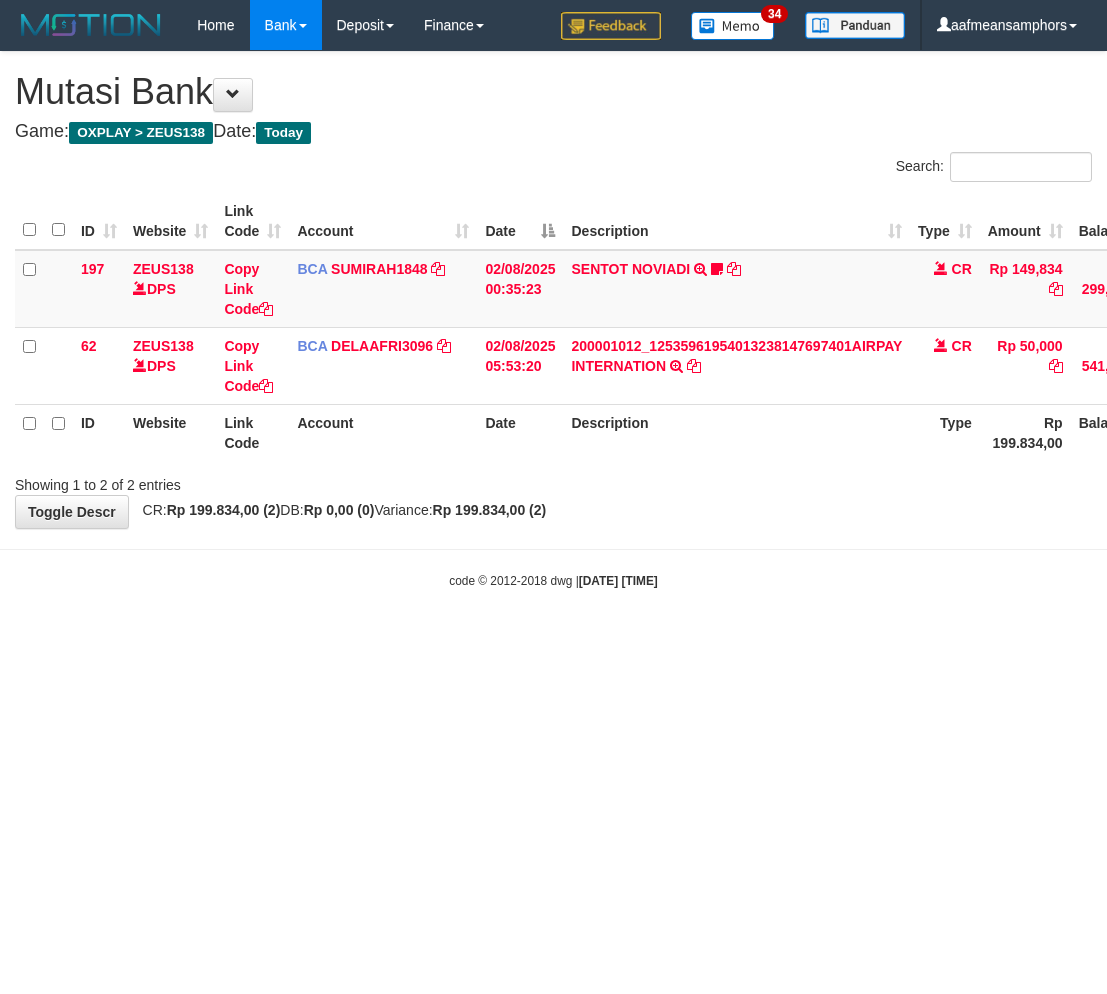 scroll, scrollTop: 0, scrollLeft: 0, axis: both 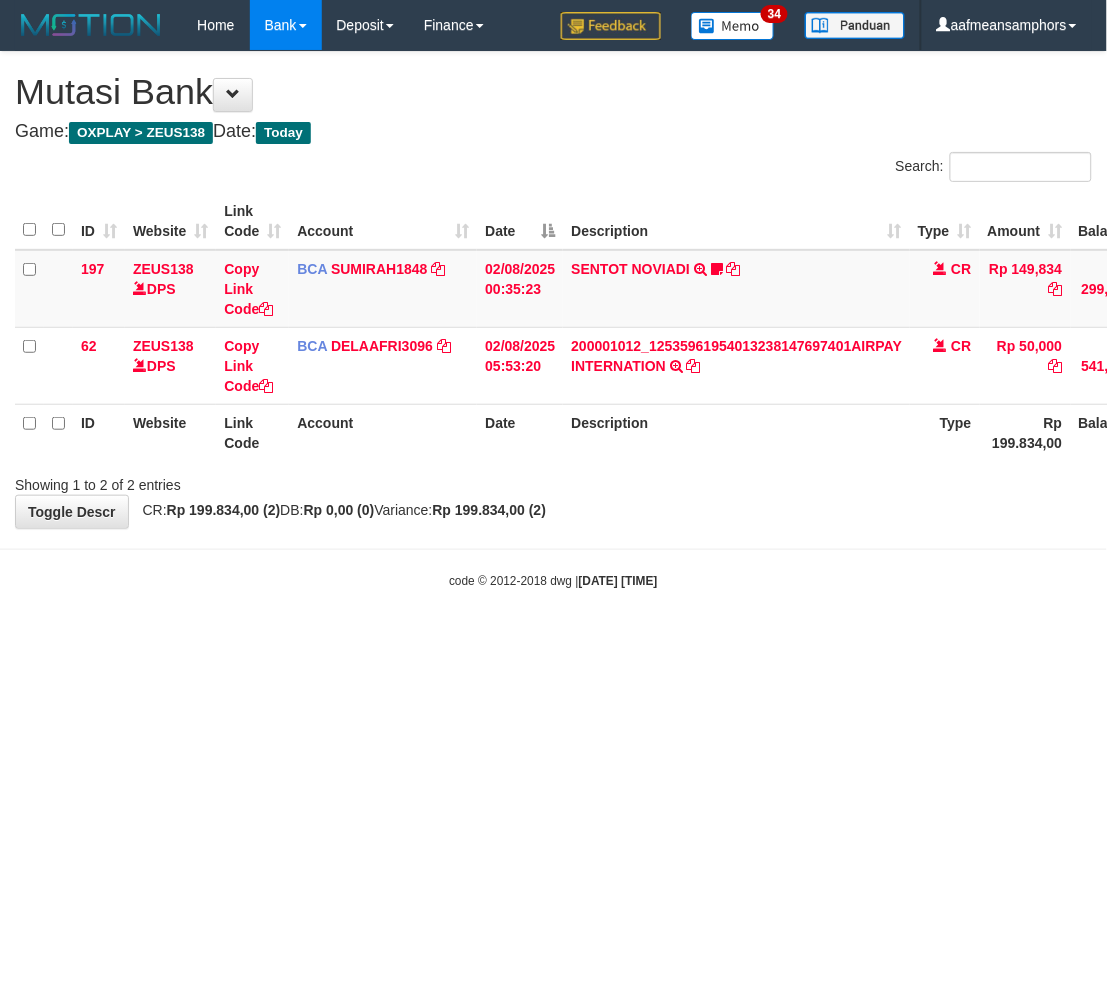click on "Toggle navigation
Home
Bank
Account List
Load
By Website
Group
[OXPLAY]													ZEUS138
By Load Group (DPS)" at bounding box center (553, 320) 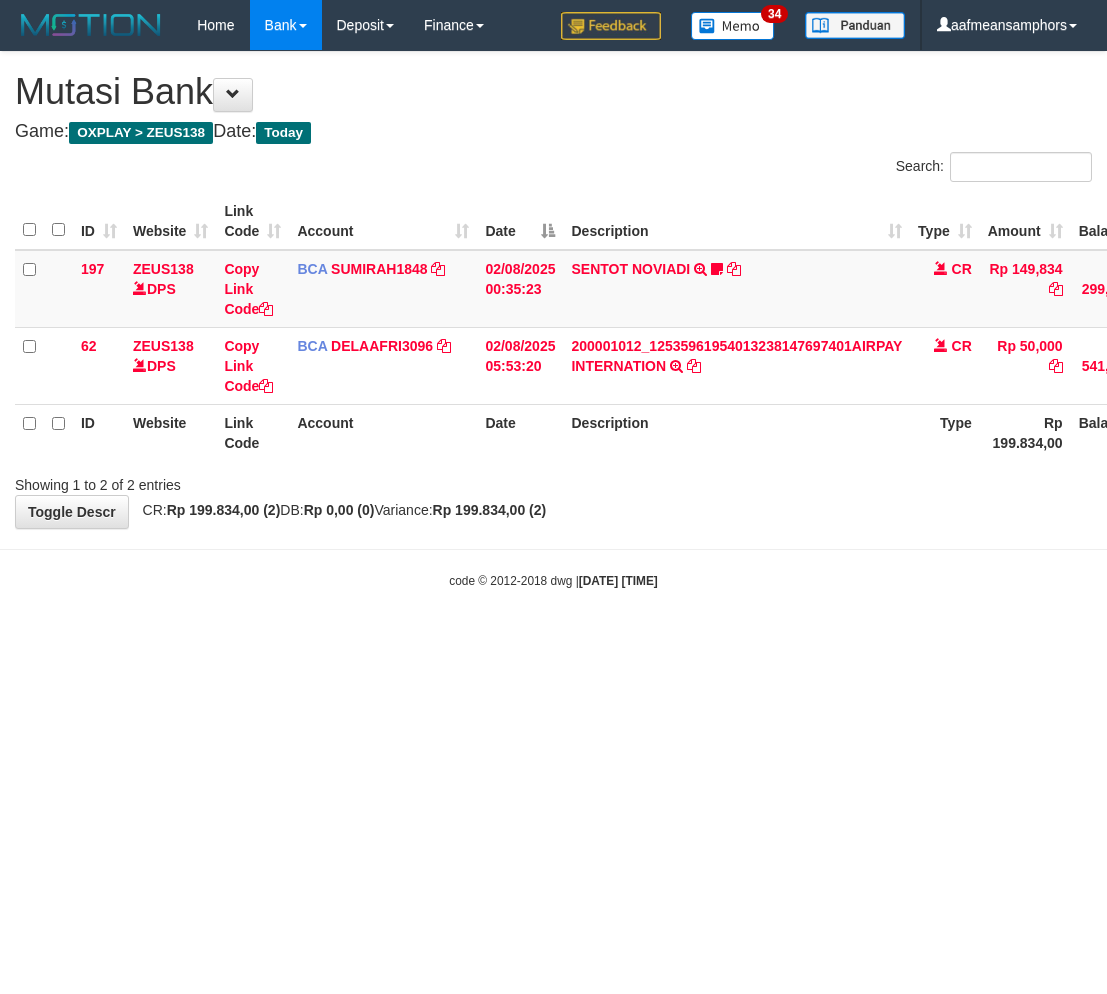 scroll, scrollTop: 0, scrollLeft: 0, axis: both 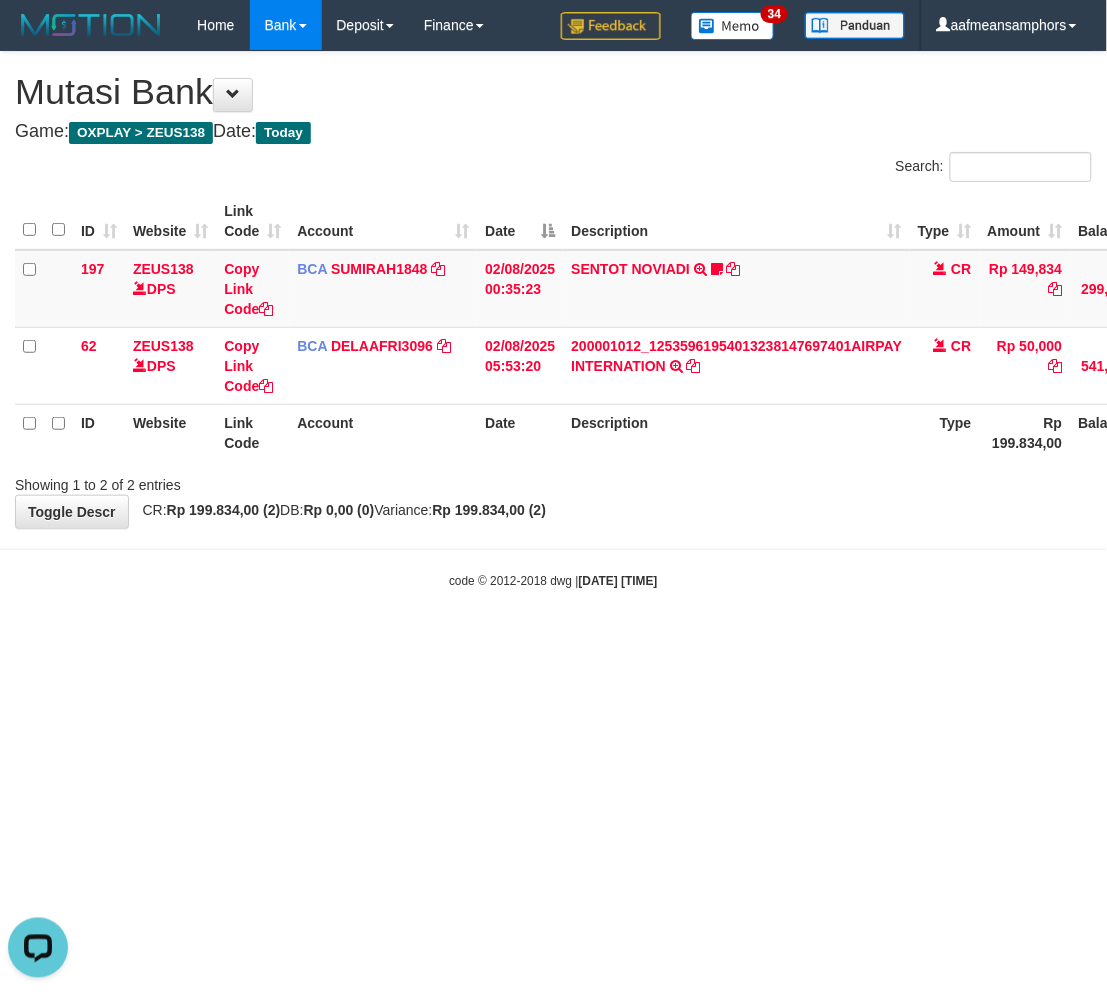 click on "code © [YEAR]-[YEAR] dwg |  [DATE] [TIME]" at bounding box center (553, 580) 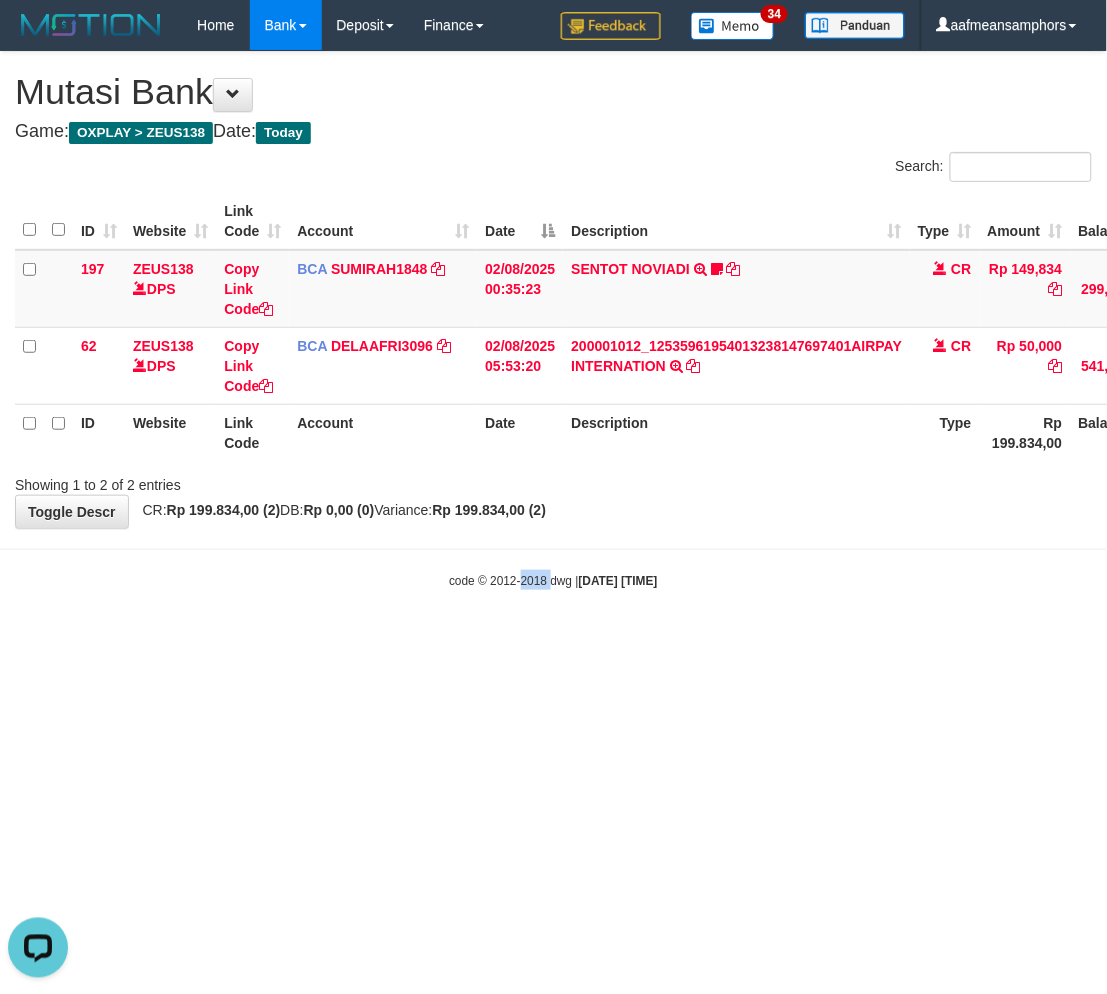 click on "code © [YEAR]-[YEAR] dwg |  [DATE] [TIME]" at bounding box center [553, 580] 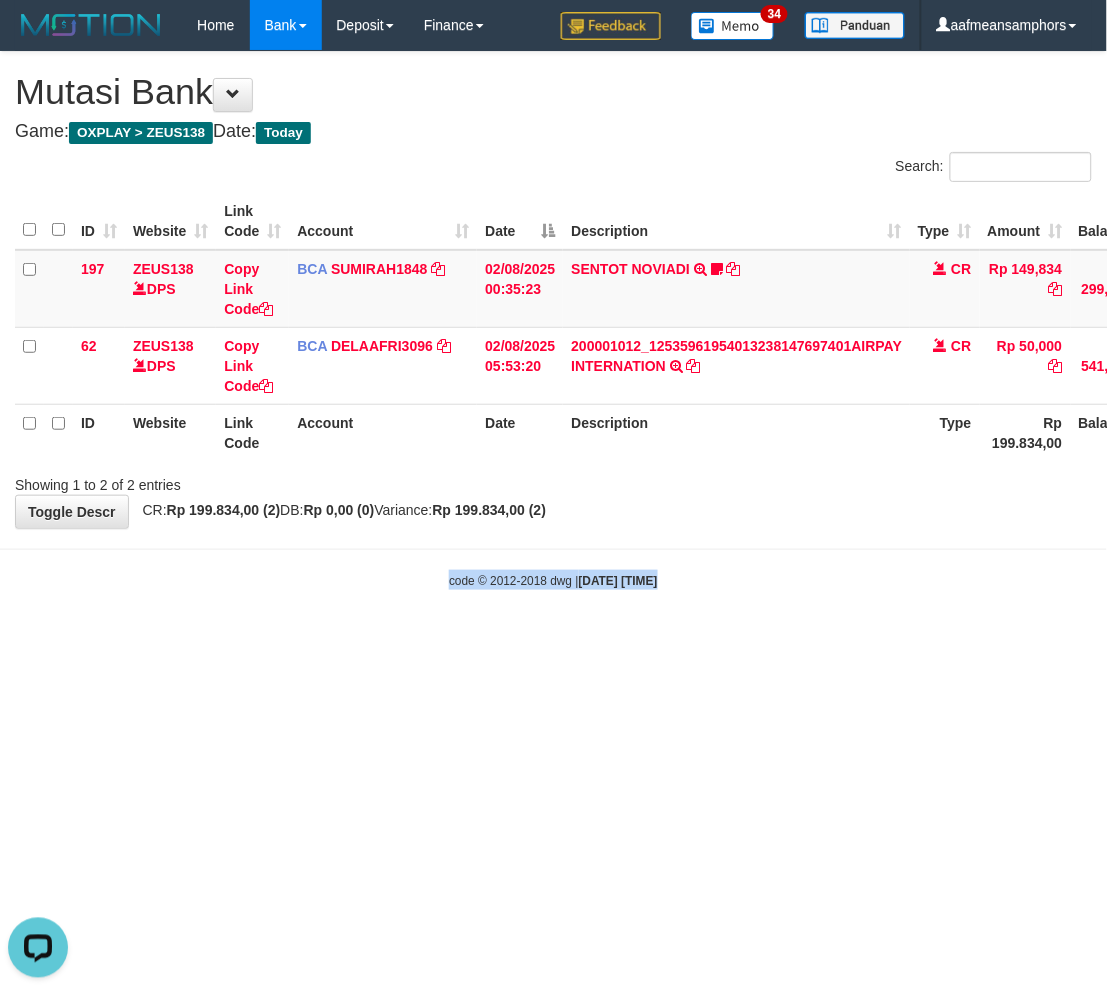 click on "code © 2012-2018 dwg |  2025/08/02 06:50:56" at bounding box center (553, 580) 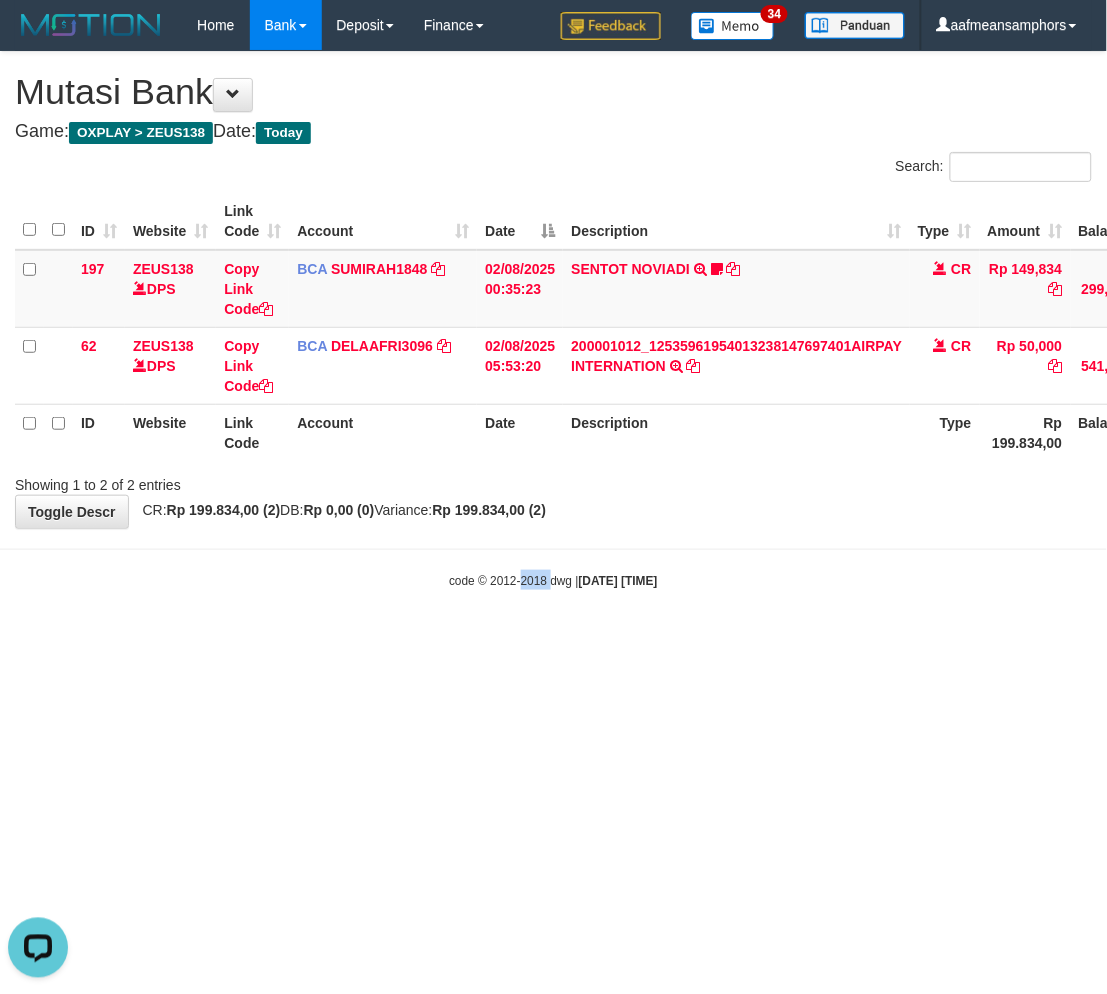 click on "code © 2012-2018 dwg |  2025/08/02 06:50:56" at bounding box center [553, 580] 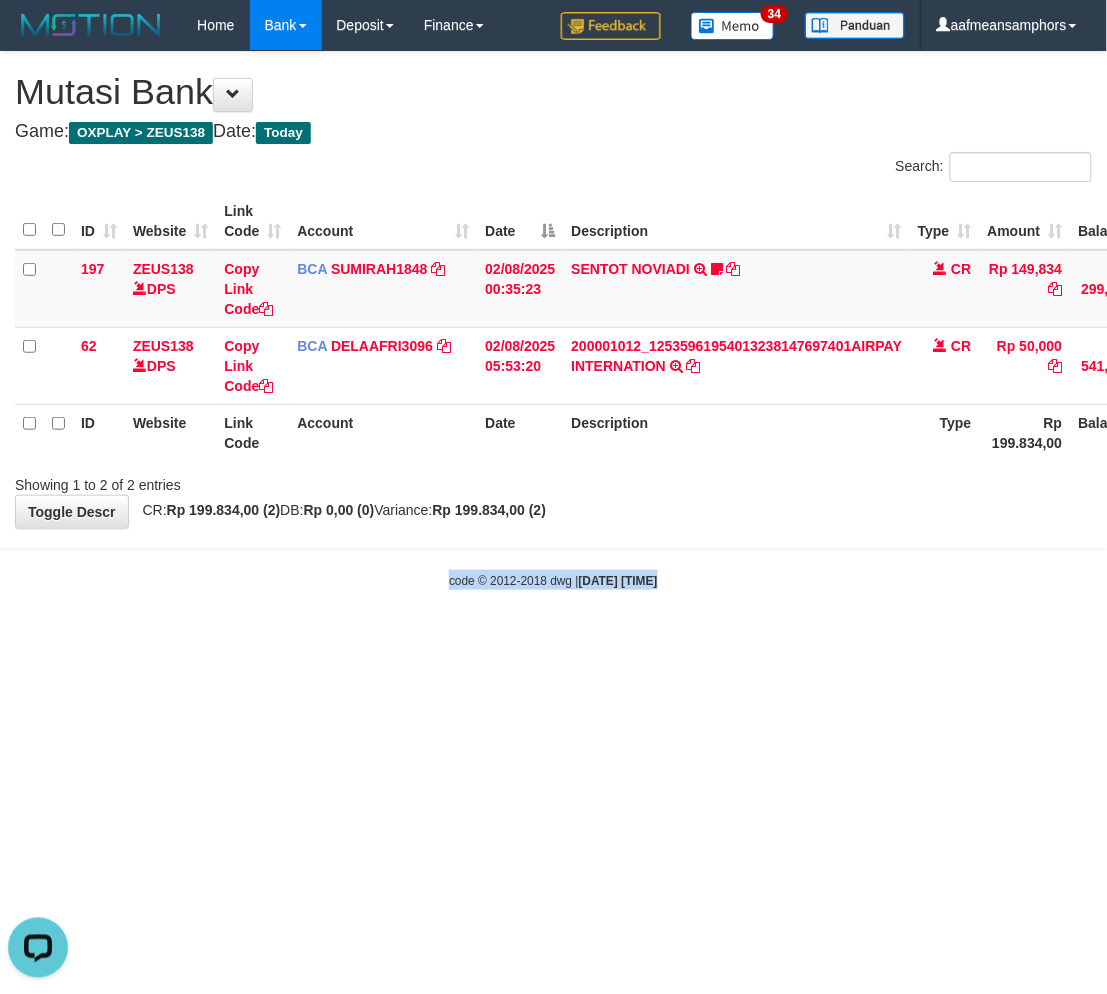 click on "code © 2012-2018 dwg |  2025/08/02 06:50:56" at bounding box center [553, 581] 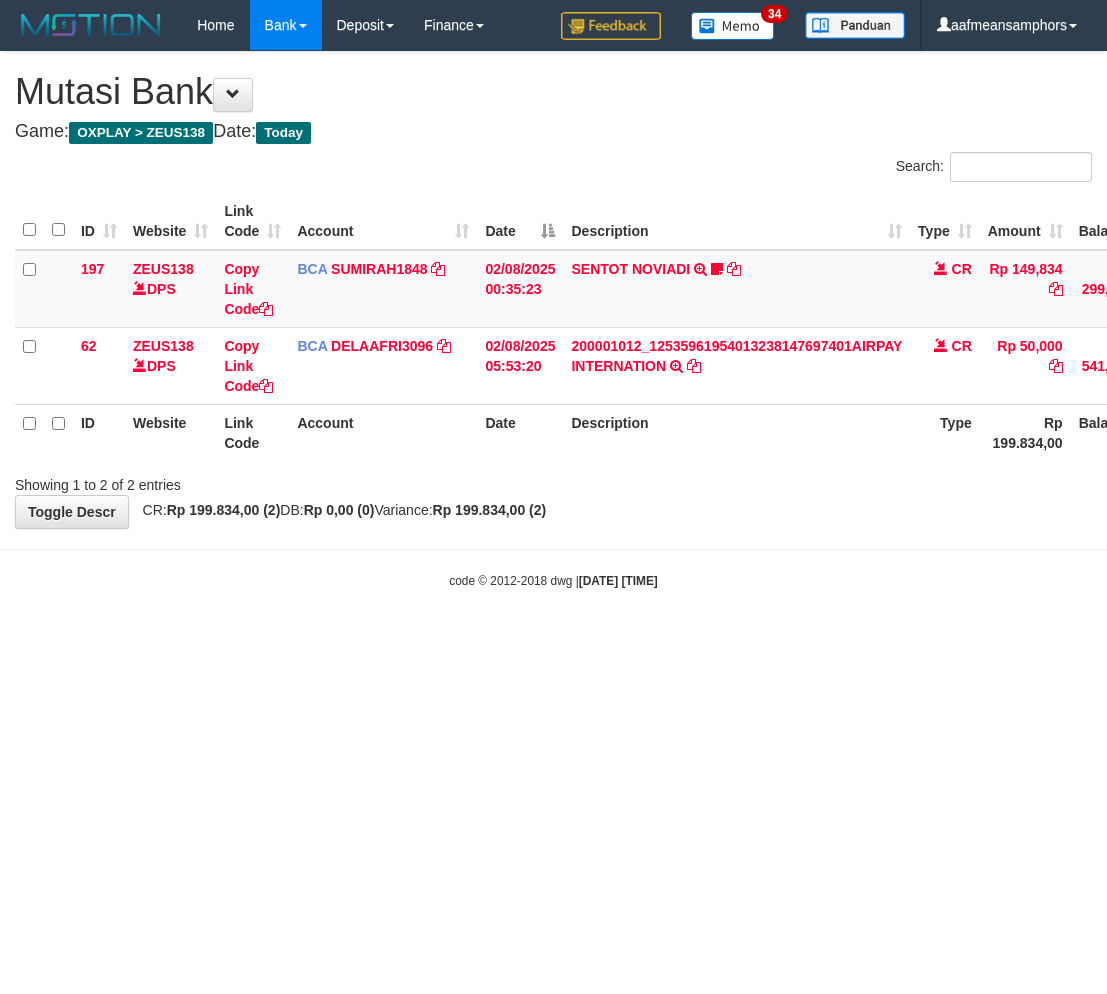 scroll, scrollTop: 0, scrollLeft: 0, axis: both 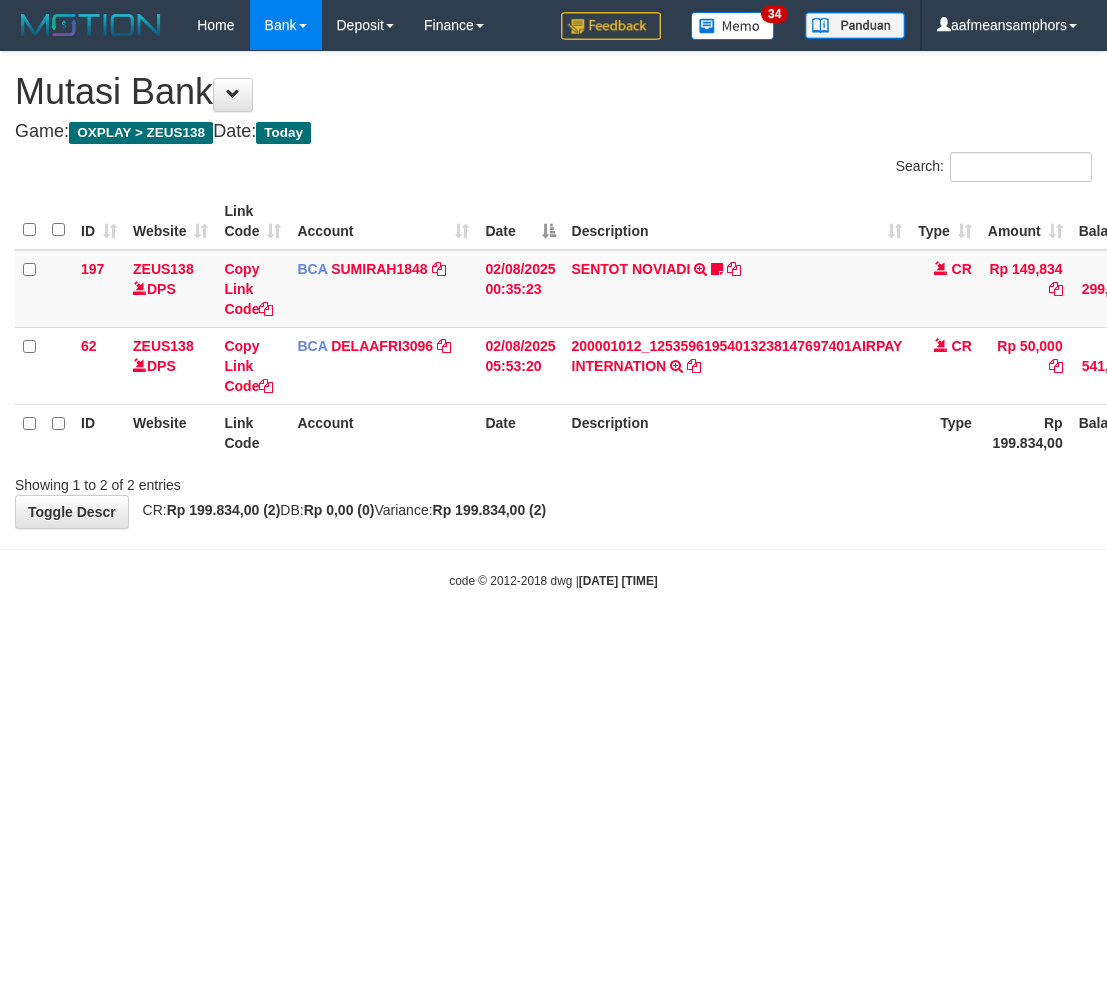 click on "code © 2012-2018 dwg |  [DATE] [TIME]" at bounding box center (553, 581) 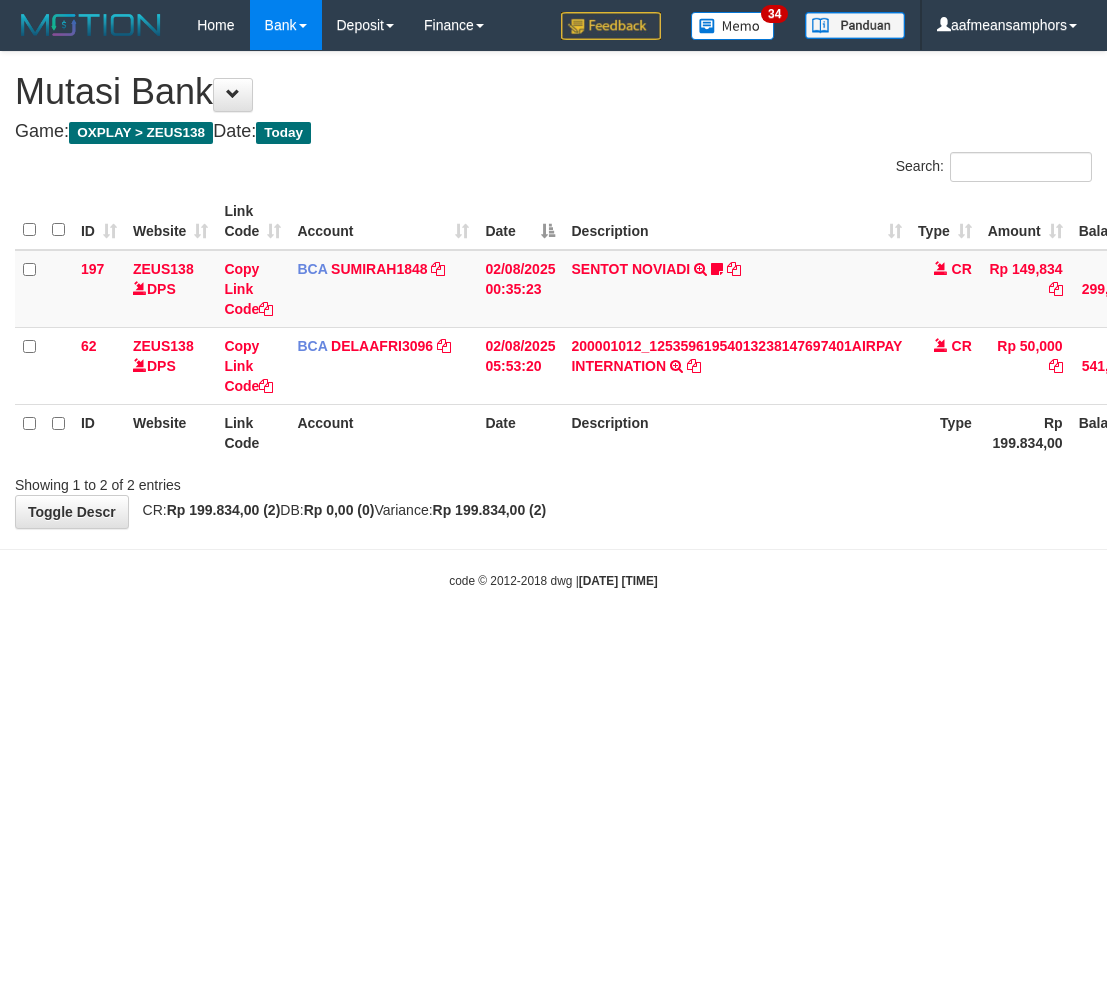 scroll, scrollTop: 0, scrollLeft: 0, axis: both 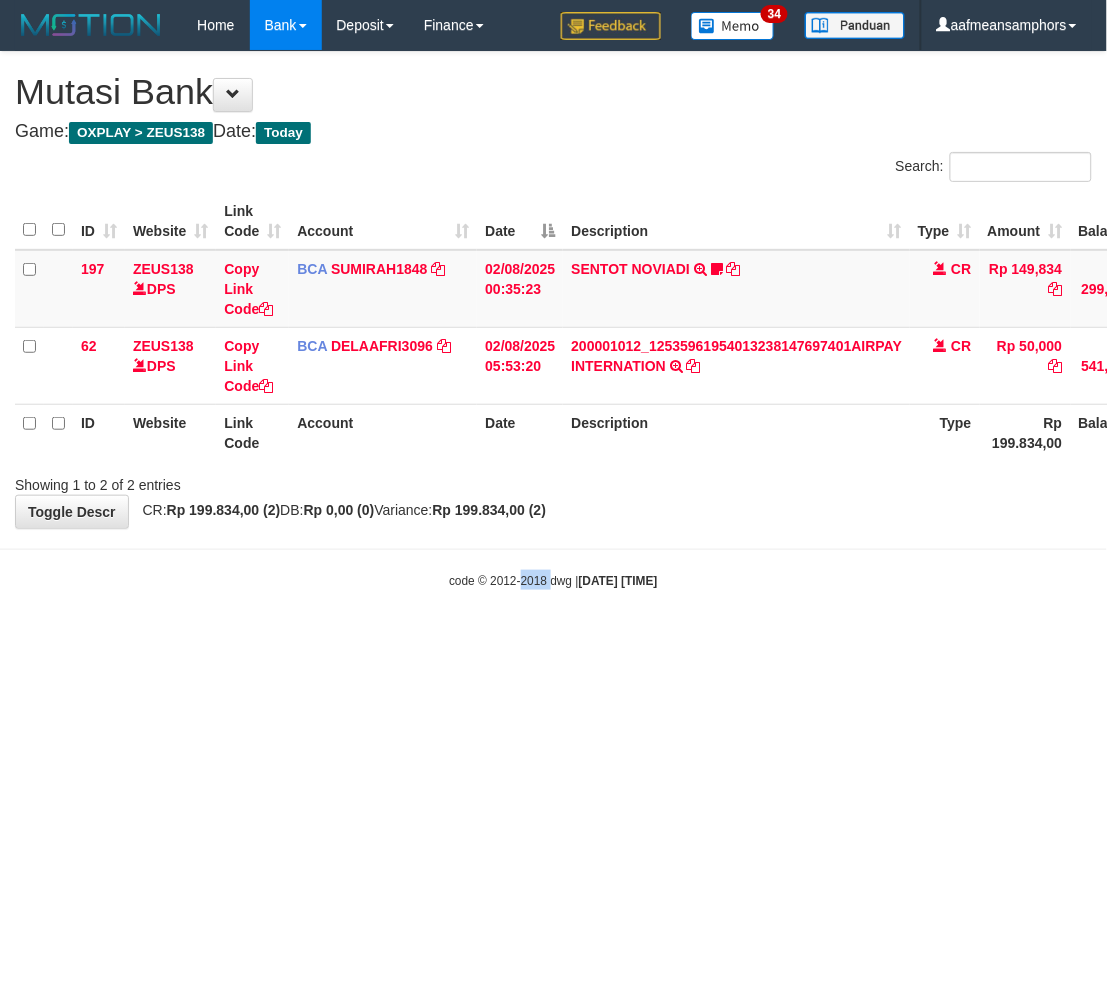 click on "code © 2012-2018 dwg |  [DATE] [TIME]" at bounding box center (553, 581) 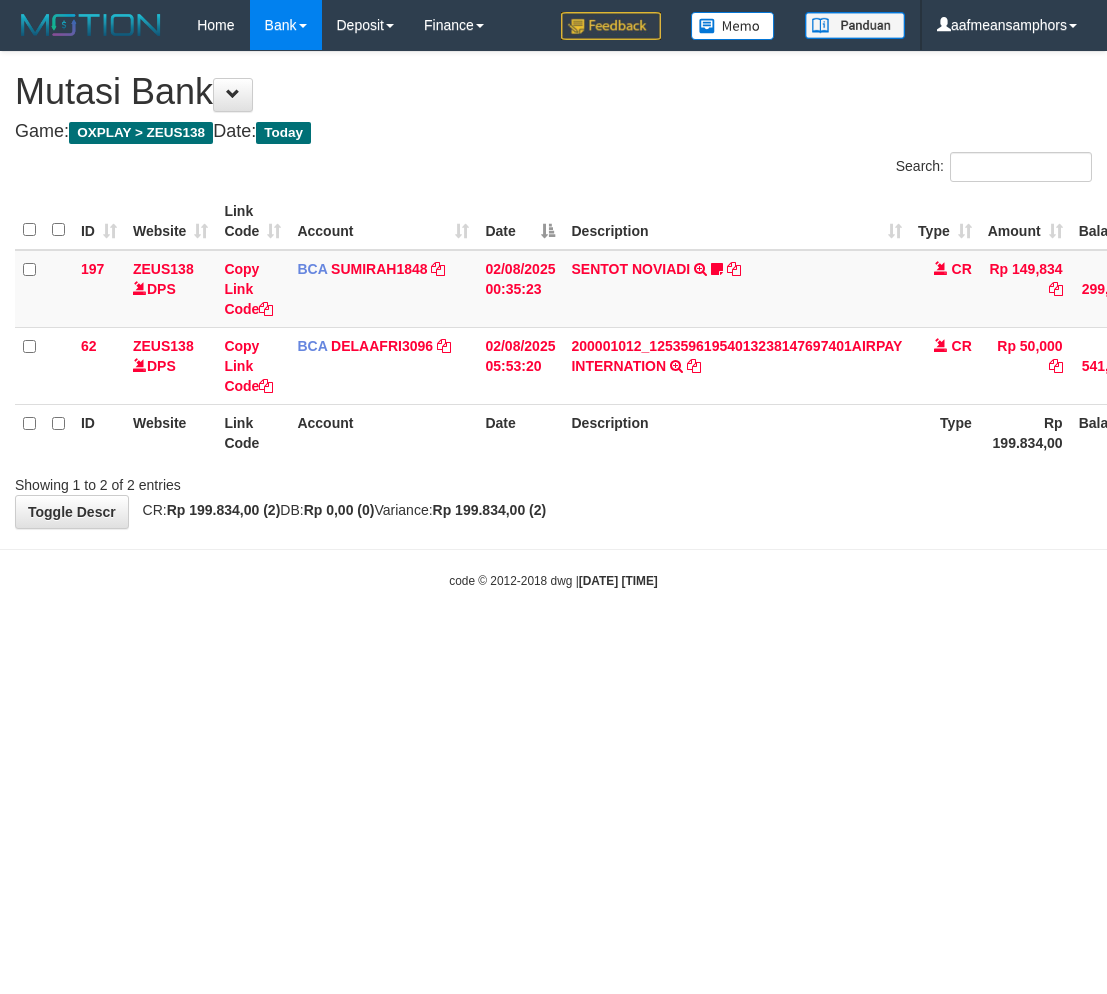 scroll, scrollTop: 0, scrollLeft: 0, axis: both 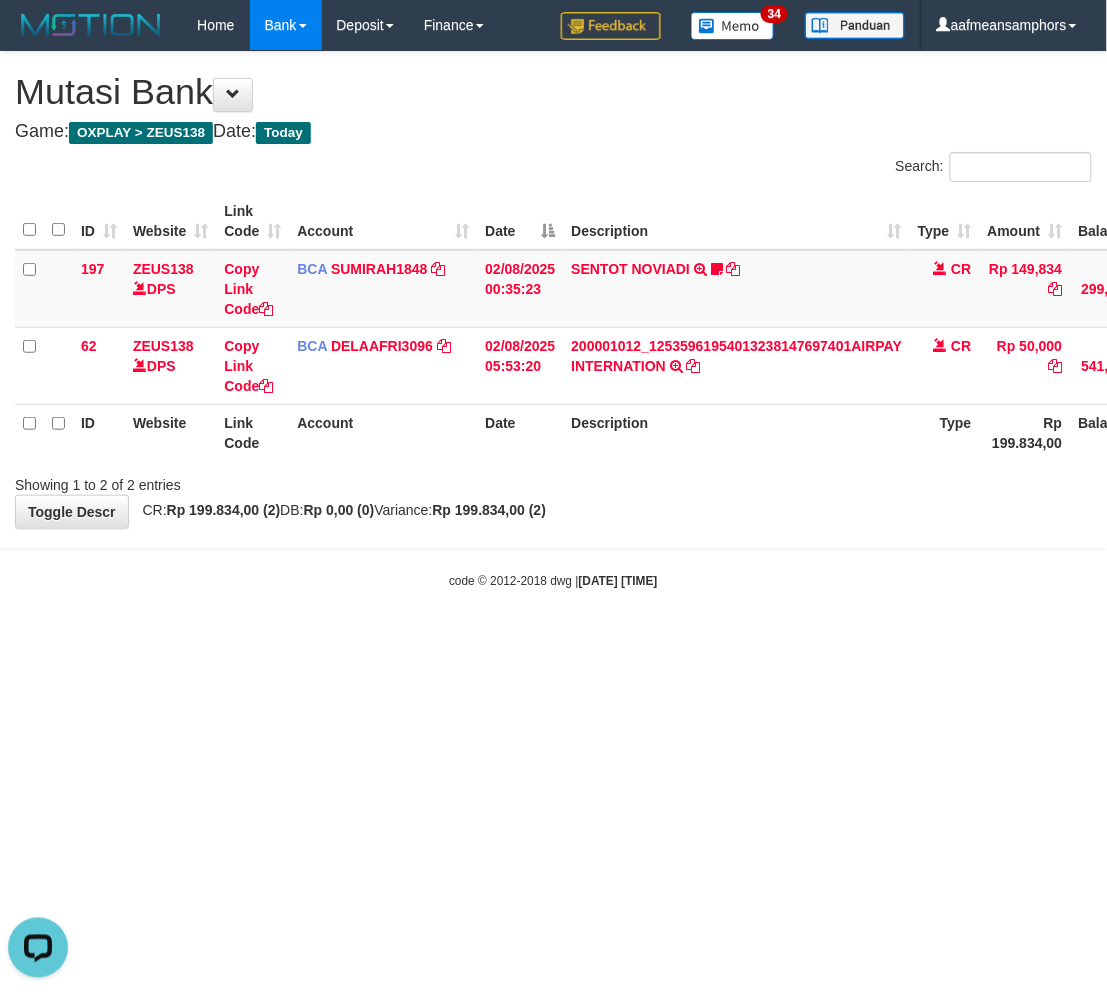 click on "Showing 1 to 2 of 2 entries" at bounding box center [553, 481] 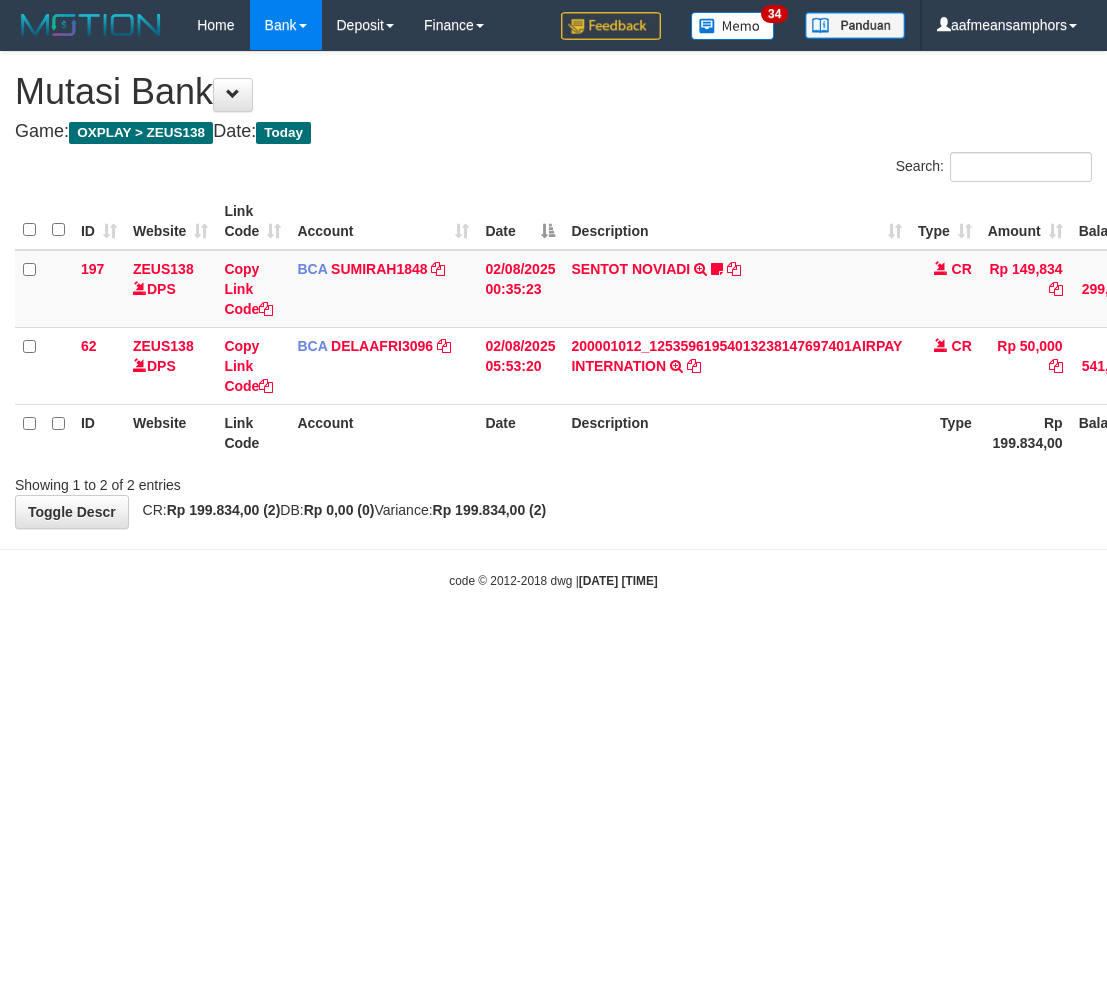 scroll, scrollTop: 0, scrollLeft: 0, axis: both 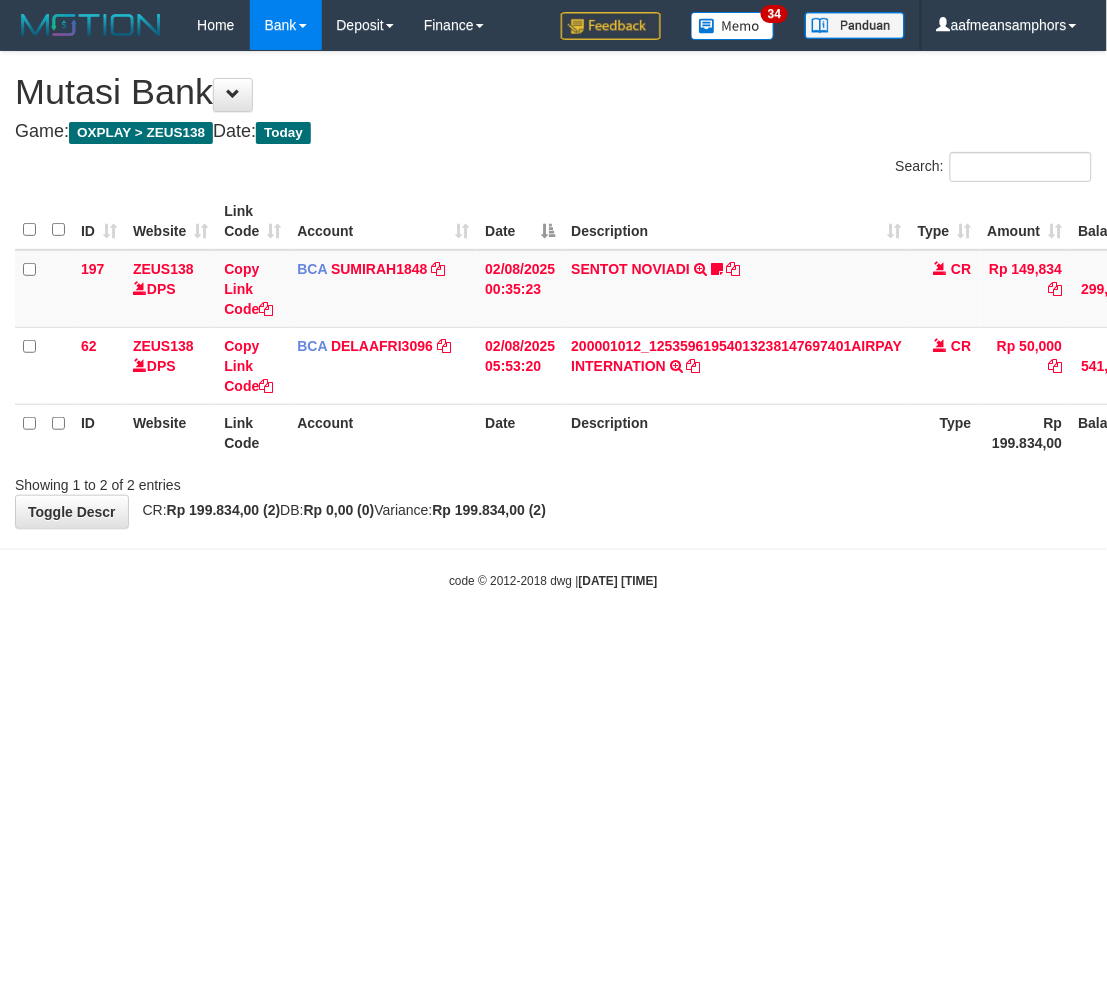 click on "Description" at bounding box center (736, 432) 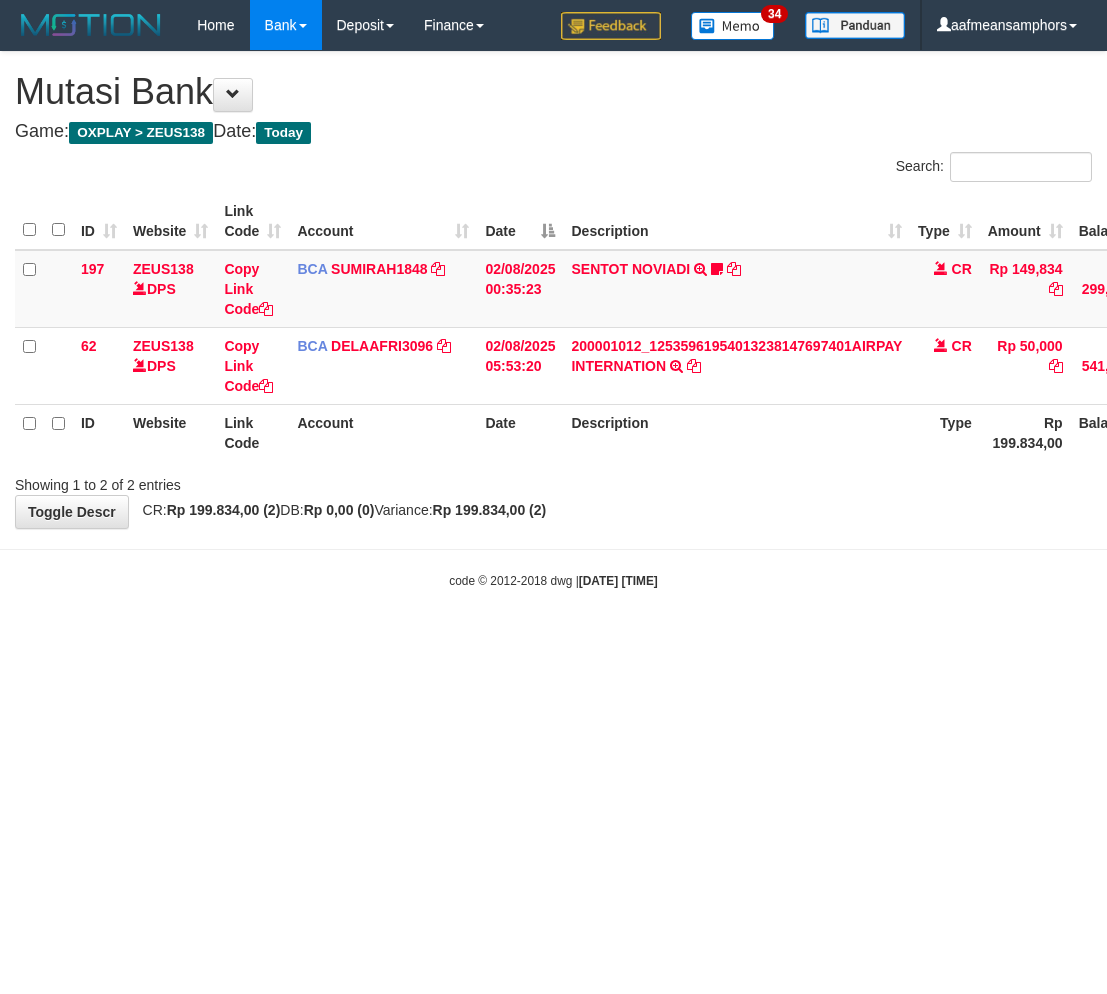scroll, scrollTop: 0, scrollLeft: 0, axis: both 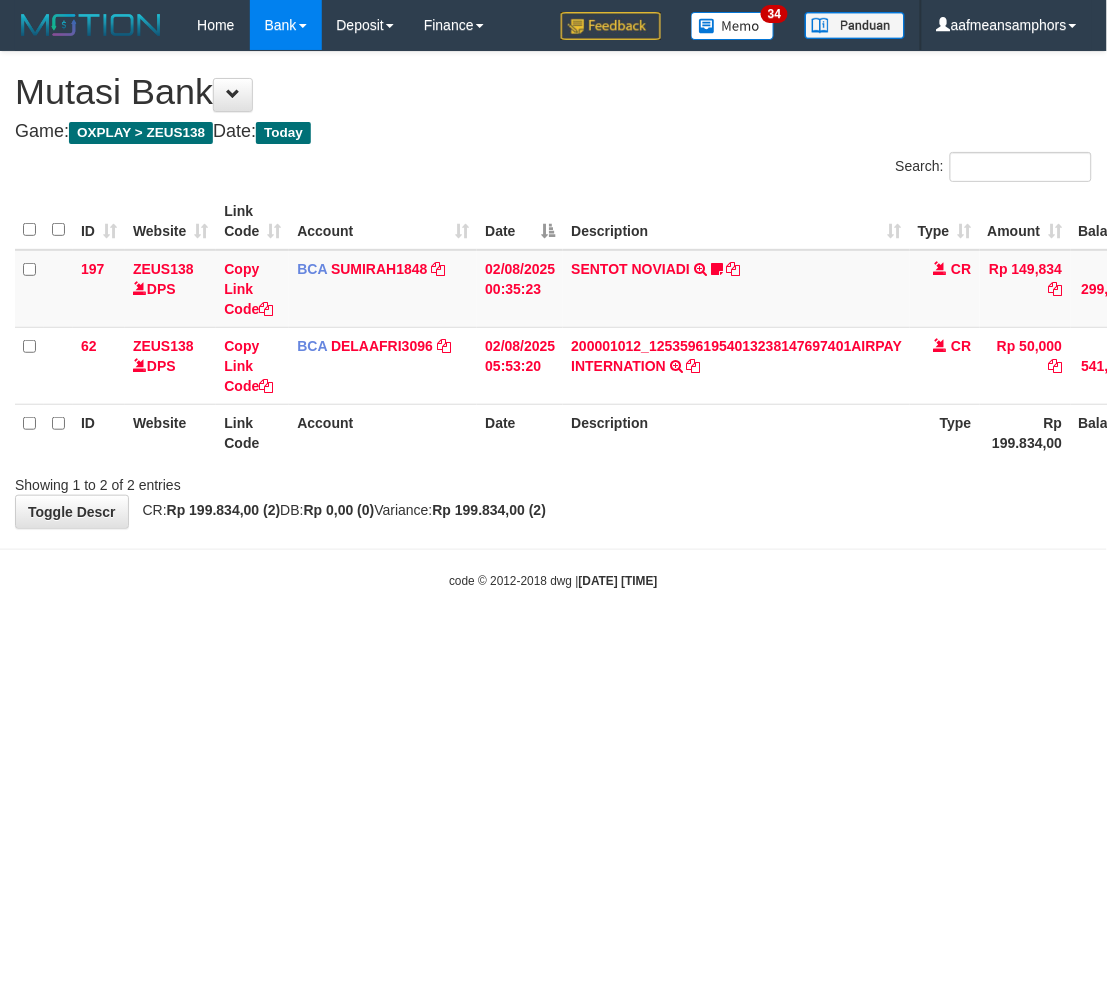drag, startPoint x: 728, startPoint y: 444, endPoint x: 740, endPoint y: 453, distance: 15 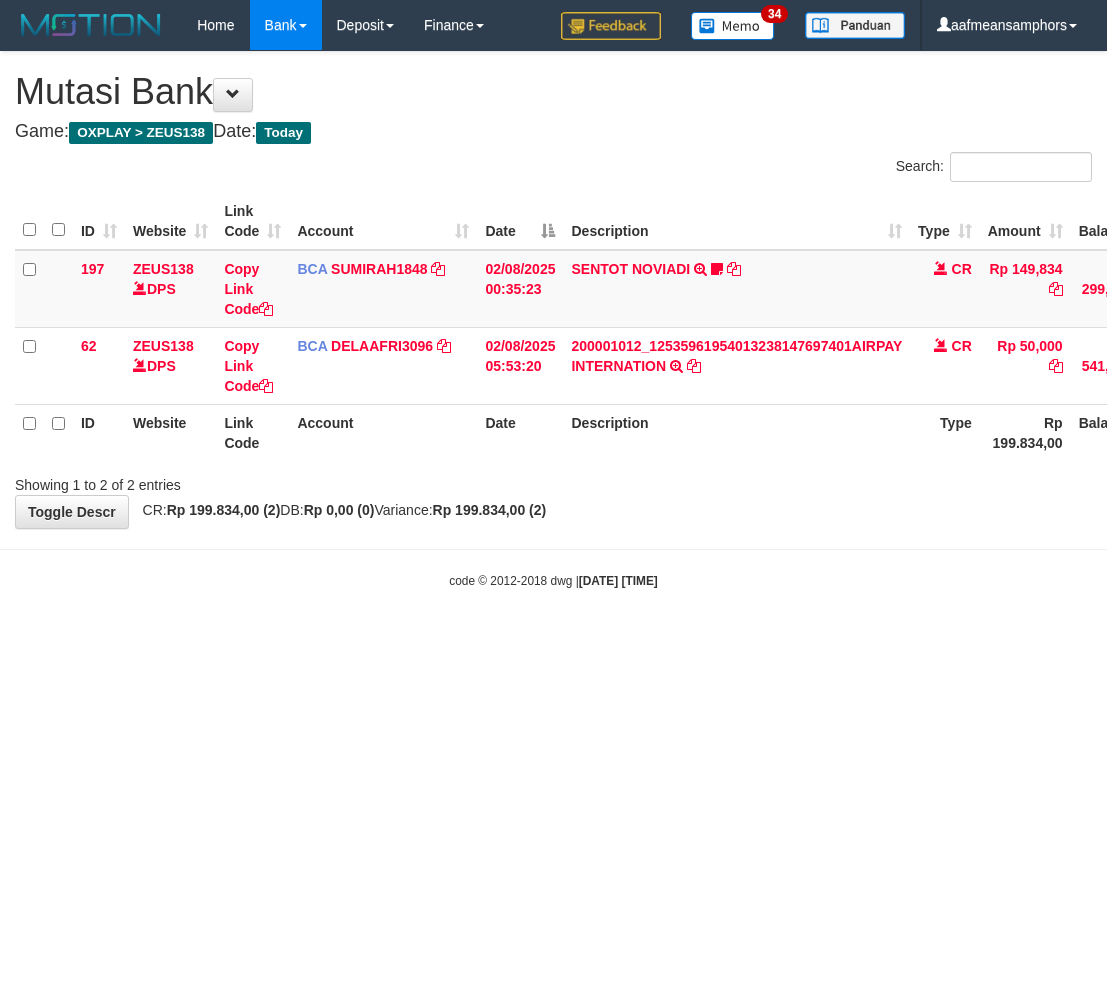 scroll, scrollTop: 0, scrollLeft: 0, axis: both 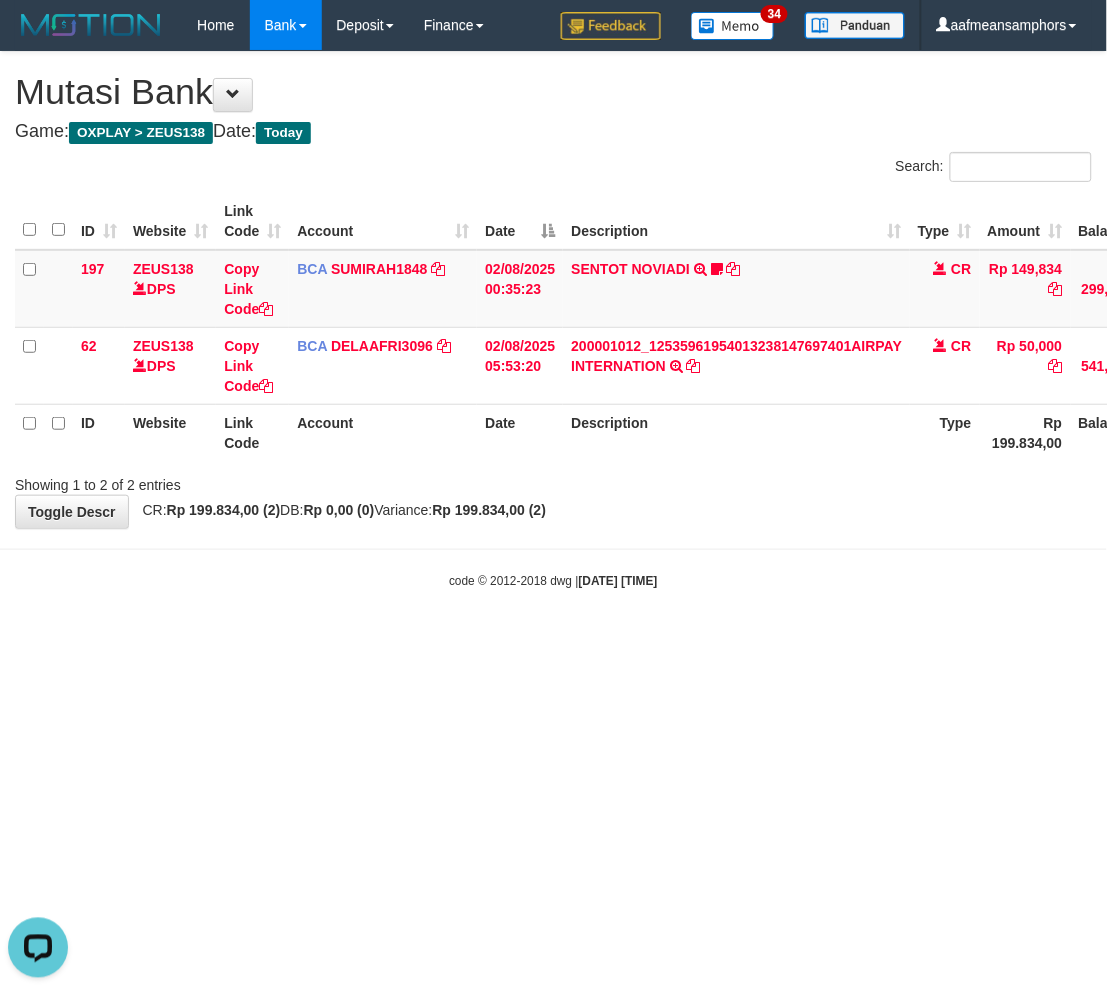 click on "Toggle navigation
Home
Bank
Account List
Load
By Website
Group
[OXPLAY]													ZEUS138
By Load Group (DPS)" at bounding box center (553, 320) 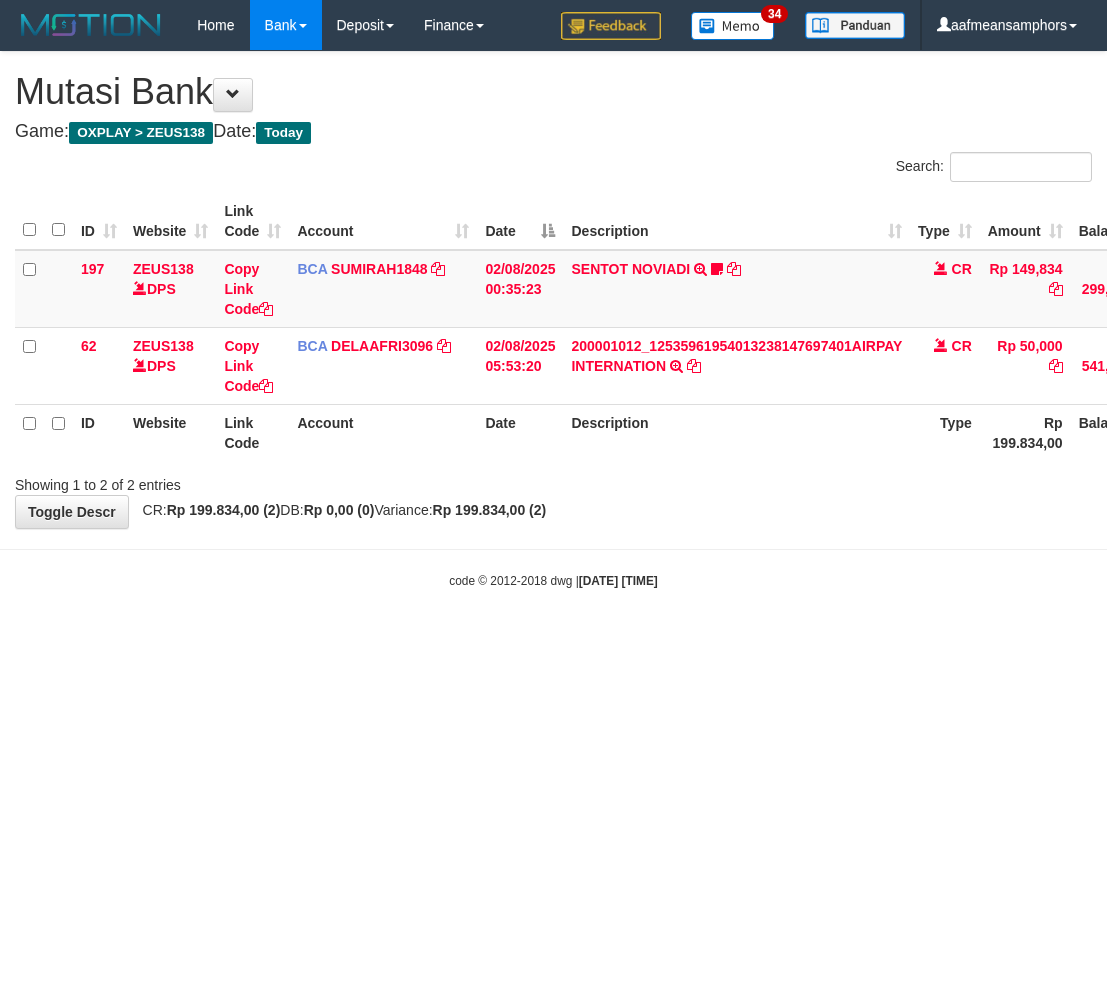 scroll, scrollTop: 0, scrollLeft: 0, axis: both 